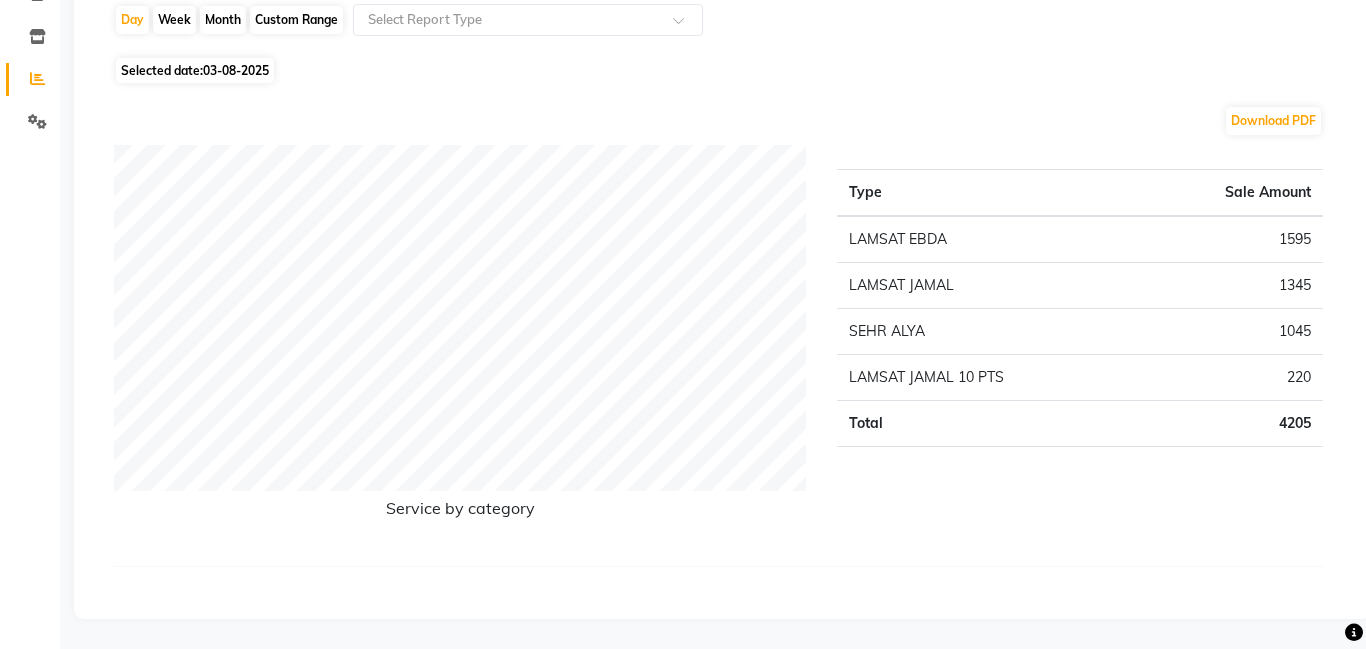 scroll, scrollTop: 0, scrollLeft: 0, axis: both 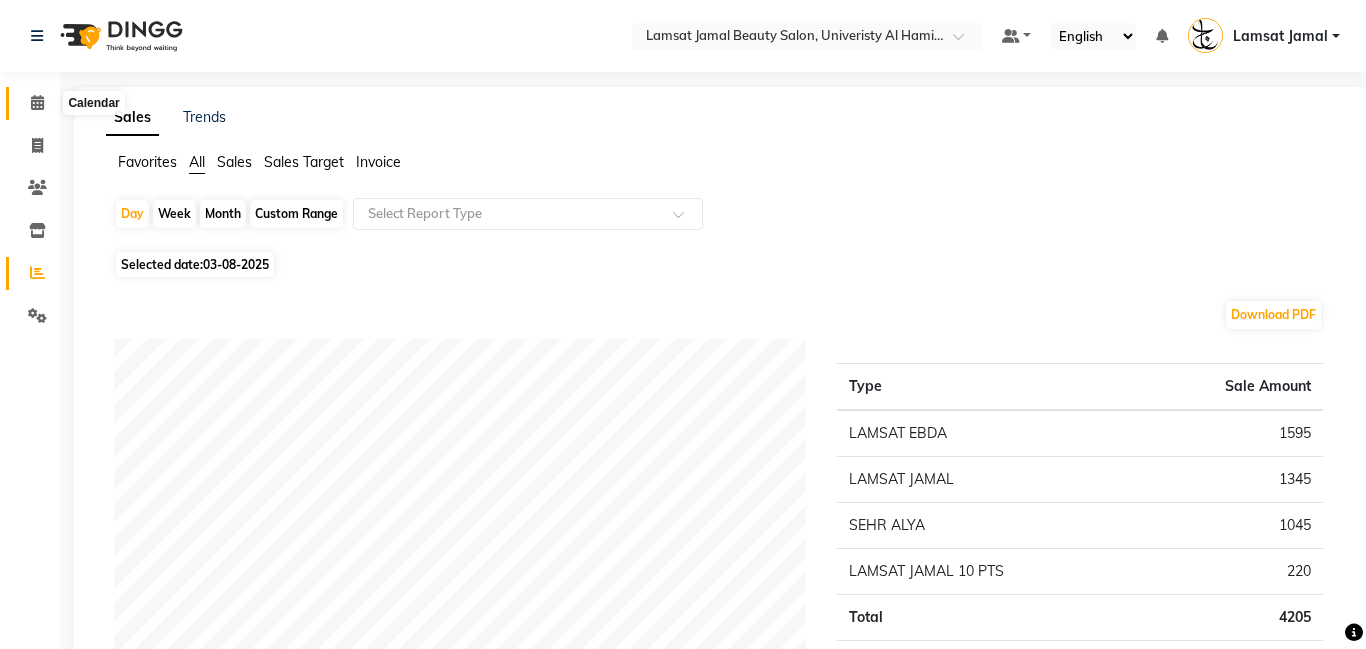 click 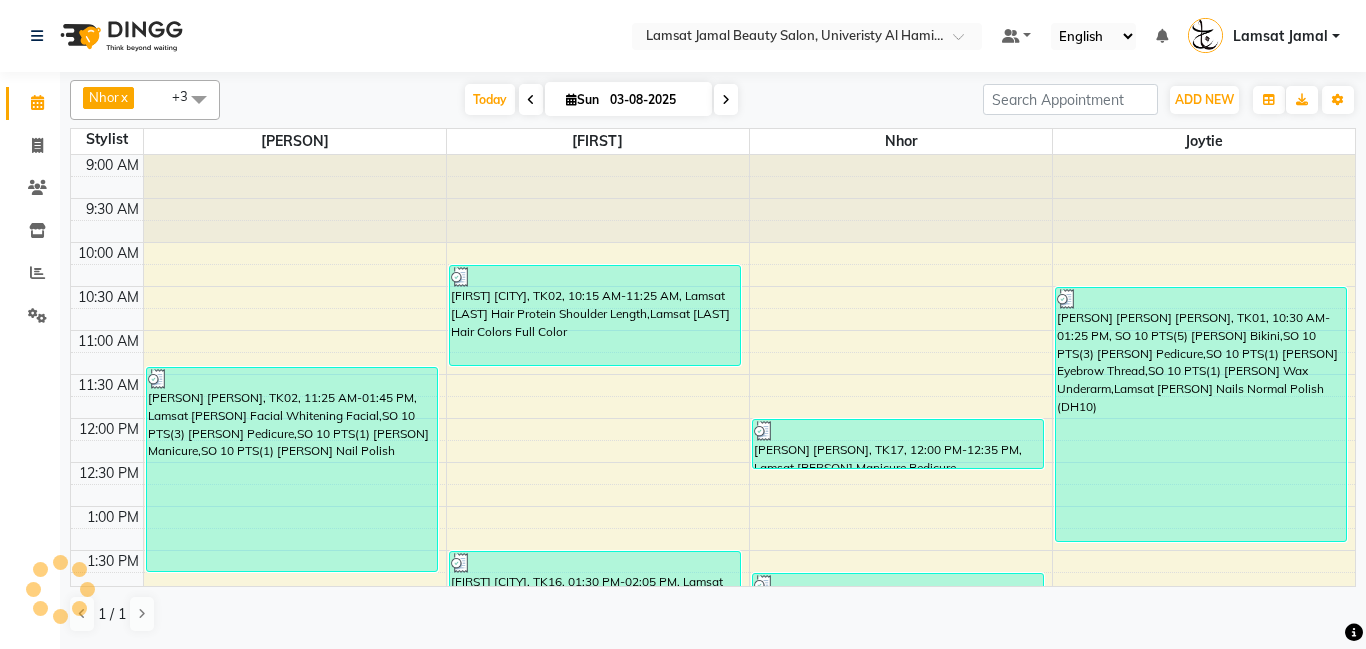 scroll, scrollTop: 0, scrollLeft: 0, axis: both 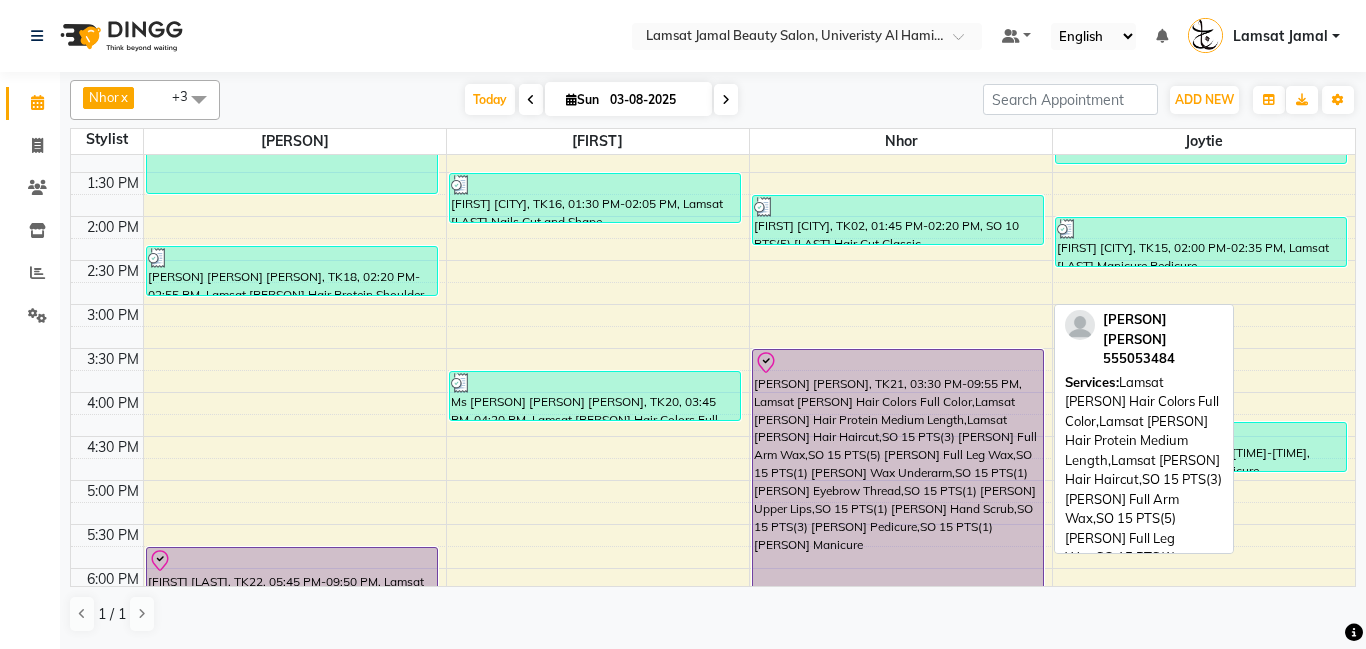 click on "[FIRST] [CITY], TK17, 12:00 PM-12:35 PM, Lamsat [LAST] Manicure Pedicure [FIRST] [CITY], TK02, 01:45 PM-02:20 PM, SO 10 PTS(5) [LAST] Hair Cut Classic [FIRST] [LAST], TK21, 03:30 PM-09:55 PM, Lamsat [LAST] Hair Colors Full Color,Lamsat [LAST] Hair Protein Medium Length,Lamsat [LAST] Hair Haircut,SO 15 PTS(3) [LAST] Full Arm Wax,SO 15 PTS(5) [LAST] Full Leg Wax,SO 15 PTS(1) [LAST] Wax Underarm,SO 15 PTS(1) [LAST] Eyebrow Thread,SO 15 PTS(1) [LAST] Upper Lips,SO 15 PTS(1) [LAST] Hand Scrub,SO 15 PTS(3) [LAST] Pedicure,SO 15 PTS(1) [LAST] Manicure" at bounding box center [901, 436] 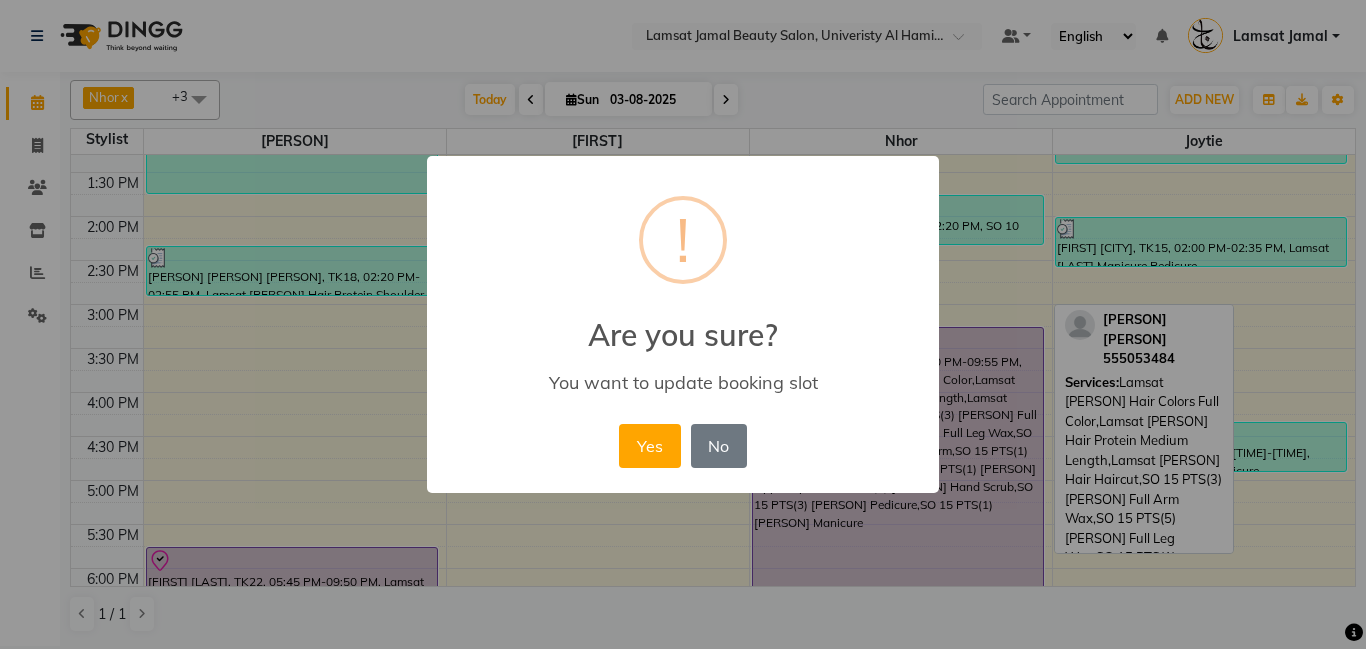 click on "No" at bounding box center [719, 446] 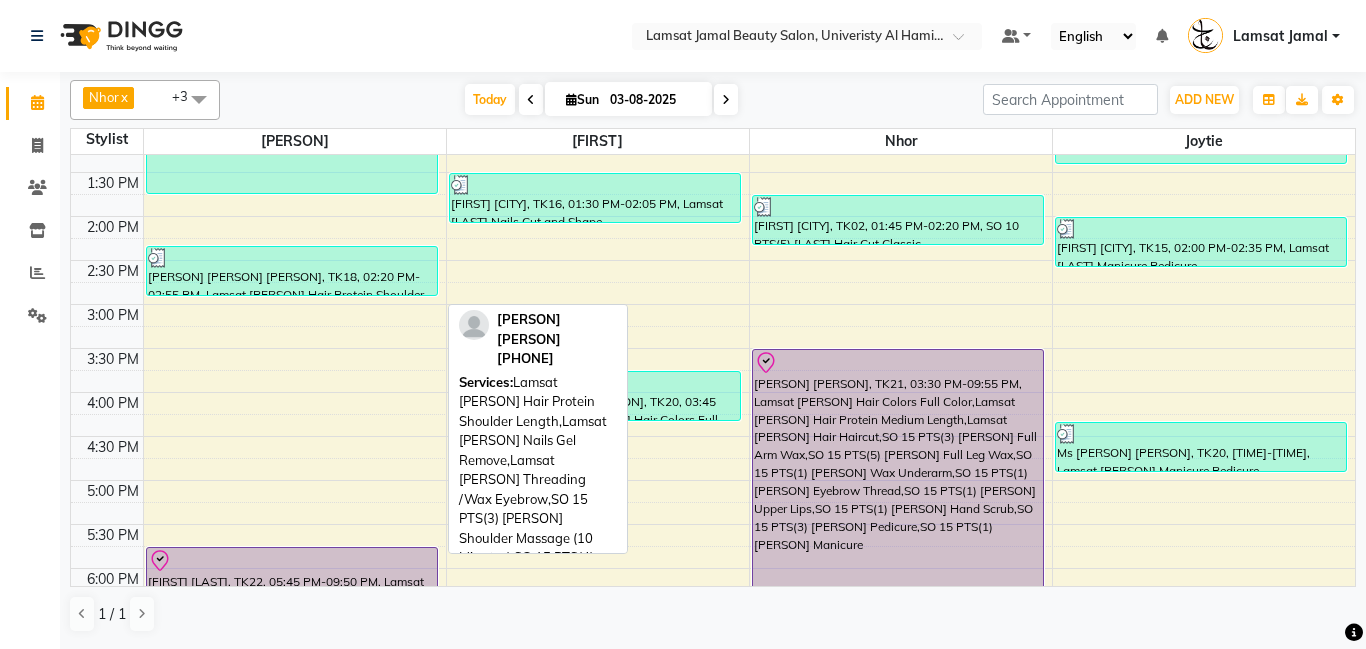 scroll, scrollTop: 758, scrollLeft: 0, axis: vertical 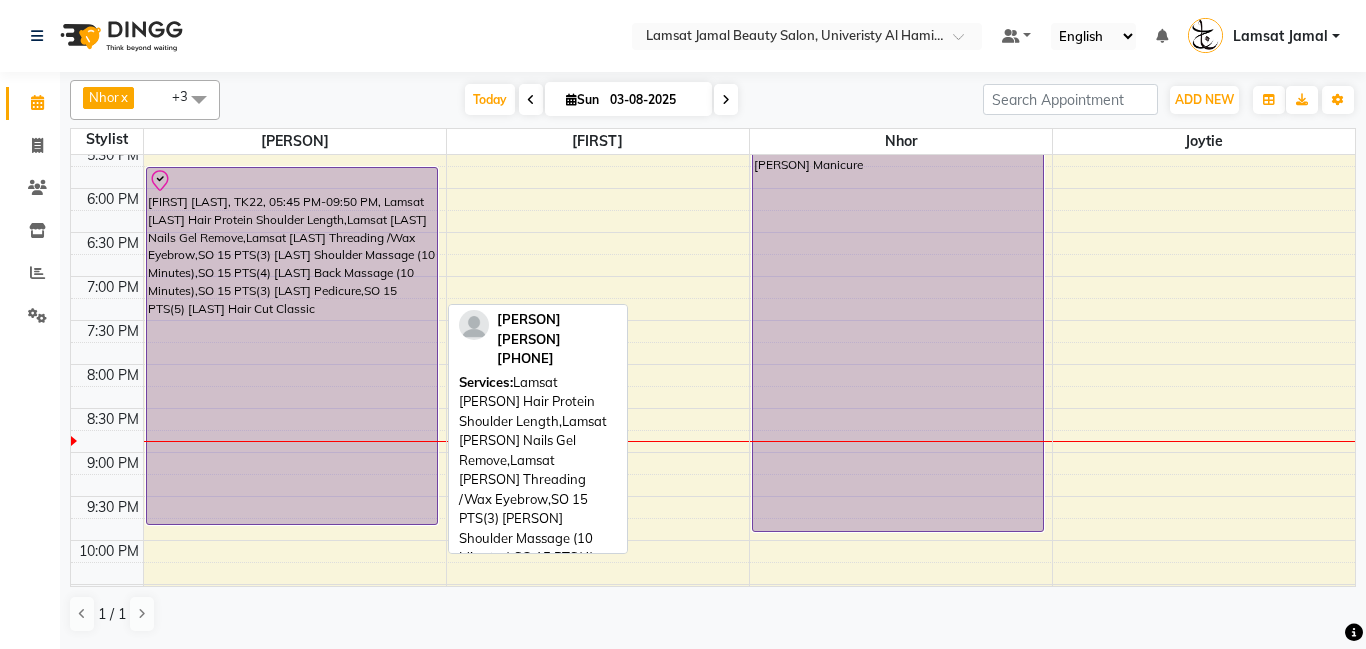 click on "[FIRST] [LAST], TK22, 05:45 PM-09:50 PM, Lamsat [LAST] Hair Protein Shoulder Length,Lamsat [LAST] Nails Gel Remove,Lamsat [LAST] Threading /Wax Eyebrow,SO 15 PTS(3) [LAST] Shoulder Massage (10 Minutes),SO 15 PTS(4) [LAST] Back Massage (10 Minutes),SO 15 PTS(3) [LAST] Pedicure,SO 15 PTS(5) [LAST] Hair Cut Classic" at bounding box center (292, 346) 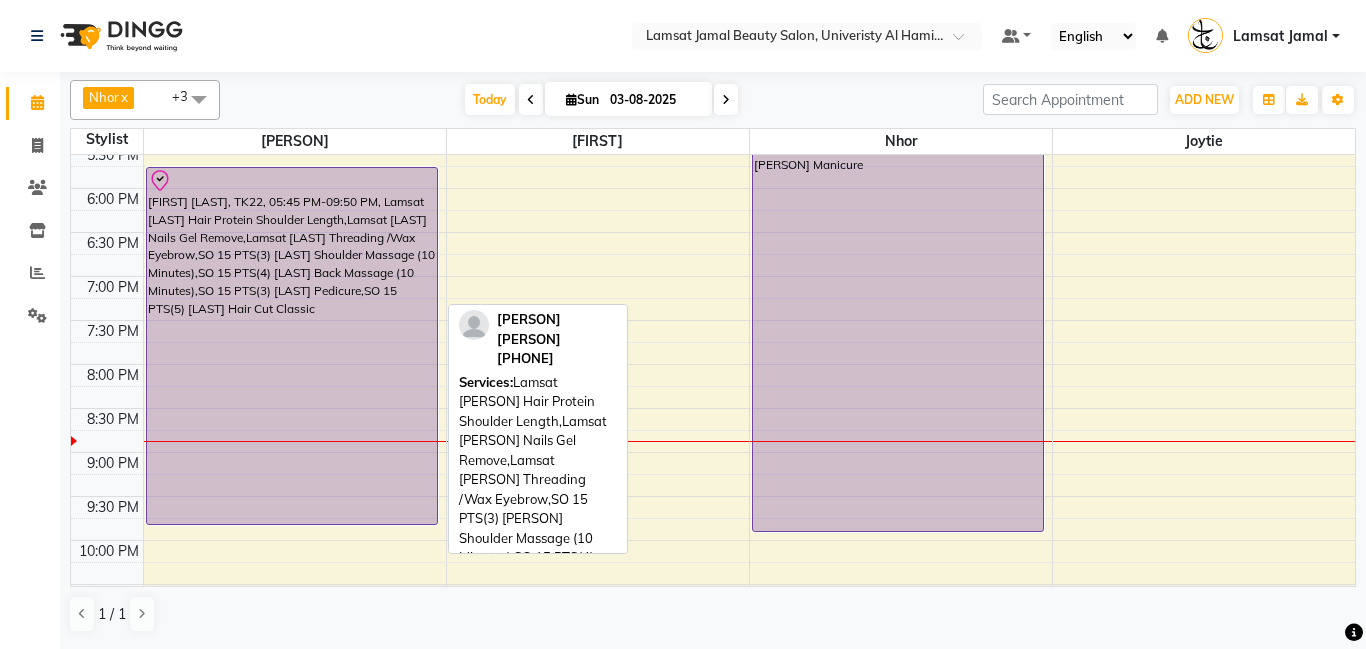 click on "[FIRST] [LAST], TK22, 05:45 PM-09:50 PM, Lamsat [LAST] Hair Protein Shoulder Length,Lamsat [LAST] Nails Gel Remove,Lamsat [LAST] Threading /Wax Eyebrow,SO 15 PTS(3) [LAST] Shoulder Massage (10 Minutes),SO 15 PTS(4) [LAST] Back Massage (10 Minutes),SO 15 PTS(3) [LAST] Pedicure,SO 15 PTS(5) [LAST] Hair Cut Classic" at bounding box center (292, 346) 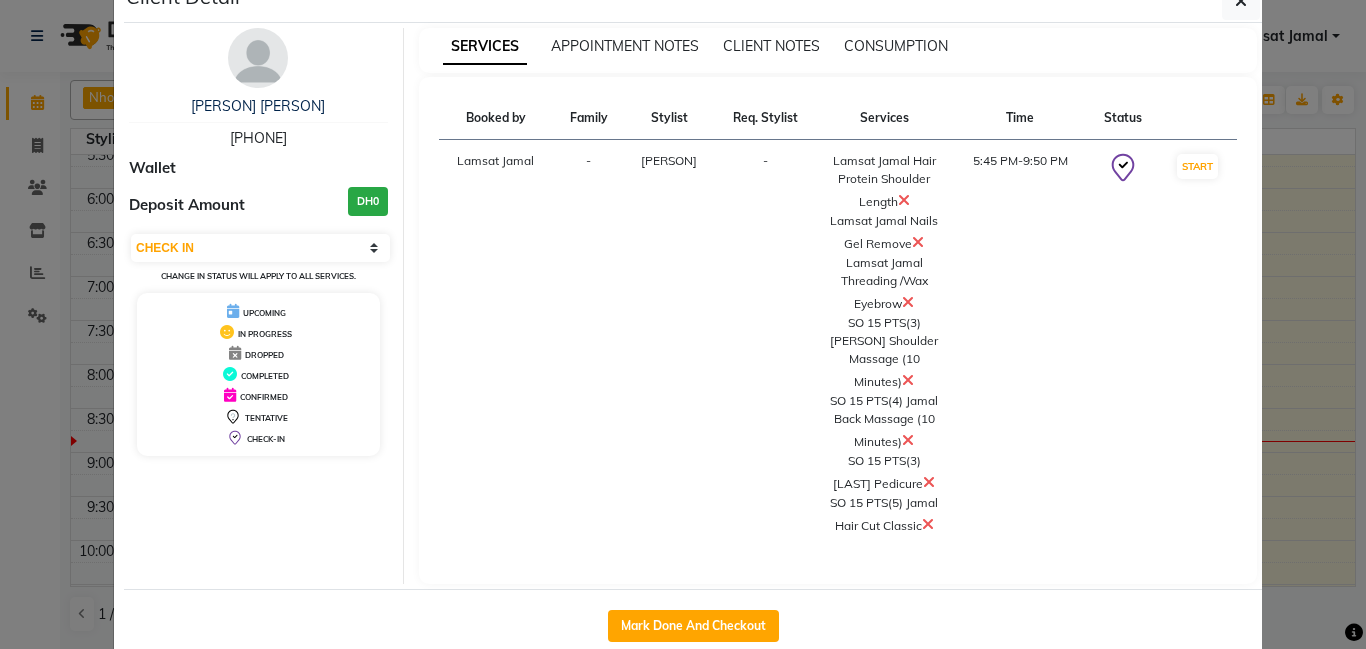 scroll, scrollTop: 73, scrollLeft: 0, axis: vertical 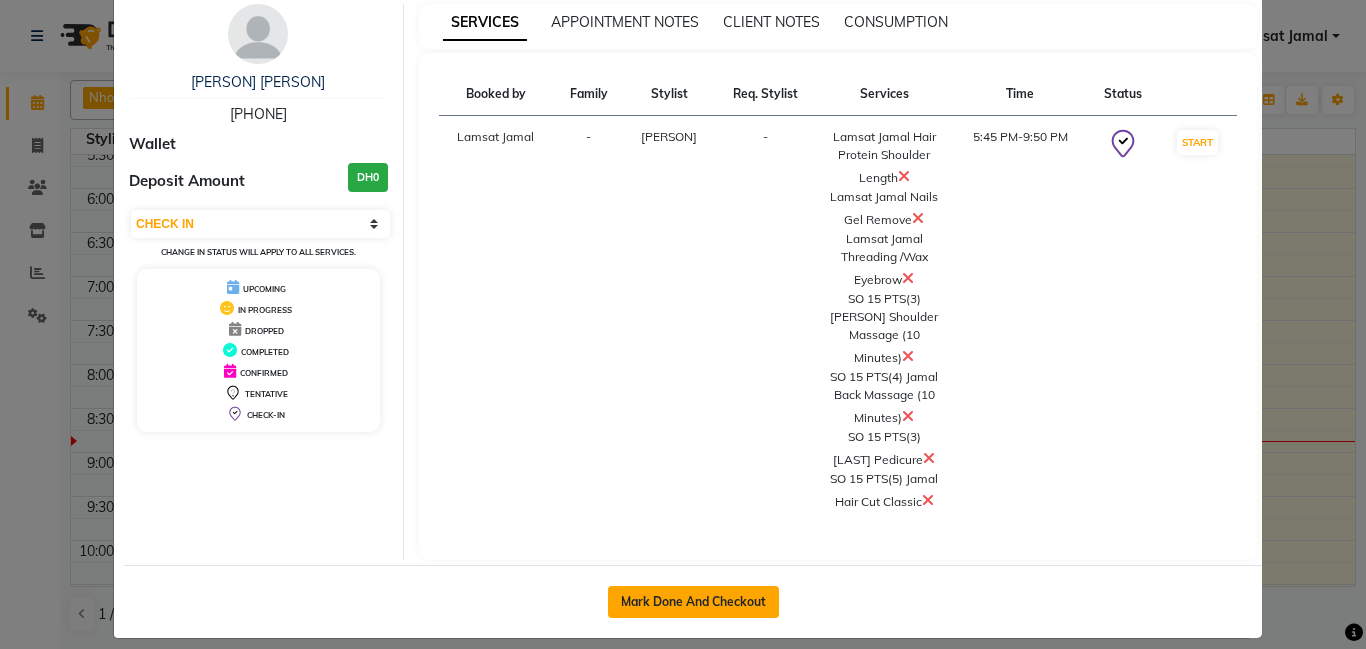 click on "Mark Done And Checkout" 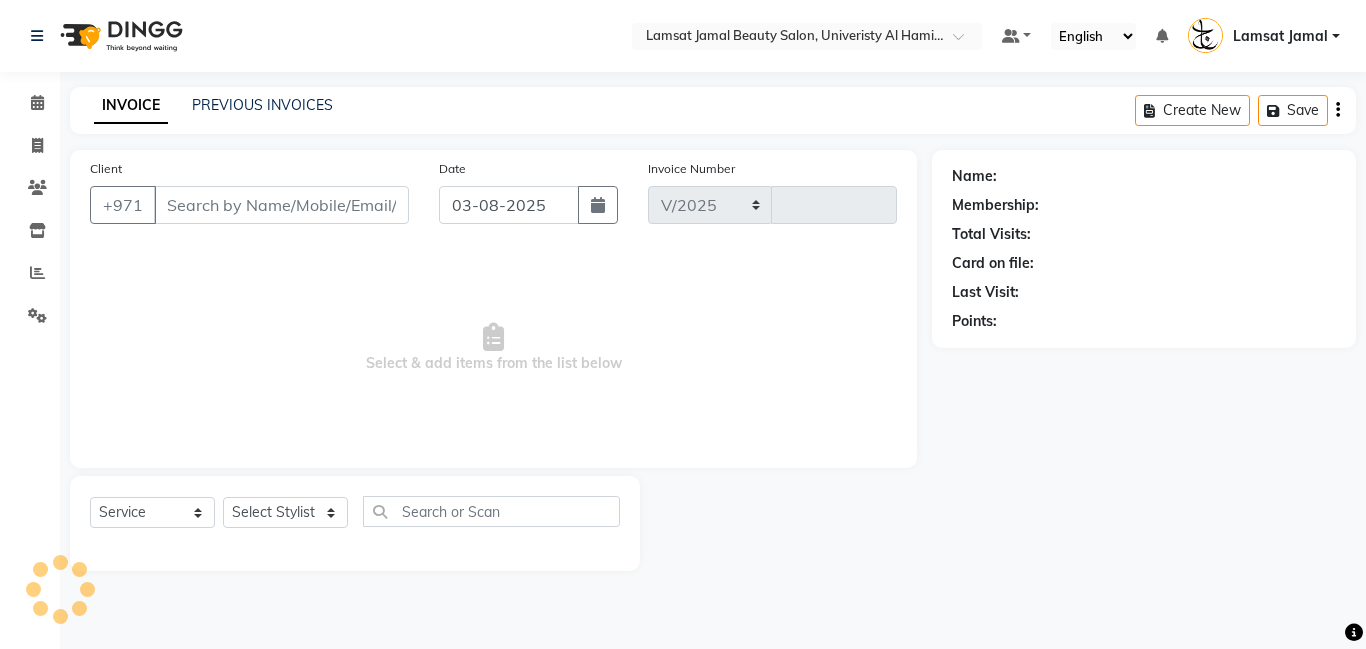 select on "8294" 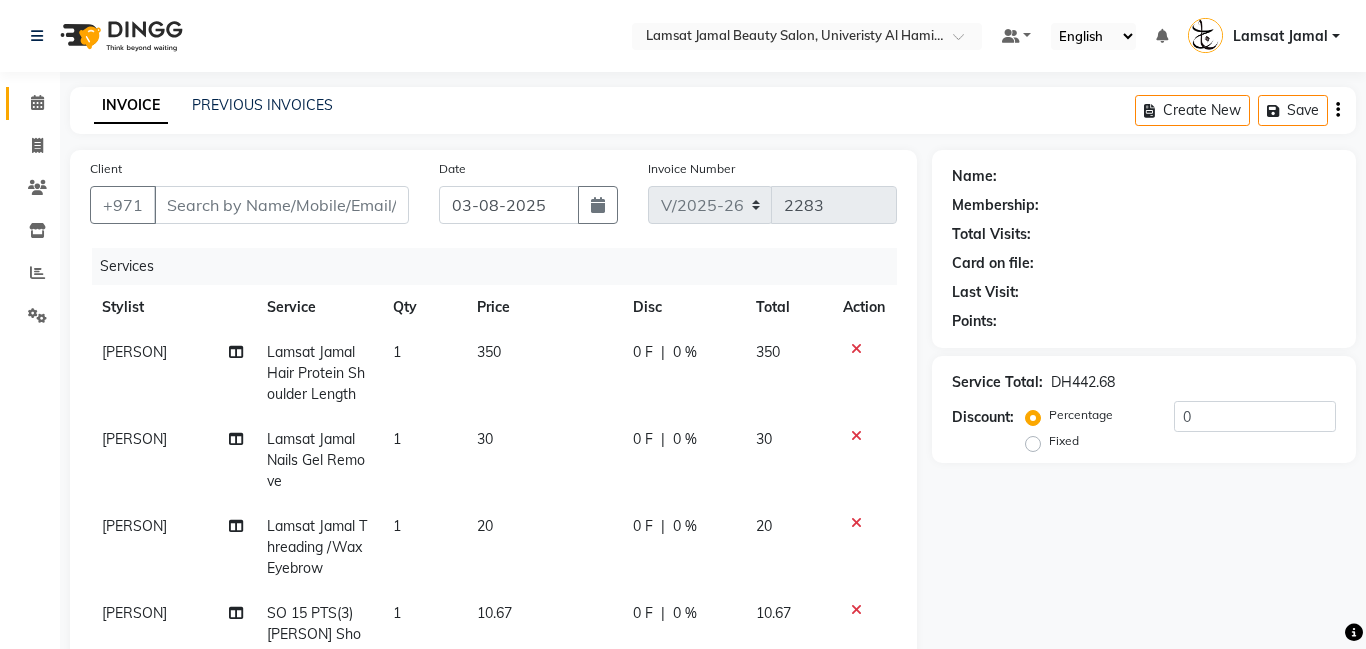 type on "56*****77" 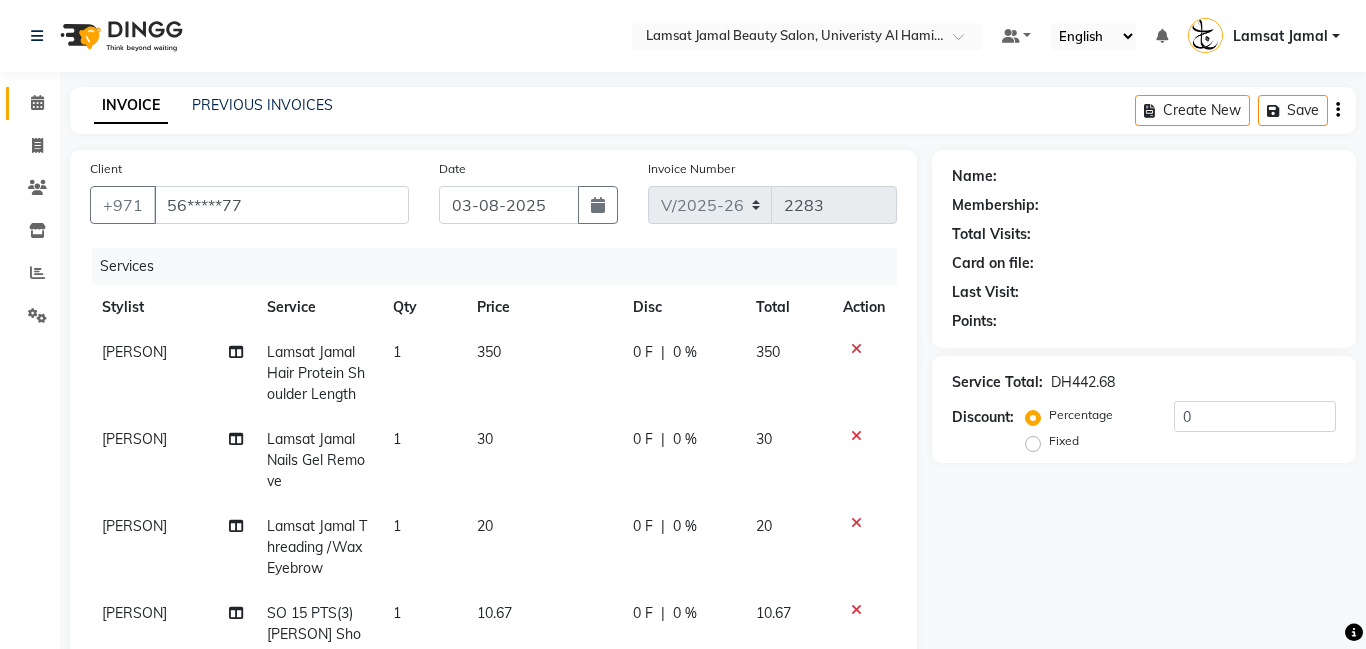 select on "79901" 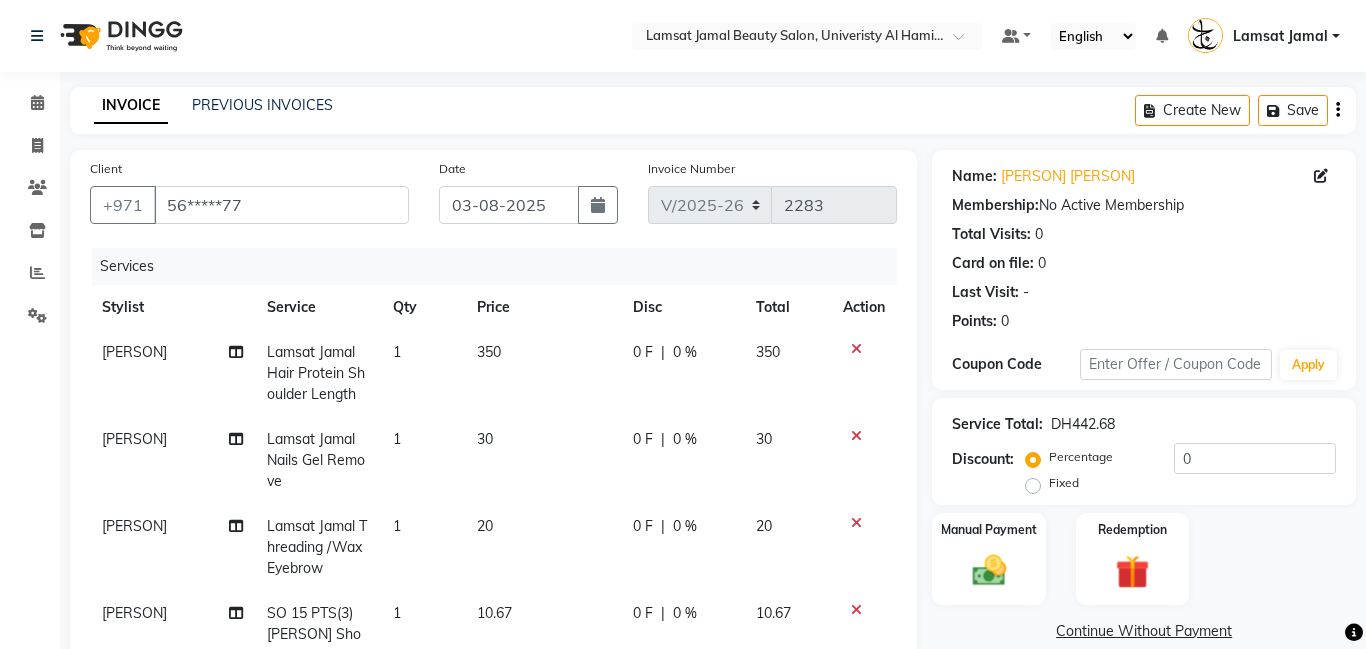click on "350" 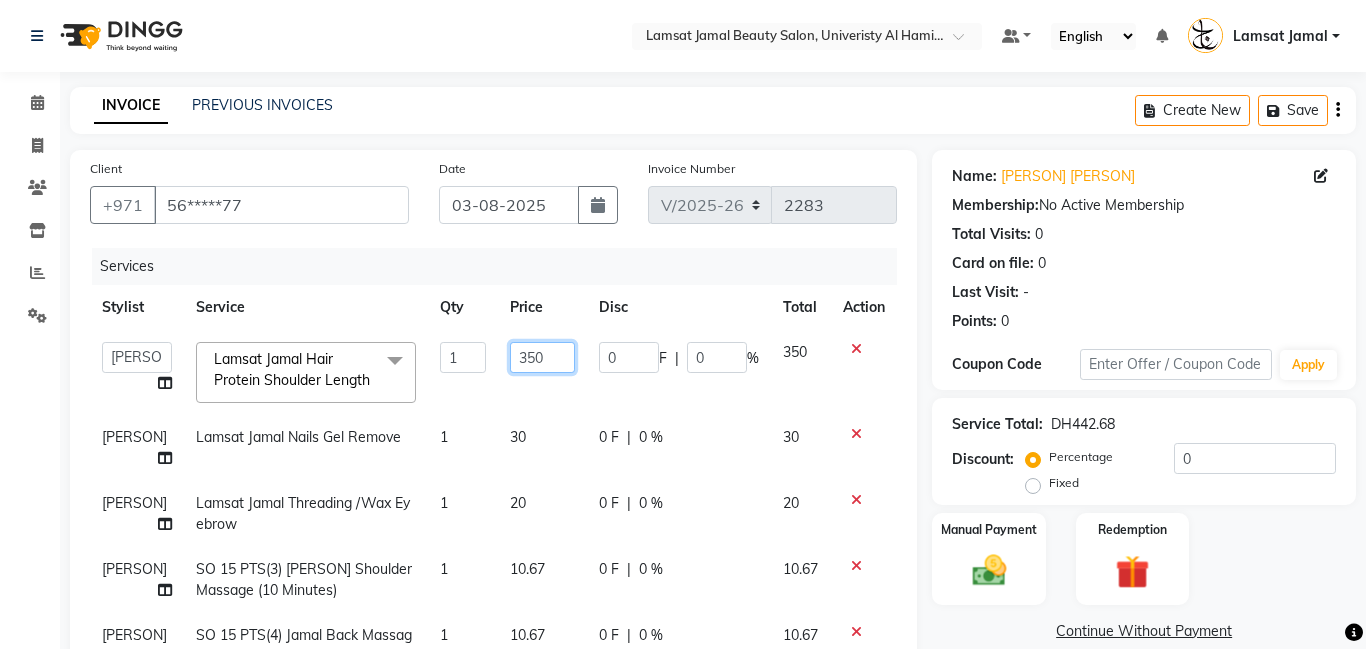 click on "350" 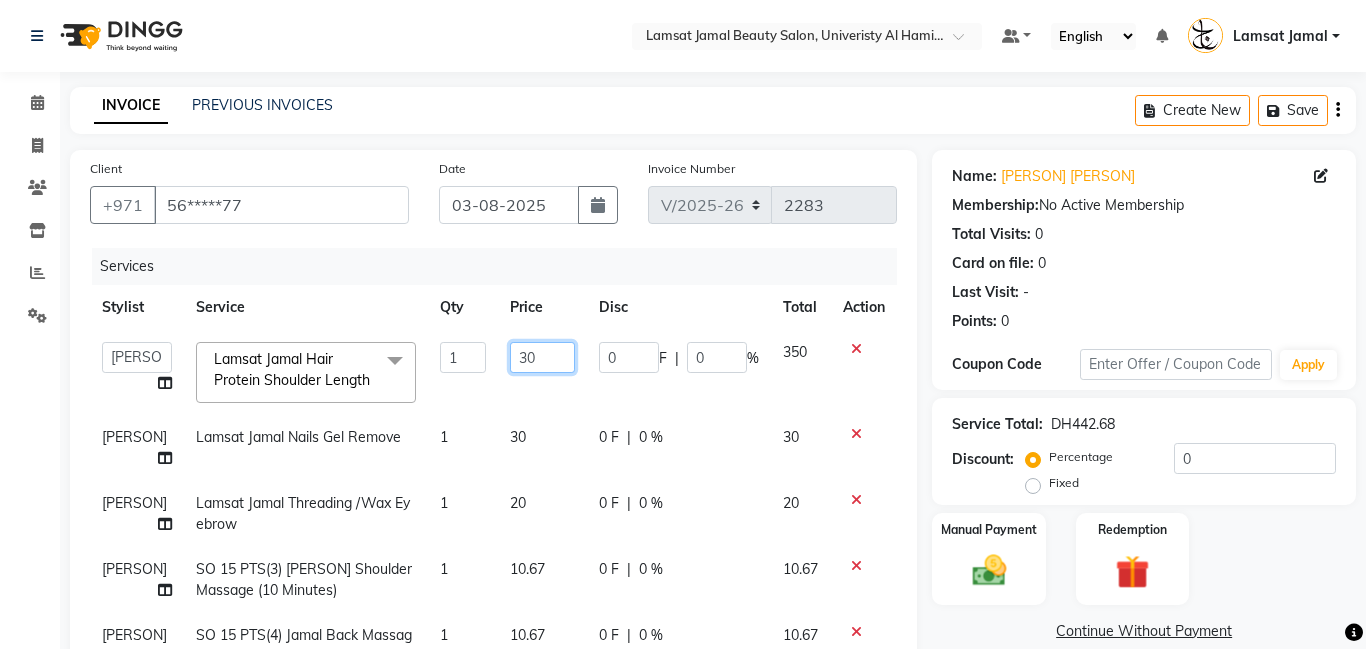 type on "300" 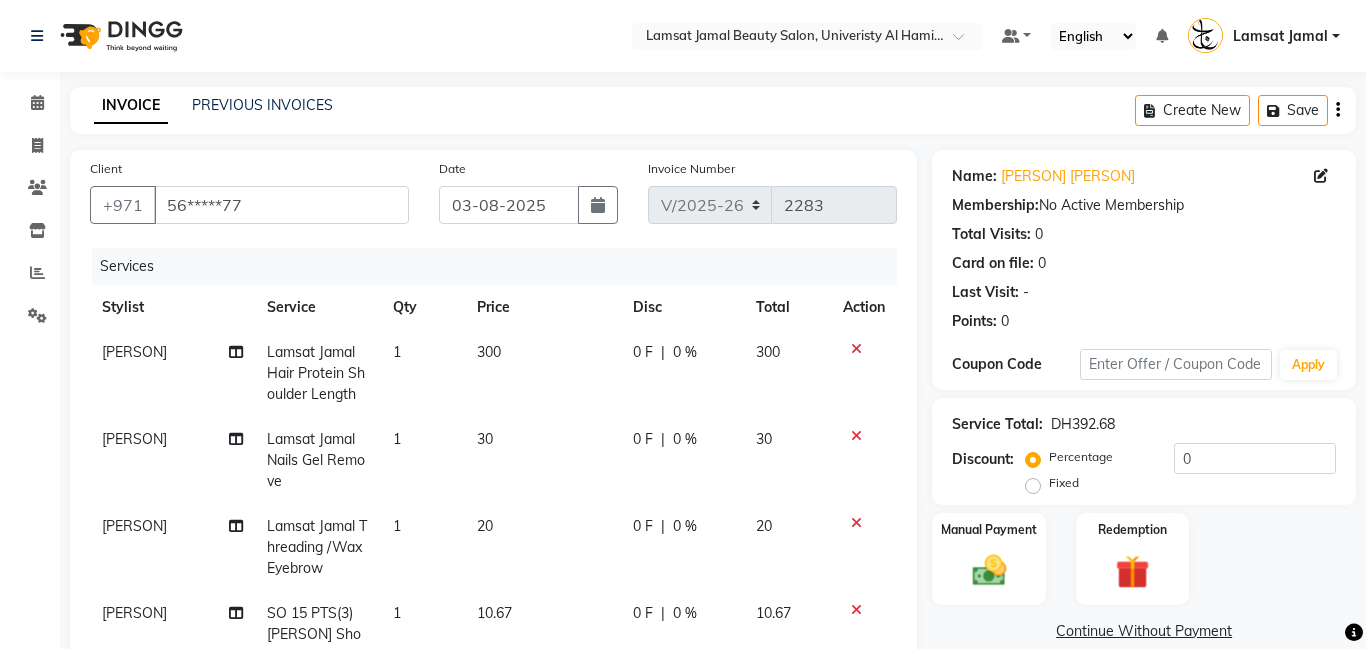 click on "[PERSON]" 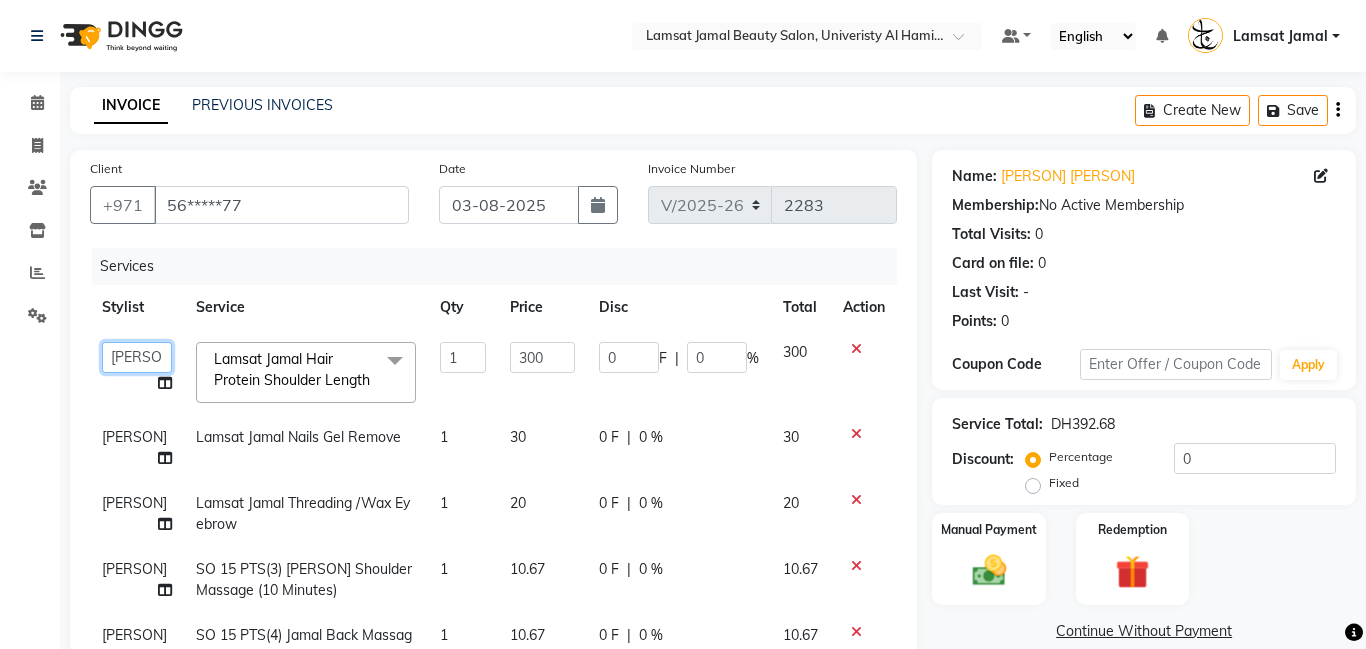 click on "Aldie   Aliya   Amna   Gennie   Joytie   Jude   Lamsat Ebda   Lamsat Jamal   Liezel   Maricar   Maychel   Michelle   Nads   Neha   Nhor   Owner Aliya   Priya   Rods   Sana   Sehr Alya   Yeng" 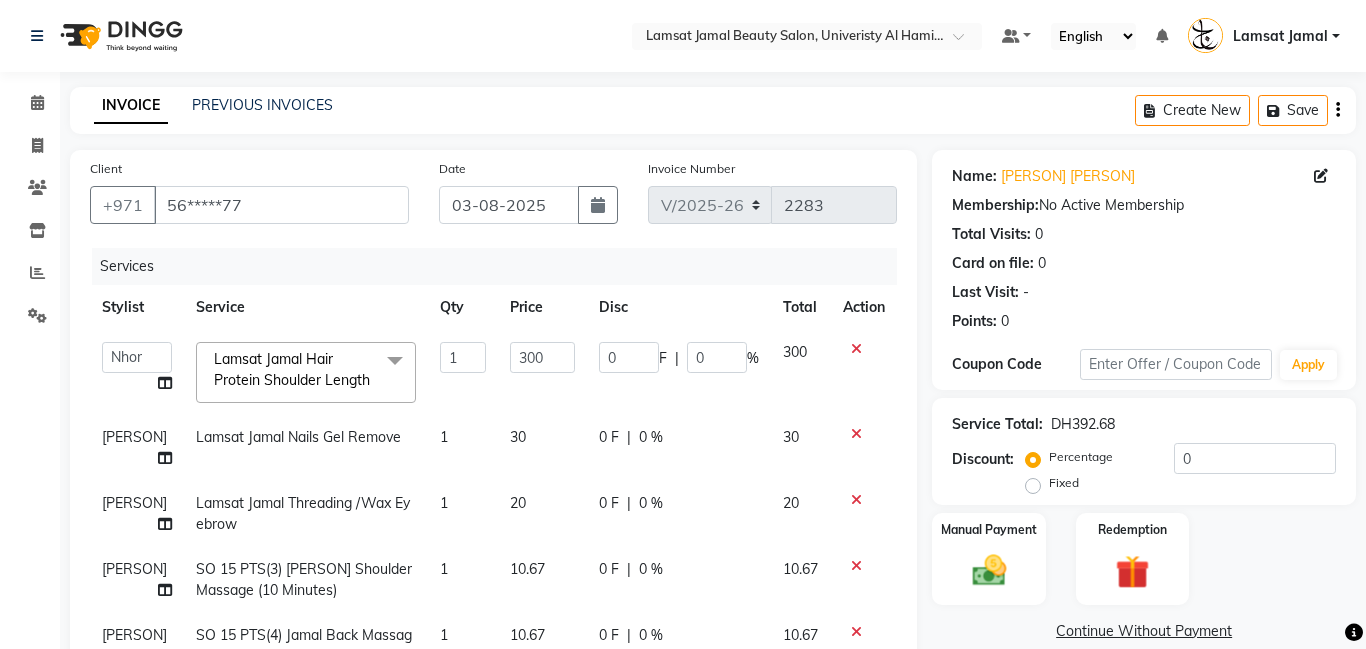 select on "79907" 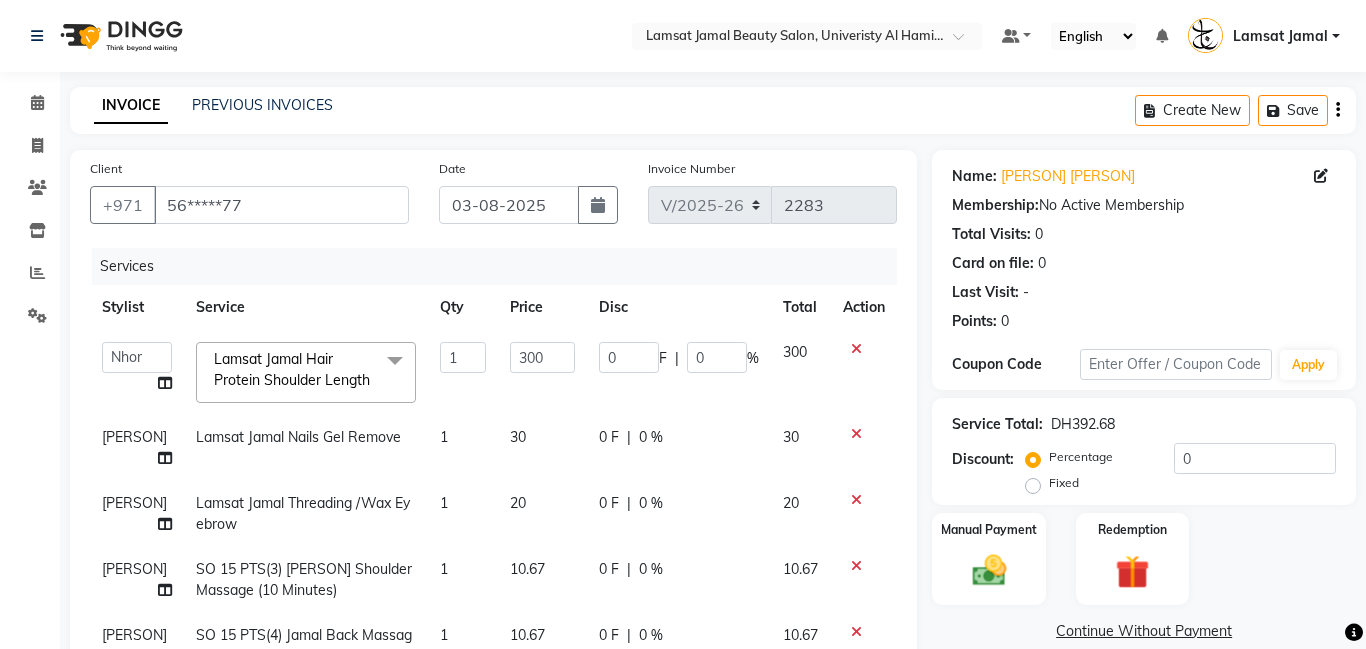 scroll, scrollTop: 100, scrollLeft: 0, axis: vertical 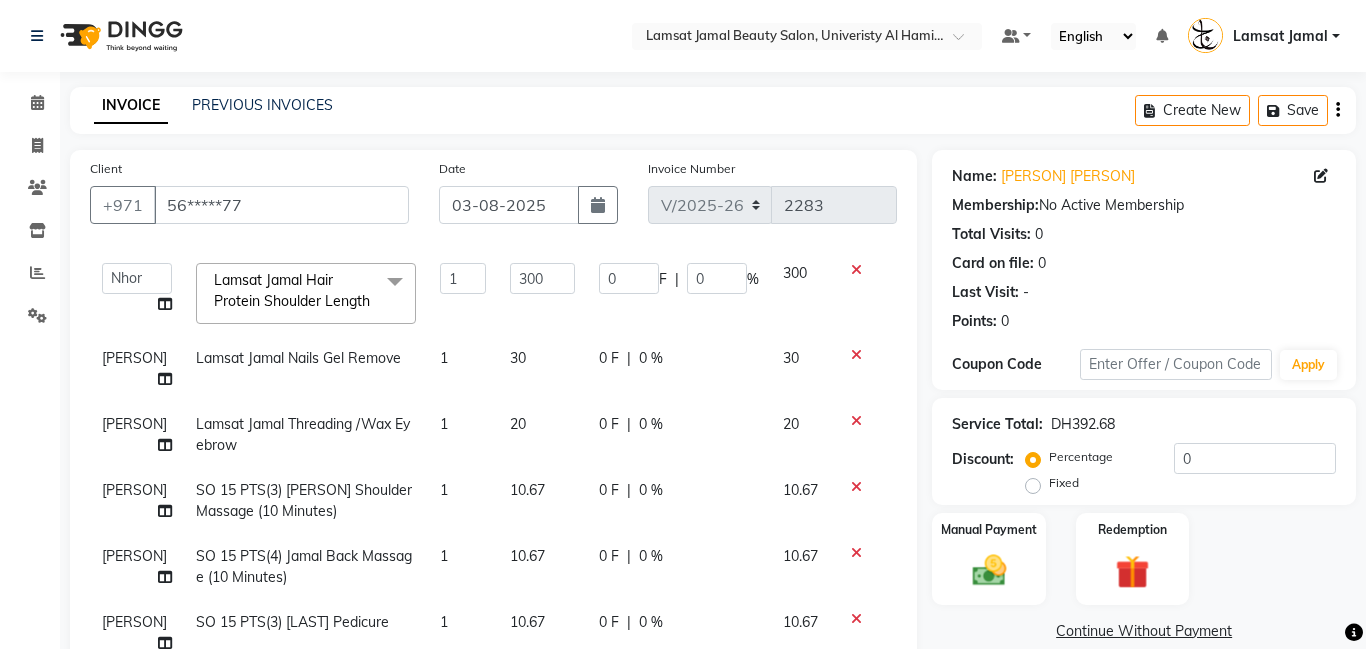 click on "[PERSON]" 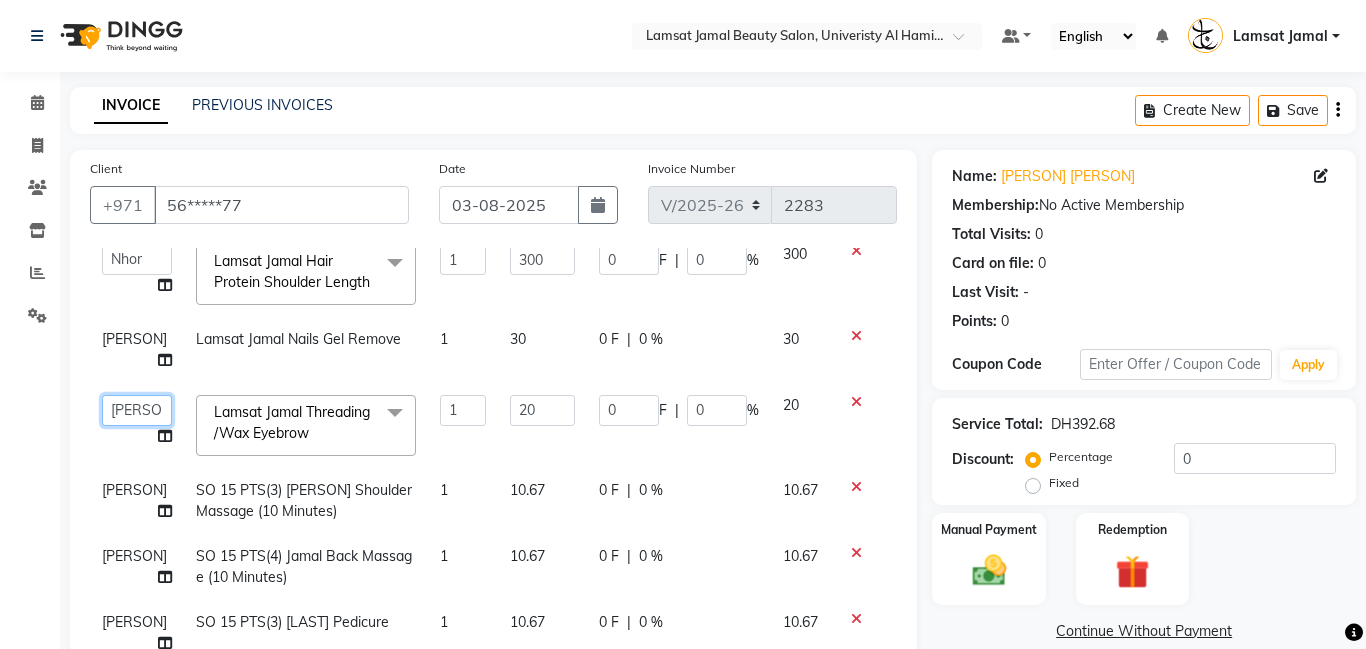 click on "Aldie   Aliya   Amna   Gennie   Joytie   Jude   Lamsat Ebda   Lamsat Jamal   Liezel   Maricar   Maychel   Michelle   Nads   Neha   Nhor   Owner Aliya   Priya   Rods   Sana   Sehr Alya   Yeng" 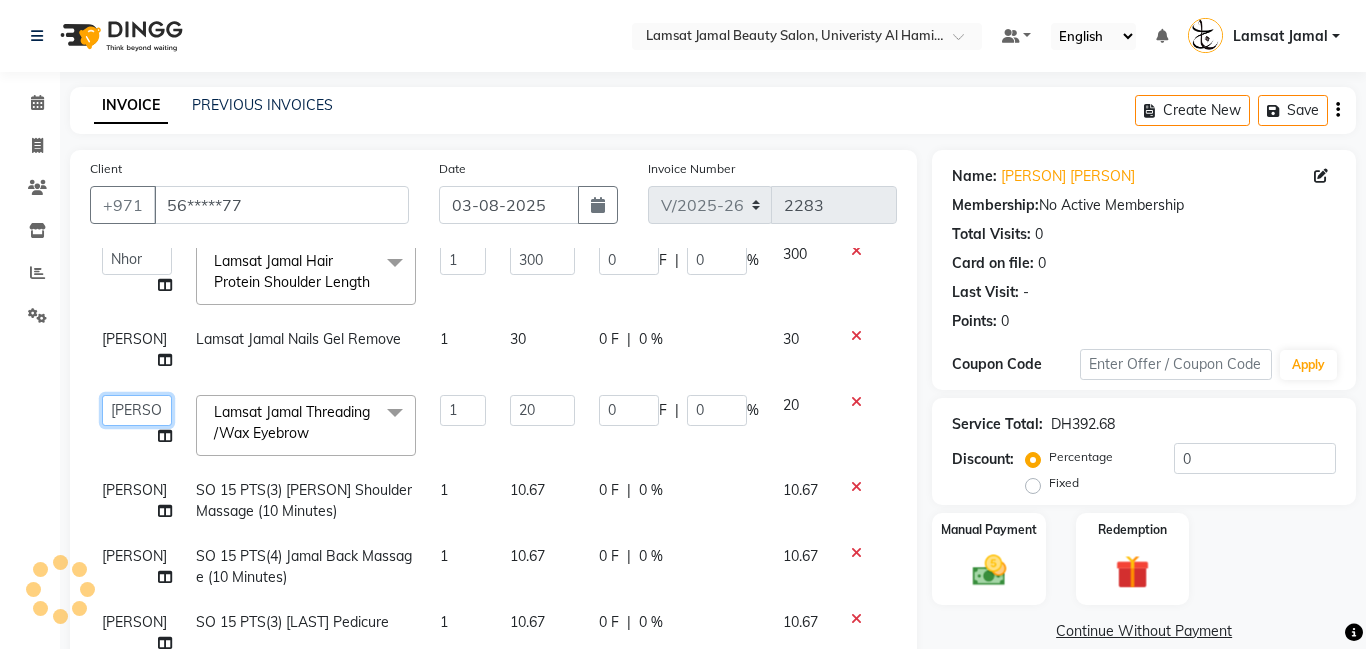 scroll, scrollTop: 41, scrollLeft: 0, axis: vertical 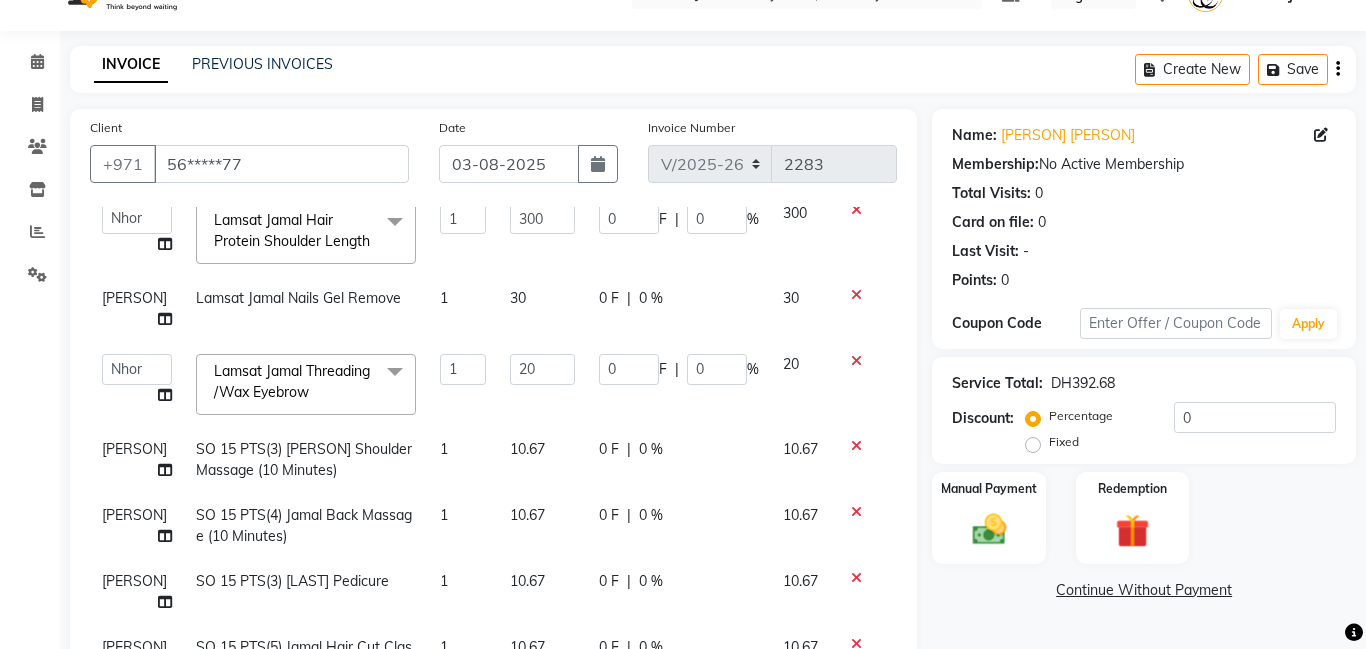select on "79907" 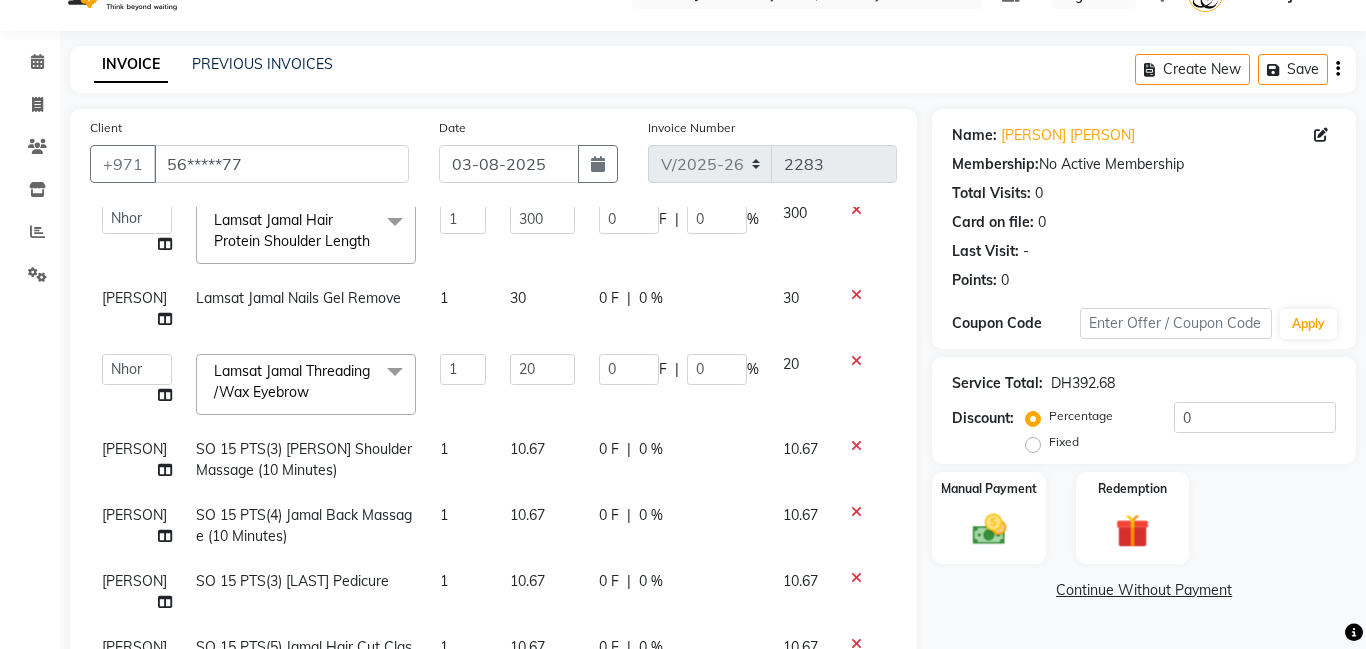 scroll, scrollTop: 119, scrollLeft: 0, axis: vertical 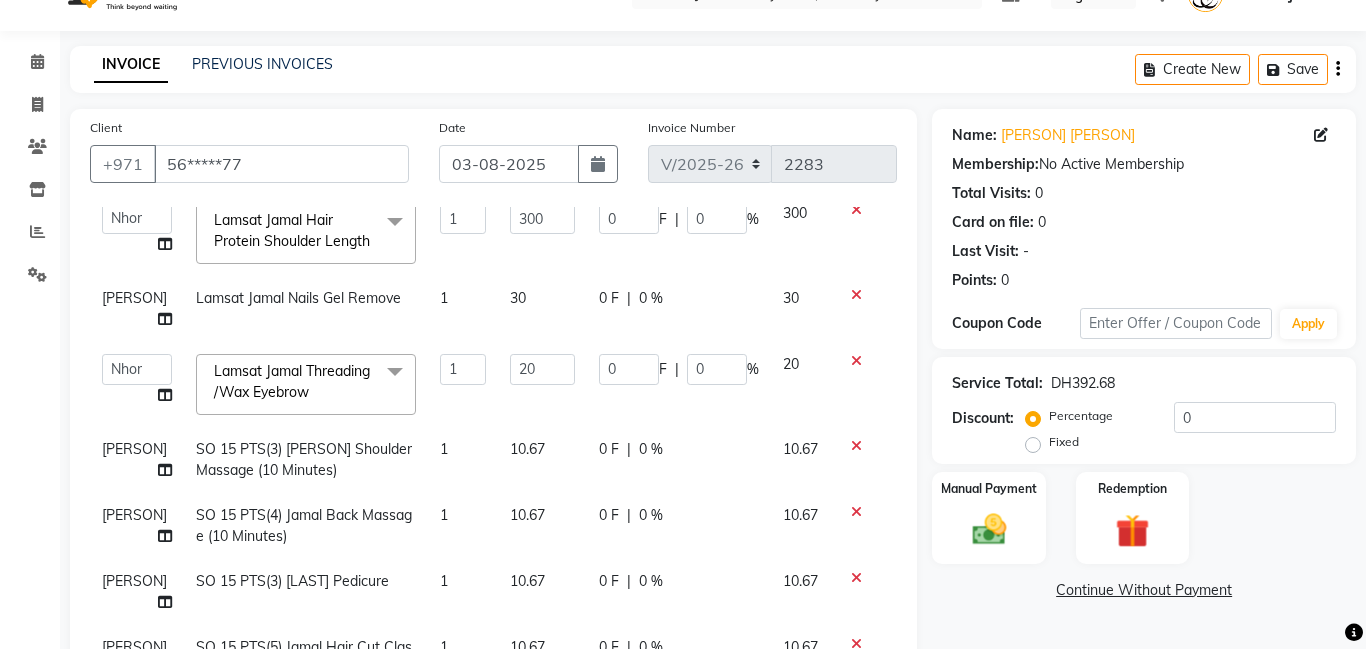 click on "1" 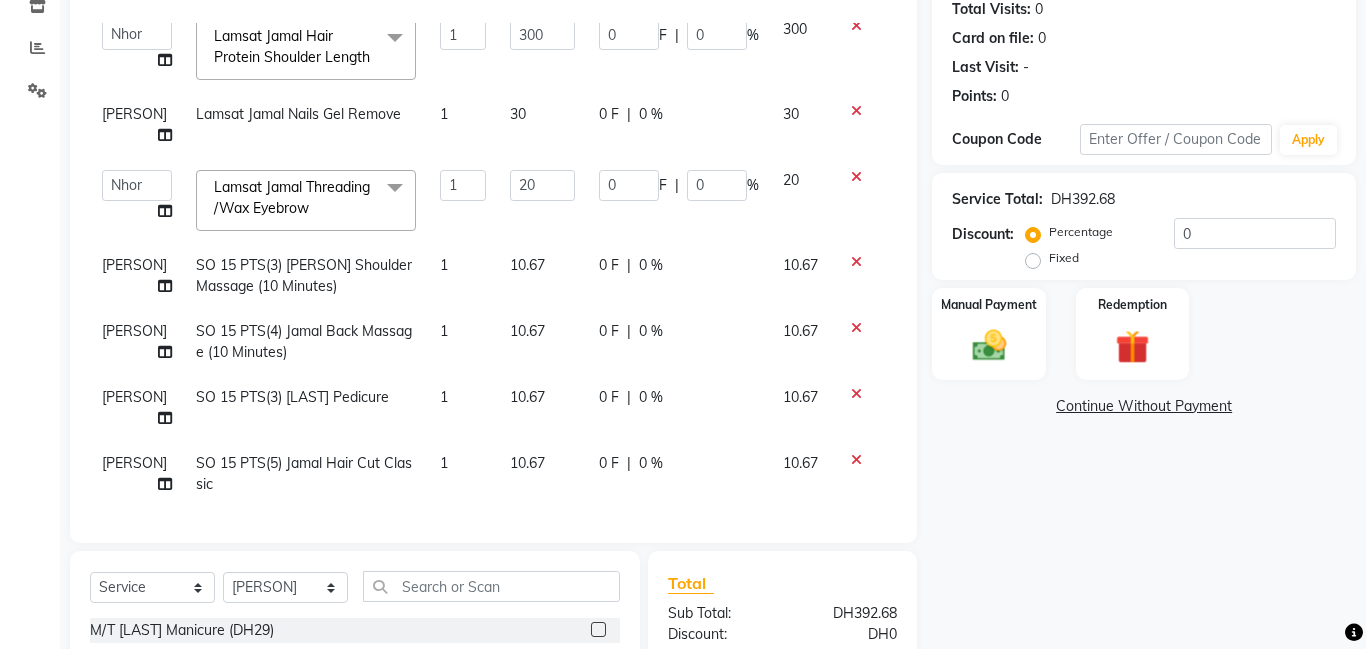 click on "1" 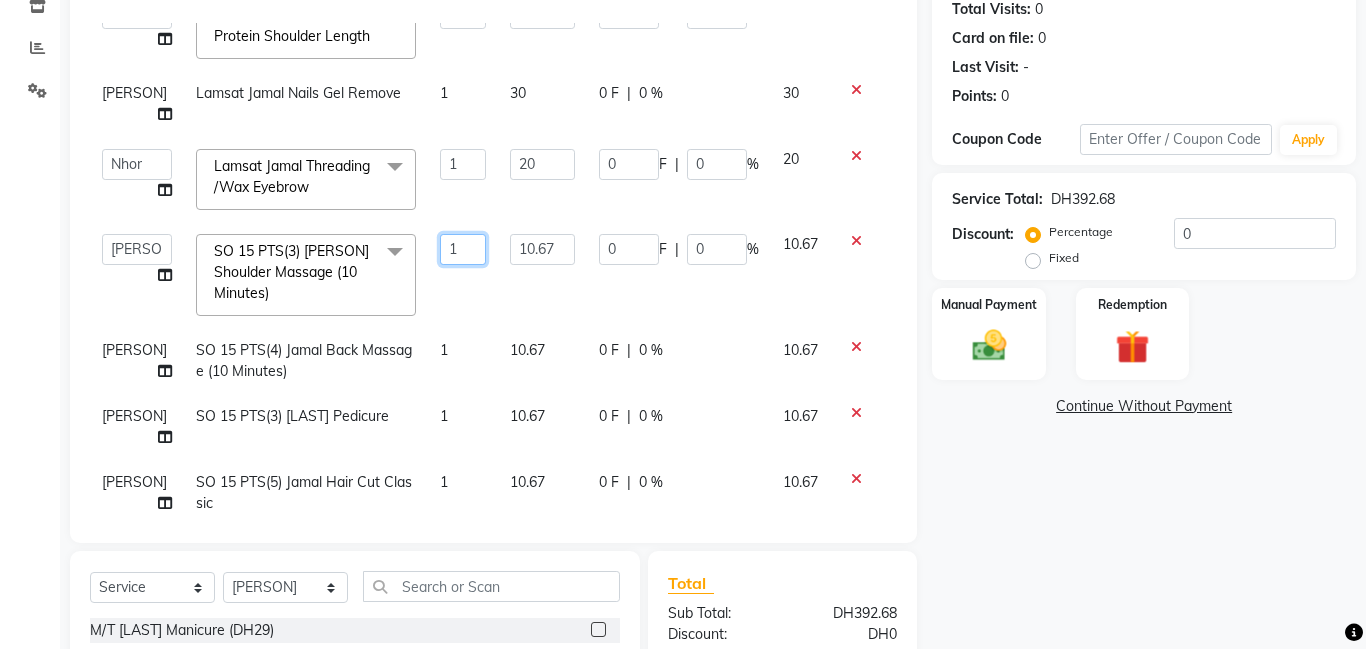 click on "1" 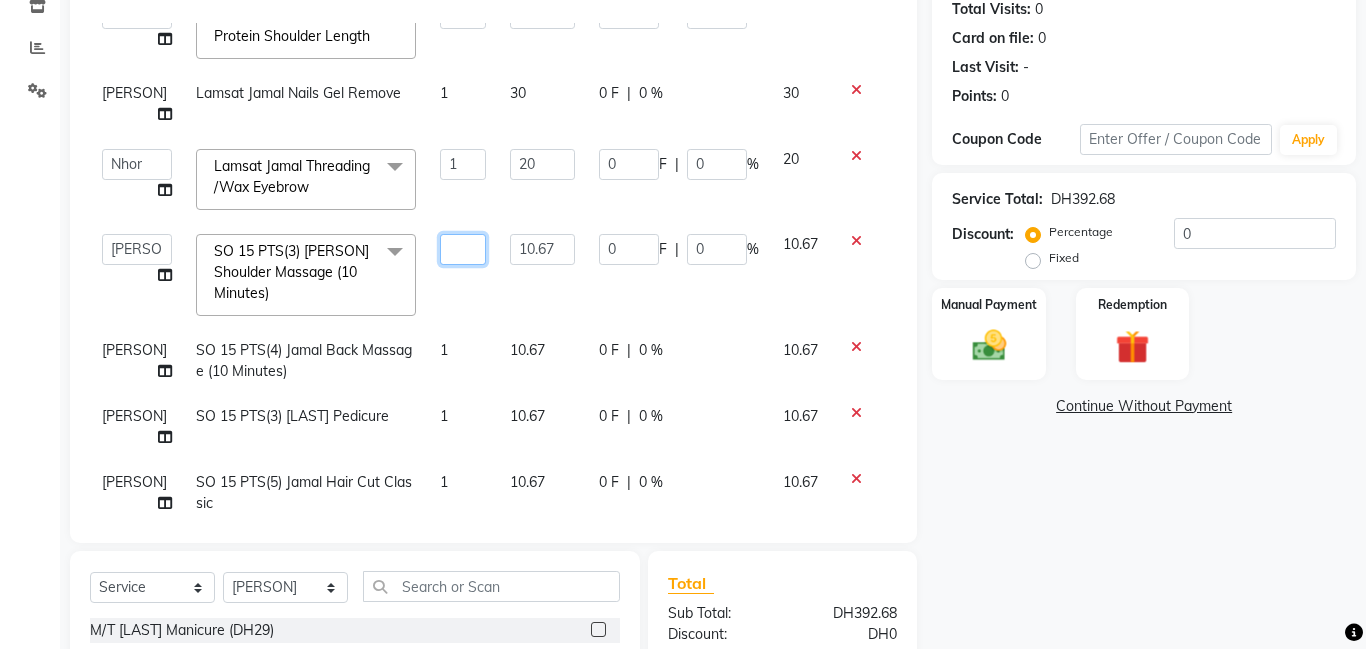 type on "3" 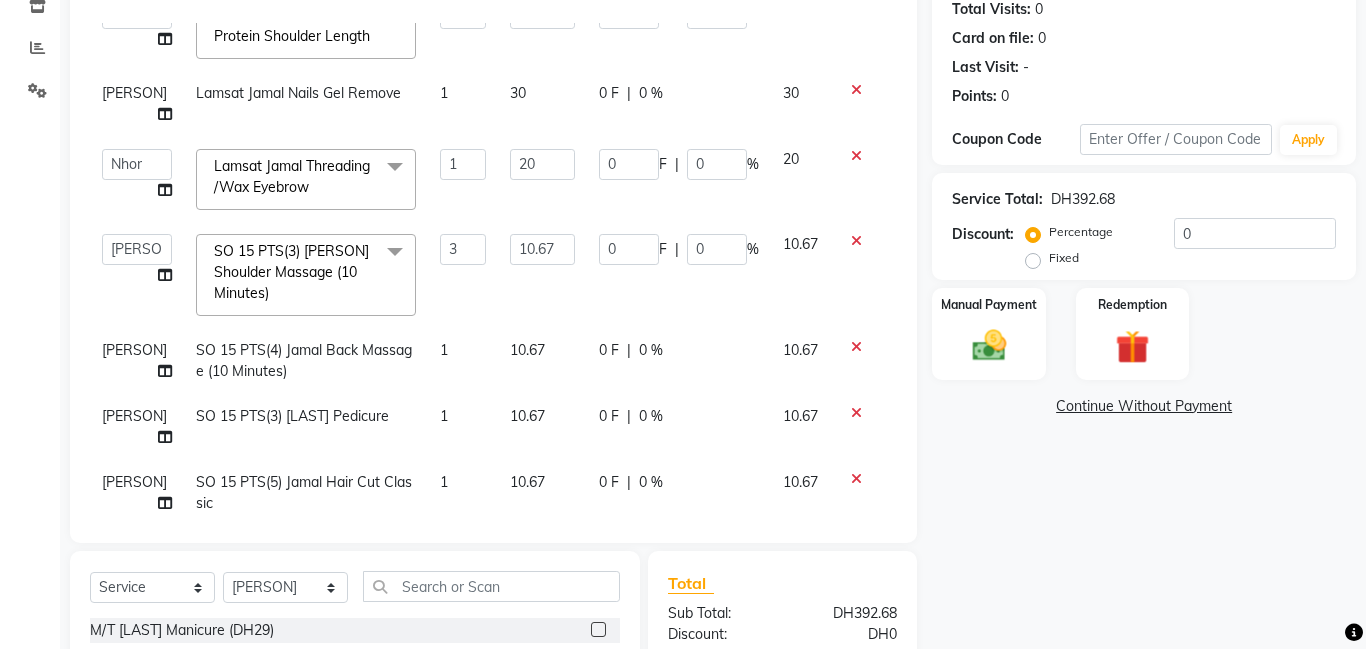click on "[PERSON] [PERSON] [PERSON] [PERSON] [PERSON] [PERSON] Lamsat [PERSON] [PERSON] Lamsat [PERSON] Liezel Maricar Maychel Michelle Nads Neha Nhor Owner [PERSON] Priya Rods Sana Sehr [PERSON] Yeng Lamsat [PERSON] Hair Protein Shoulder Length  x M/T [PERSON] Manicure M/T [PERSON] Gel Color M/T [PERSON] Pedicure M/T [PERSON] Footspa M/T [PERSON] Plastic Extension M/T [PERSON] Mini Facial M/T [PERSON] Black Heads M/T [PERSON] Face Bleach M/T [PERSON] Eyebrow Tint M/T [PERSON] Hair Trim M/T [PERSON] Morrocan Bath M/T [PERSON] Soft Gel M/T [PERSON] Roots Color With Hair Trim M/T [PERSON] Hair Spa With Hair Trim M/T [PERSON] Hot Oil With Hair Trim M/T [PERSON] Manicure & Pedicure for 2 Pax M/T [PERSON] Morrocan Bath + 30 Min Massage M/T [PERSON] Normal Facial, Manicure, Pedicure M/T [PERSON] Manicure, Pedicure, With Massage Lamsat [PERSON] Nails Classic Manicure Lamsat [PERSON] Nails Classic Pedicure Lamsat [PERSON] Nails Special Manicure Lamsat [PERSON] Nails Special Pedicure Lamsat [PERSON] Nails Cut and Shape Lamsat [PERSON] Nails Gel Polish Lamsat [PERSON] Nails Classic French Tip 1 300 0 F |" 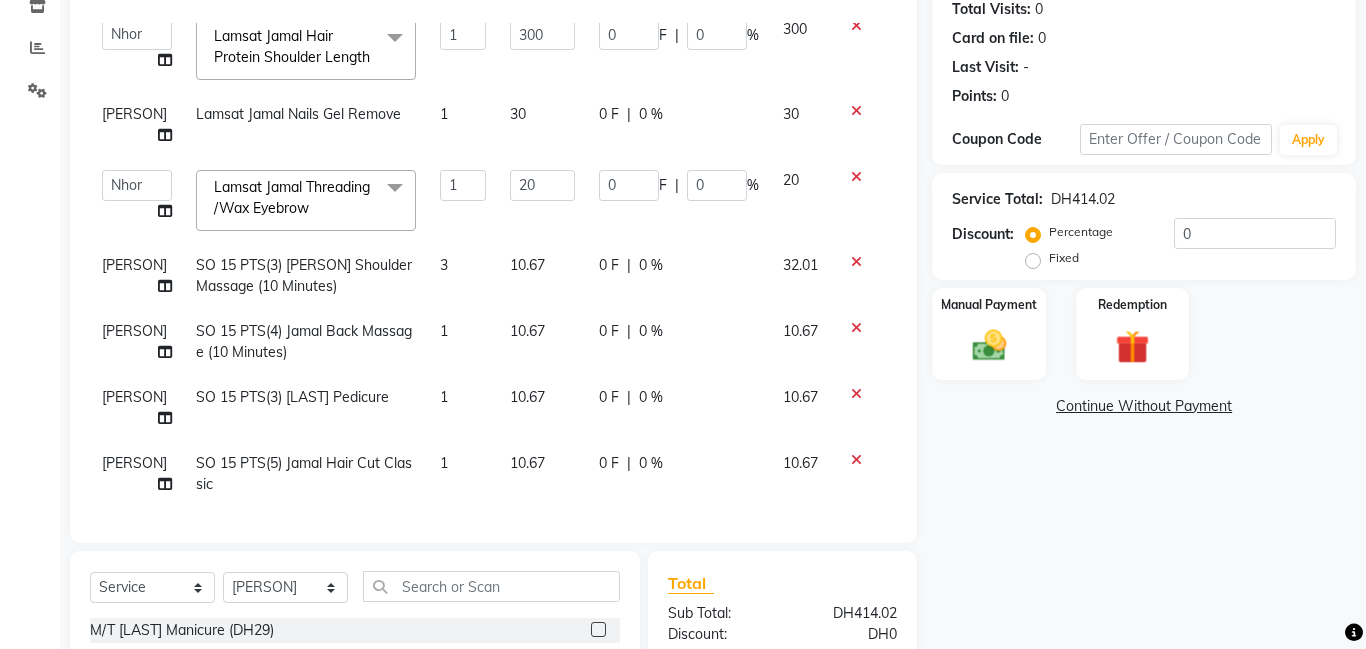 click on "1" 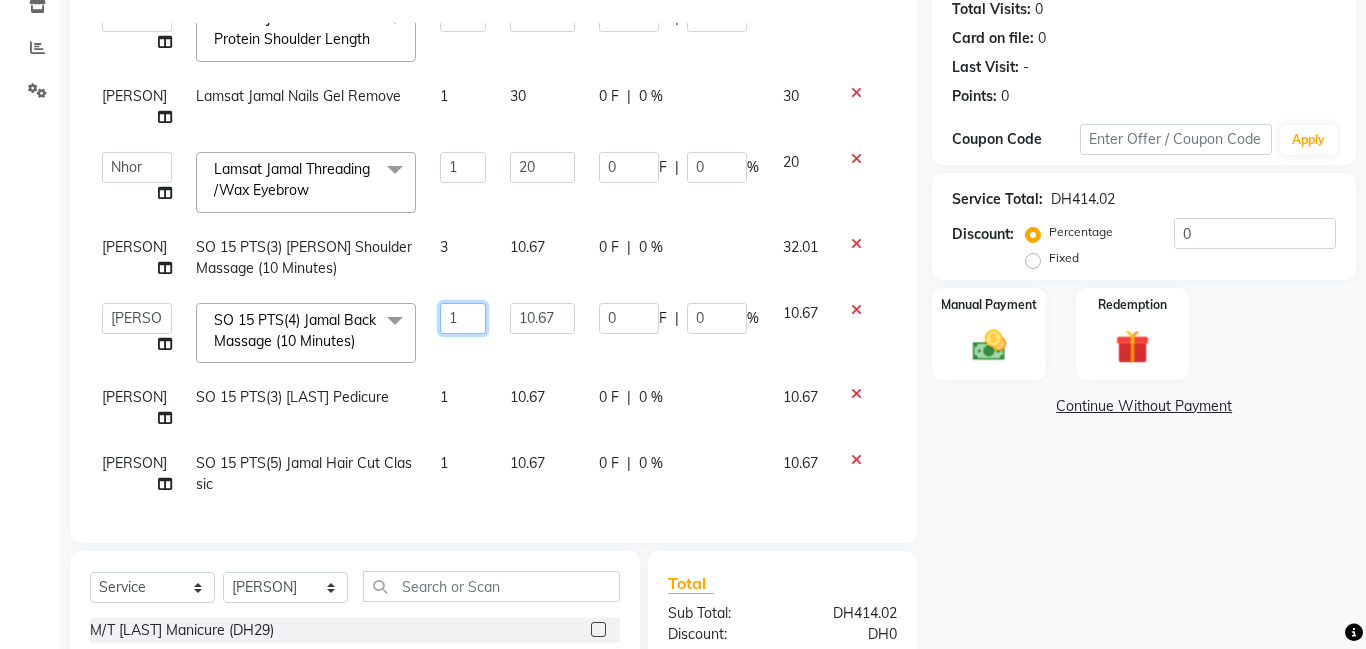 click on "1" 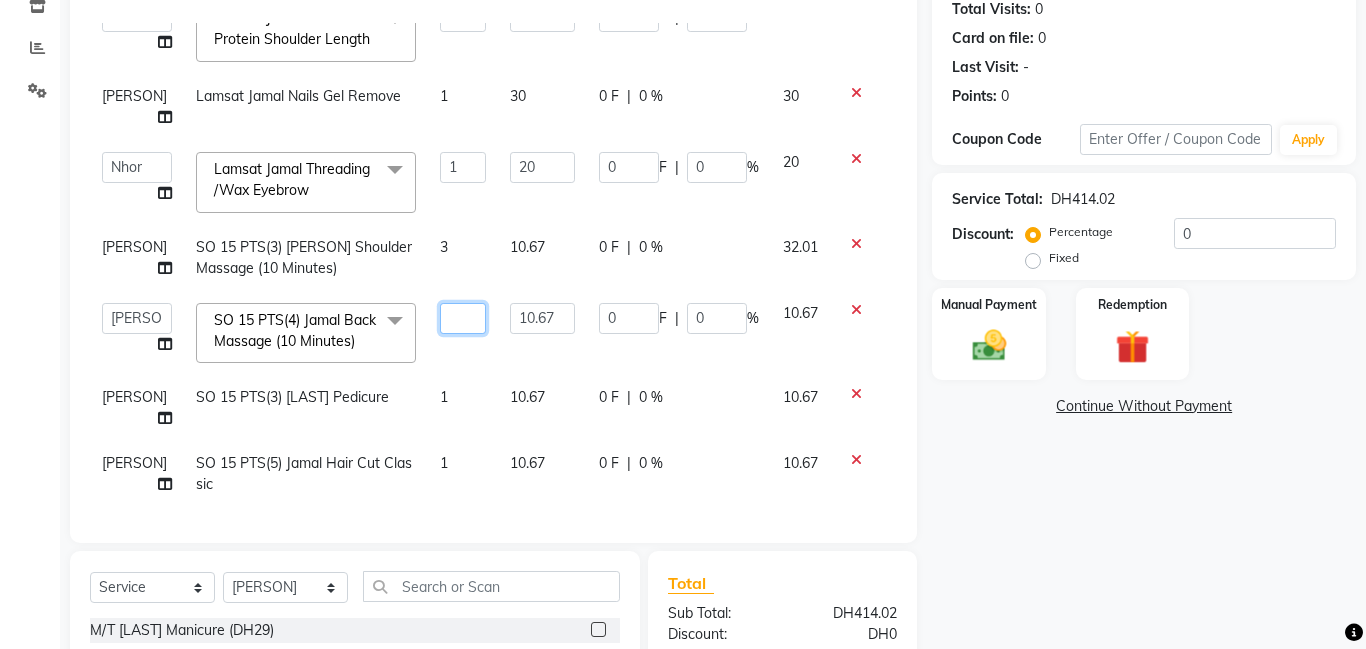 type on "4" 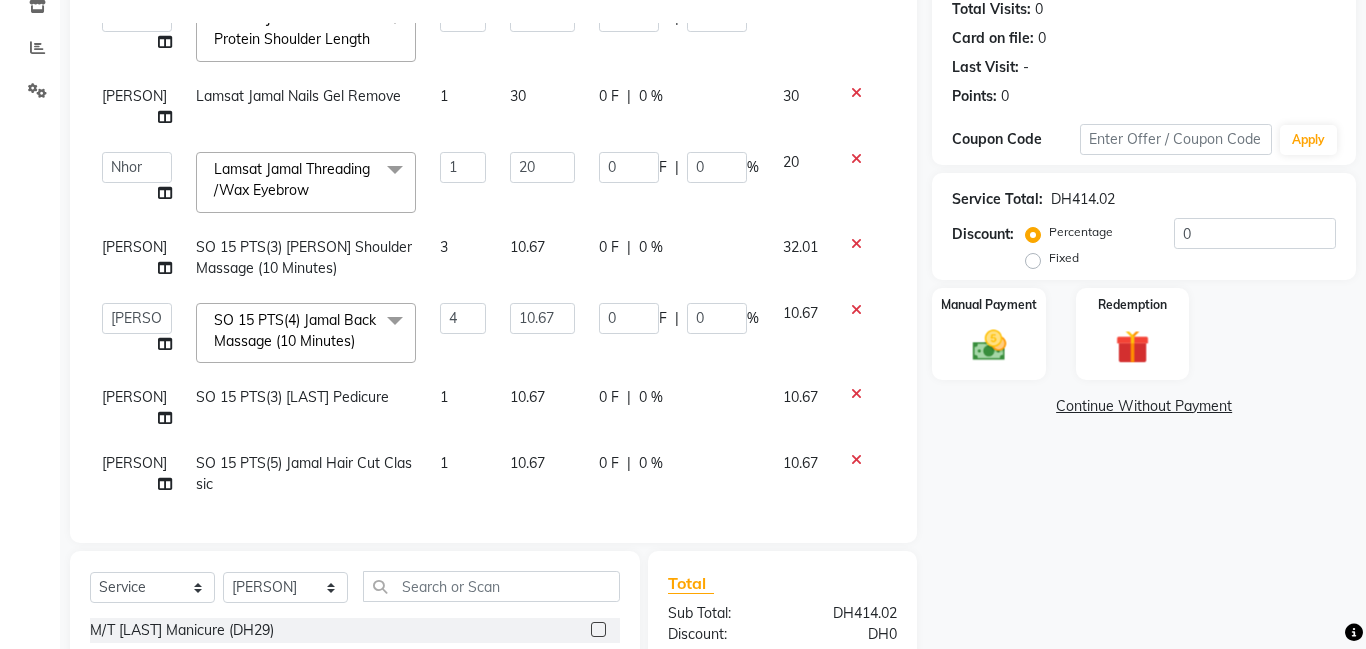 click on "1" 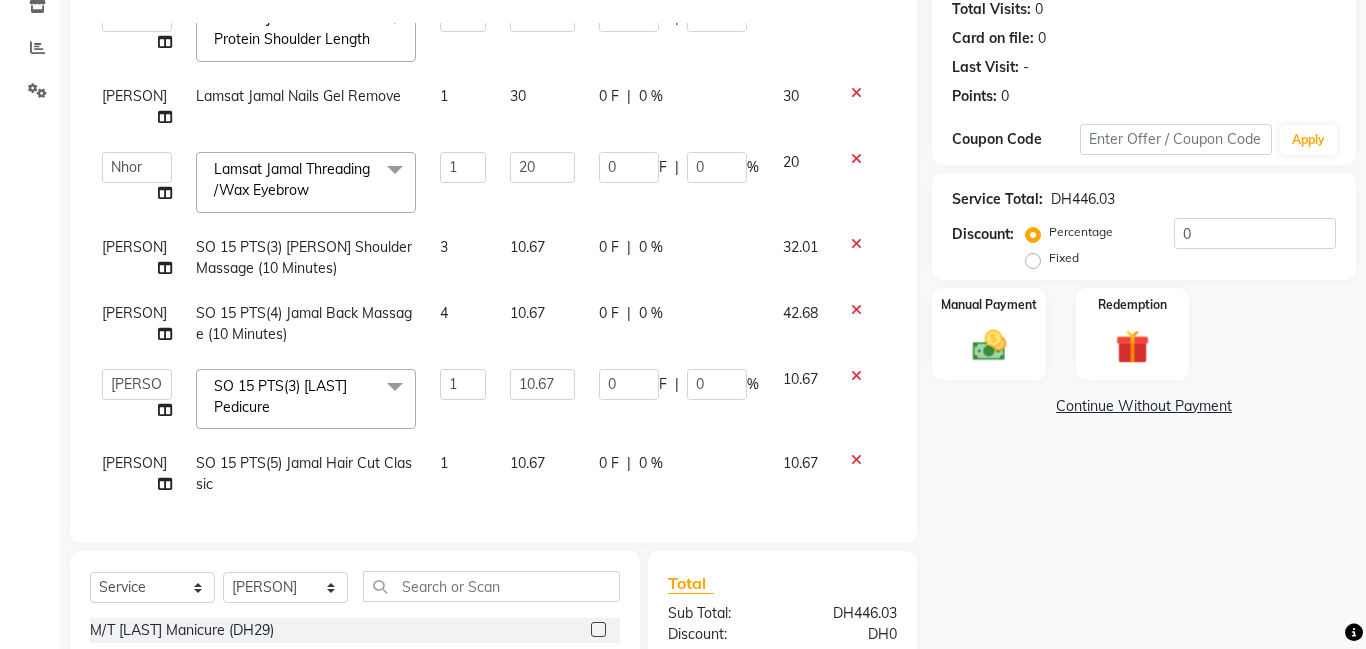 click on "1" 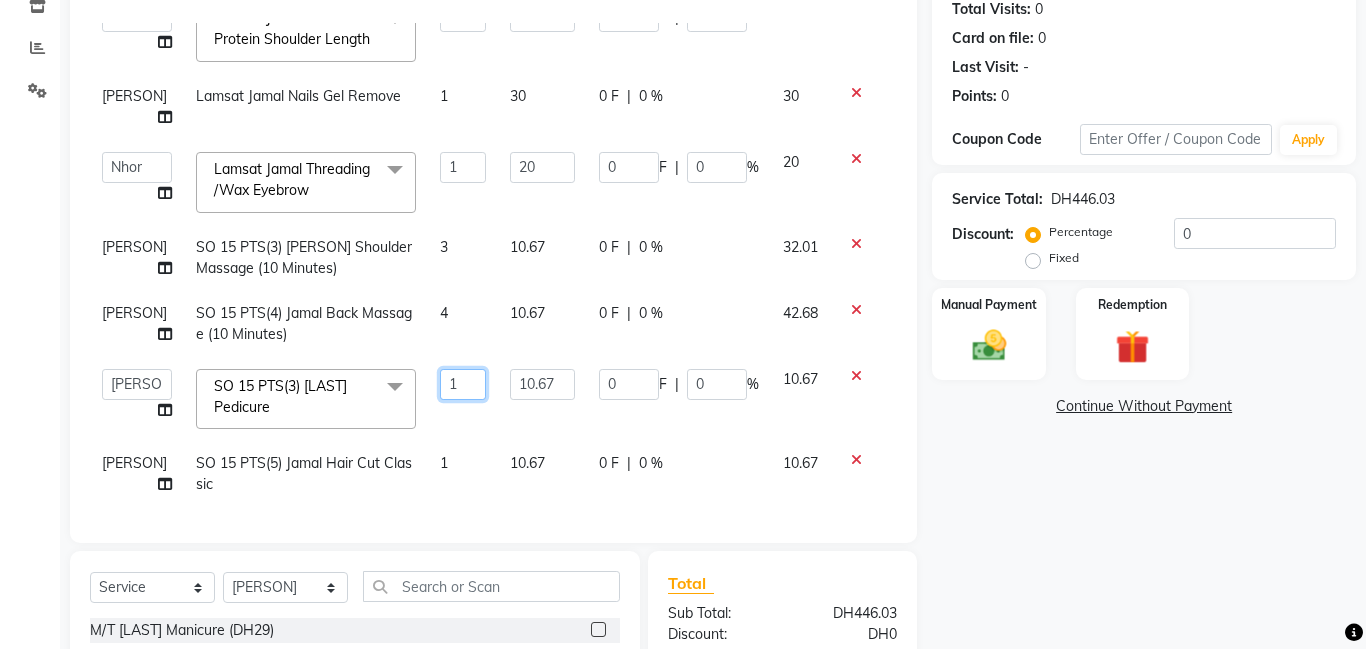 click on "1" 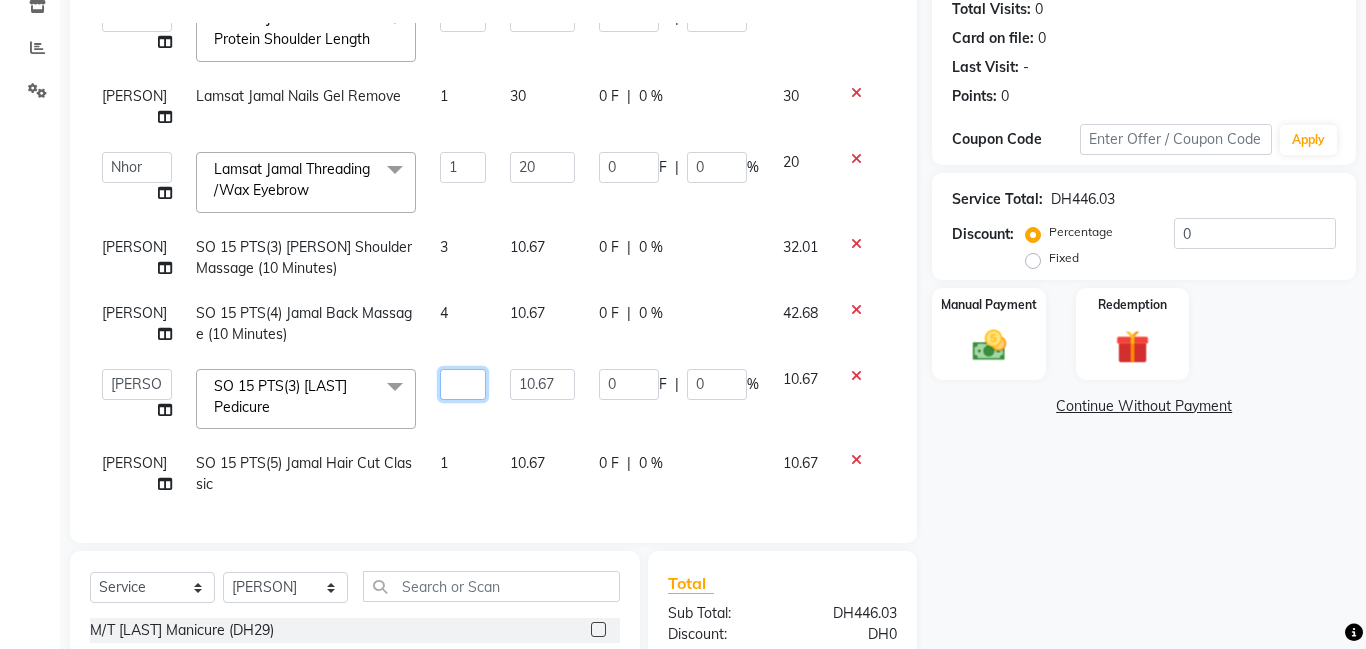 type on "3" 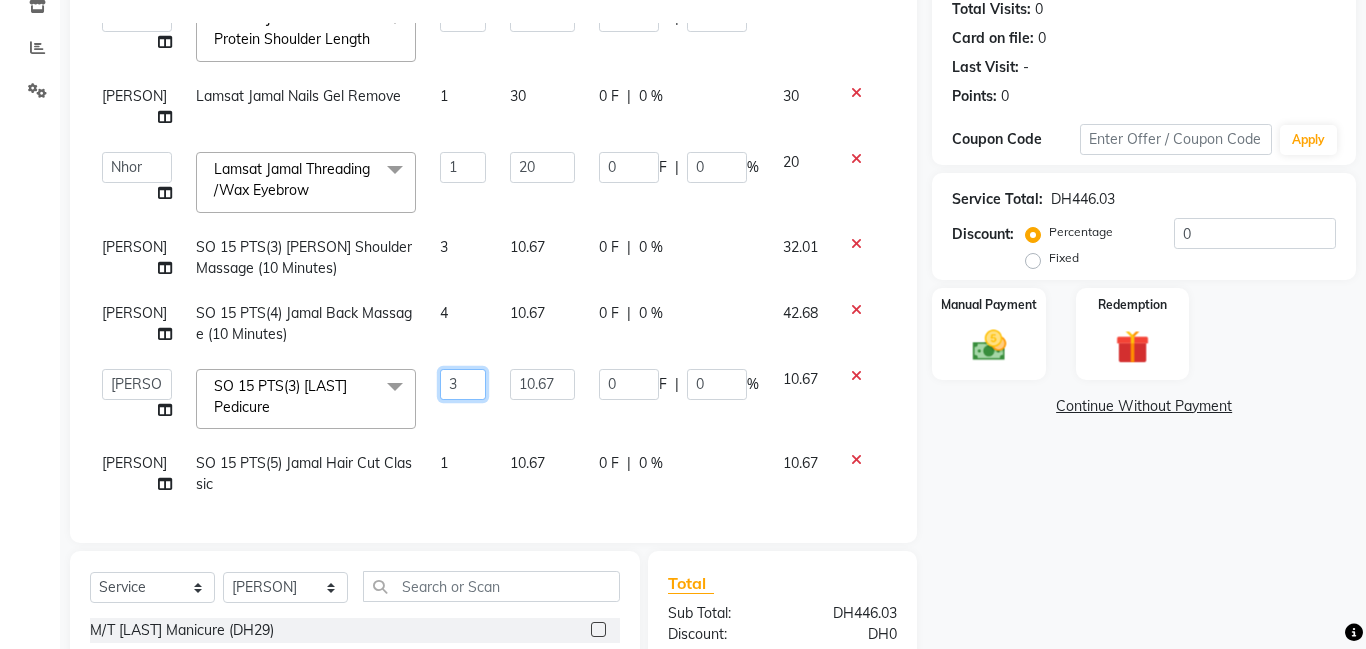 scroll, scrollTop: 138, scrollLeft: 0, axis: vertical 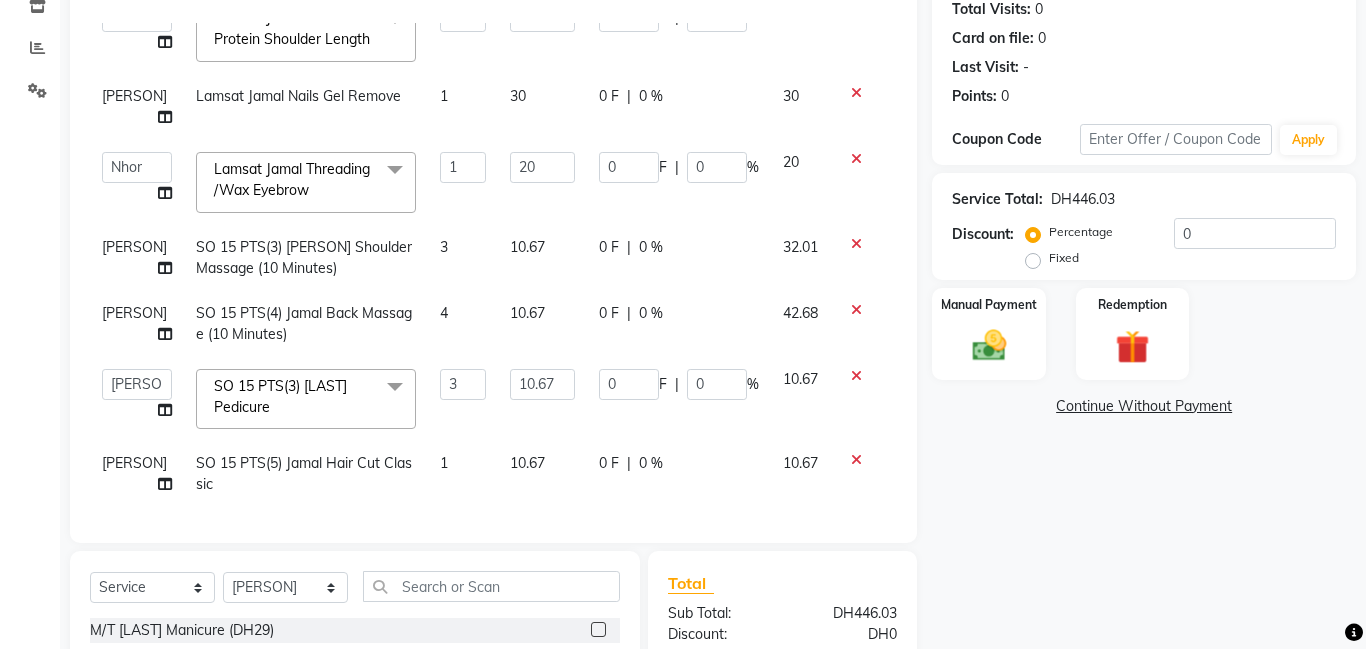 click on "1" 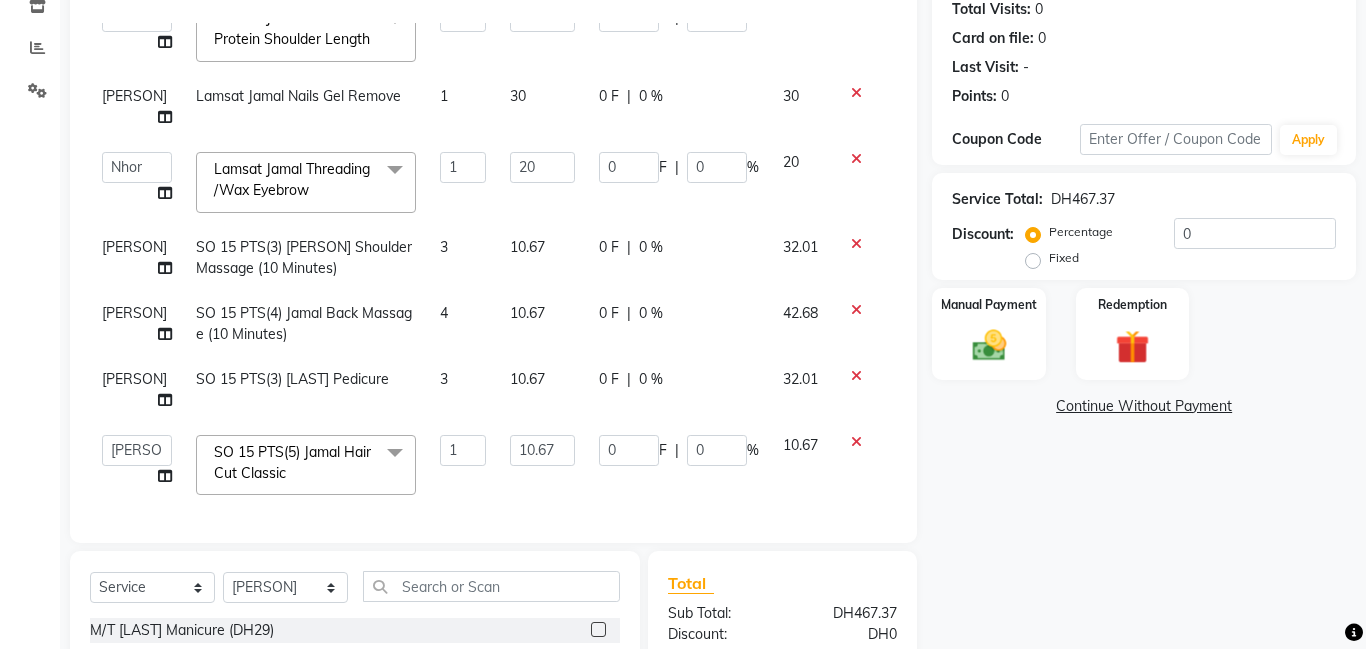 scroll, scrollTop: 138, scrollLeft: 0, axis: vertical 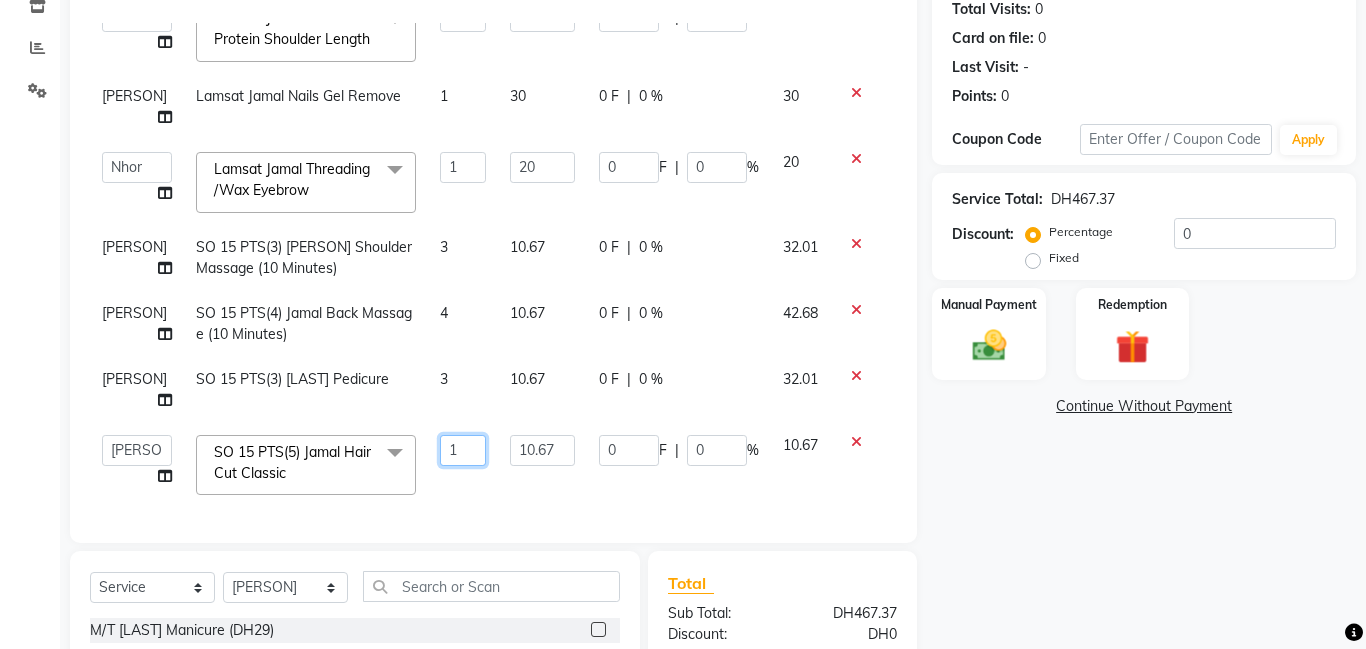 click on "1" 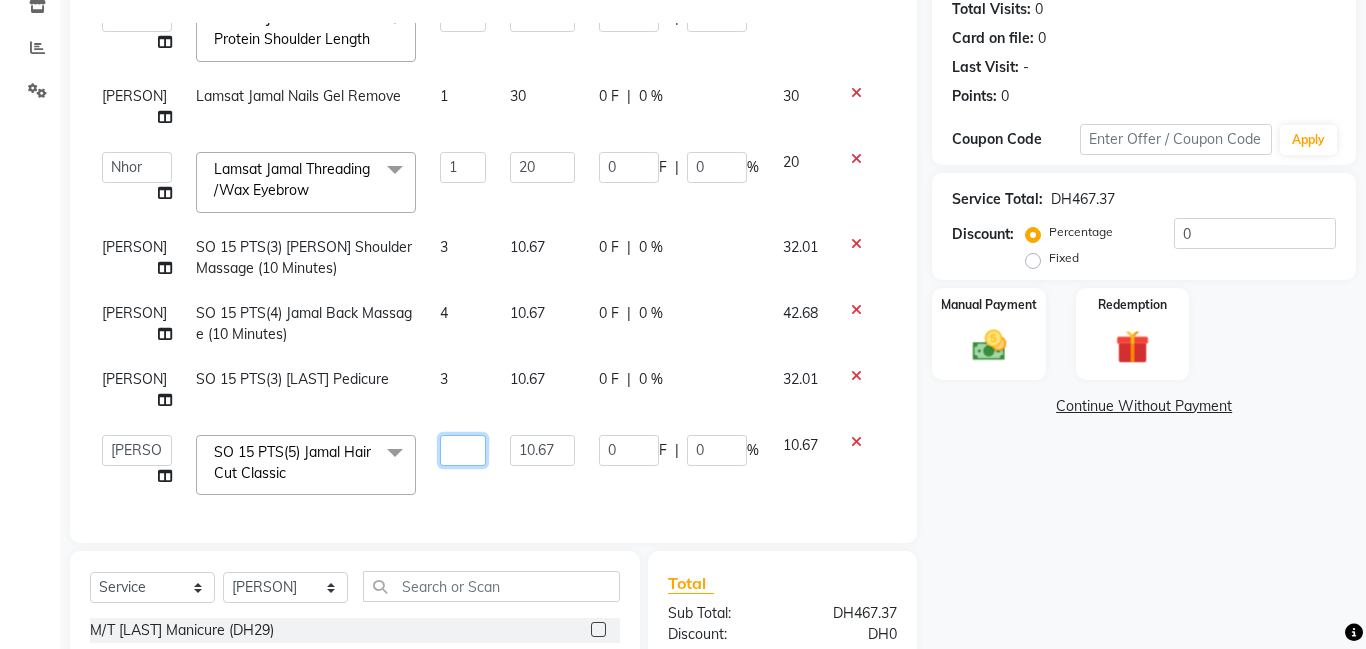 type on "5" 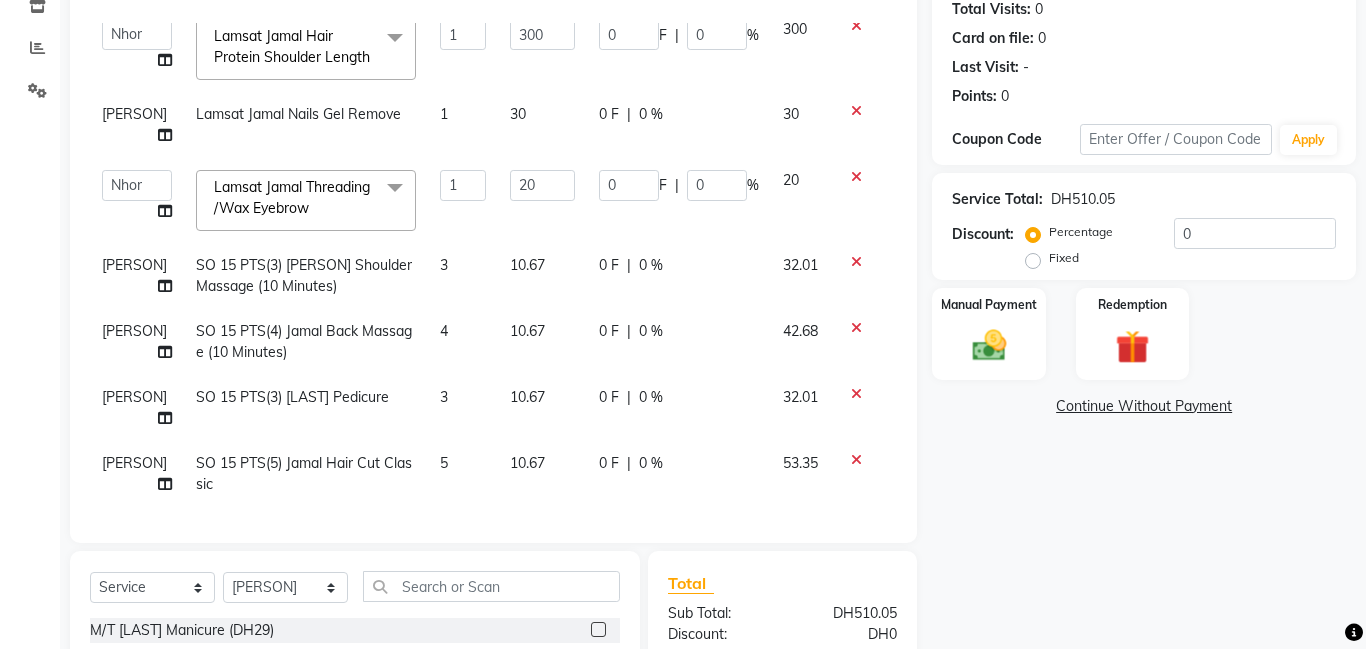 scroll, scrollTop: 119, scrollLeft: 0, axis: vertical 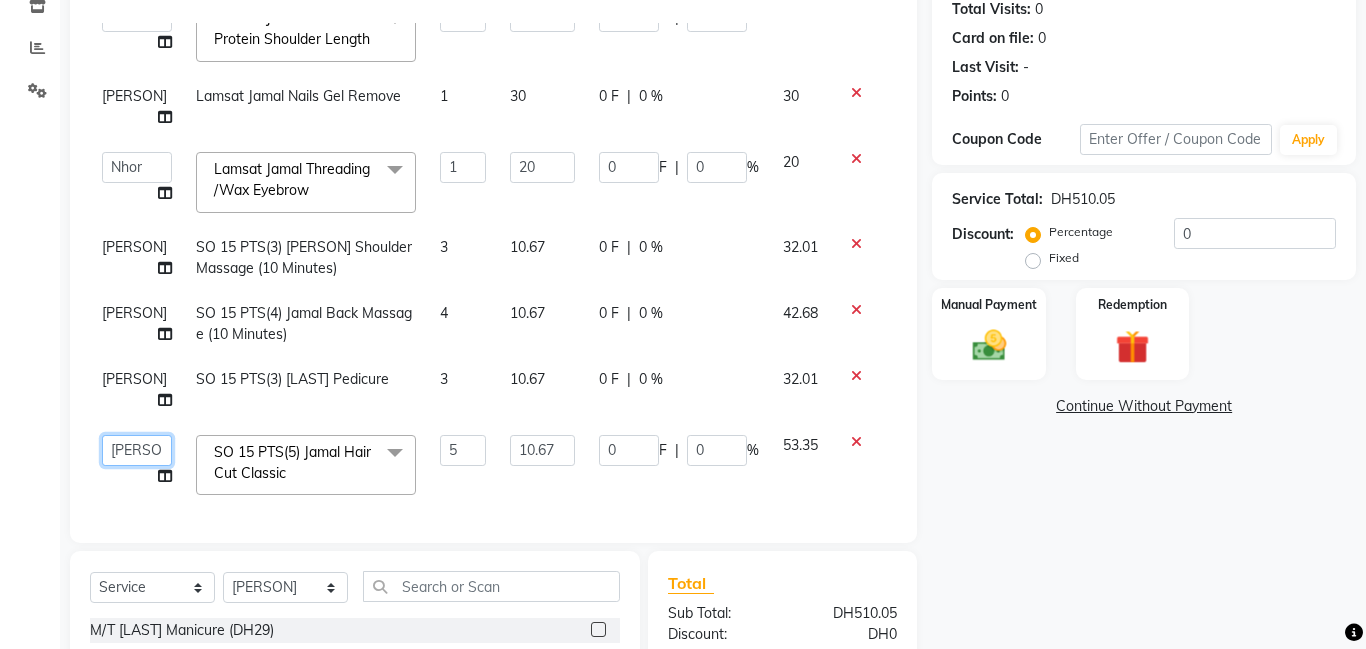 click on "Aldie   Aliya   Amna   Gennie   Joytie   Jude   Lamsat Ebda   Lamsat Jamal   Liezel   Maricar   Maychel   Michelle   Nads   Neha   Nhor   Owner Aliya   Priya   Rods   Sana   Sehr Alya   Yeng" 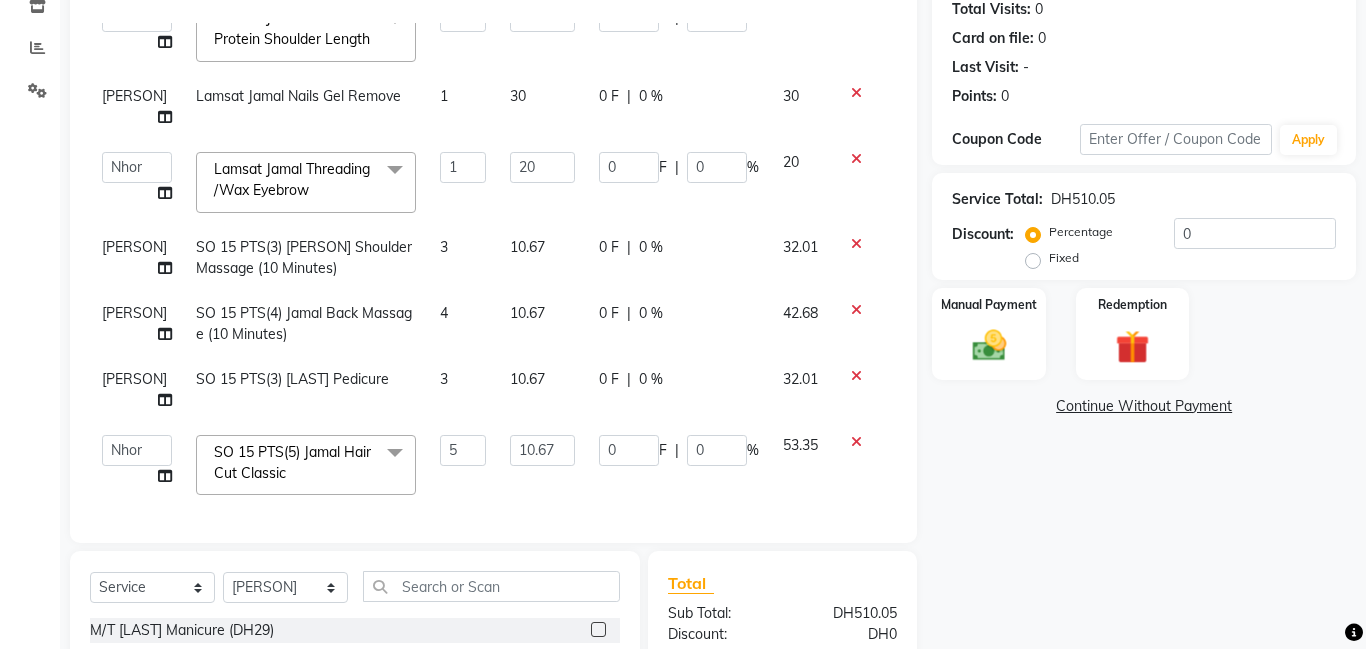select on "79907" 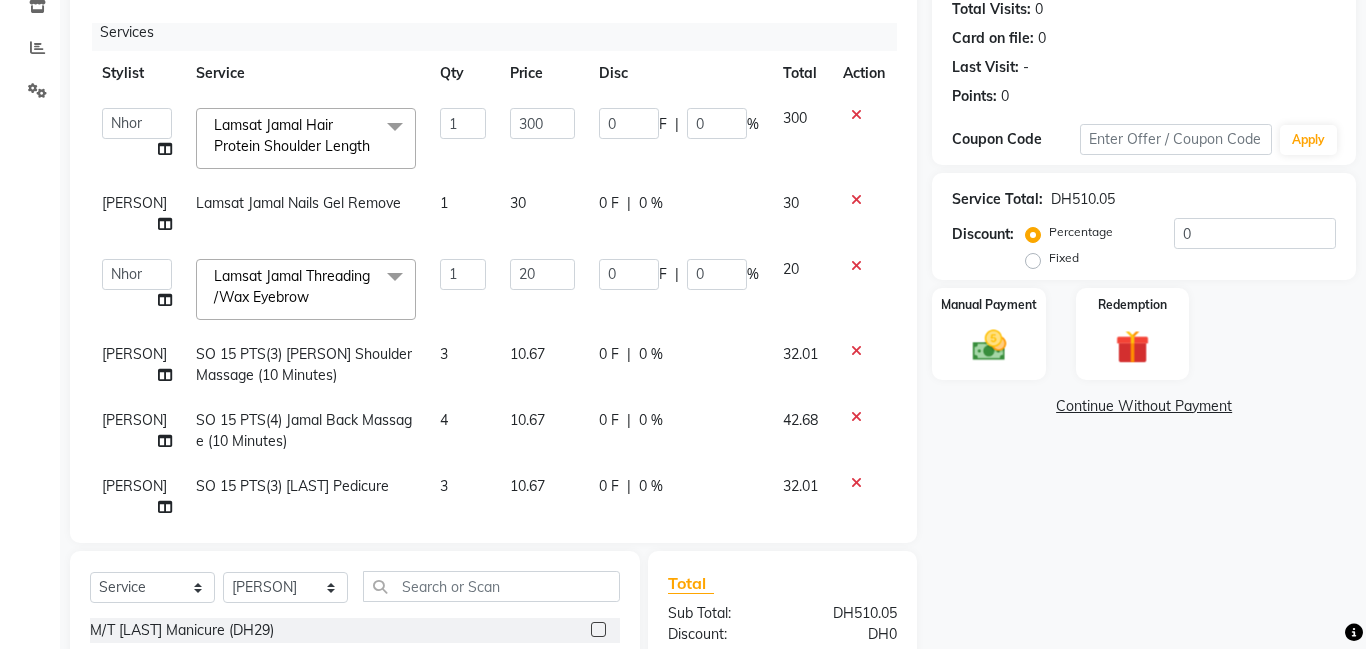 scroll, scrollTop: 0, scrollLeft: 0, axis: both 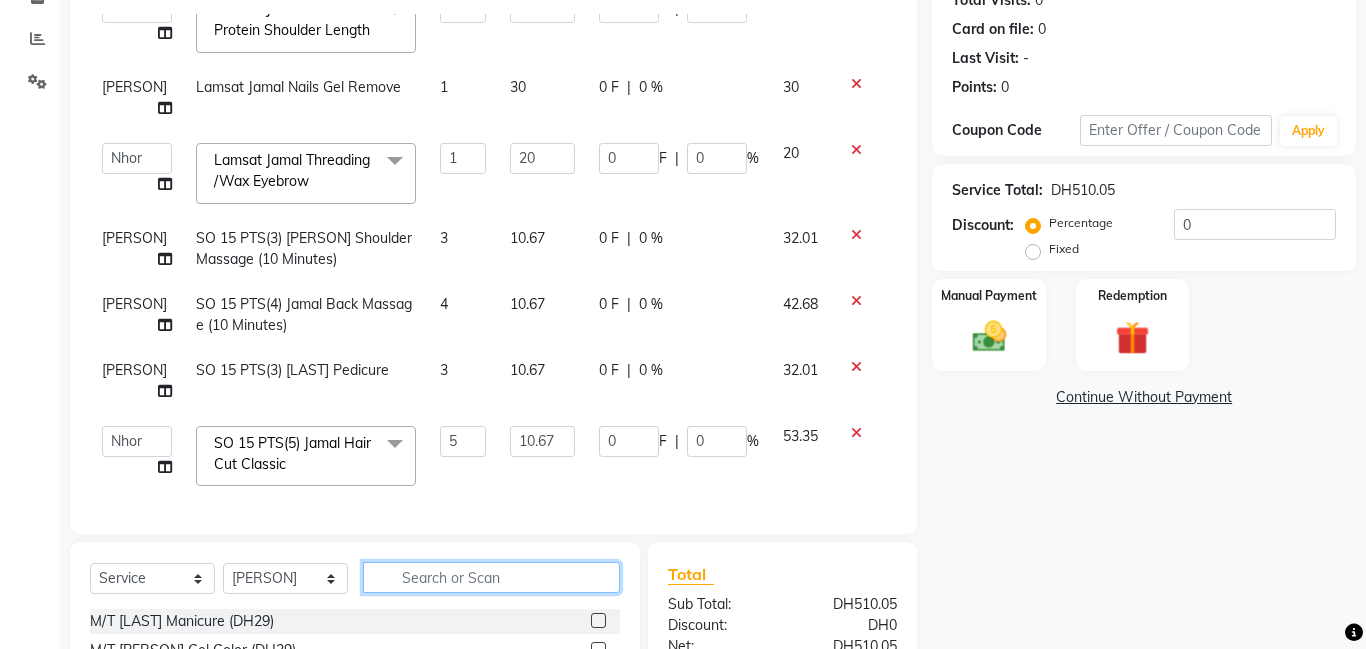 click 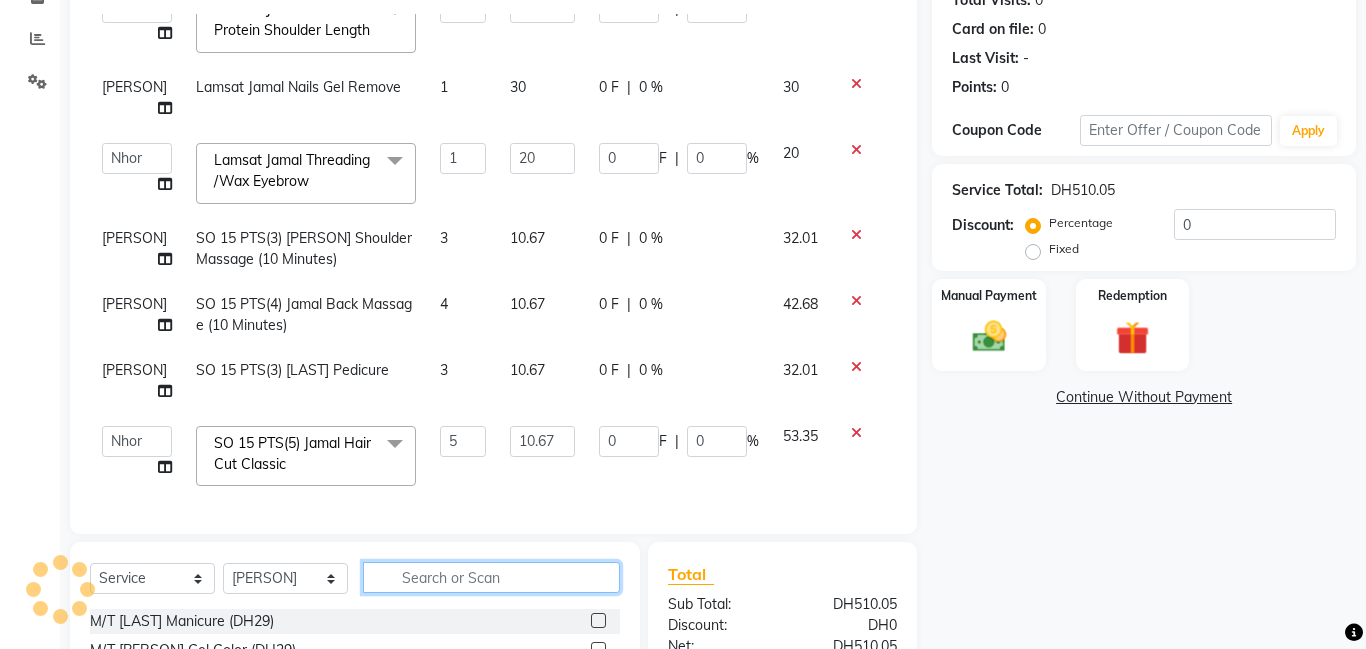 scroll, scrollTop: 371, scrollLeft: 0, axis: vertical 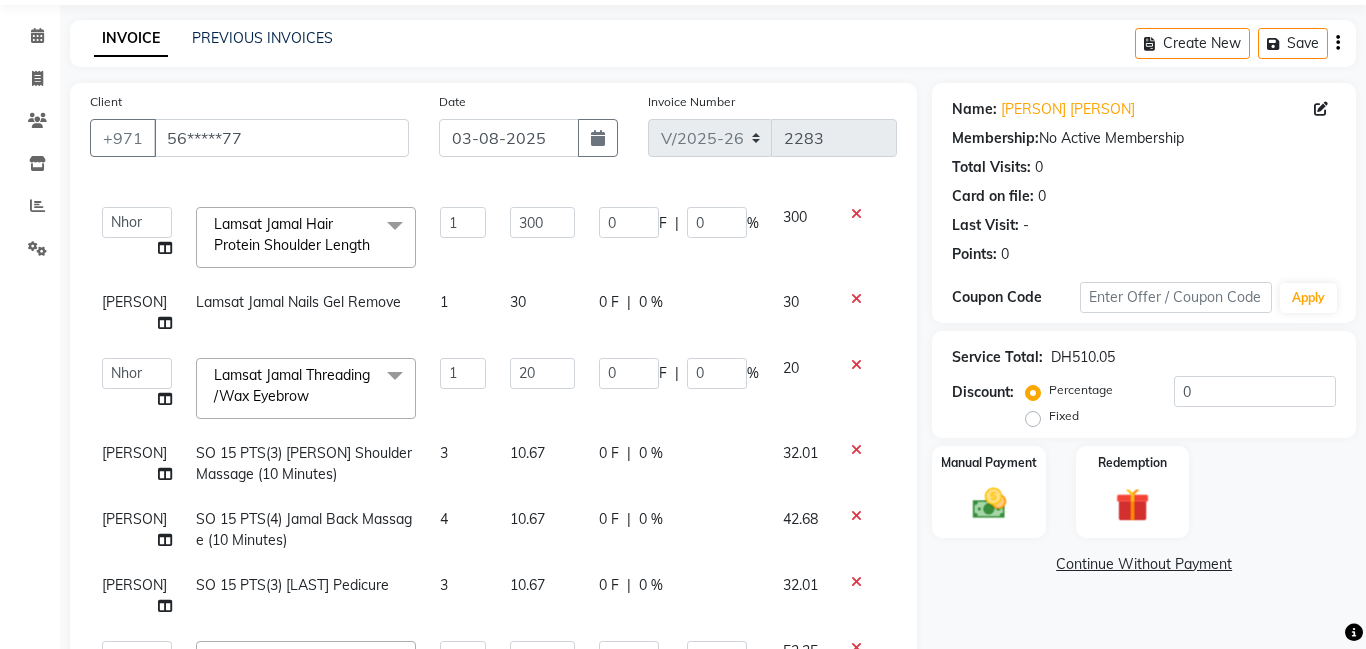 click on "Lamsat Jamal Nails Gel Remove" 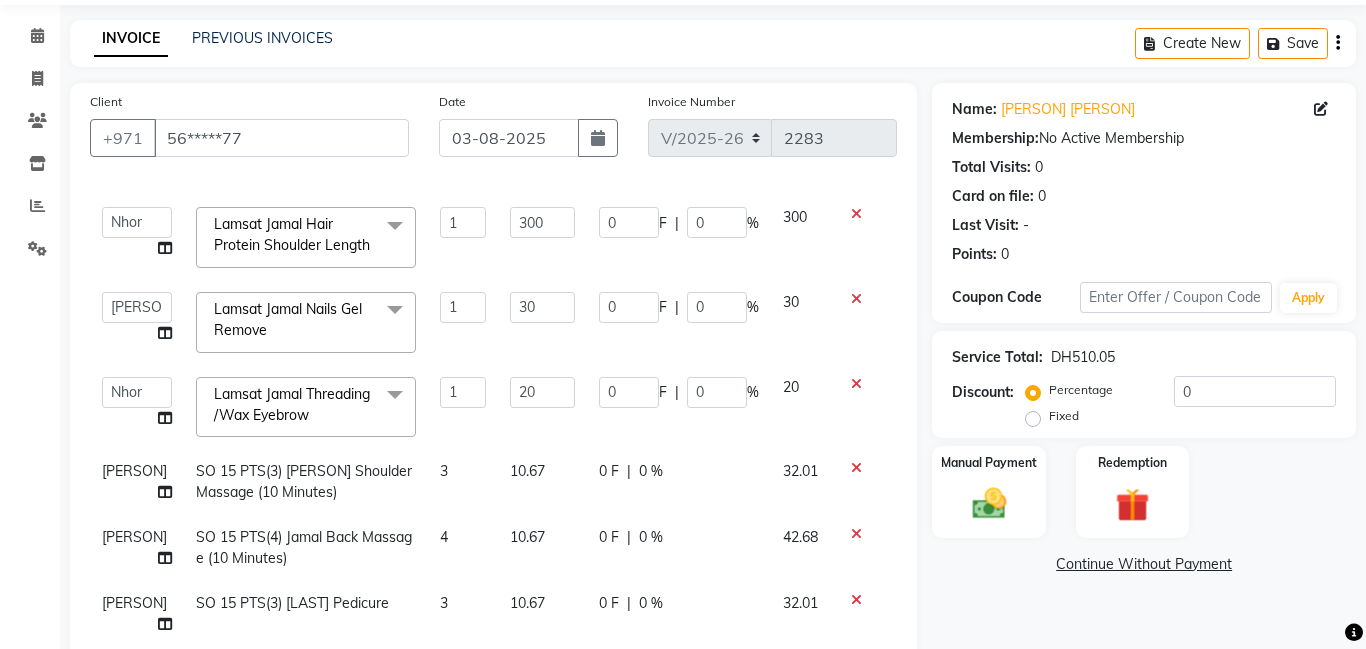 click 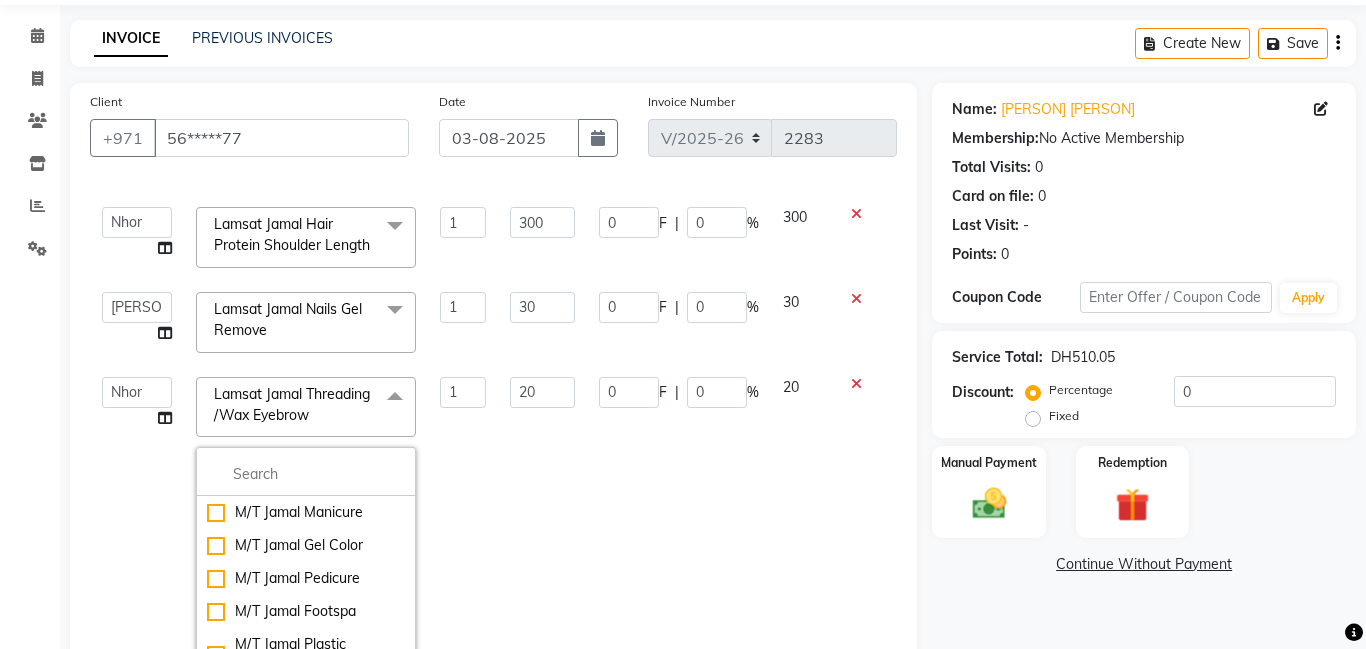 click on "Calendar  Invoice  Clients  Inventory  Reports  Settings Completed InProgress Upcoming Dropped Tentative Check-In Confirm Bookings Segments Page Builder" 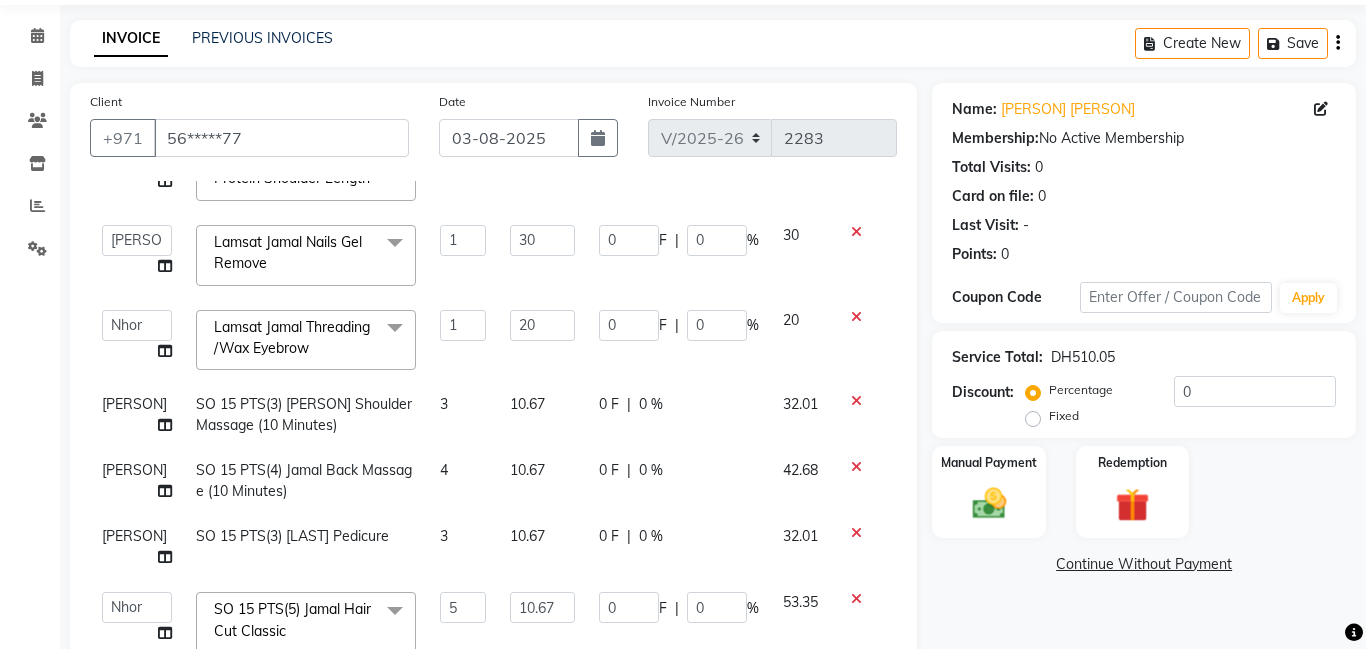 scroll, scrollTop: 157, scrollLeft: 0, axis: vertical 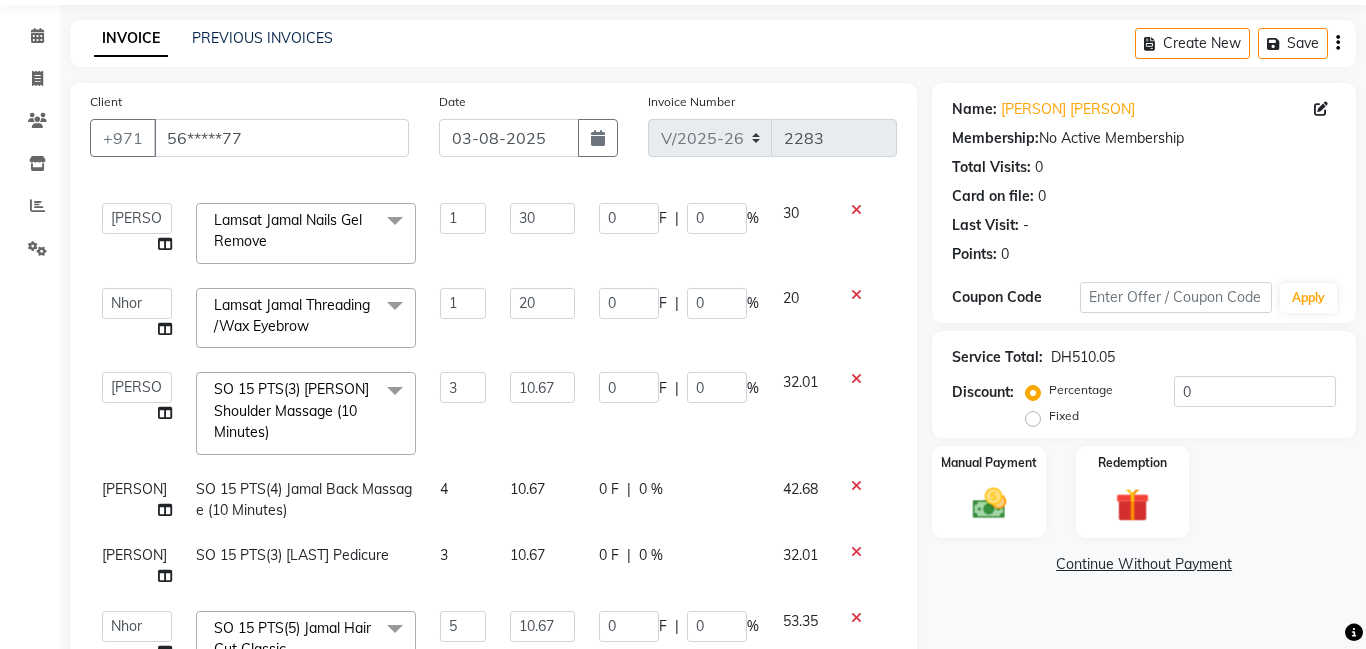 click 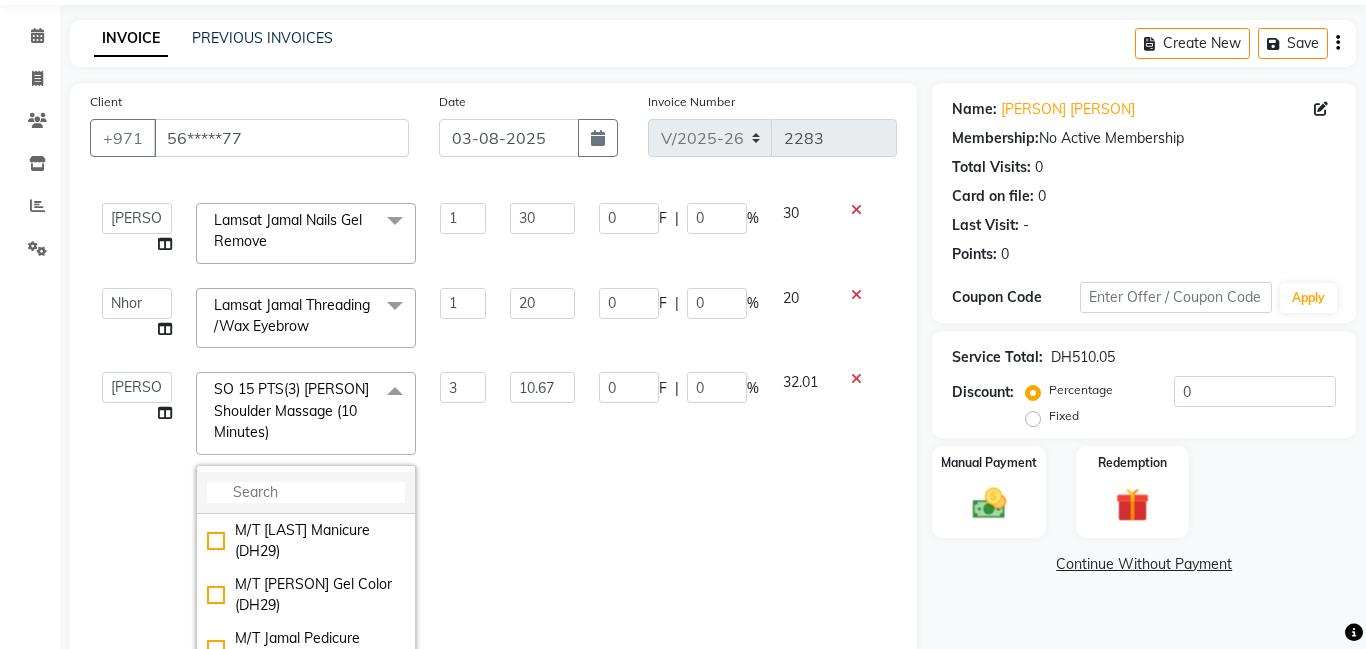 click 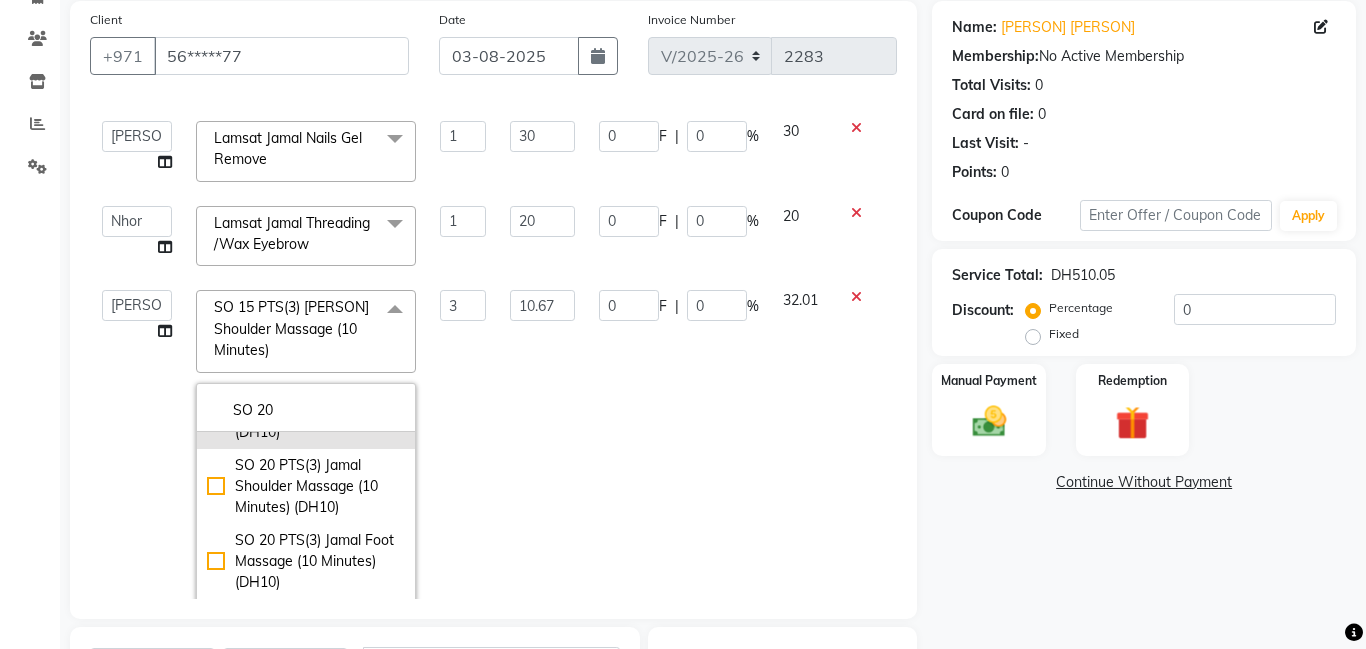 scroll, scrollTop: 1035, scrollLeft: 0, axis: vertical 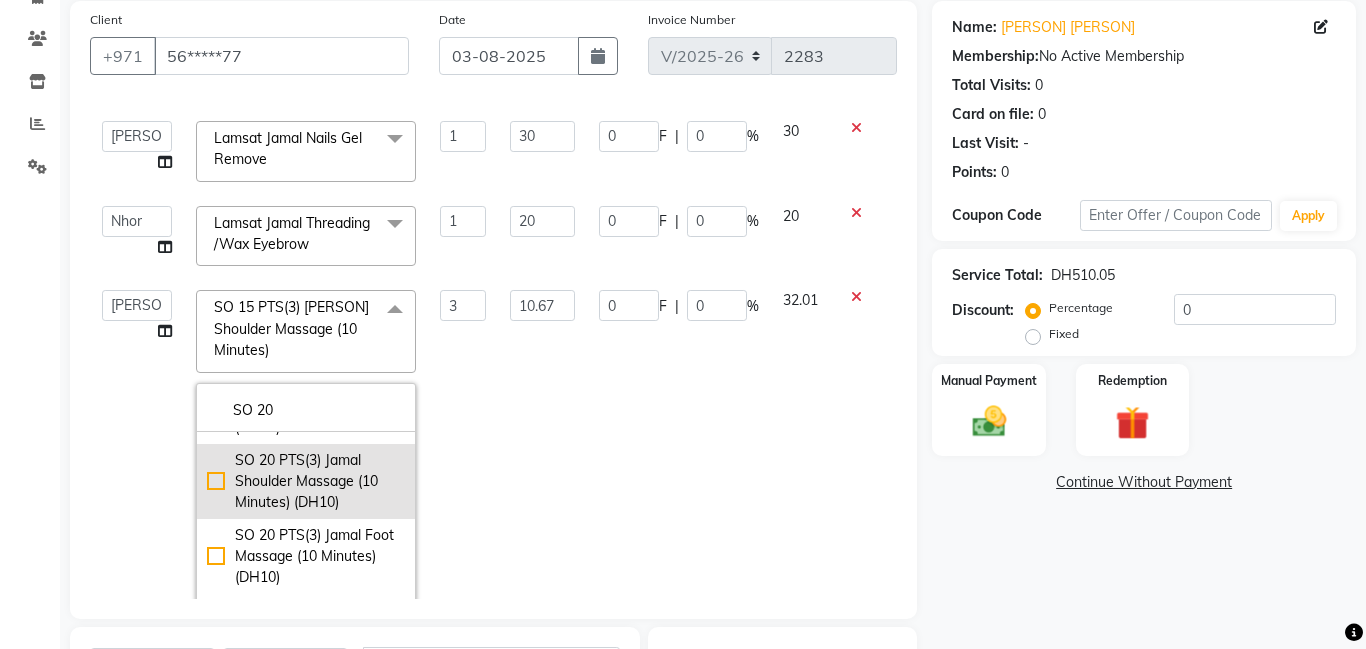 type on "SO 20" 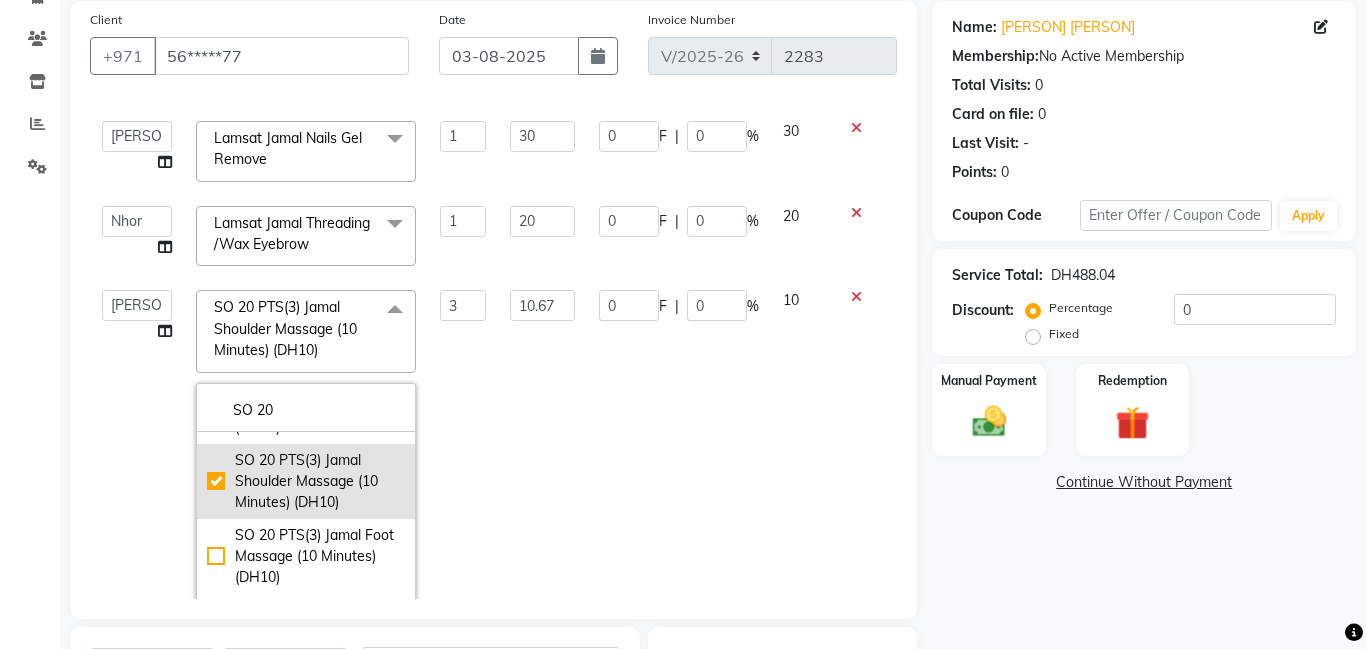 type on "1" 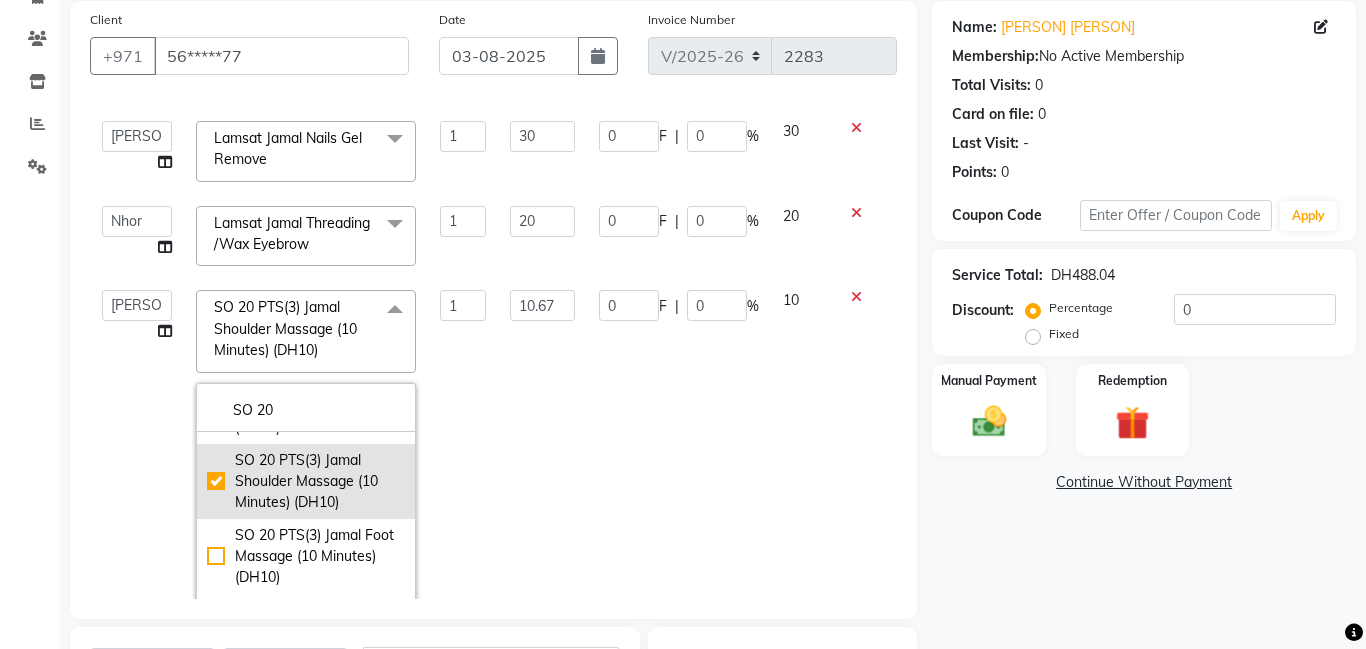 type on "10" 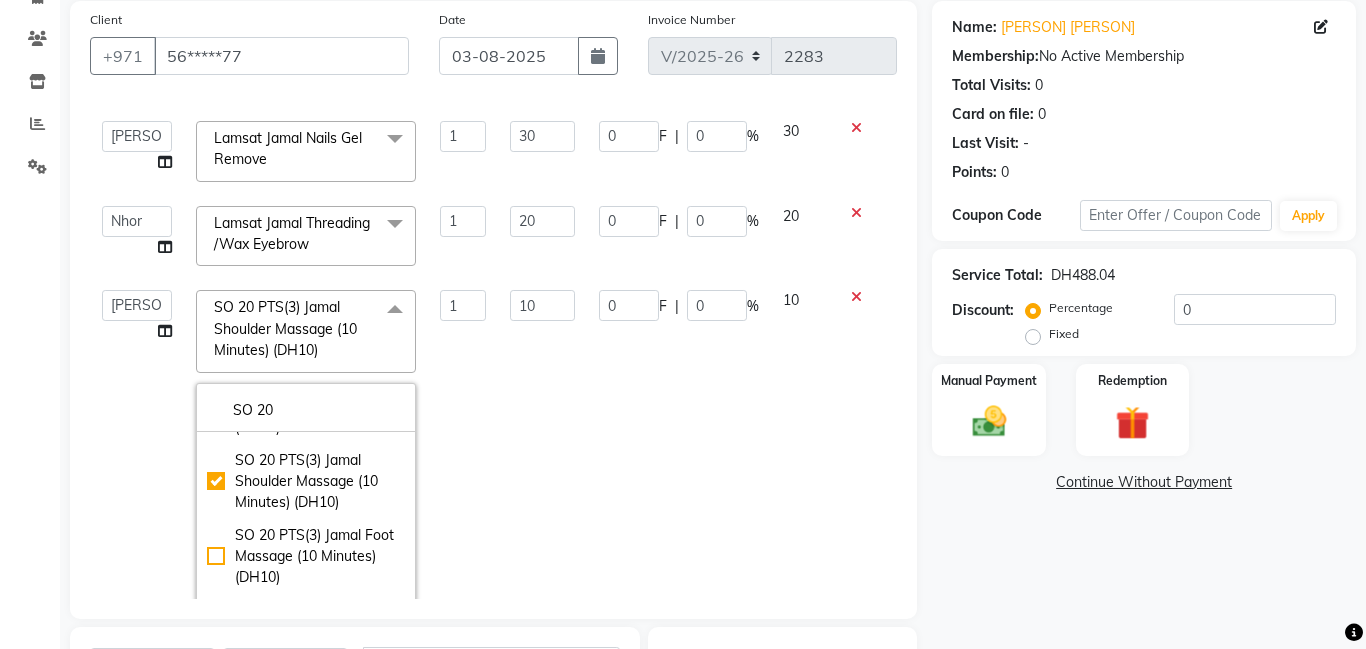 click on "Calendar  Invoice  Clients  Inventory  Reports  Settings Completed InProgress Upcoming Dropped Tentative Check-In Confirm Bookings Segments Page Builder" 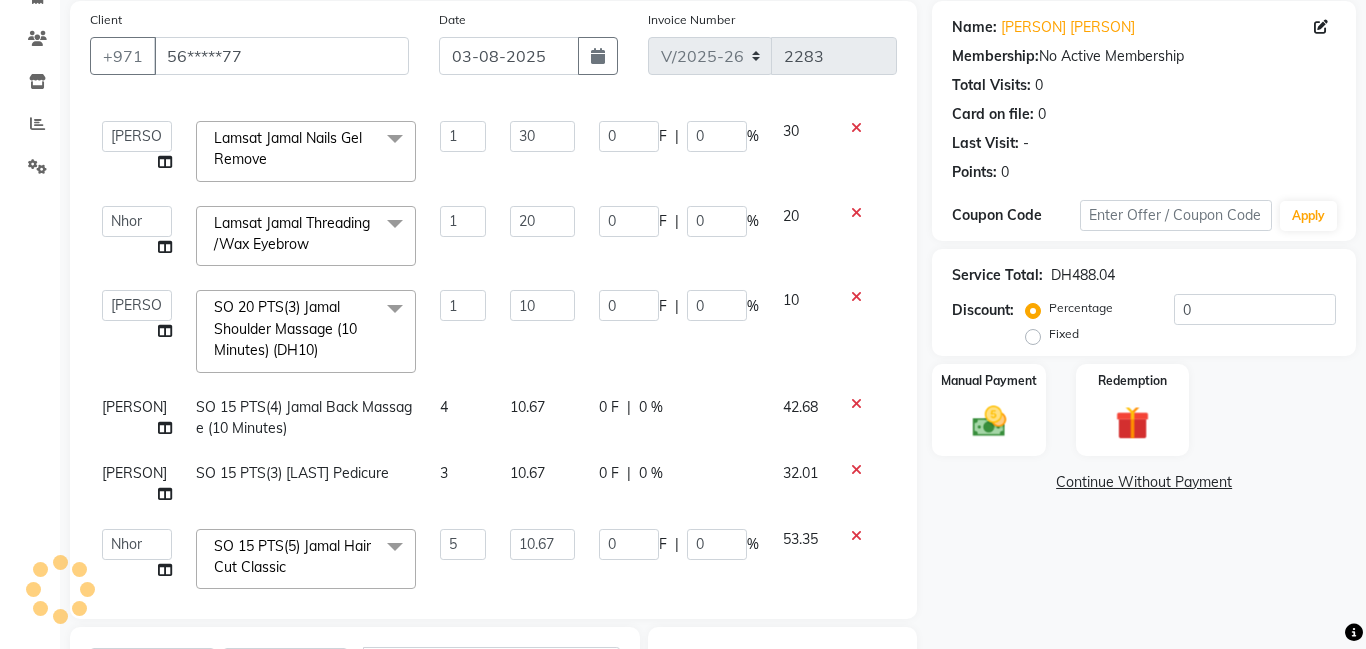 click on "SO 15 PTS(4) Jamal Back Massage (10 Minutes)" 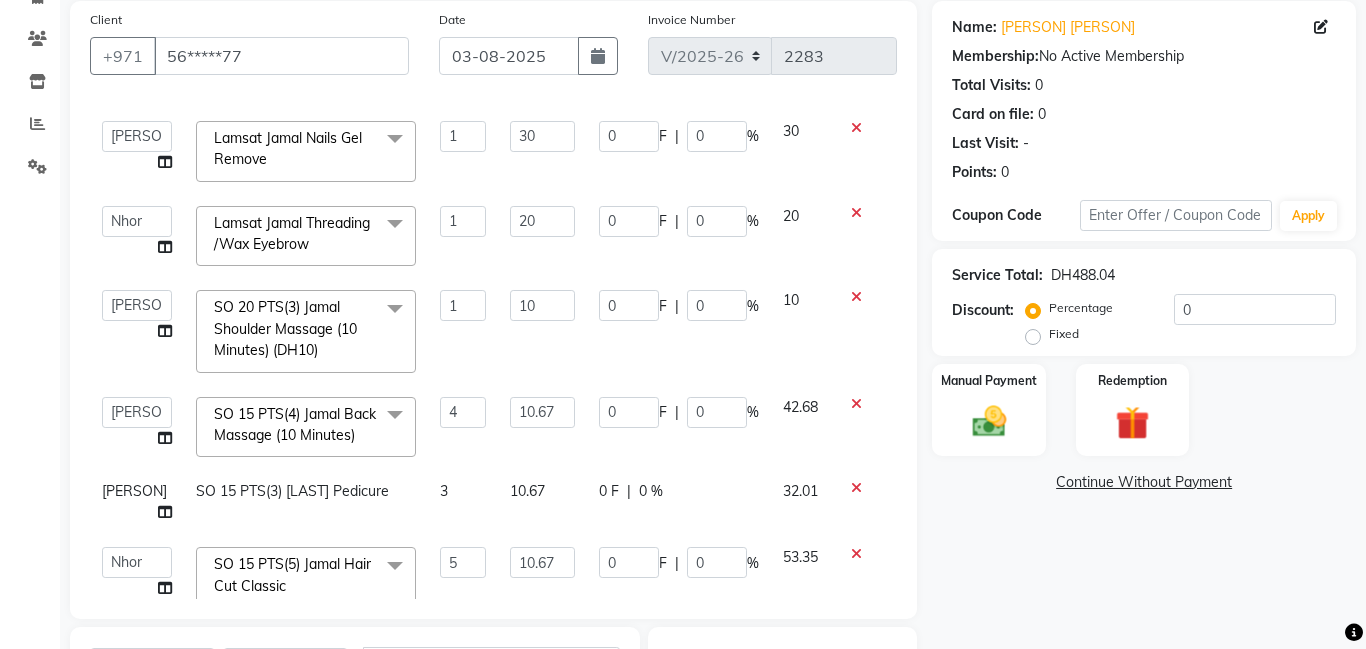 click 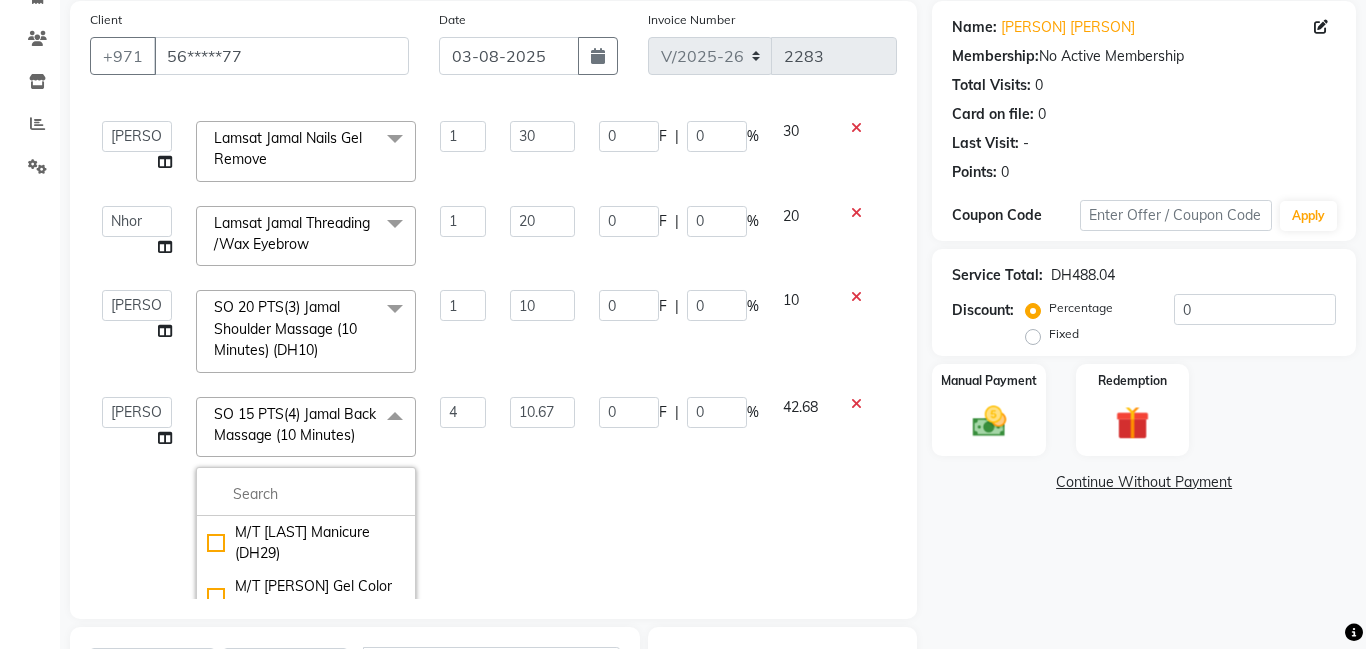 scroll, scrollTop: 411, scrollLeft: 0, axis: vertical 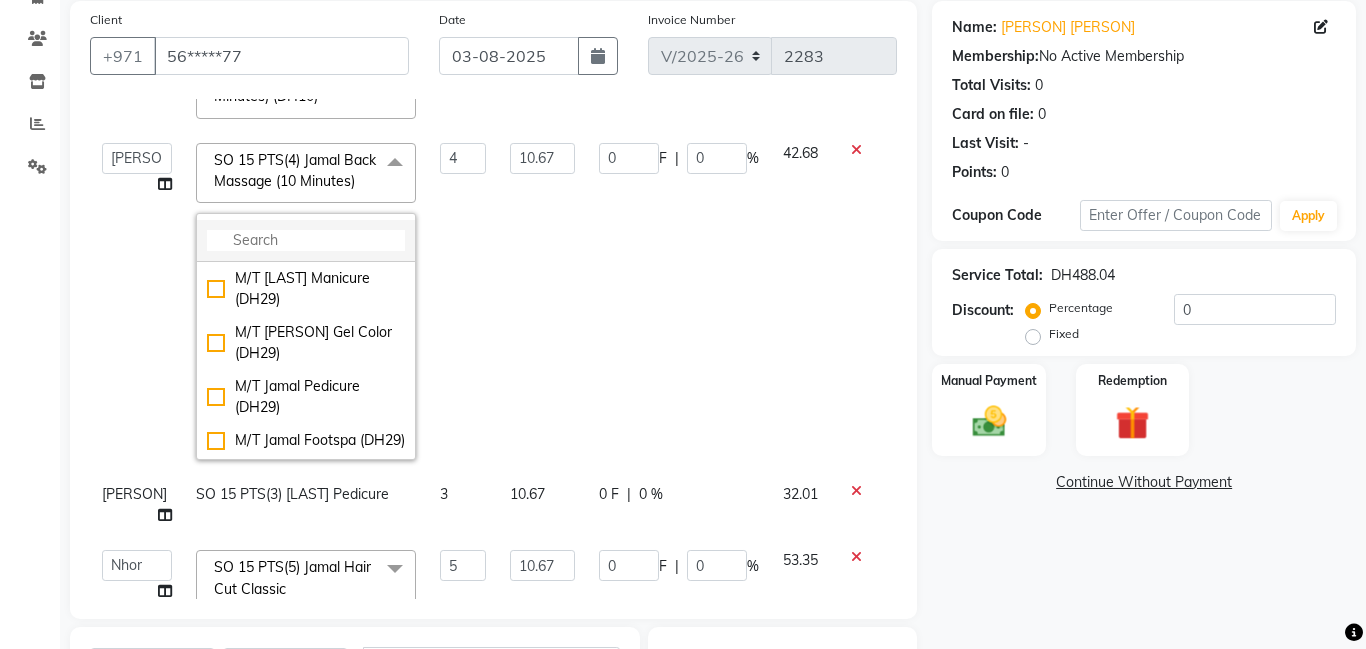 click 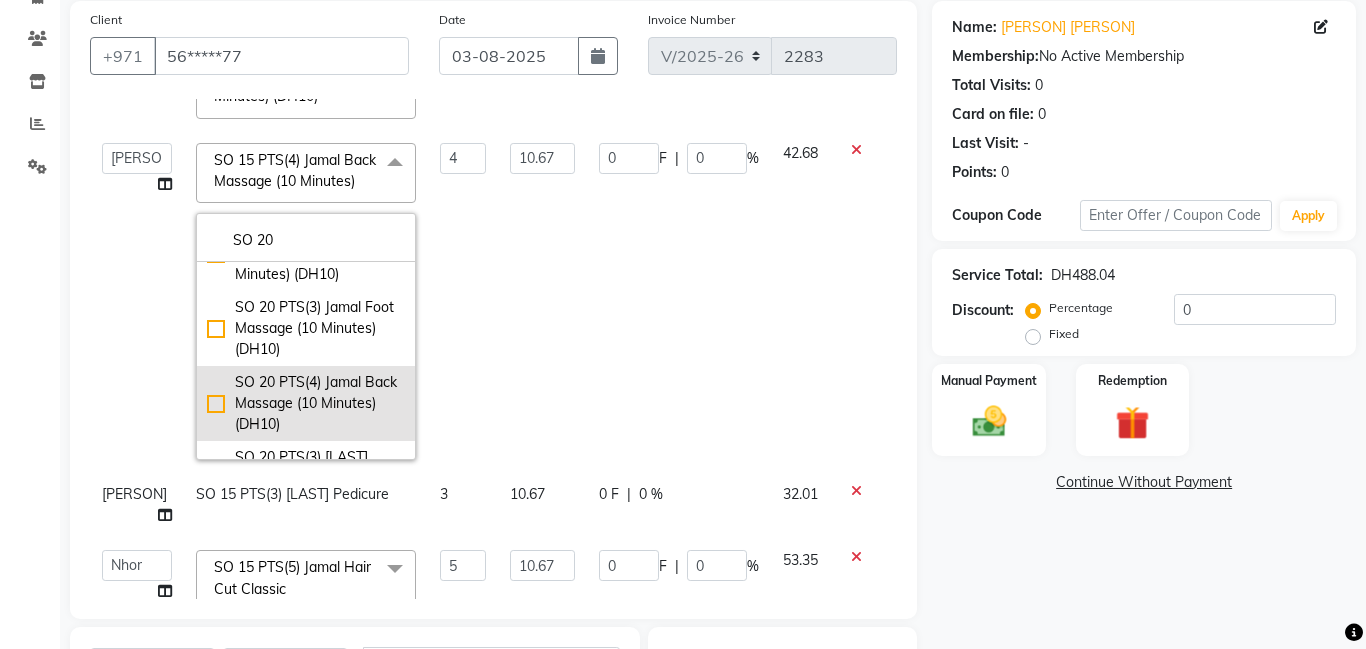 scroll, scrollTop: 1097, scrollLeft: 0, axis: vertical 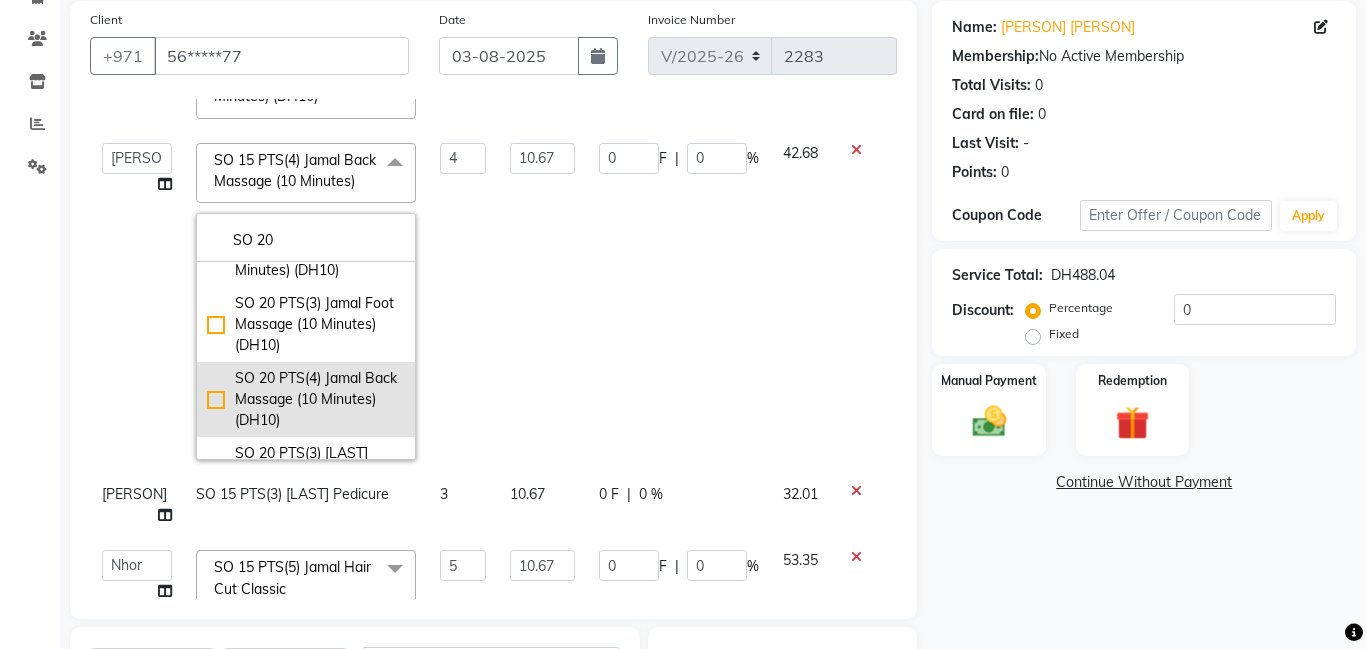 type on "SO 20" 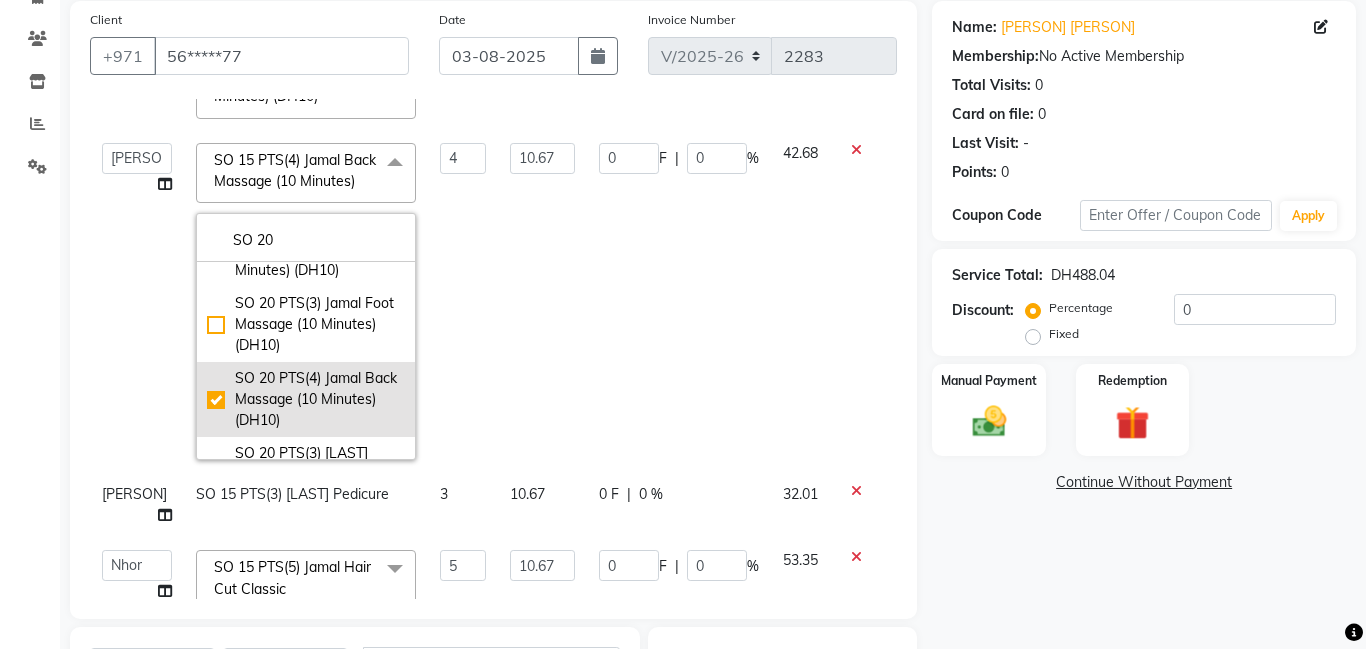 checkbox on "true" 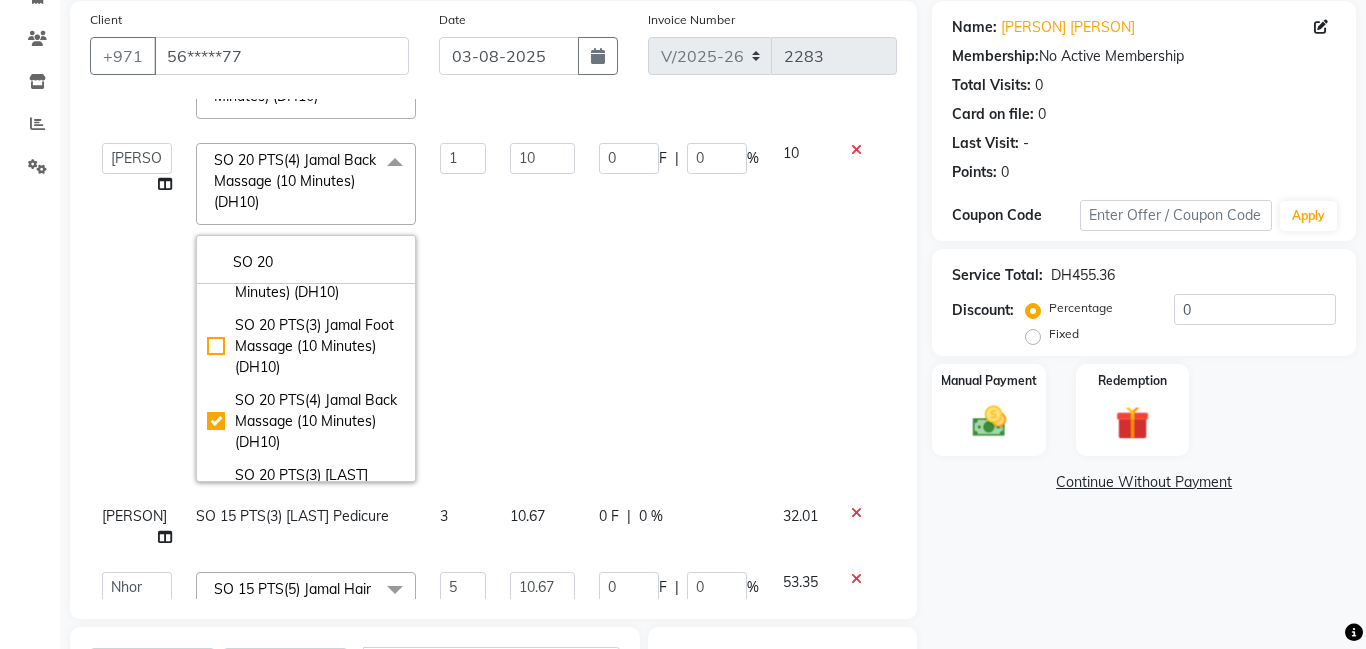 click on "Calendar  Invoice  Clients  Inventory  Reports  Settings Completed InProgress Upcoming Dropped Tentative Check-In Confirm Bookings Segments Page Builder" 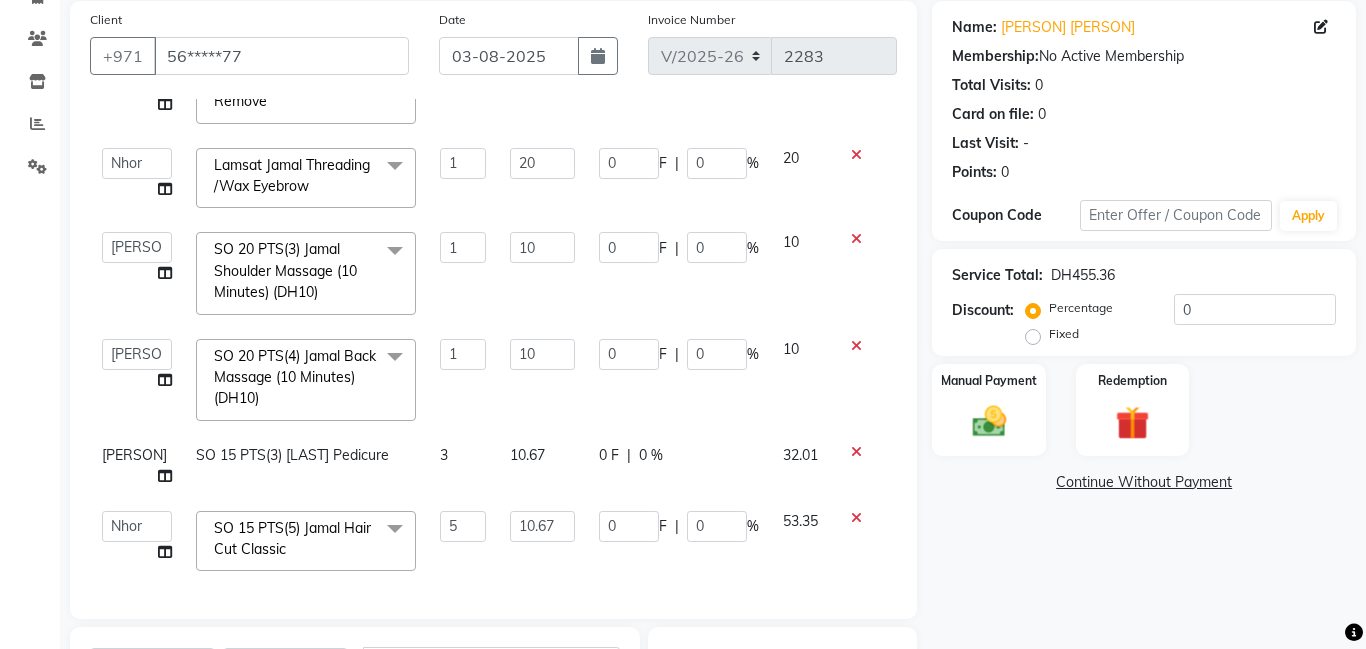 click on "Calendar  Invoice  Clients  Inventory  Reports  Settings Completed InProgress Upcoming Dropped Tentative Check-In Confirm Bookings Segments Page Builder" 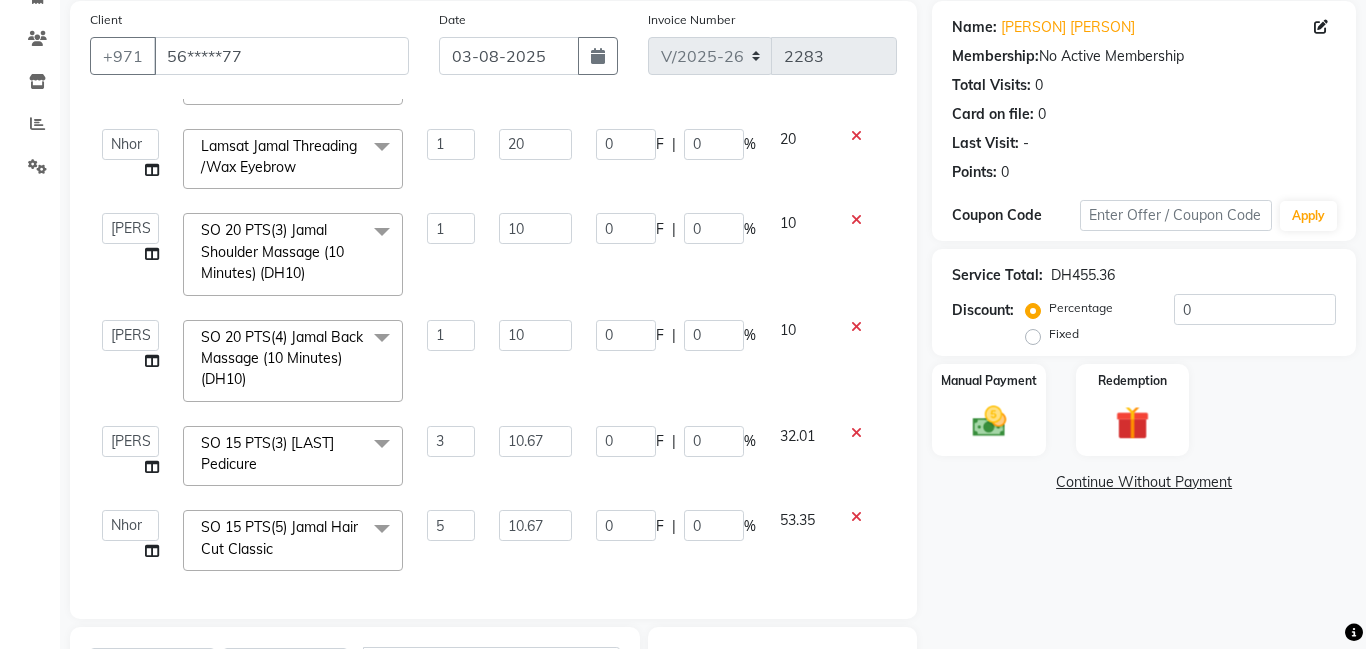 click 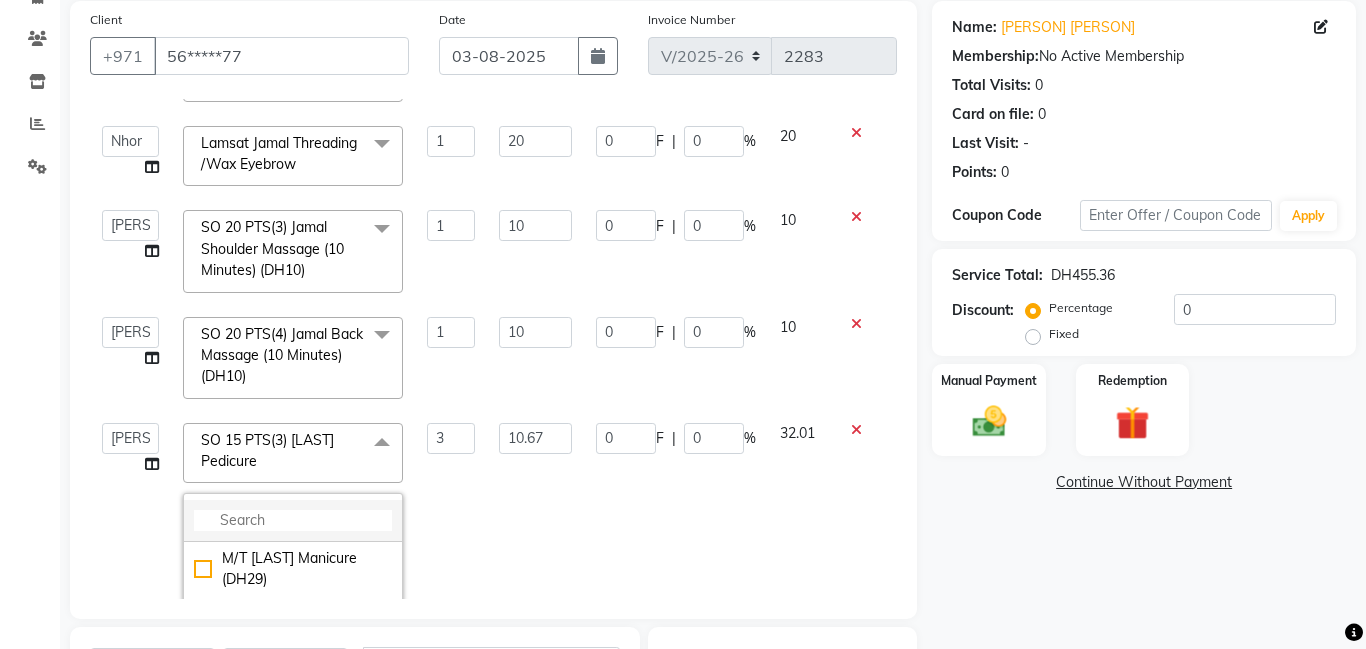 click 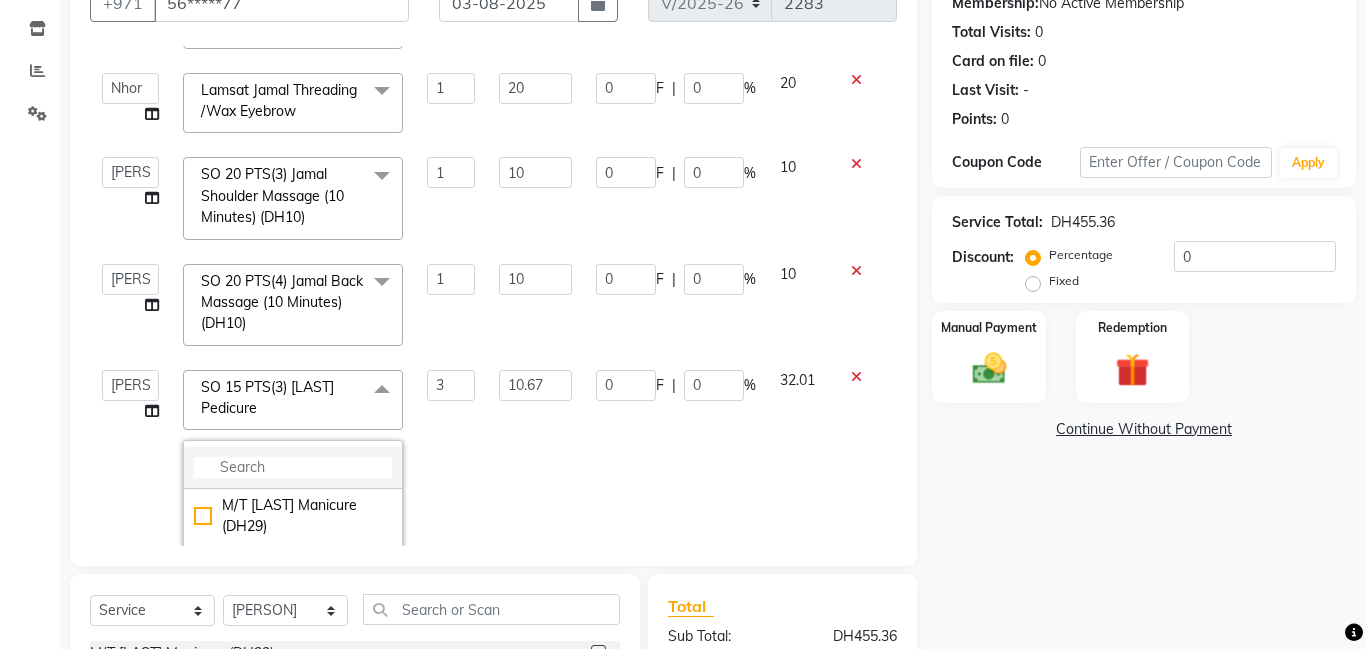 scroll, scrollTop: 256, scrollLeft: 0, axis: vertical 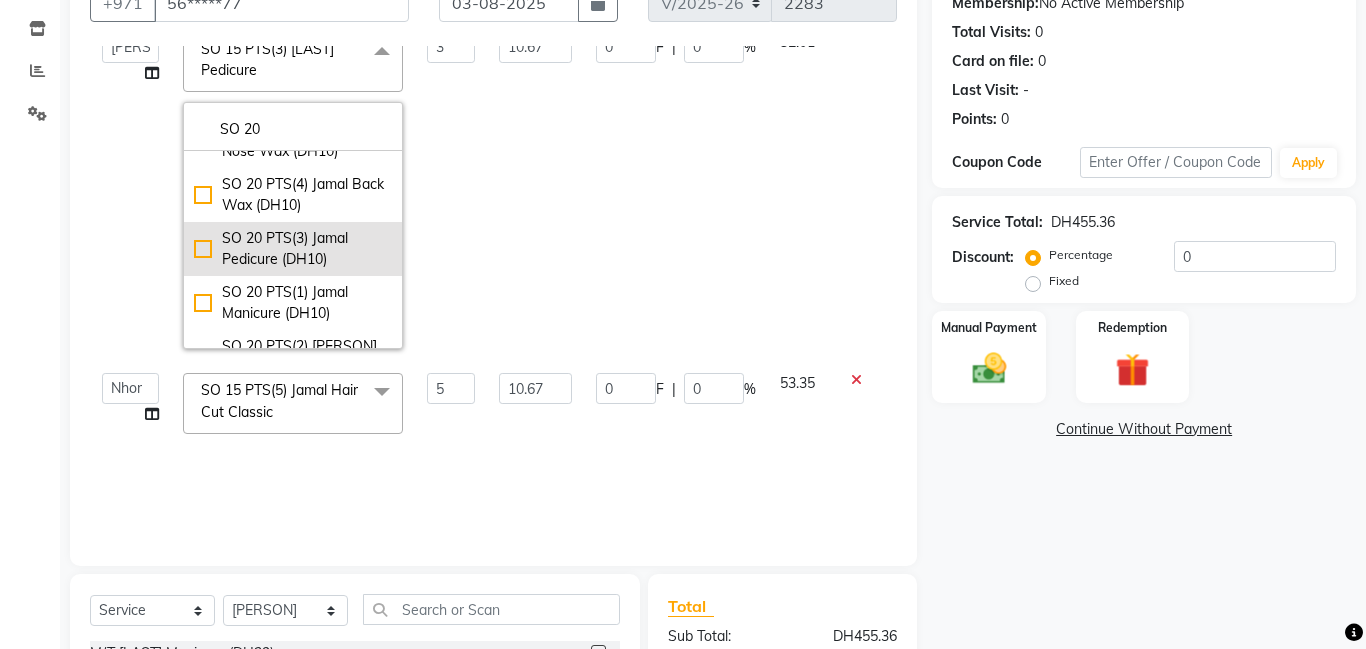 type on "SO 20" 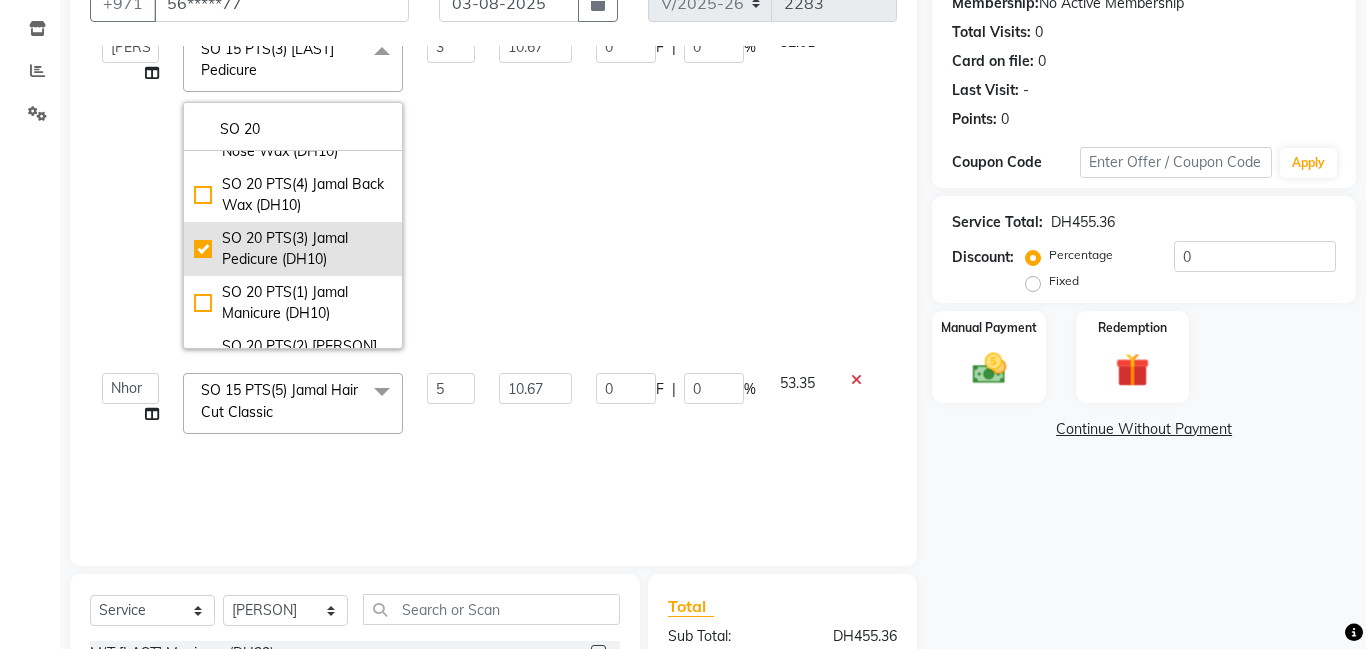 checkbox on "true" 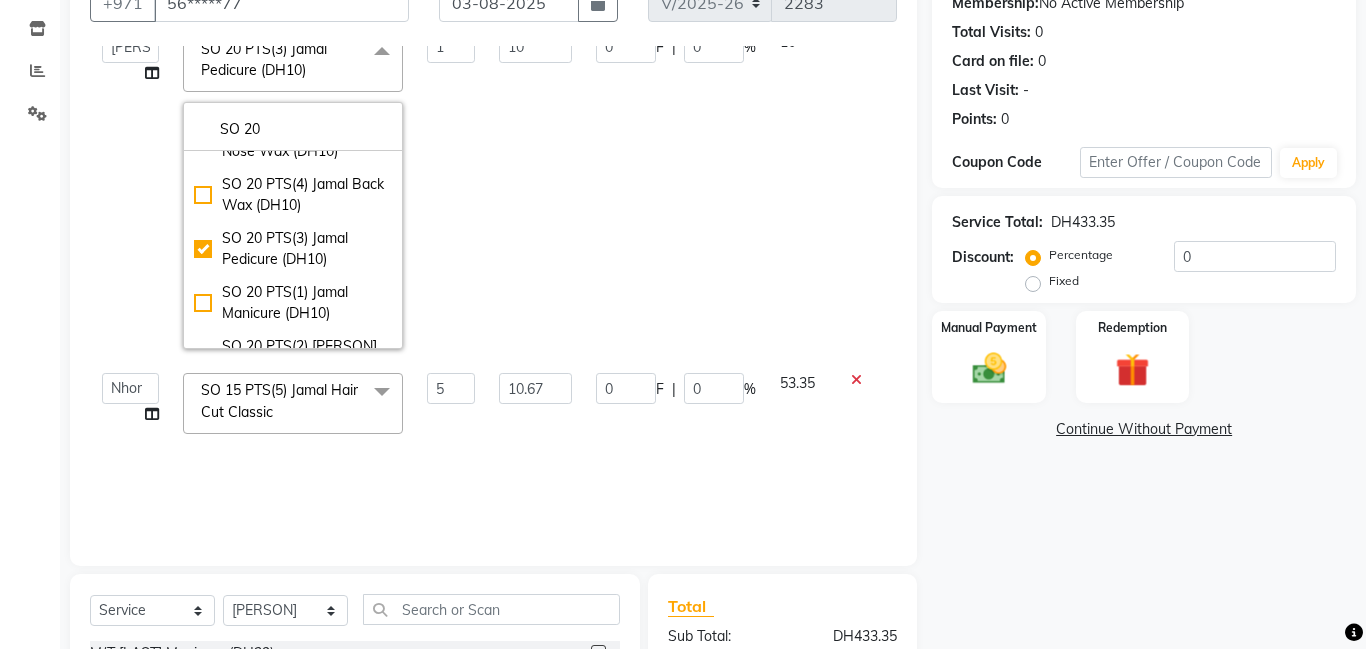 click on "Calendar  Invoice  Clients  Inventory  Reports  Settings Completed InProgress Upcoming Dropped Tentative Check-In Confirm Bookings Segments Page Builder" 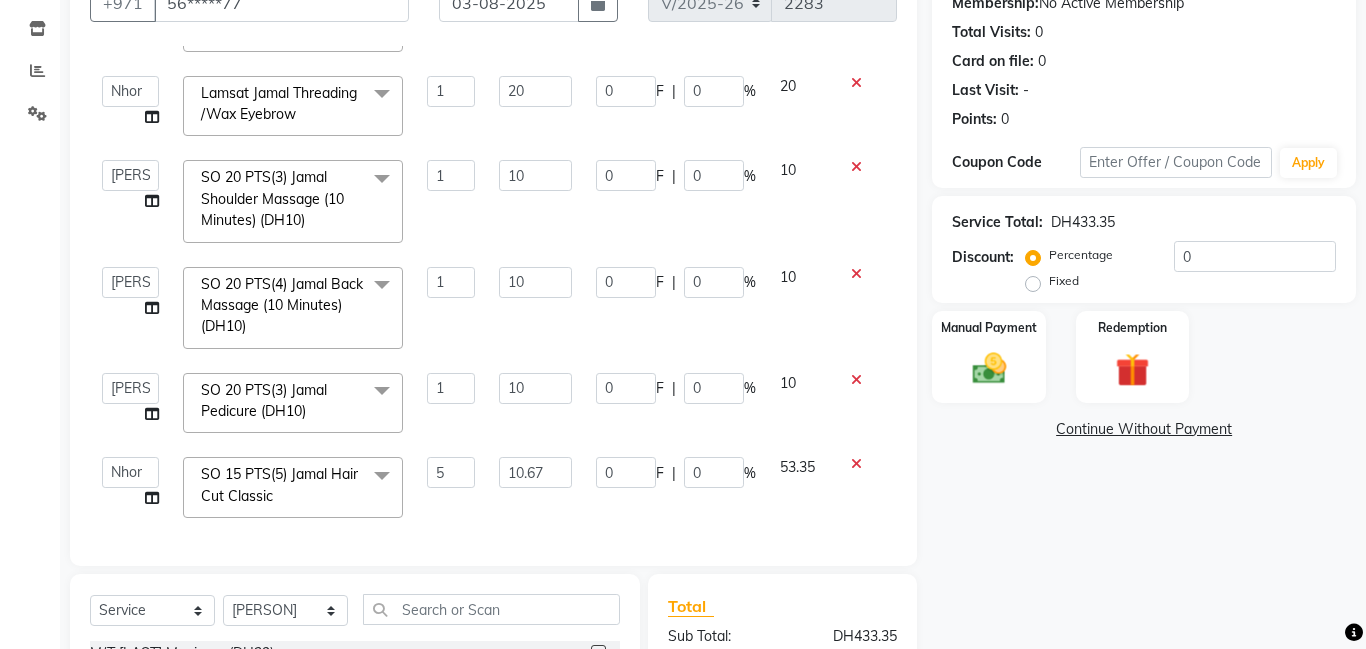 scroll, scrollTop: 256, scrollLeft: 0, axis: vertical 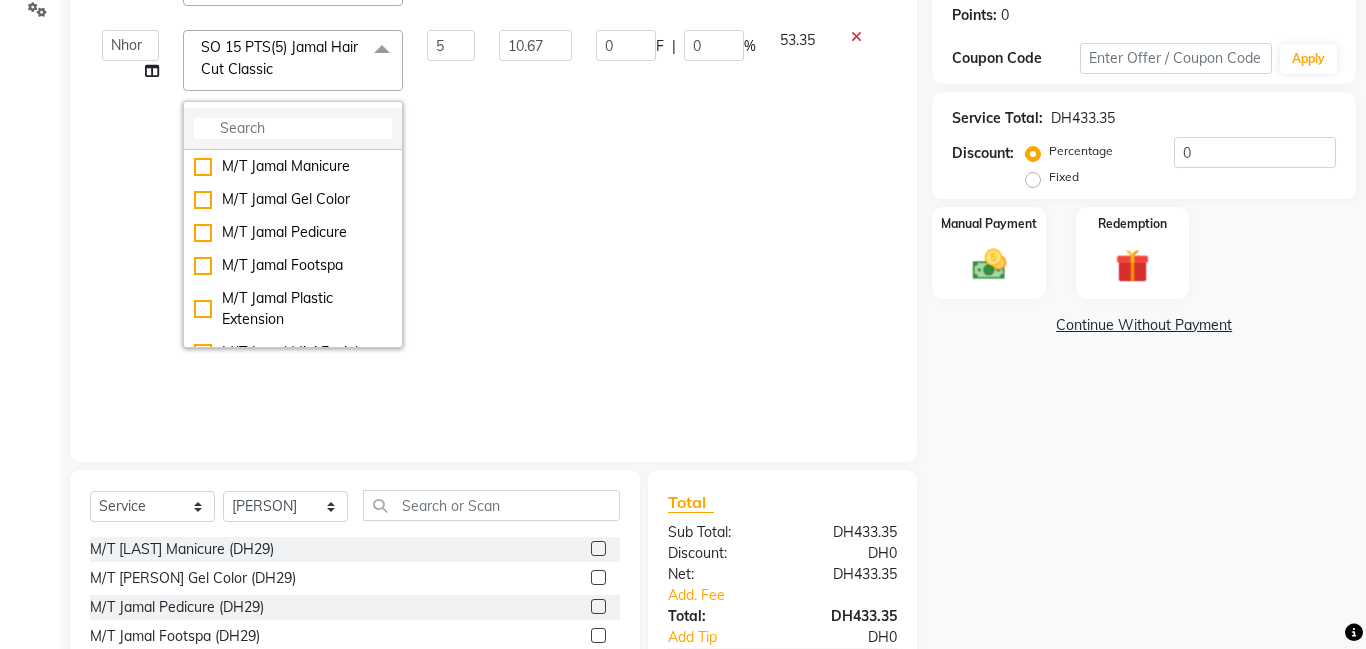 click 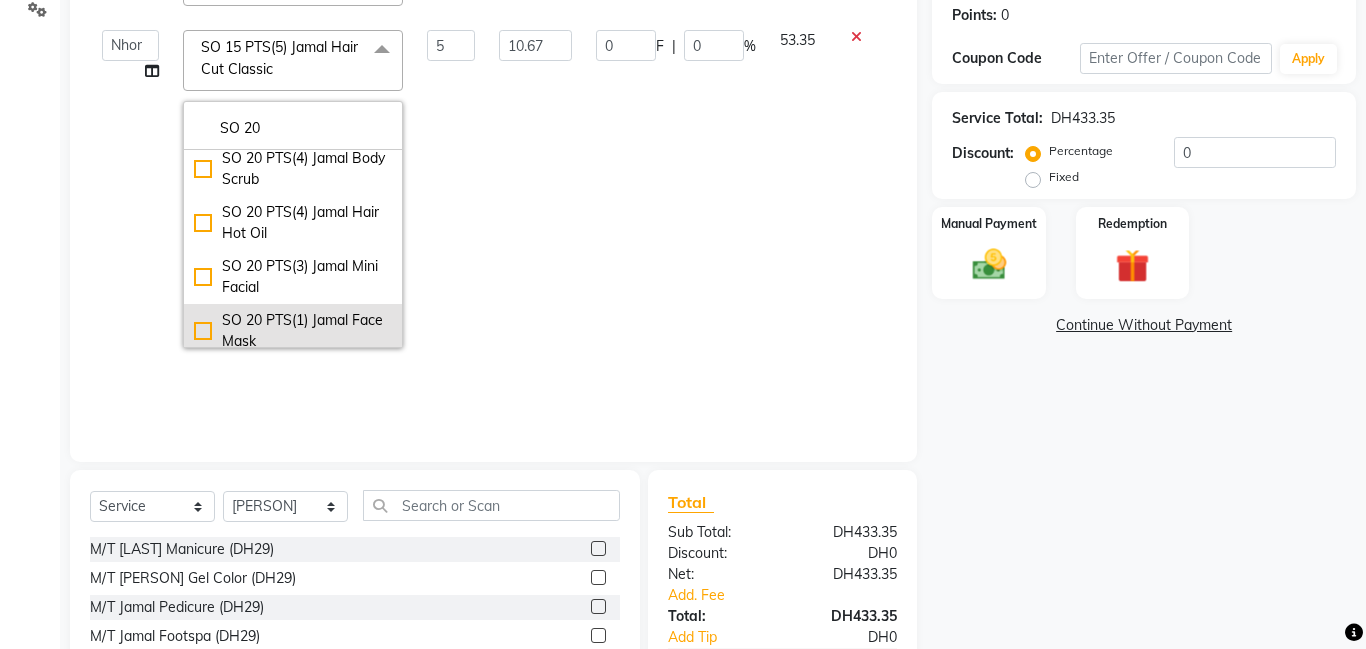scroll, scrollTop: 0, scrollLeft: 0, axis: both 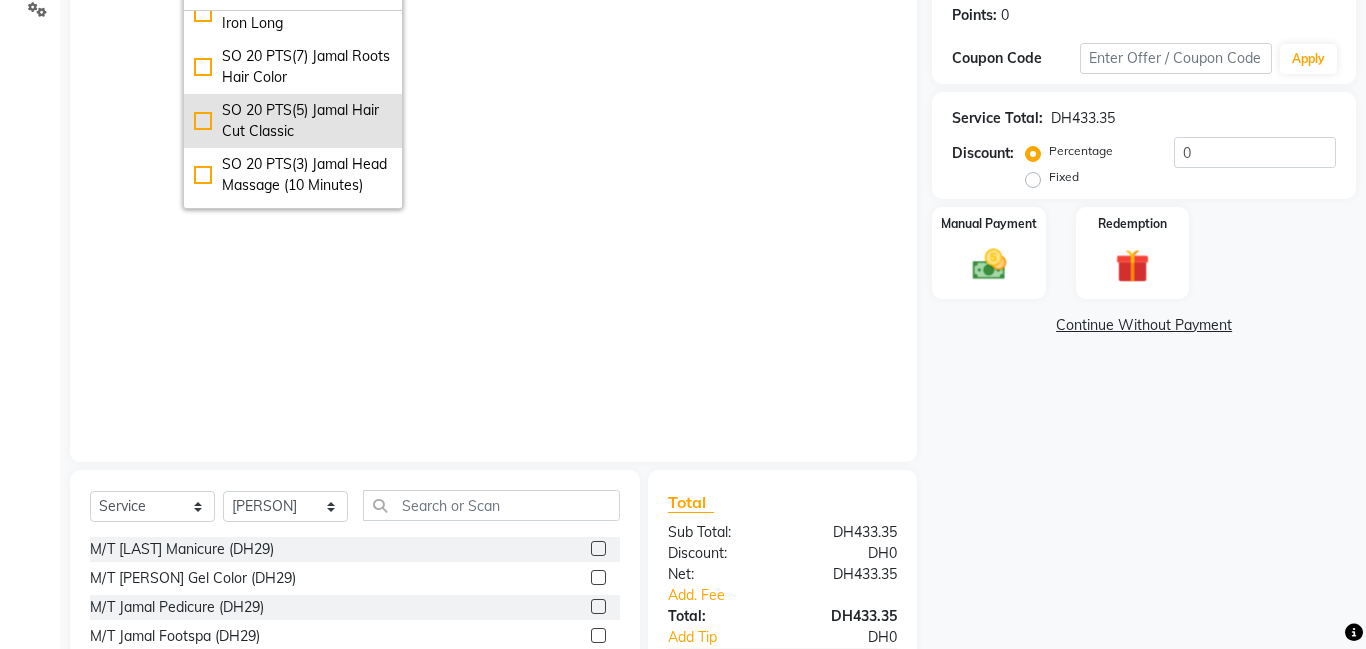 type on "SO 20" 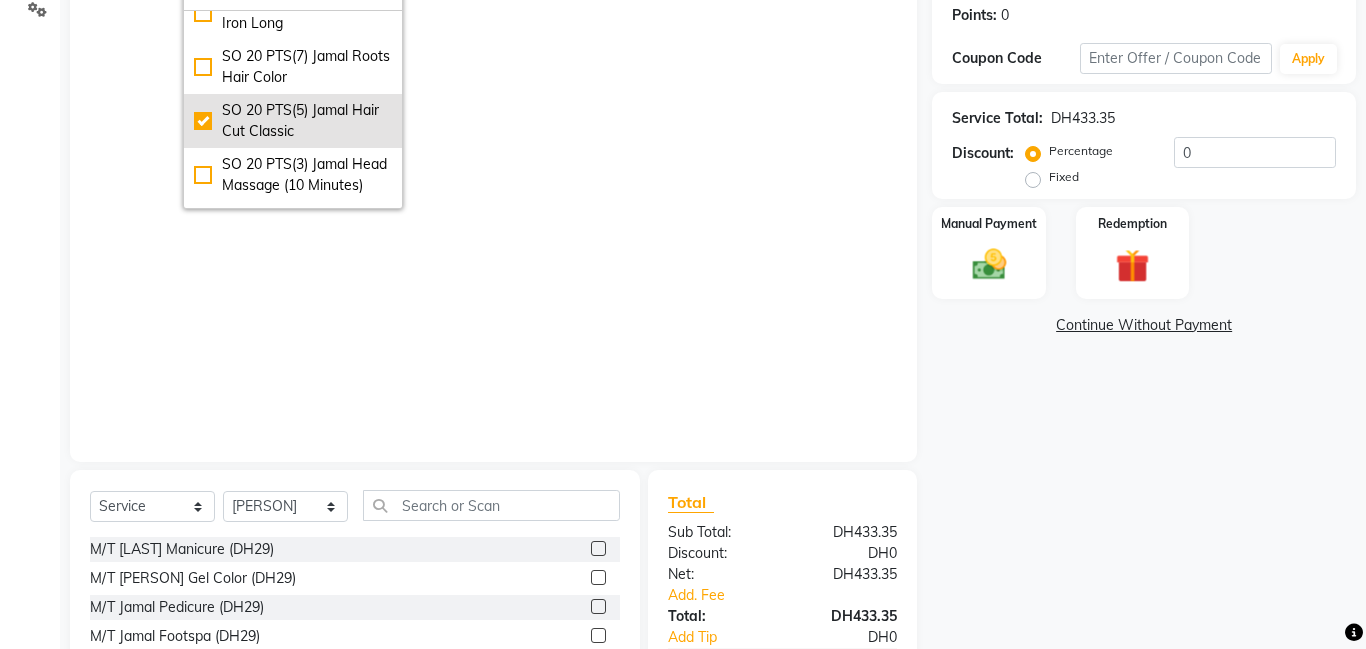 checkbox on "true" 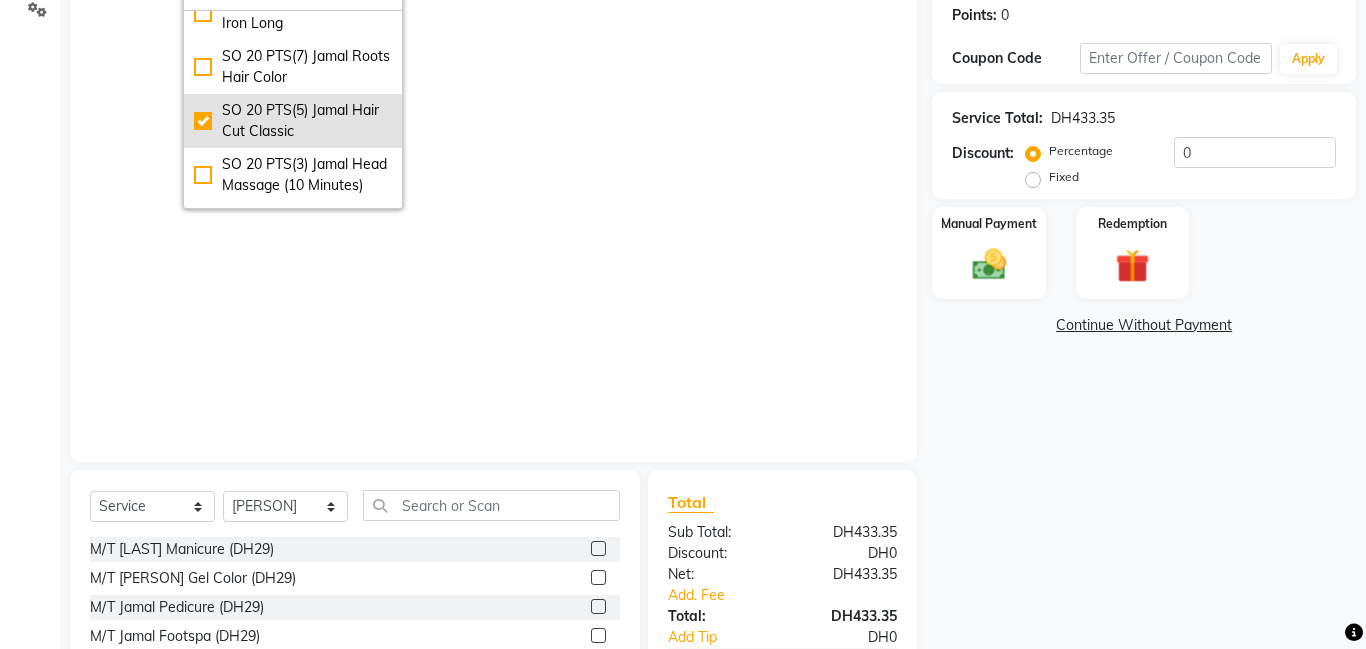type on "1" 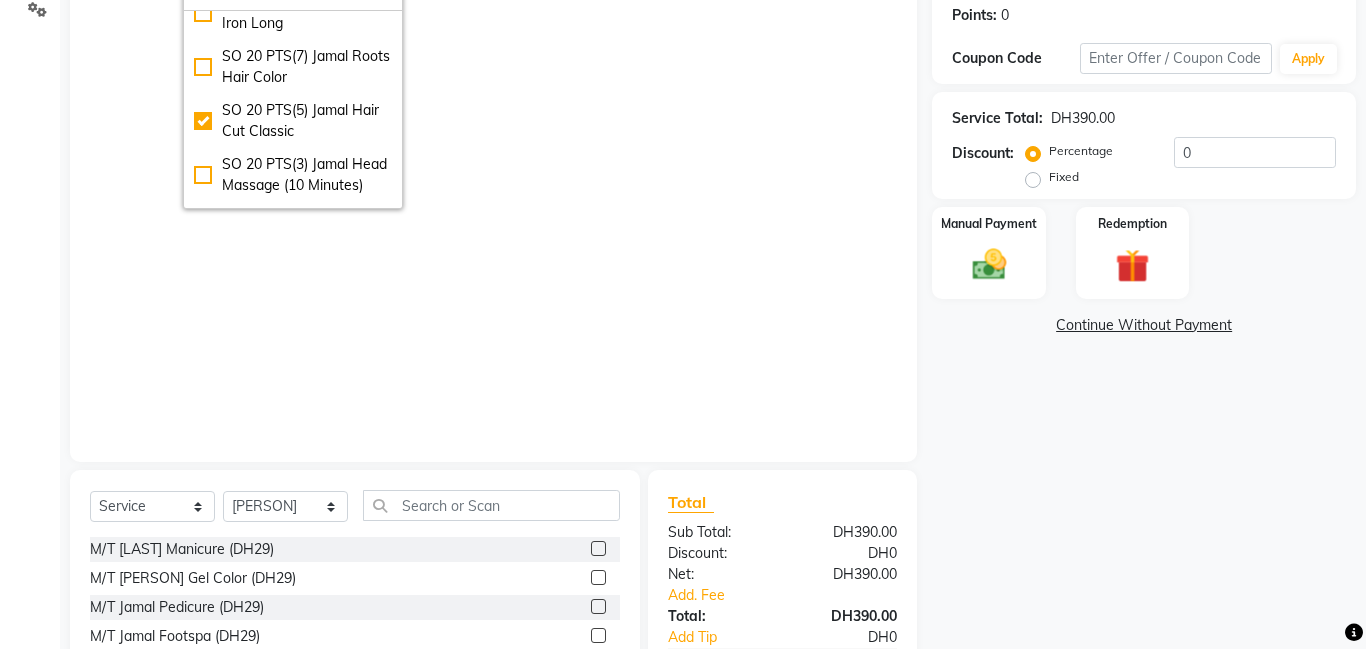 click on "Calendar  Invoice  Clients  Inventory  Reports  Settings Completed InProgress Upcoming Dropped Tentative Check-In Confirm Bookings Segments Page Builder" 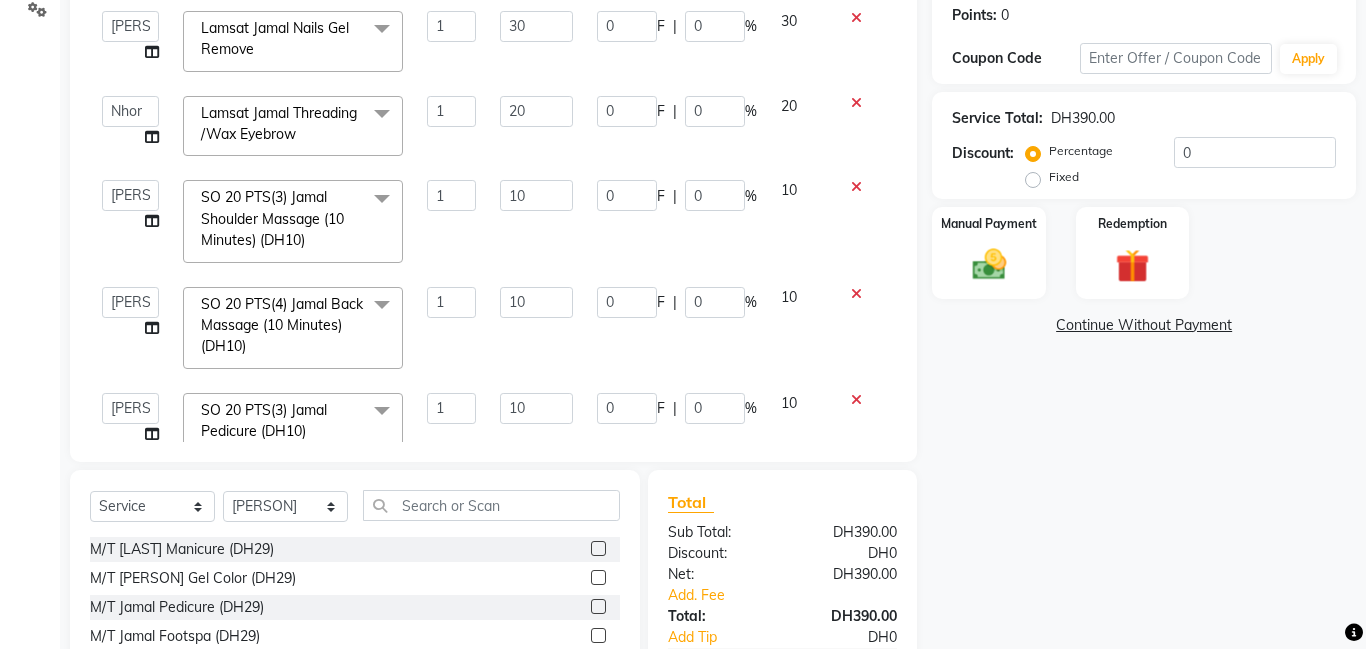 scroll, scrollTop: 111, scrollLeft: 0, axis: vertical 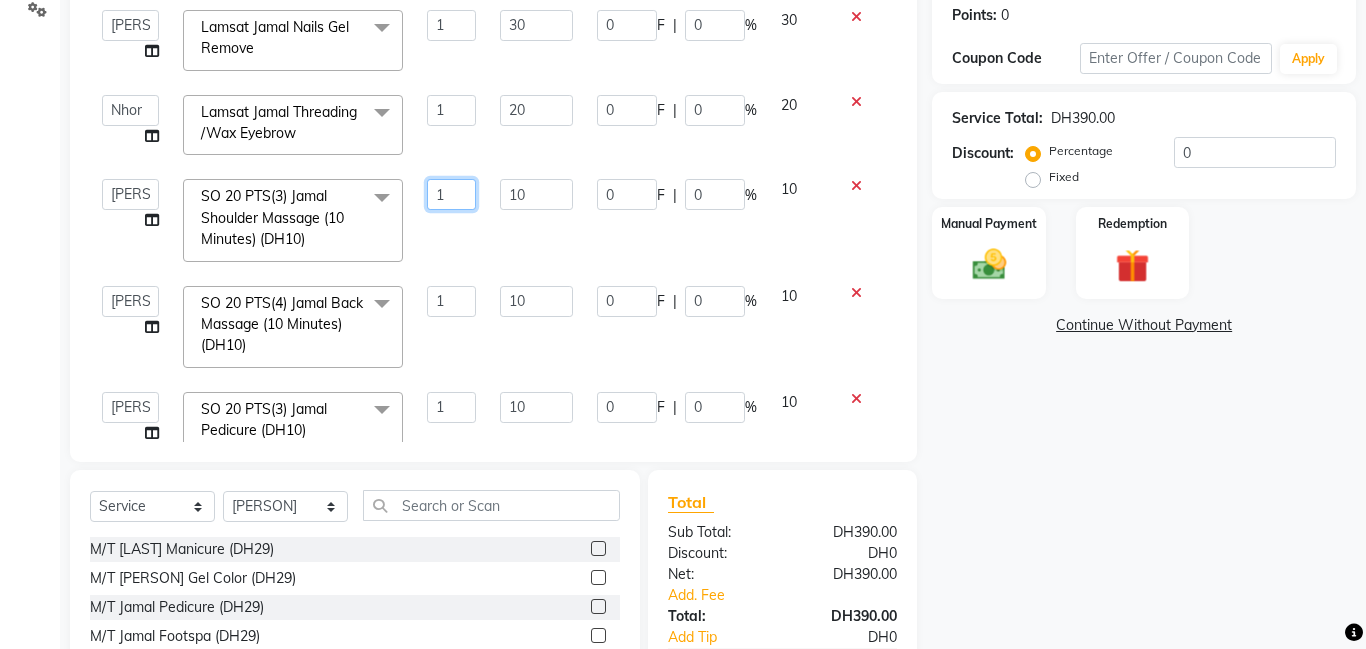 click on "1" 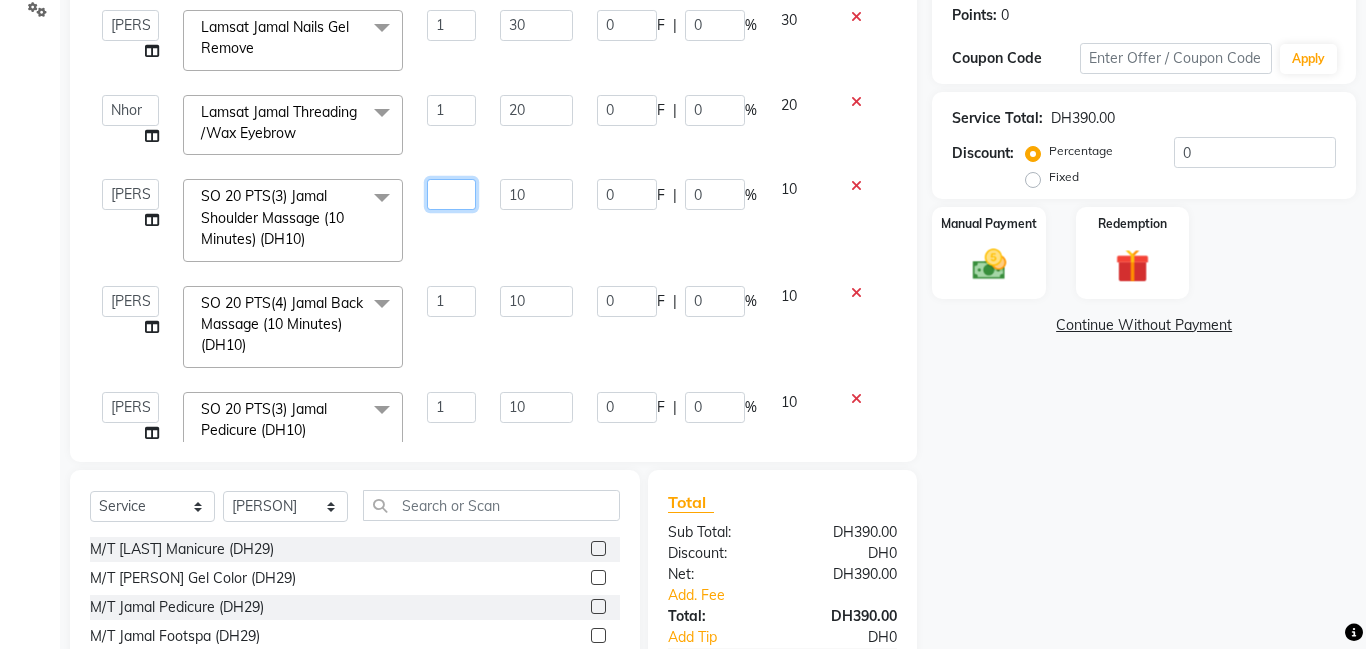type on "3" 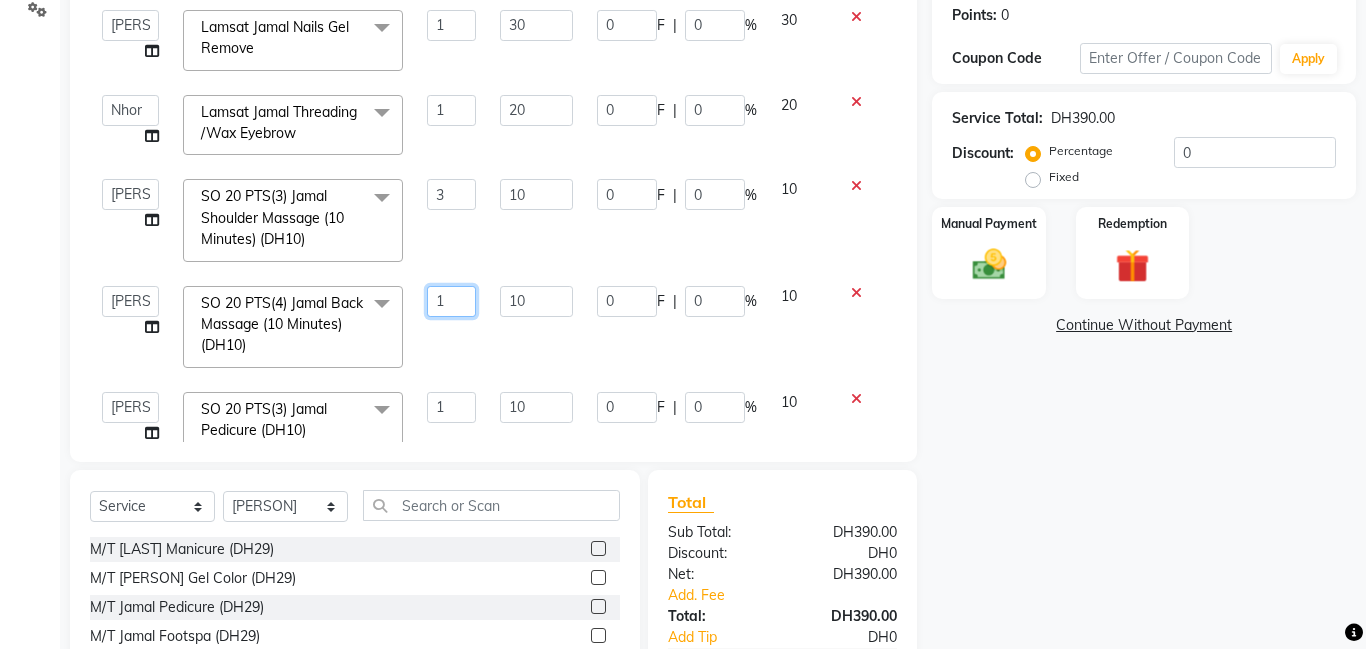 click on "1" 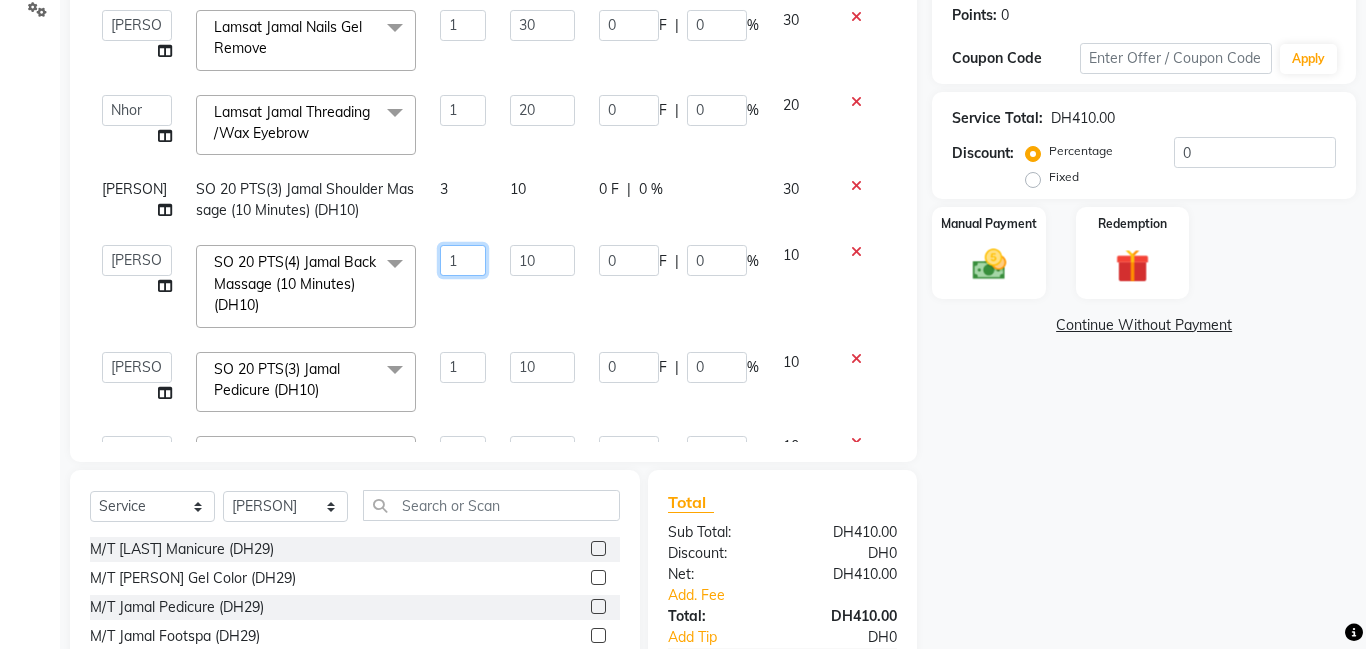 click on "1" 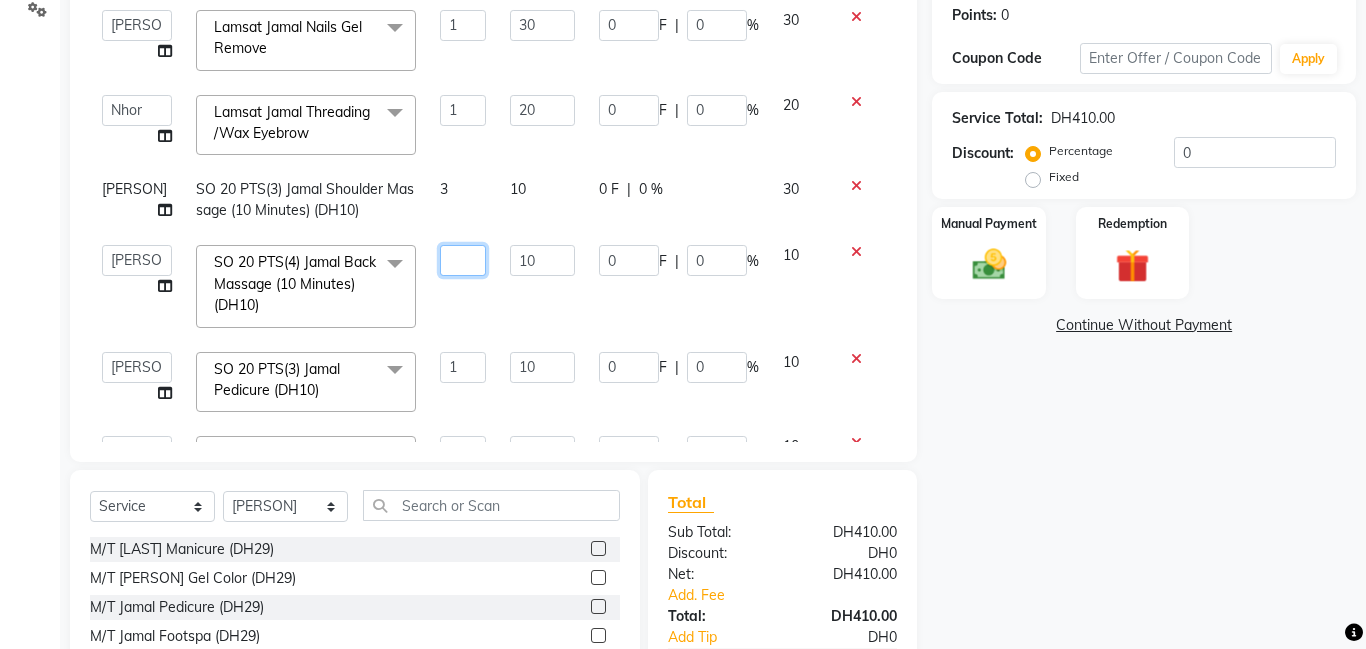 type on "4" 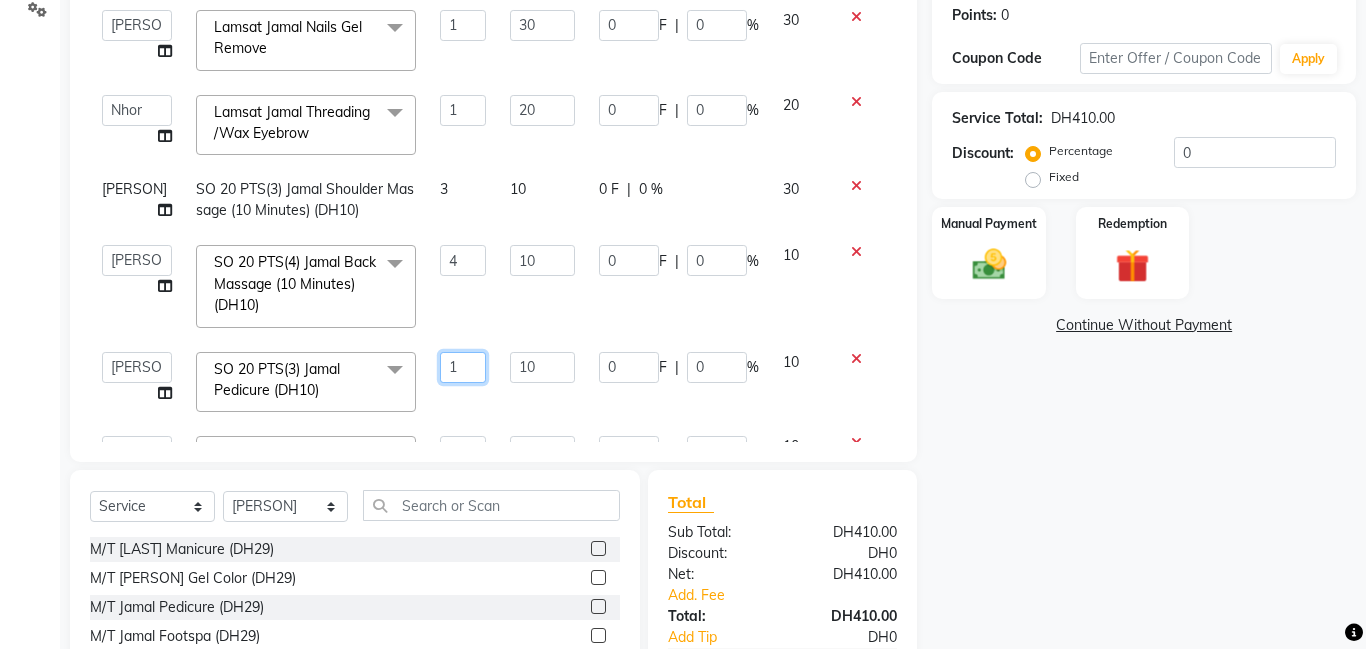 click on "1" 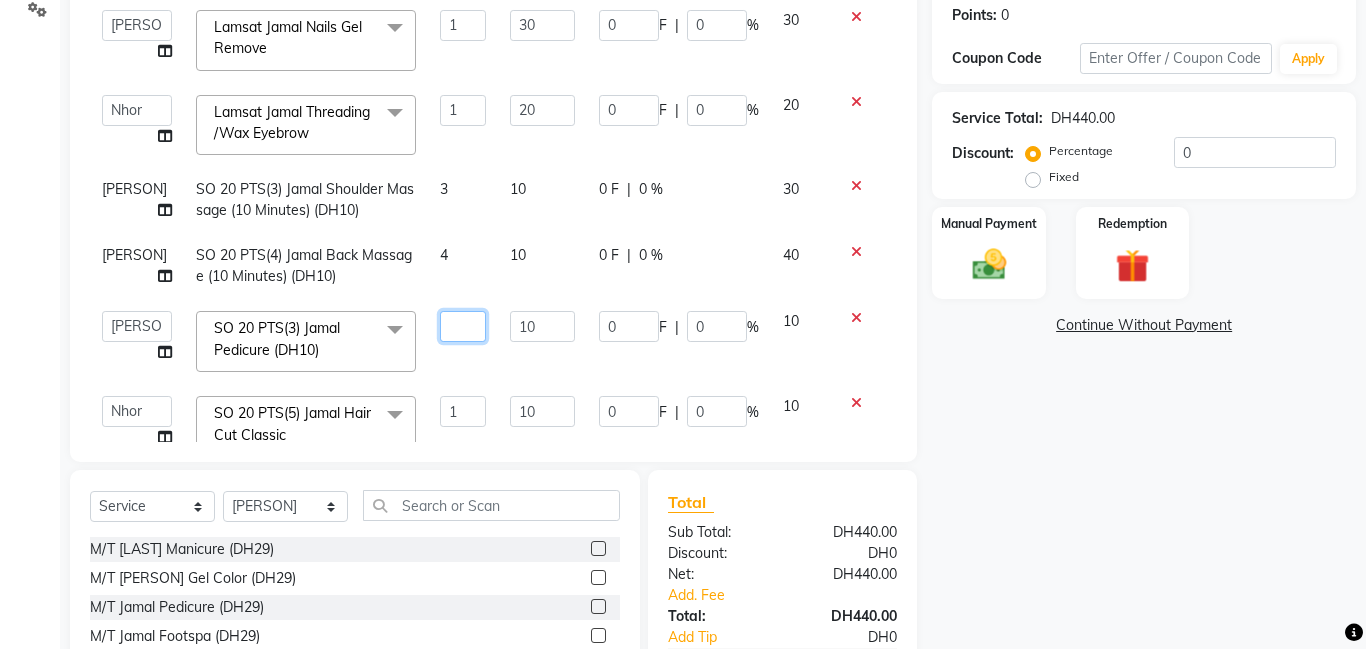 type on "3" 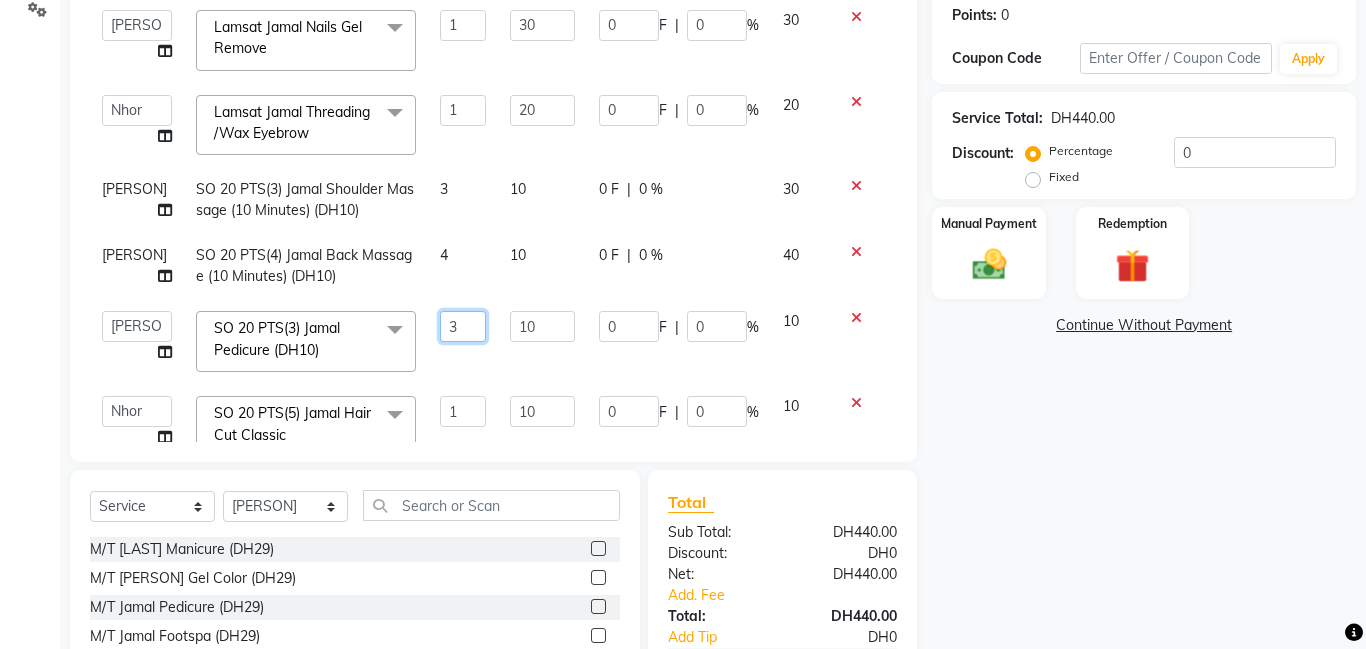 scroll, scrollTop: 175, scrollLeft: 0, axis: vertical 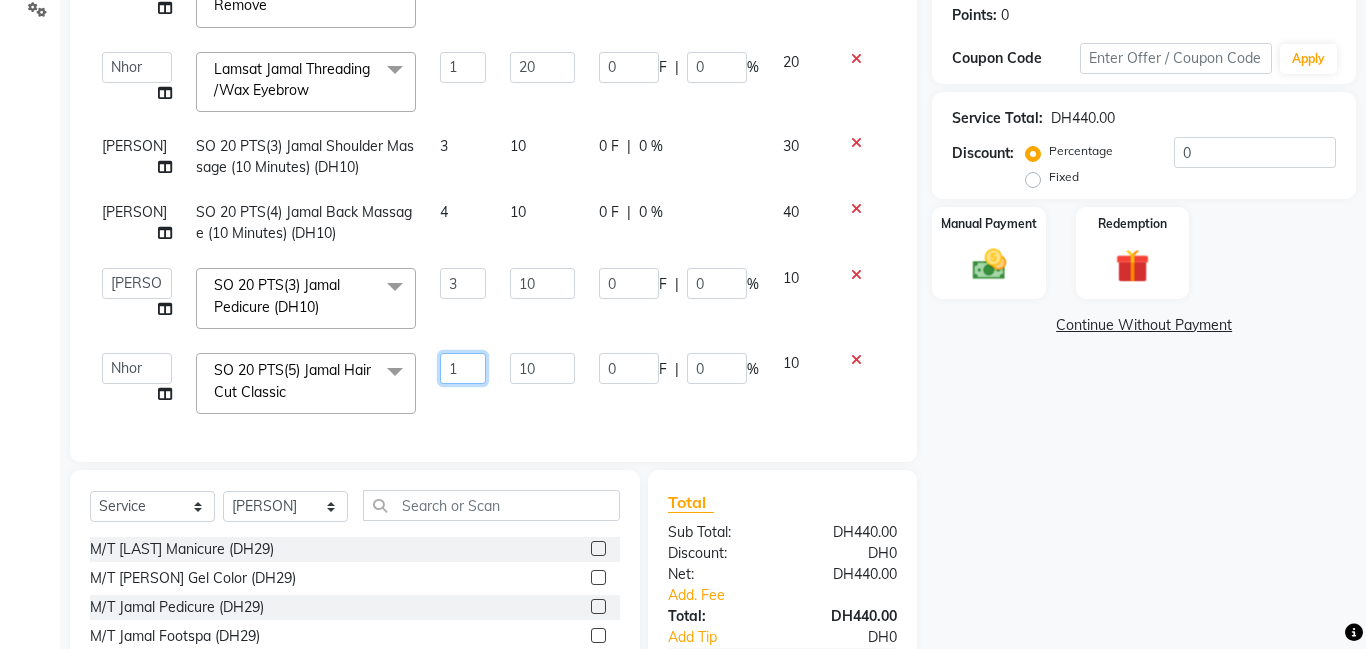 click on "1" 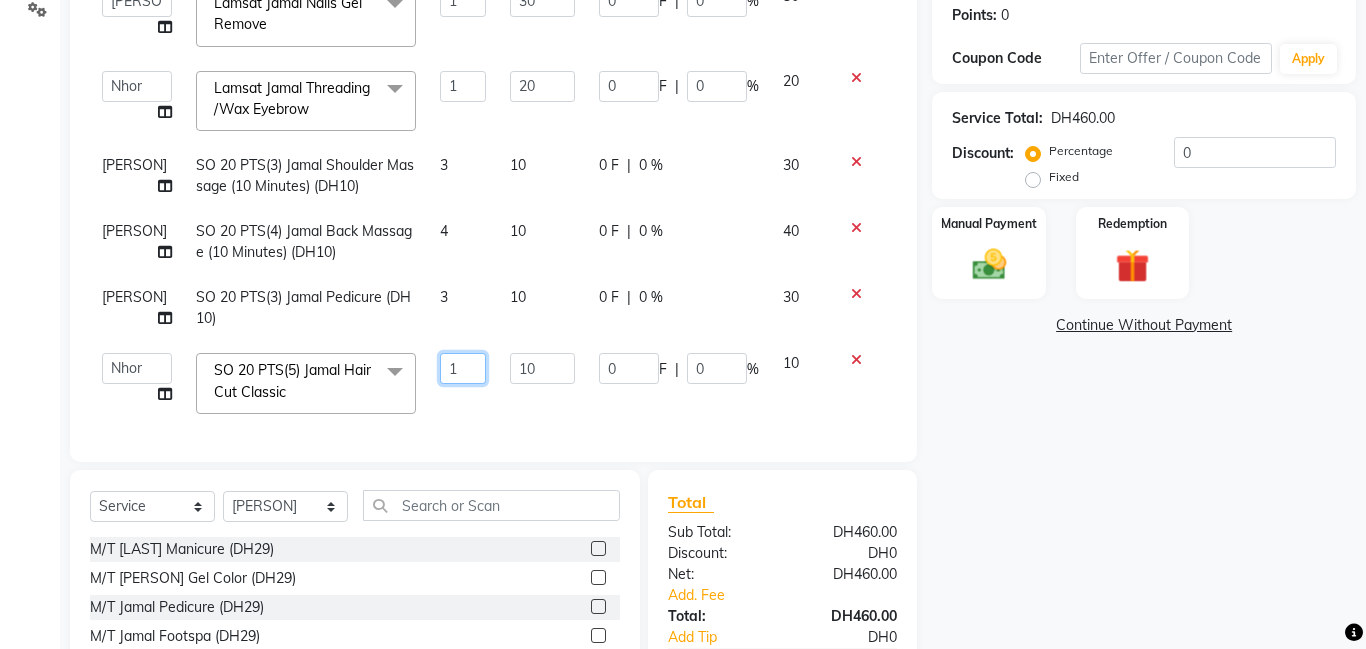 scroll, scrollTop: 157, scrollLeft: 0, axis: vertical 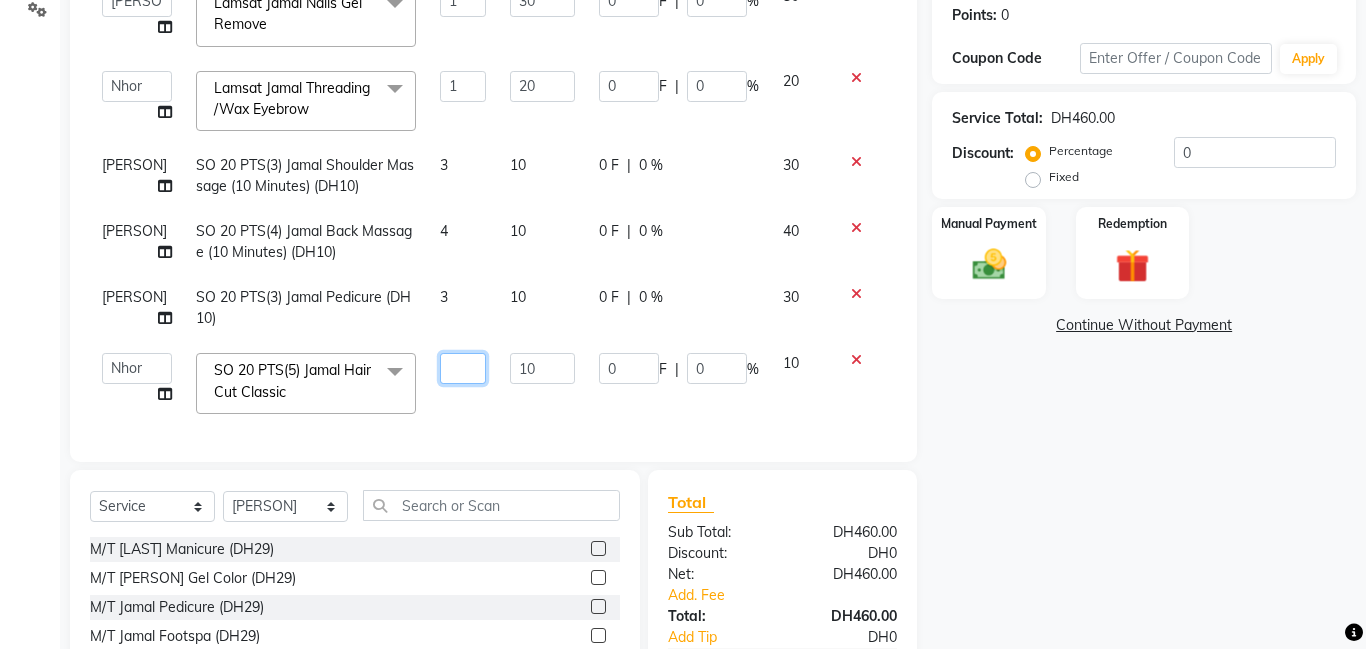 type on "5" 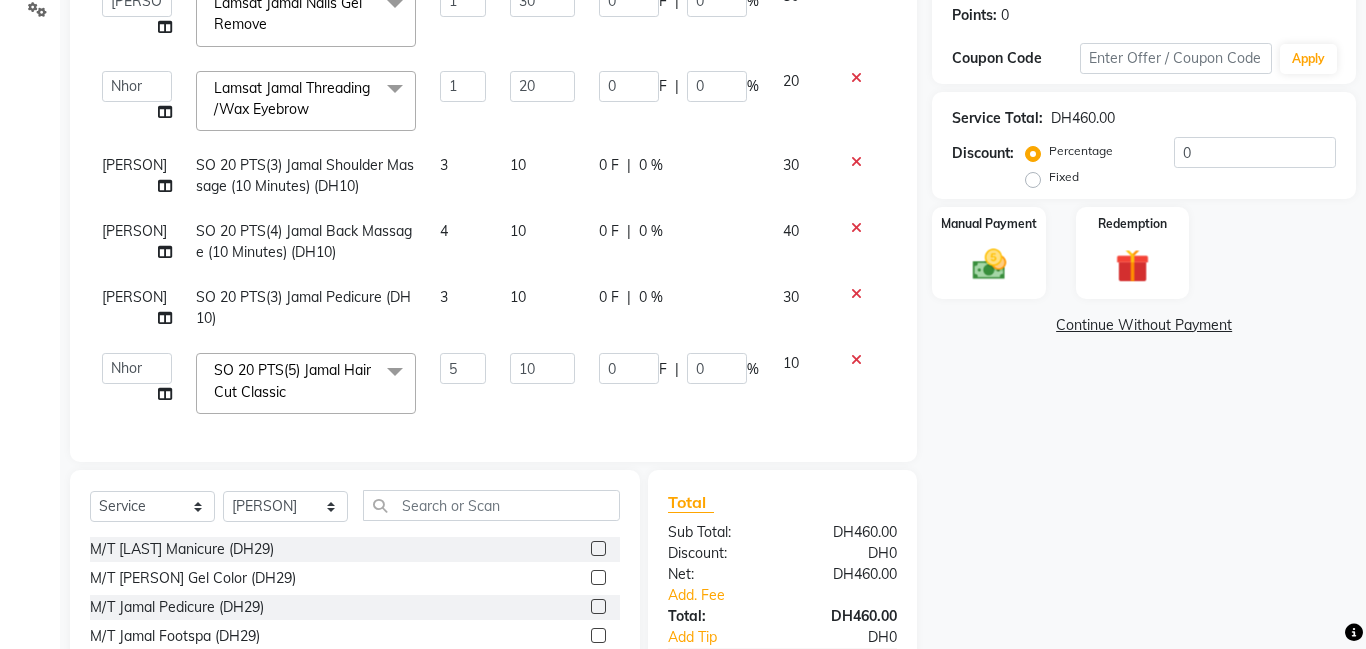 click on "Calendar  Invoice  Clients  Inventory  Reports  Settings Completed InProgress Upcoming Dropped Tentative Check-In Confirm Bookings Segments Page Builder" 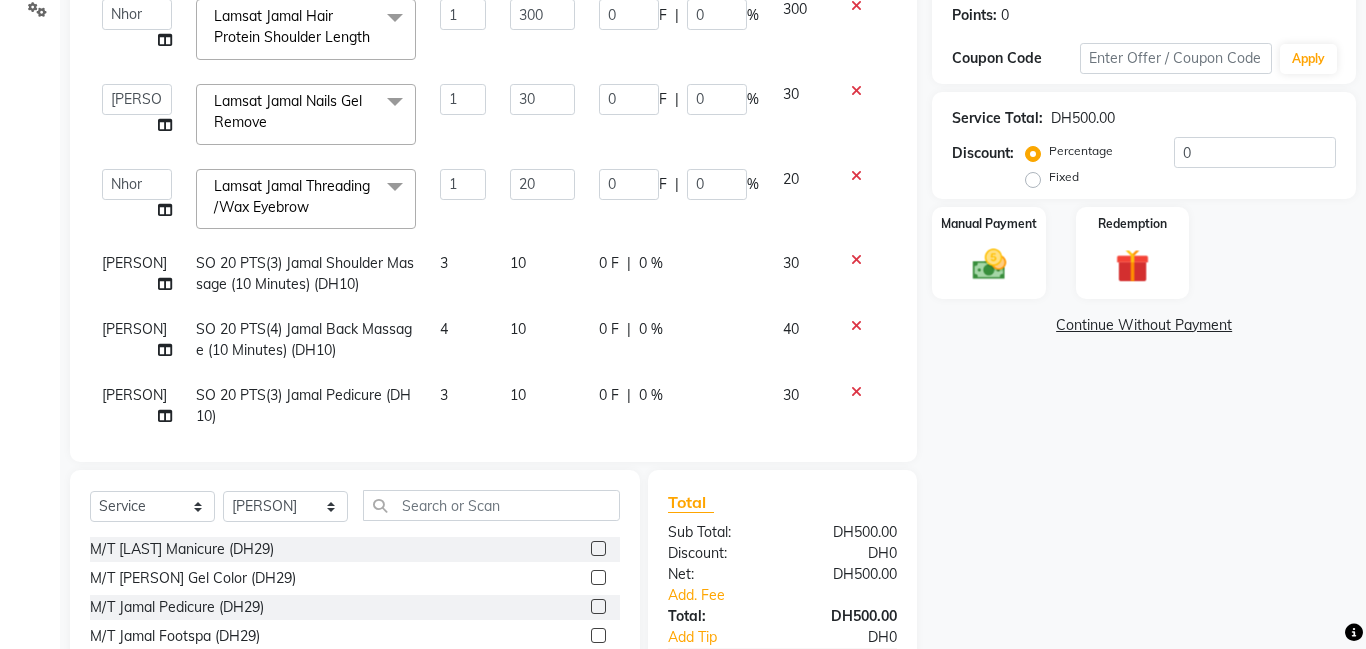 scroll, scrollTop: 0, scrollLeft: 0, axis: both 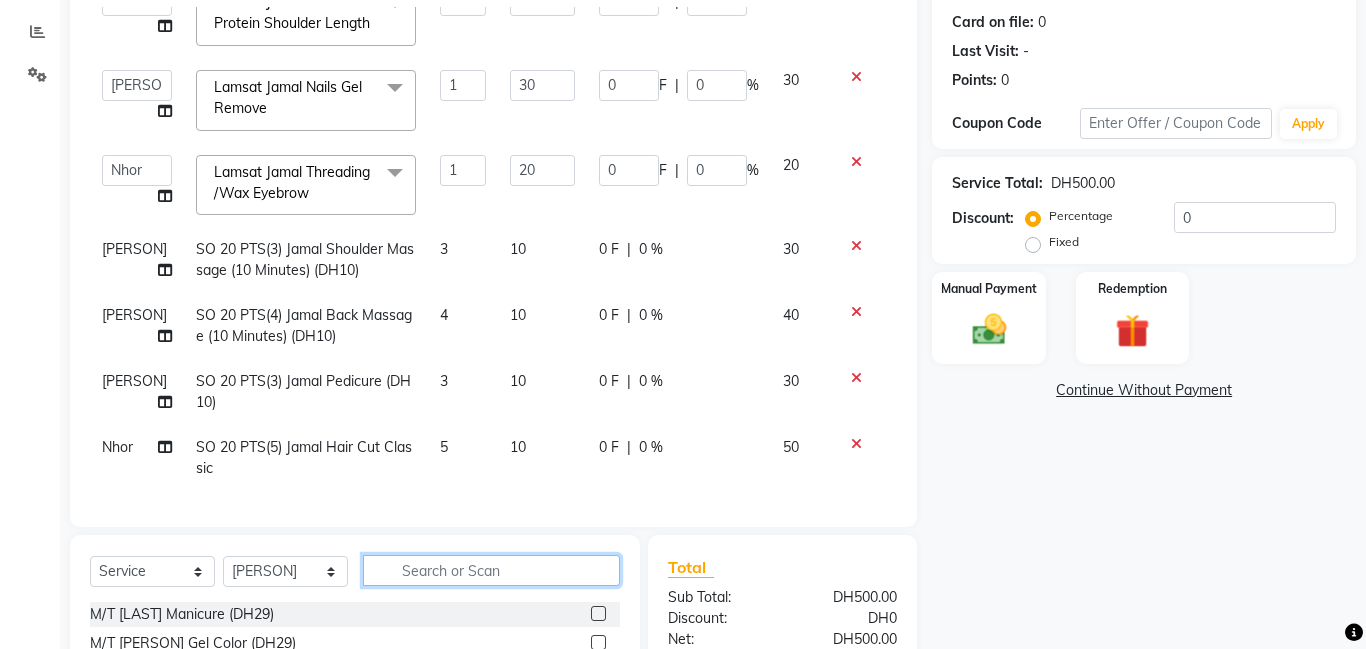 click 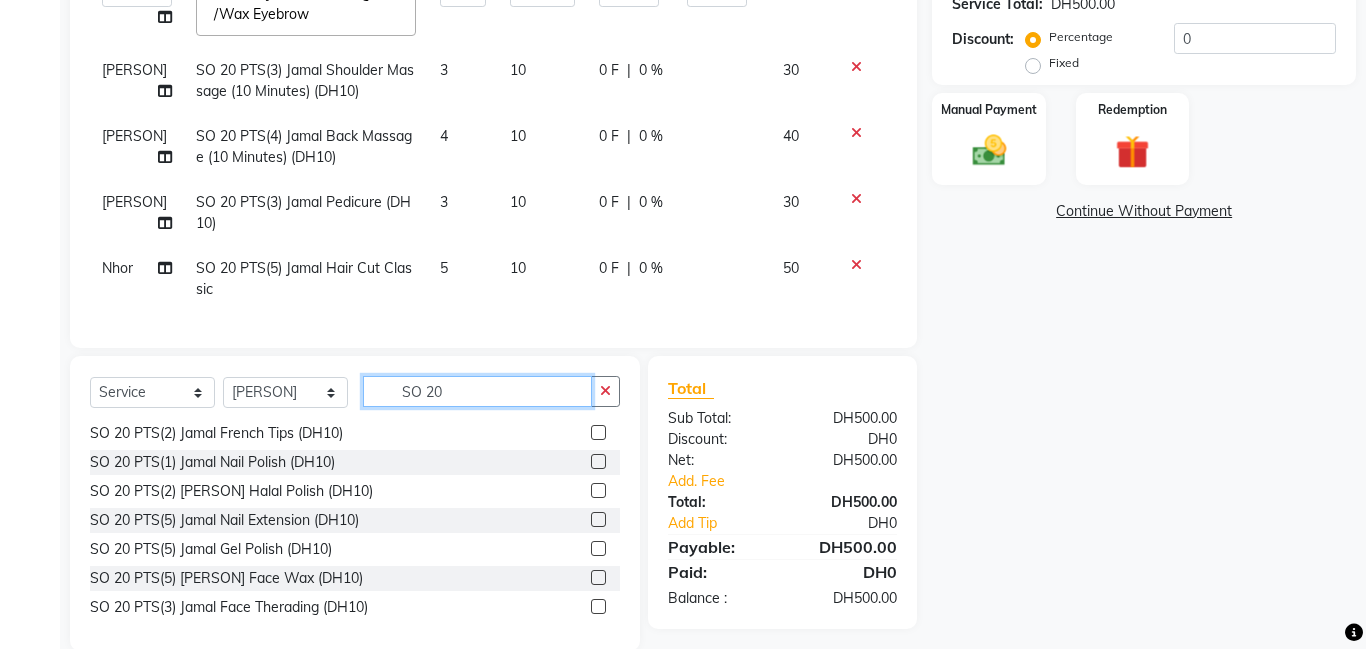 scroll, scrollTop: 1008, scrollLeft: 0, axis: vertical 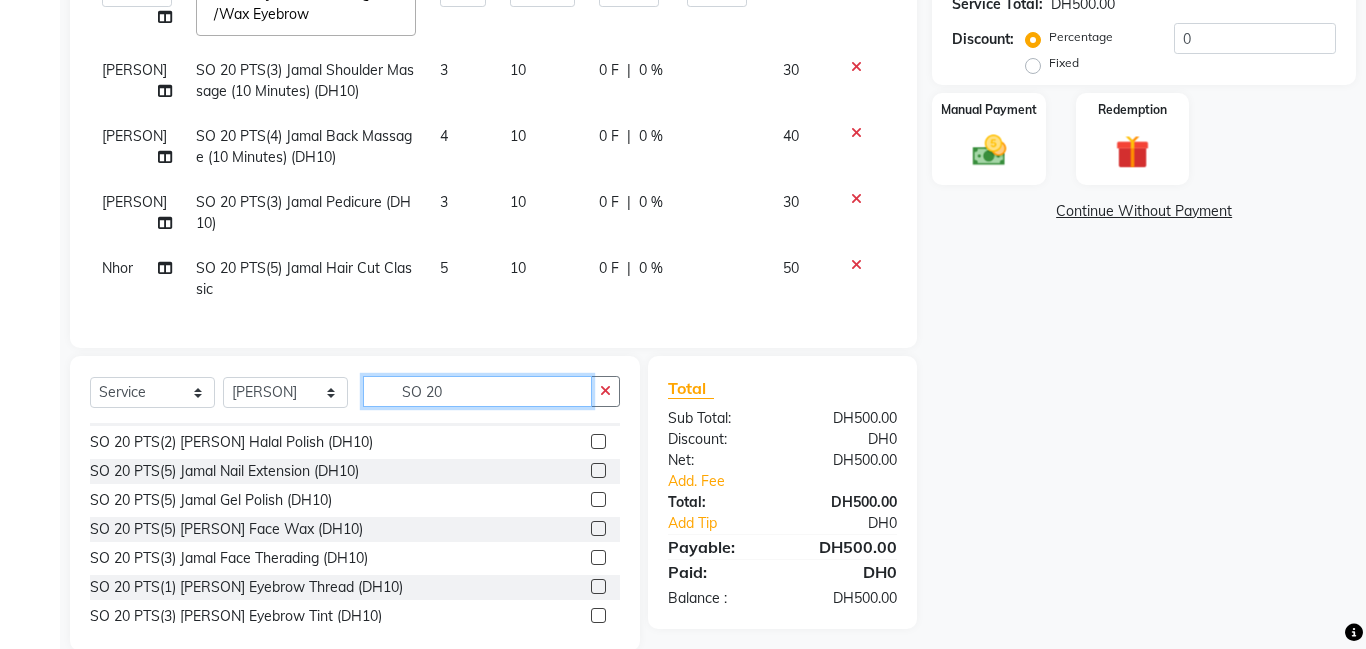type on "SO 20" 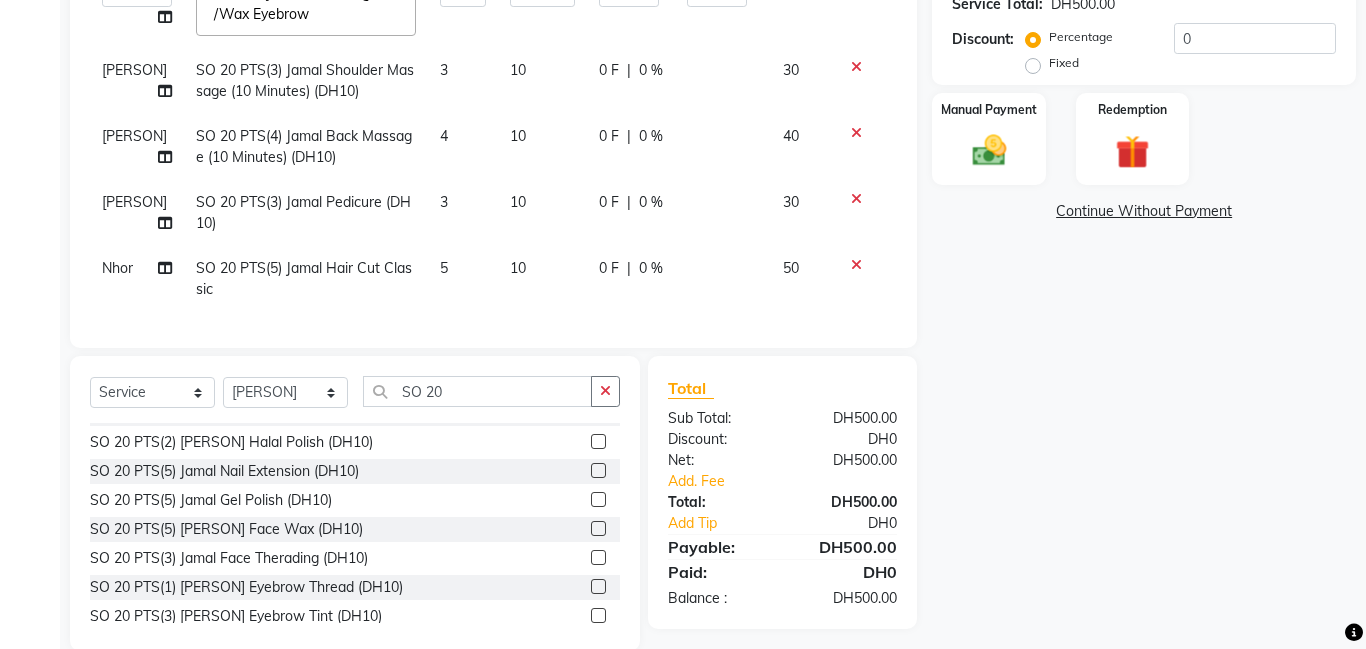 click 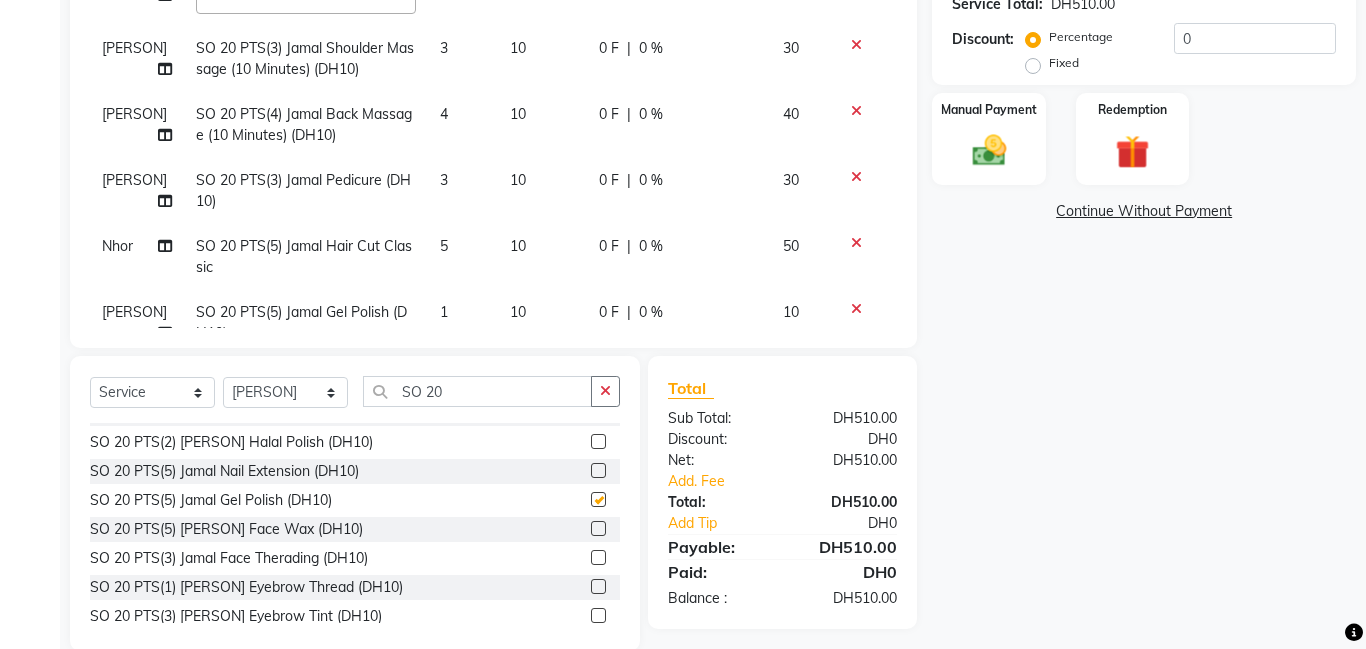 checkbox on "false" 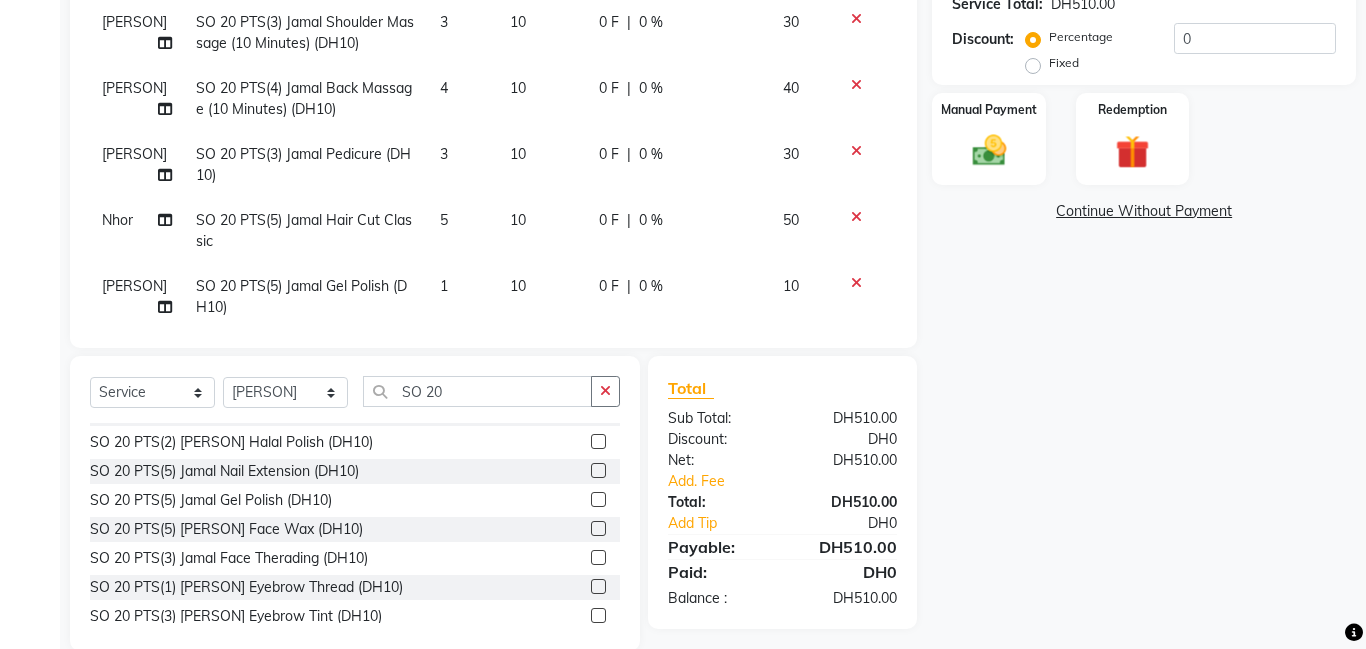 scroll, scrollTop: 204, scrollLeft: 0, axis: vertical 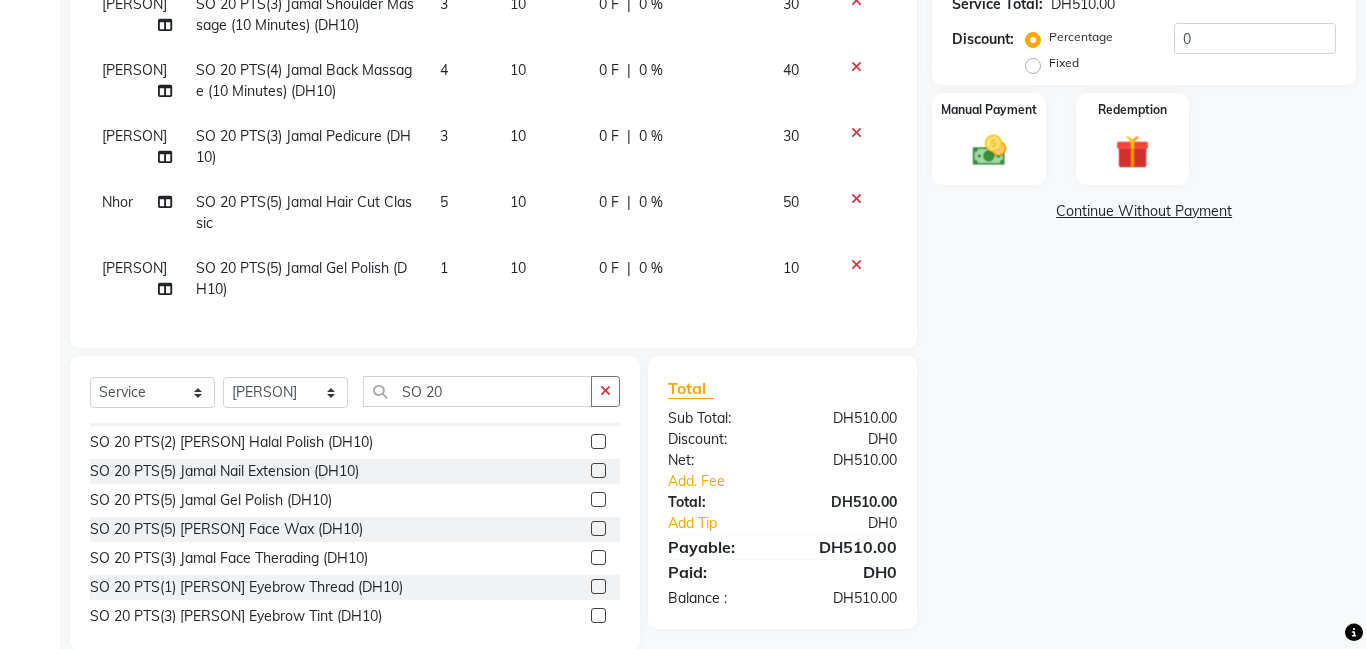 click on "1" 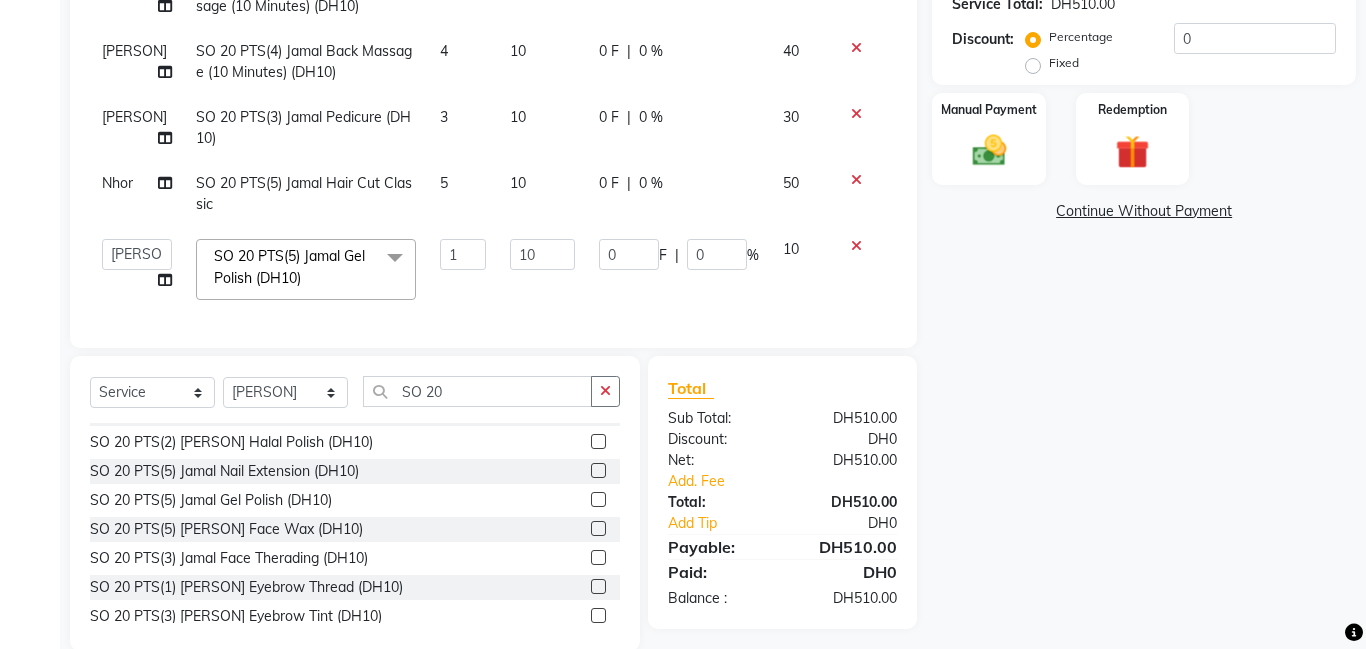 click on "1" 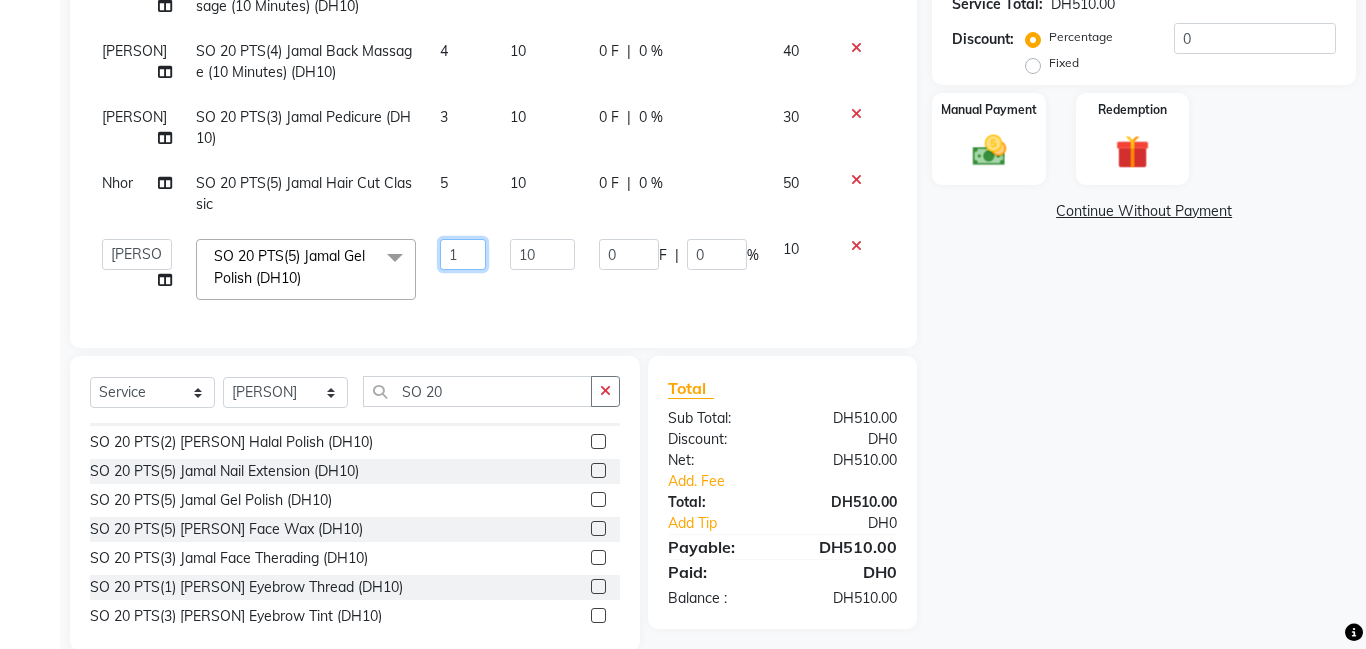 click on "1" 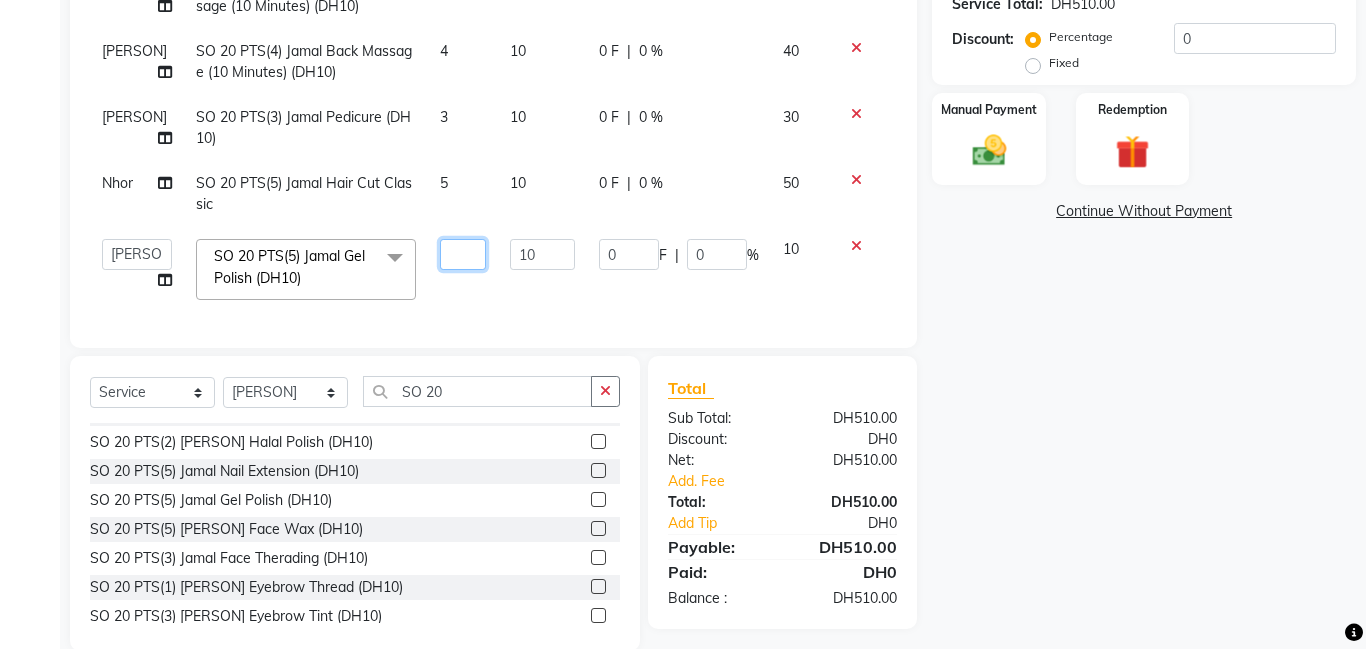 type on "5" 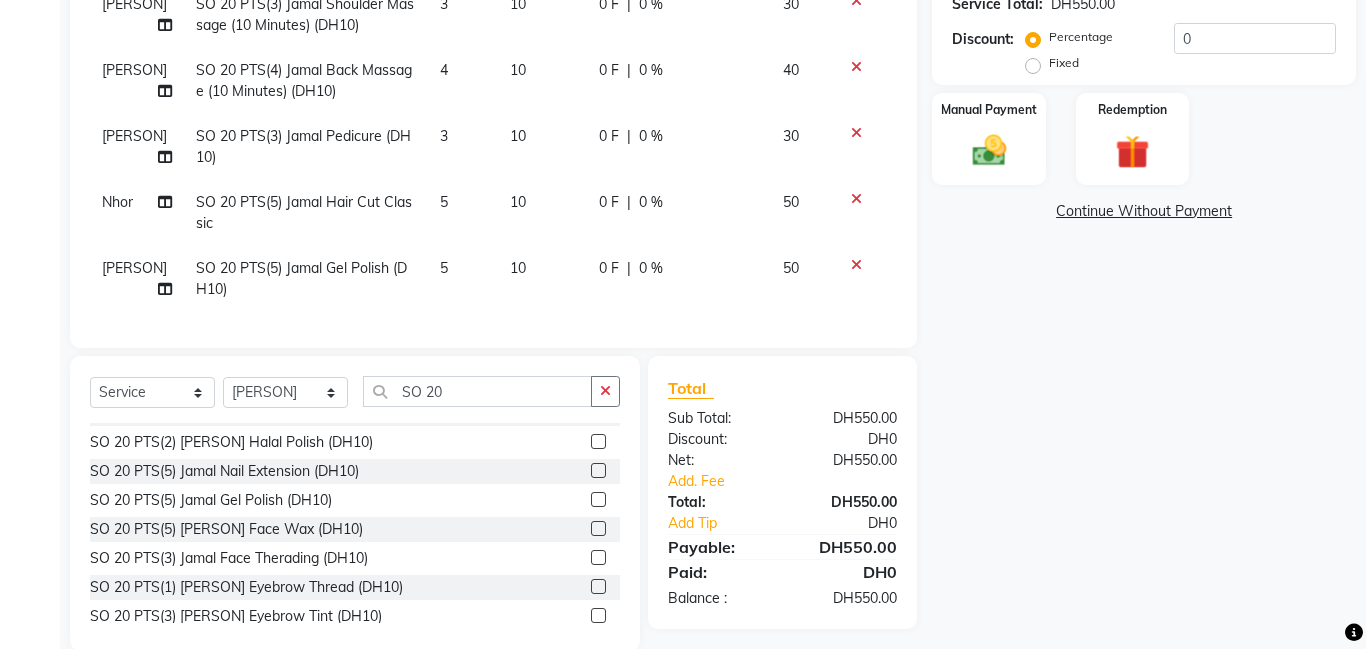 click on "Calendar  Invoice  Clients  Inventory  Reports  Settings Completed InProgress Upcoming Dropped Tentative Check-In Confirm Bookings Segments Page Builder" 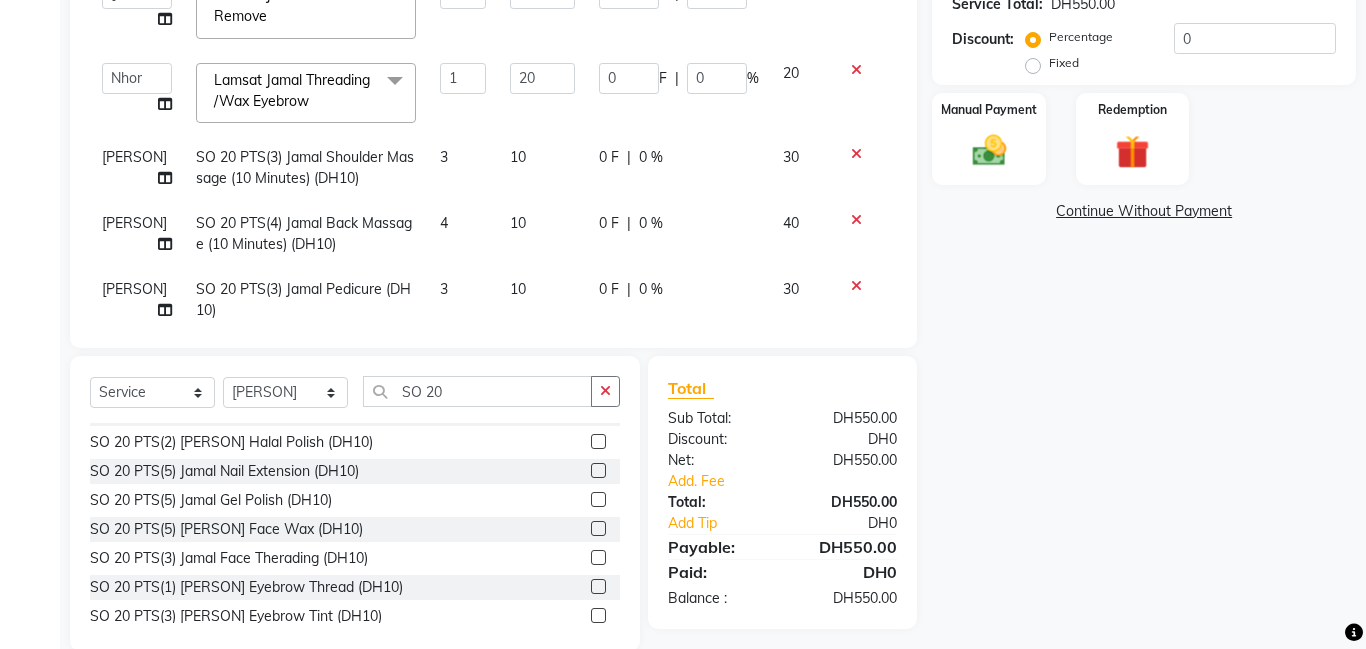 scroll, scrollTop: 0, scrollLeft: 0, axis: both 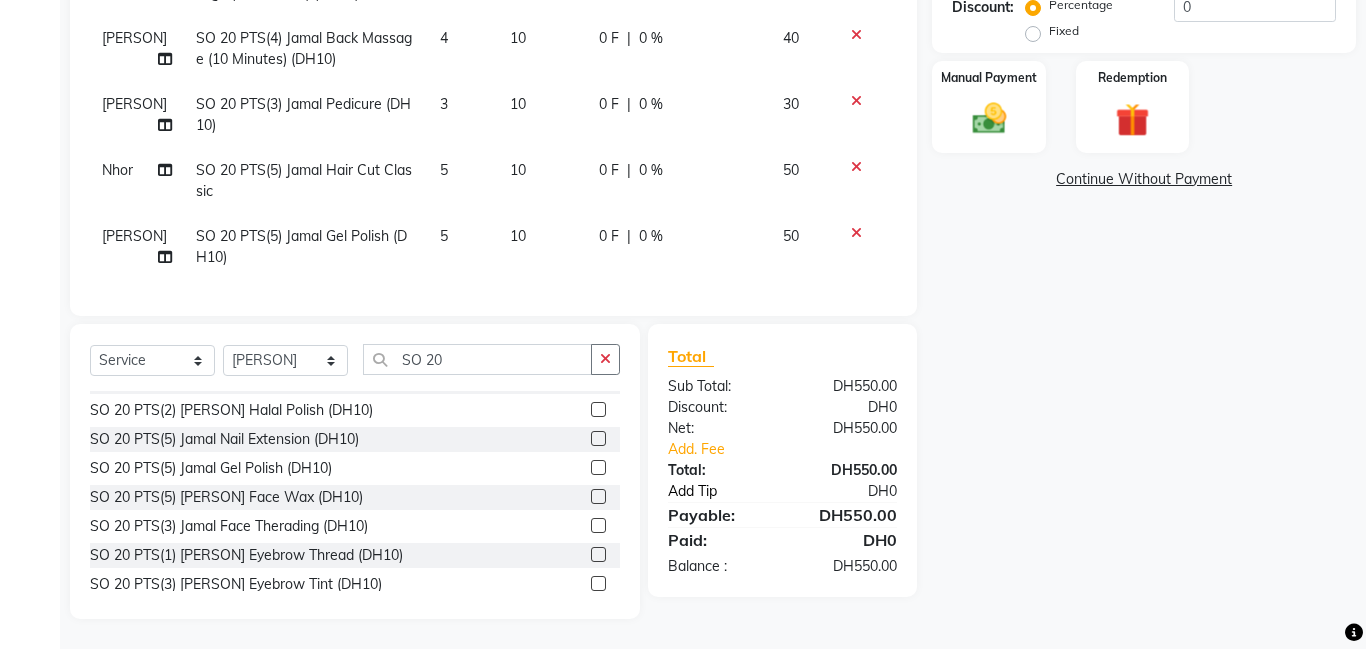 click on "Add Tip" 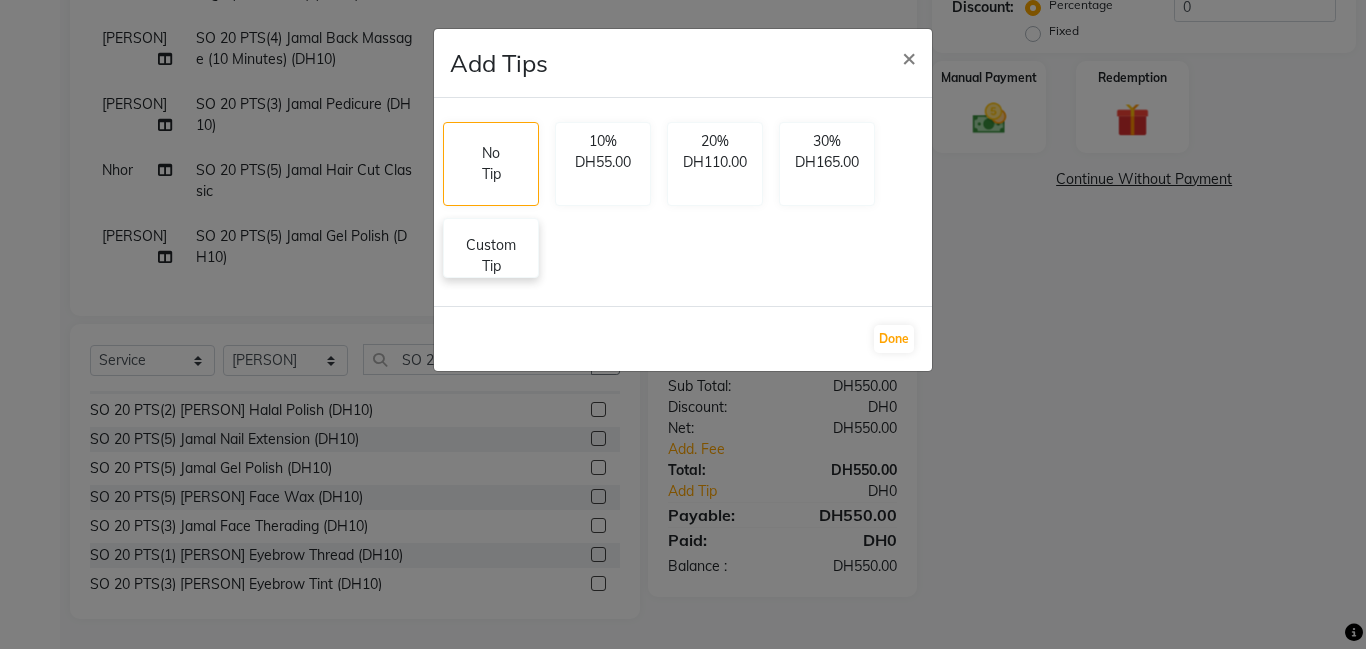 click on "Custom Tip" 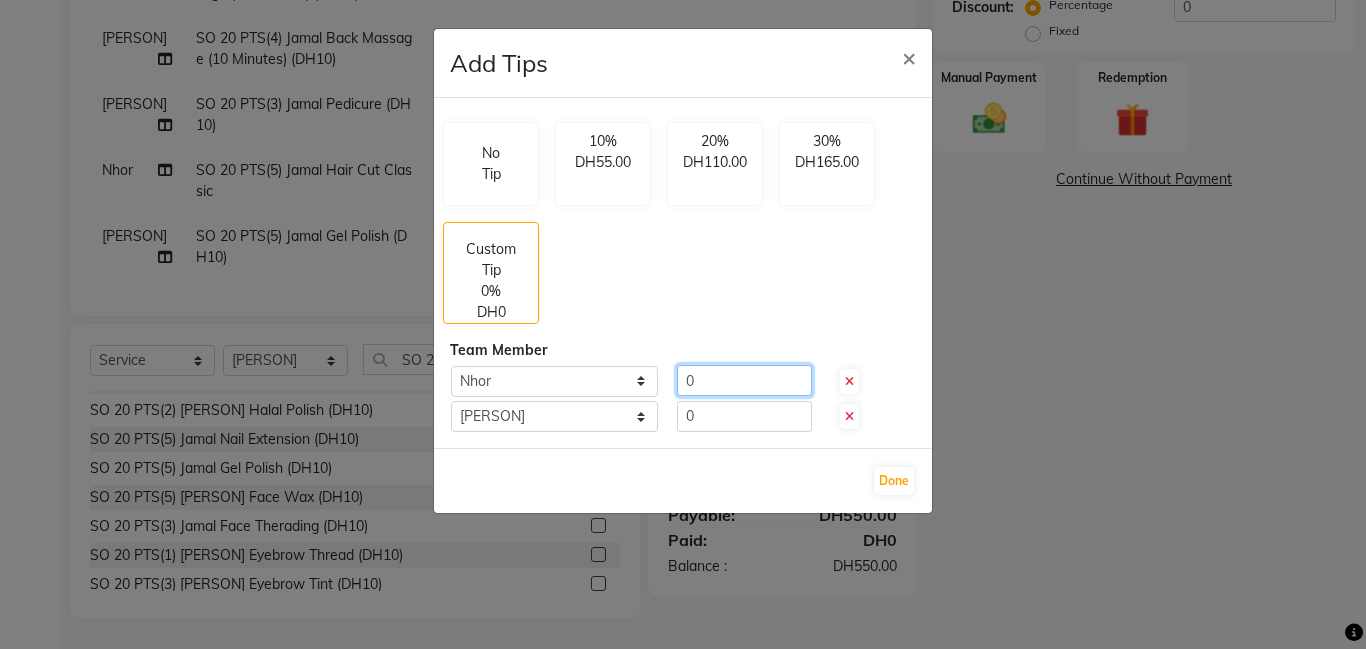 click on "0" 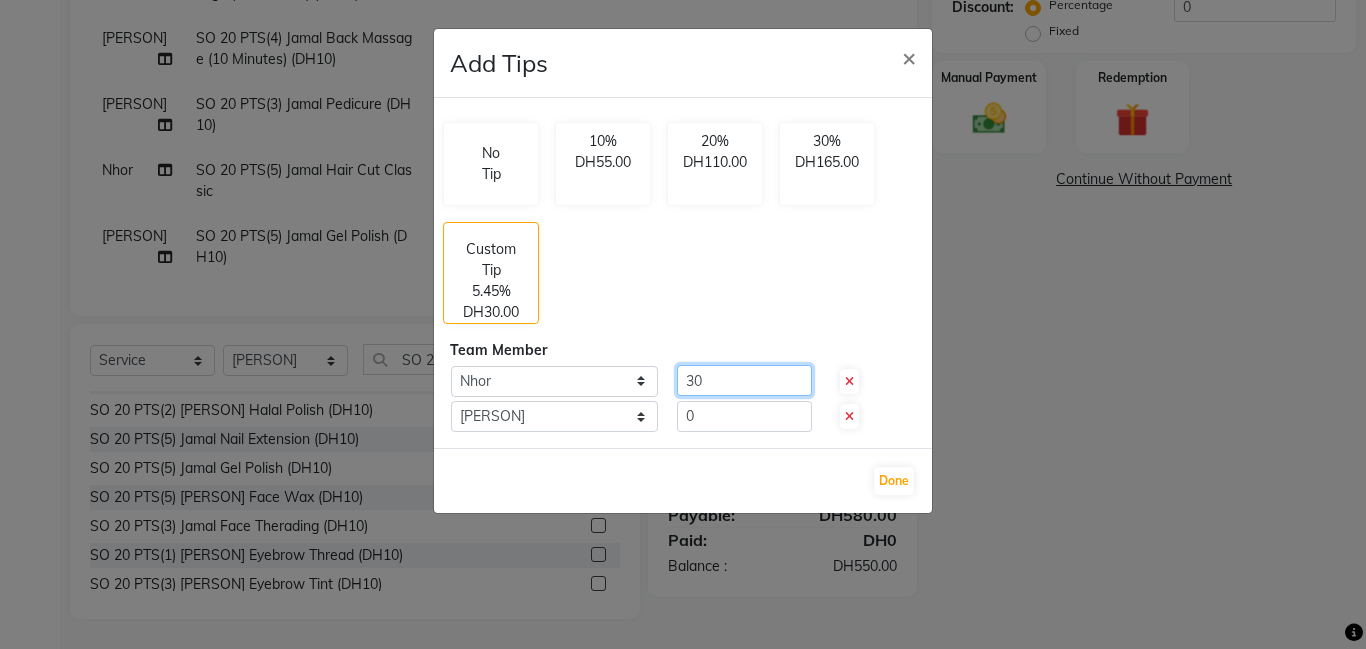 type on "30" 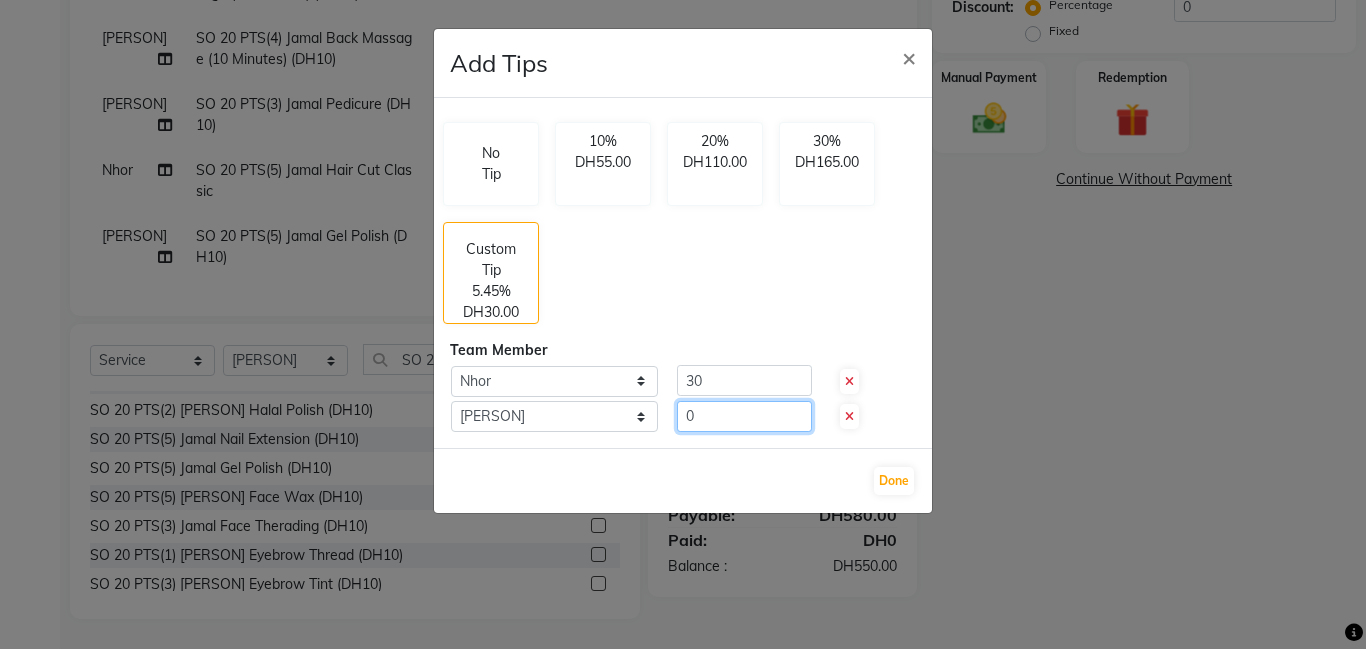 click on "0" 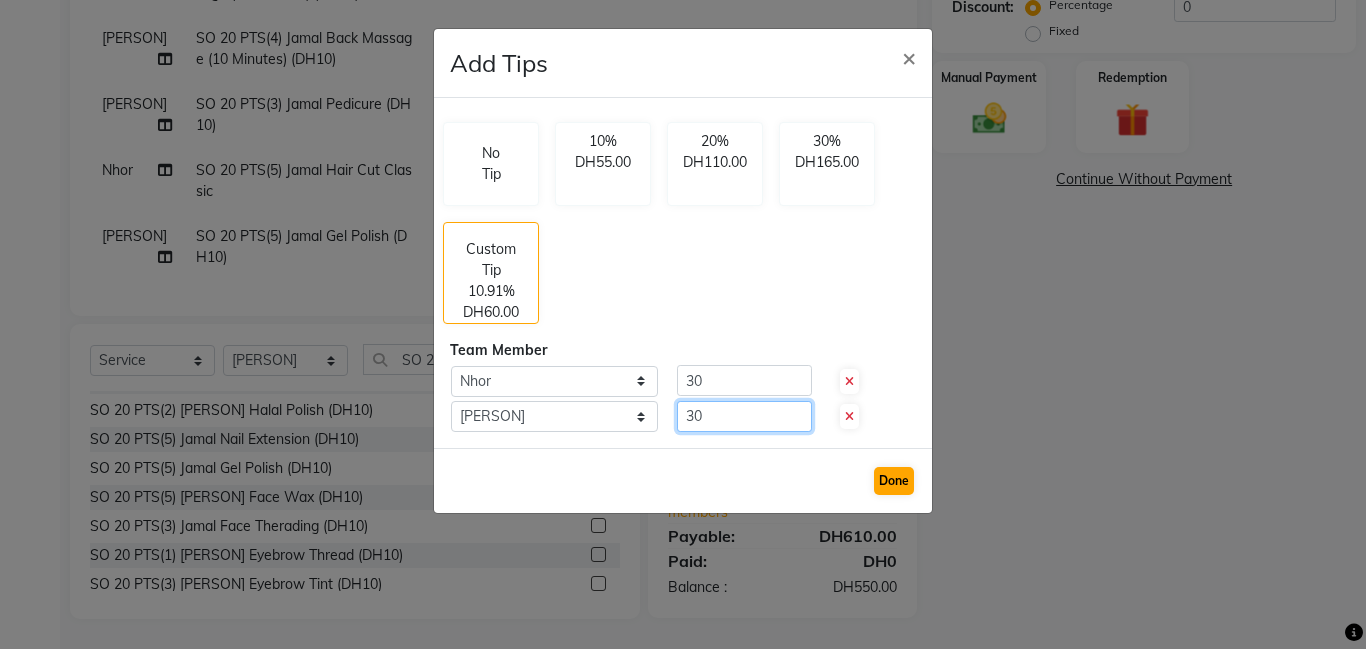 type on "30" 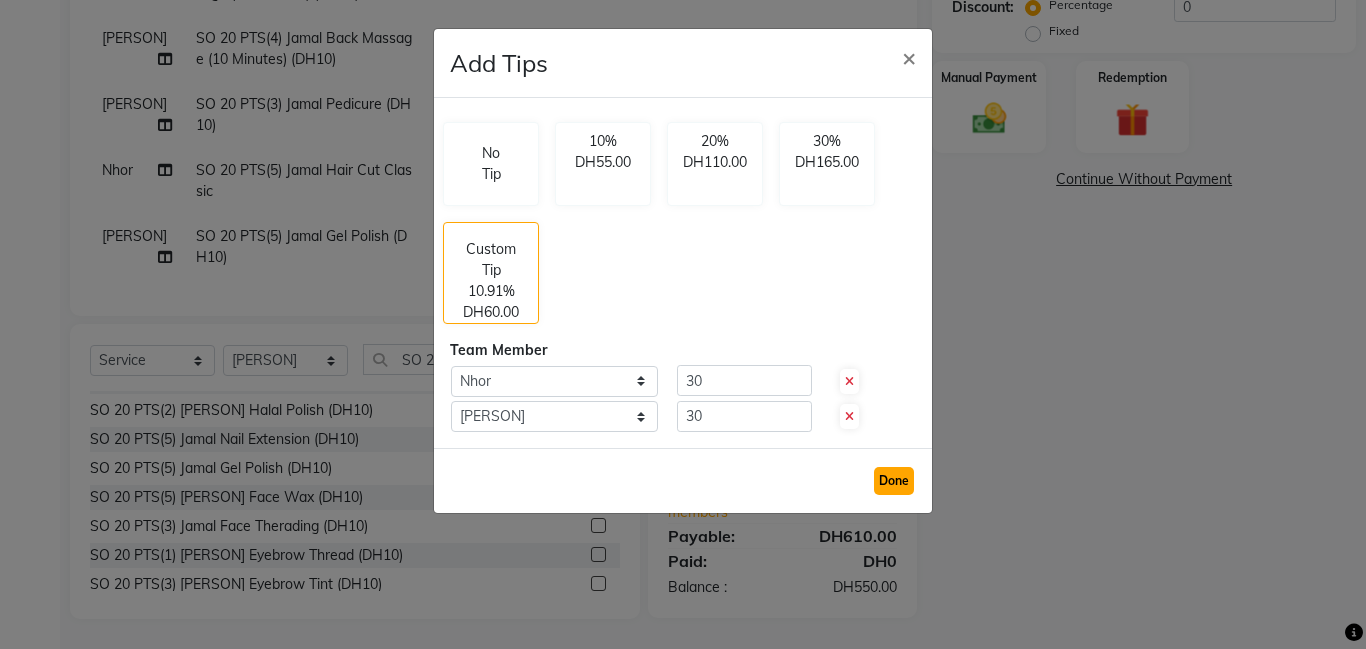 click on "Done" 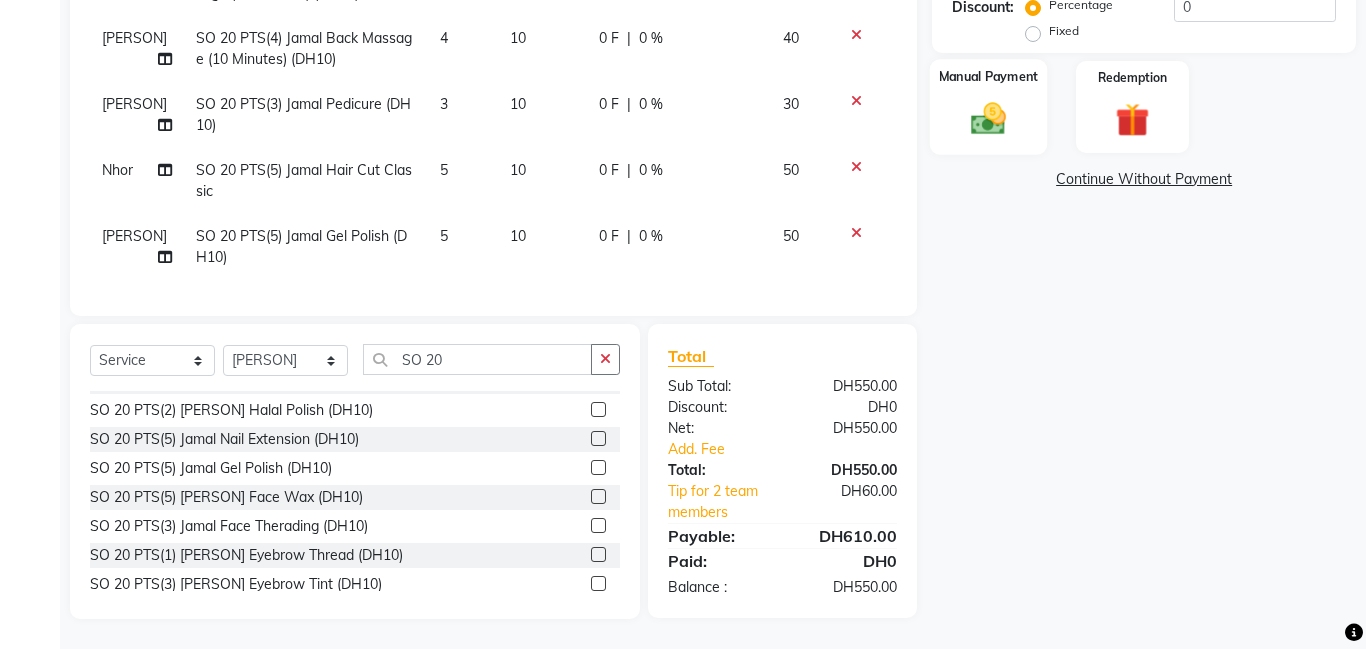 click 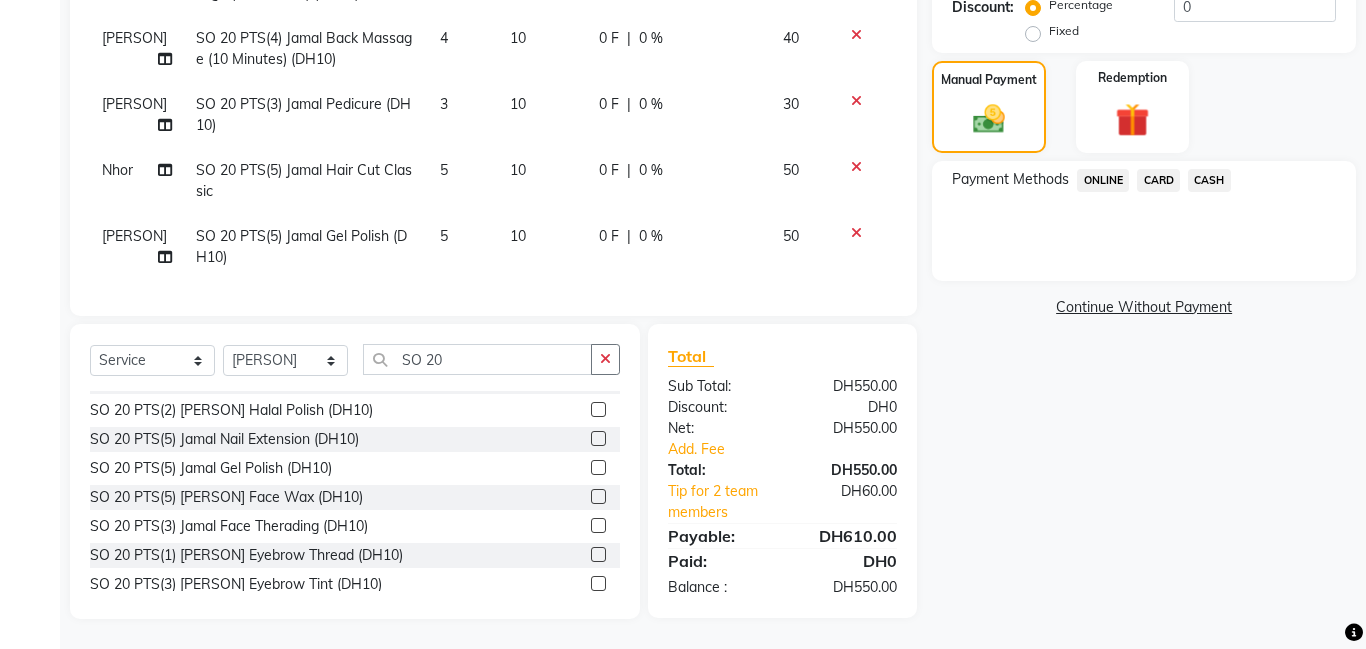 scroll, scrollTop: 280, scrollLeft: 0, axis: vertical 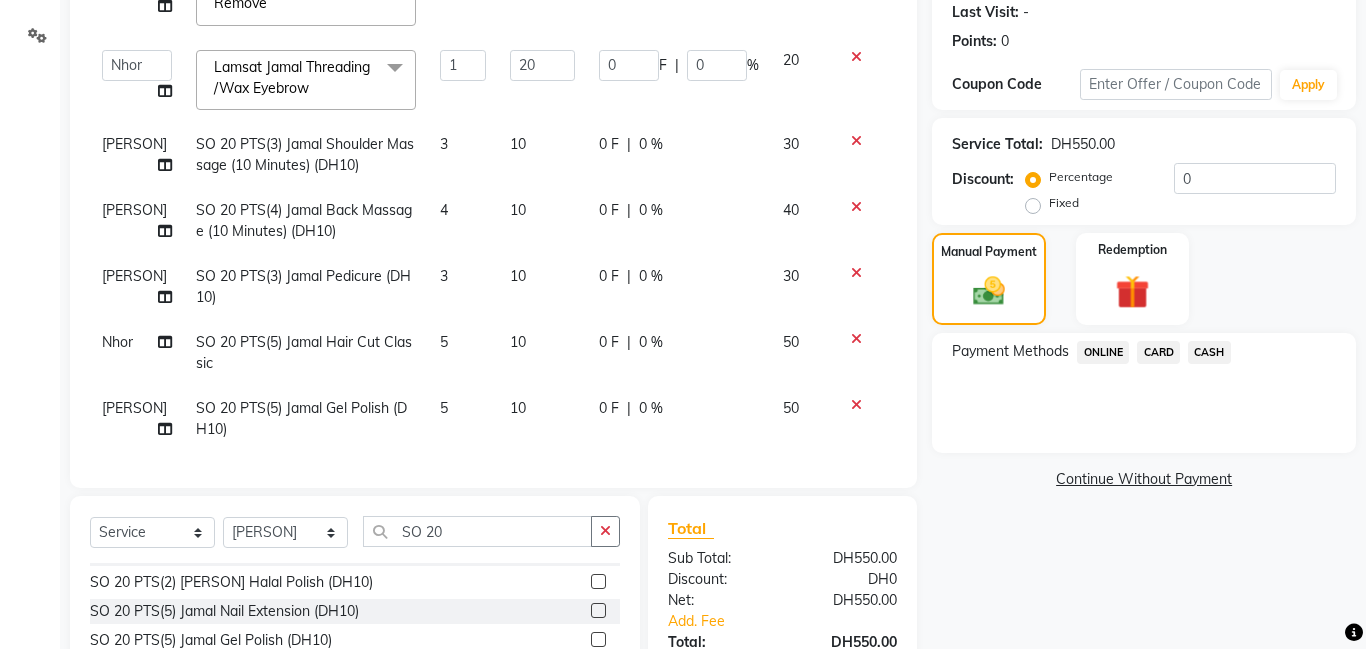 click on "ONLINE" 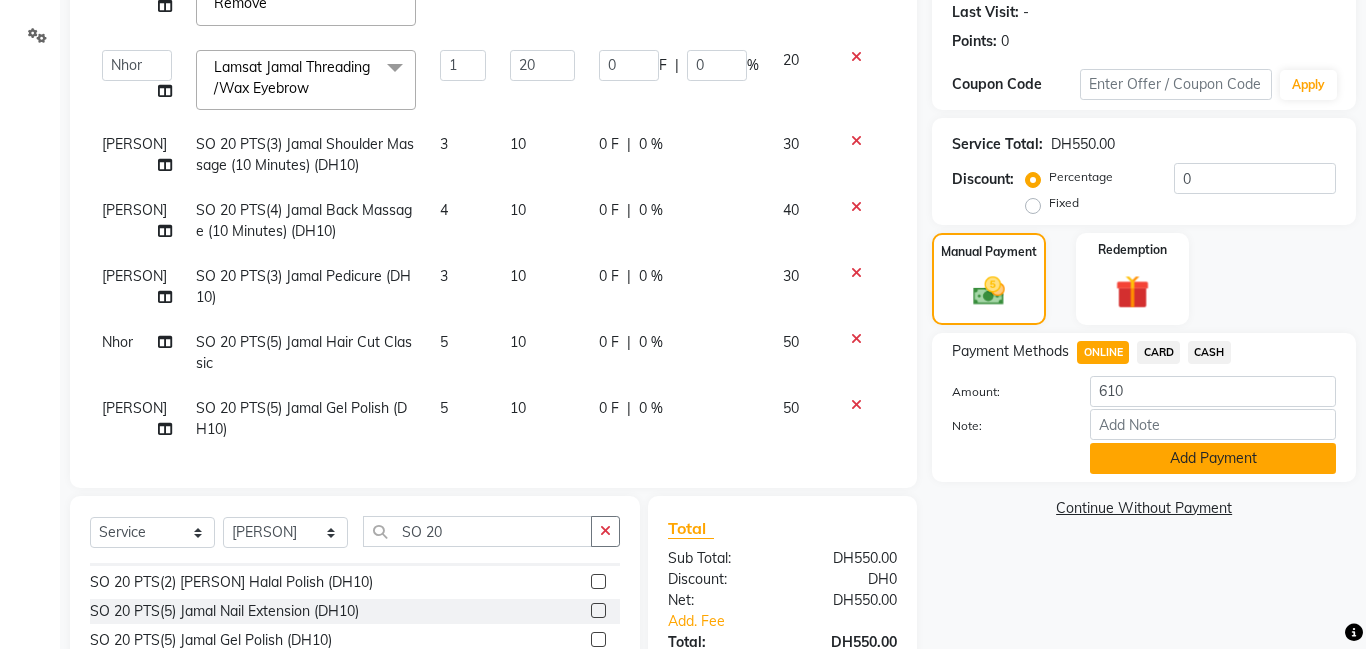 click on "Add Payment" 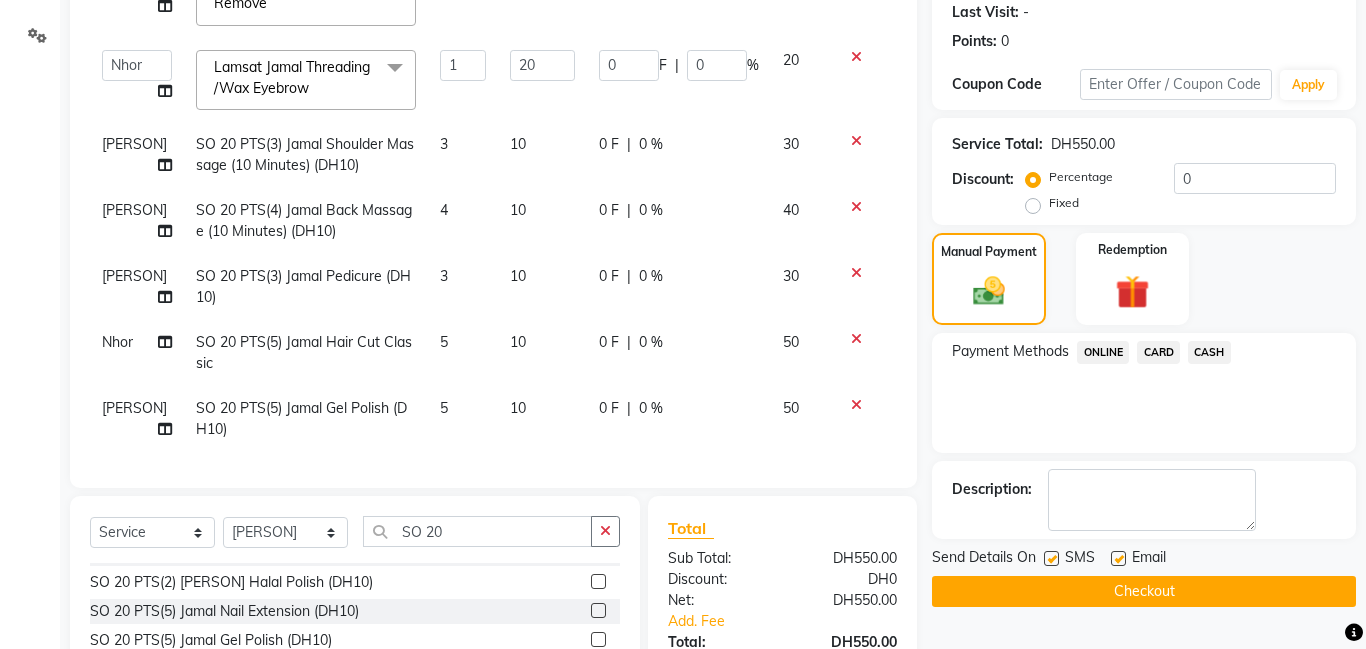 click on "Checkout" 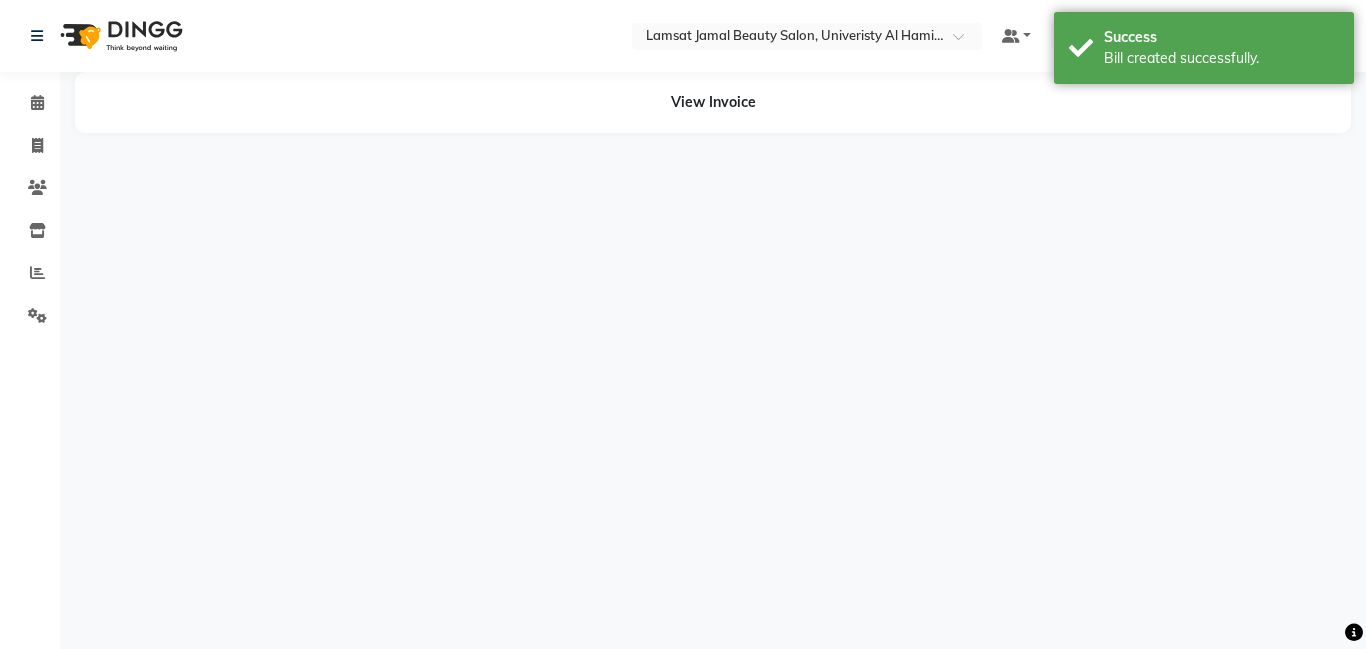 scroll, scrollTop: 0, scrollLeft: 0, axis: both 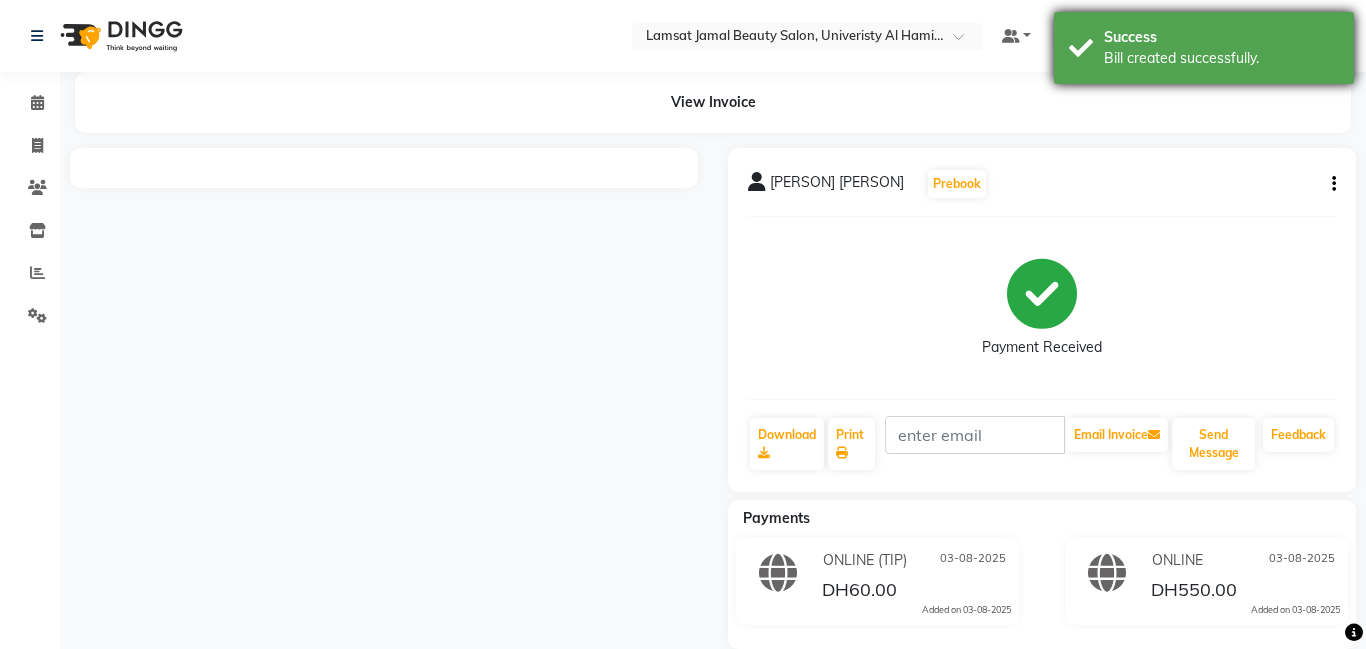 drag, startPoint x: 1154, startPoint y: 58, endPoint x: 1144, endPoint y: 66, distance: 12.806249 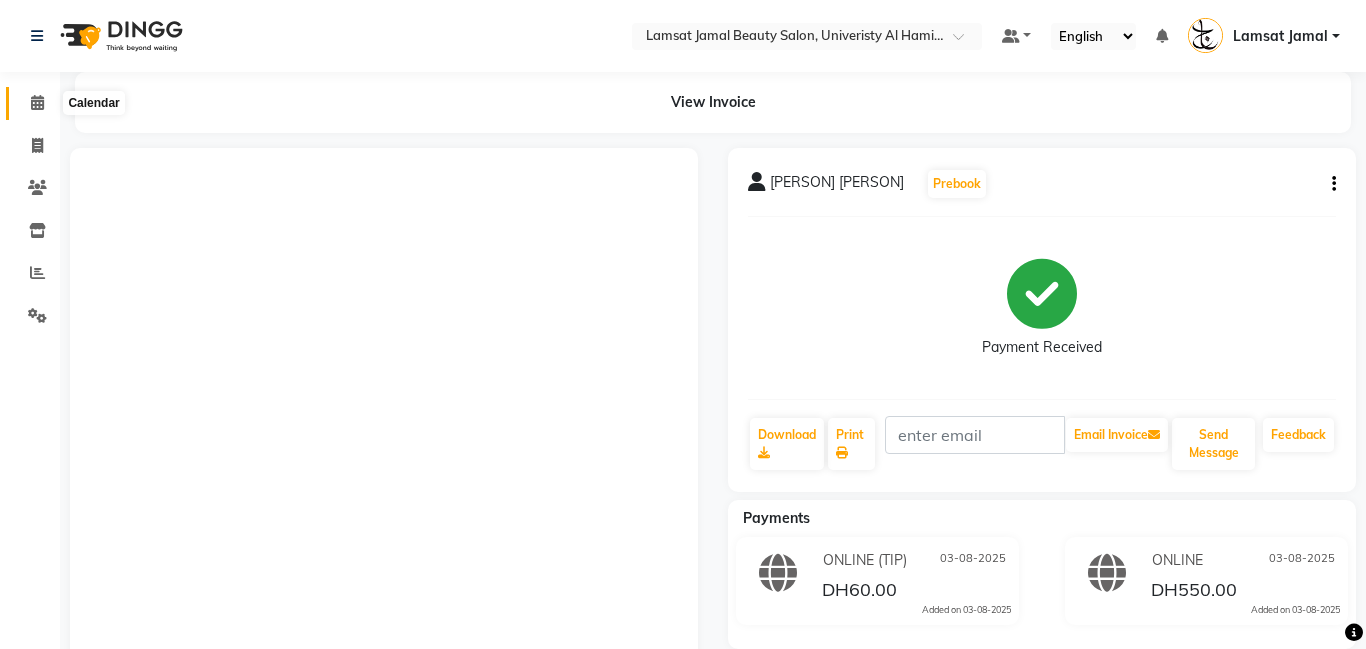 click 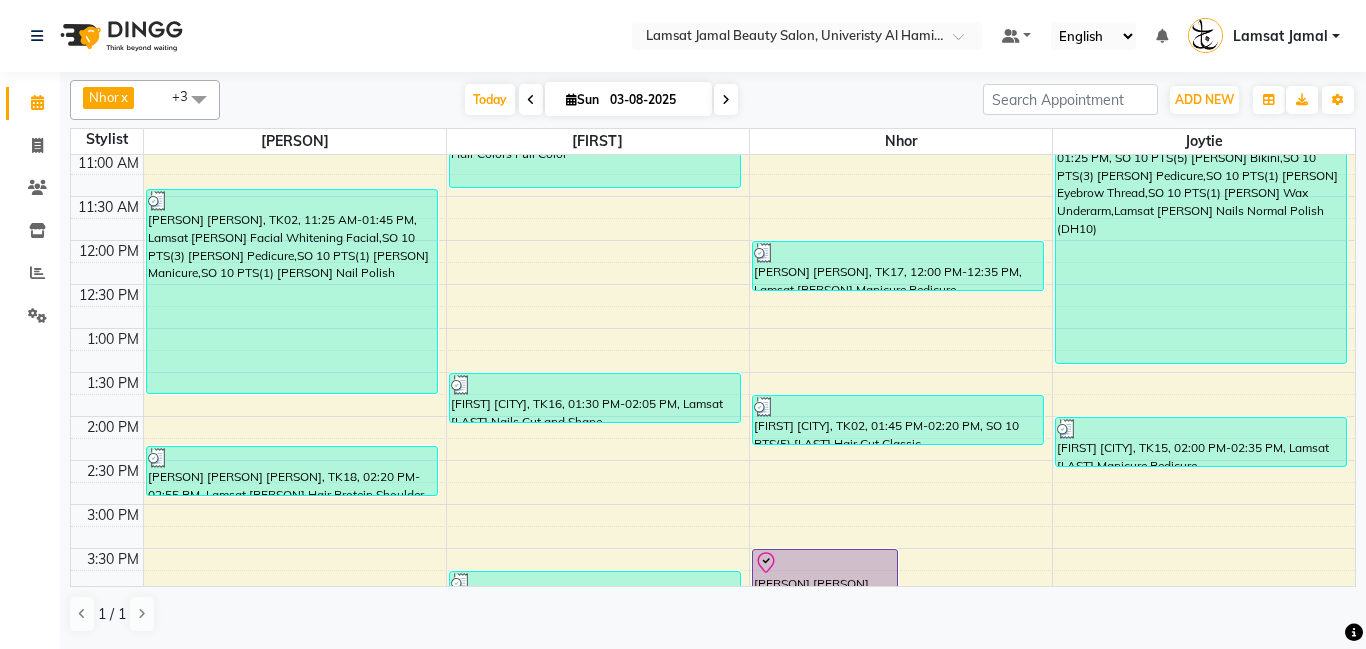 scroll, scrollTop: 166, scrollLeft: 0, axis: vertical 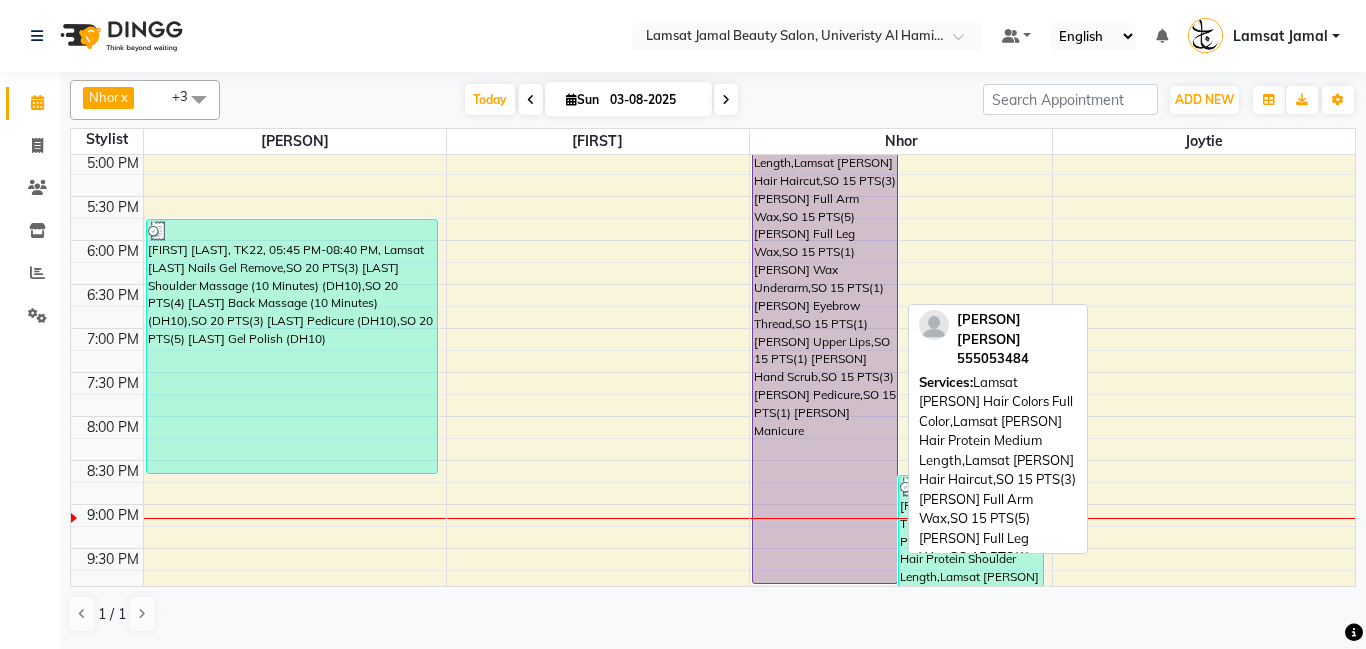 click on "[PERSON] [PERSON], TK21, 03:30 PM-09:55 PM, Lamsat [PERSON] Hair Colors Full Color,Lamsat [PERSON] Hair Protein Medium Length,Lamsat [PERSON] Hair Haircut,SO 15 PTS(3) [PERSON] Full Arm Wax,SO 15 PTS(5) [PERSON] Full Leg Wax,SO 15 PTS(1) [PERSON] Wax Underarm,SO 15 PTS(1) [PERSON] Eyebrow Thread,SO 15 PTS(1) [PERSON] Upper Lips,SO 15 PTS(1) [PERSON] Hand Scrub,SO 15 PTS(3) [PERSON] Pedicure,SO 15 PTS(1) [PERSON] Manicure" at bounding box center [825, 302] 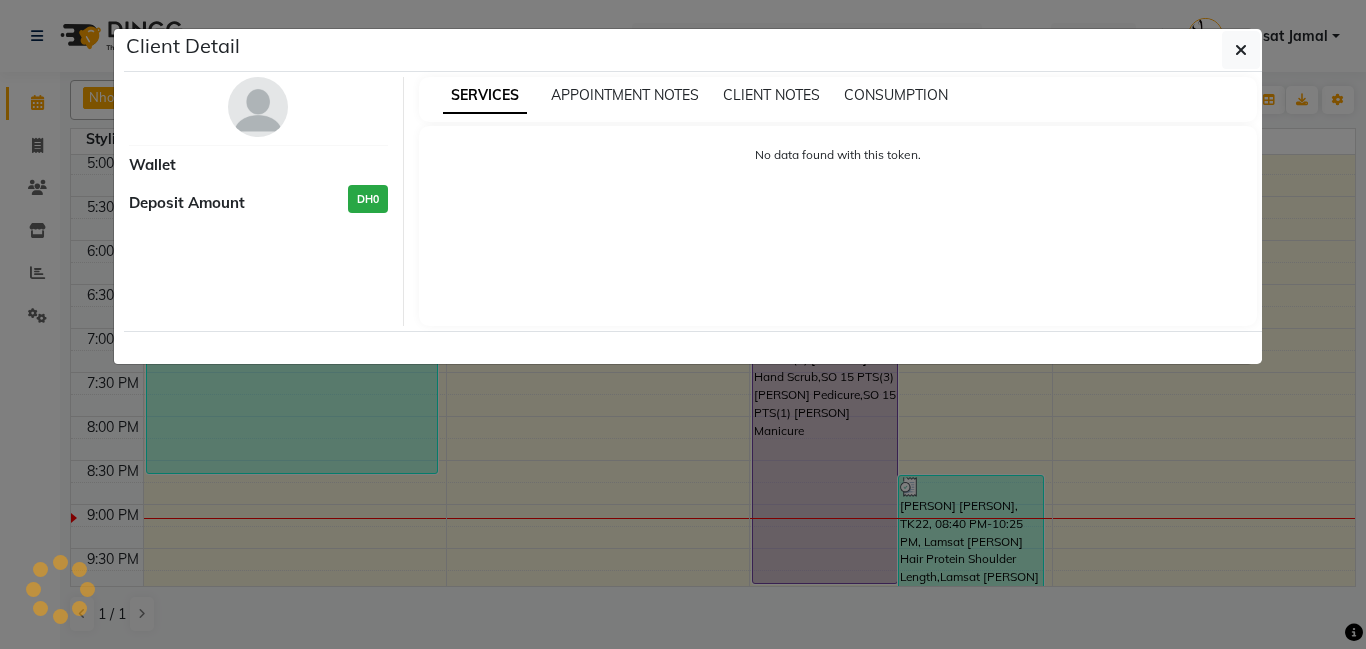select on "8" 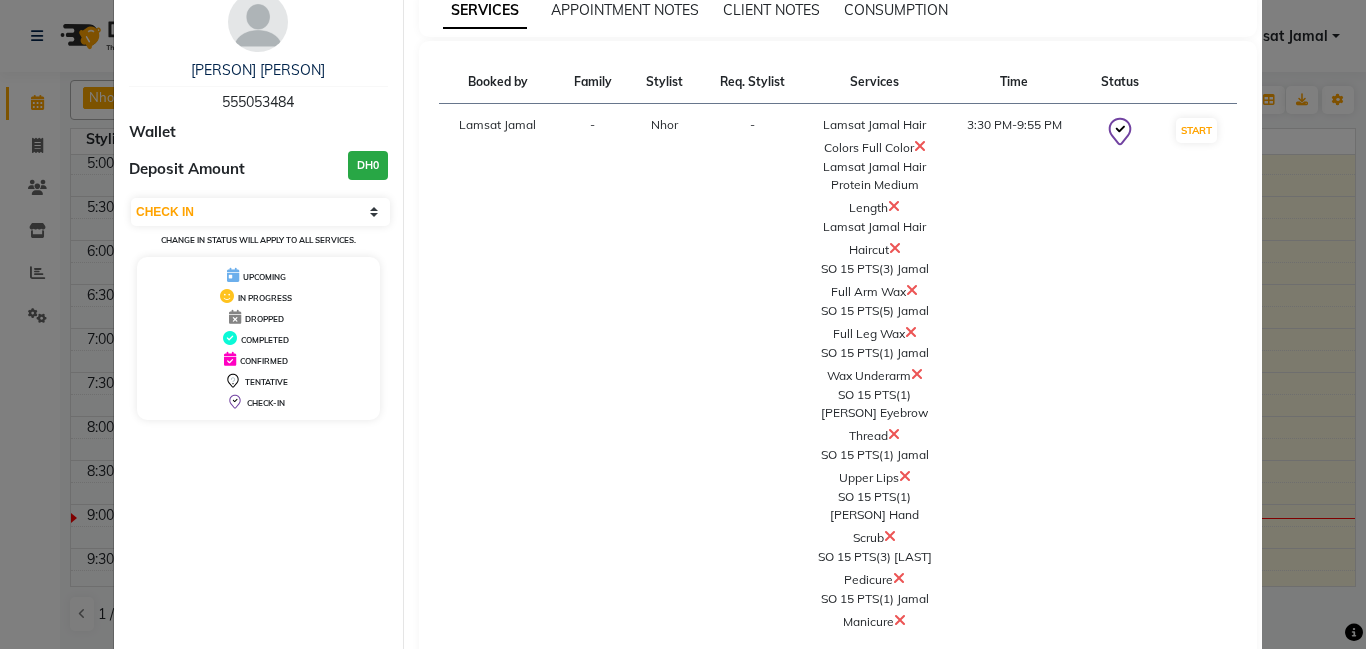 scroll, scrollTop: 187, scrollLeft: 0, axis: vertical 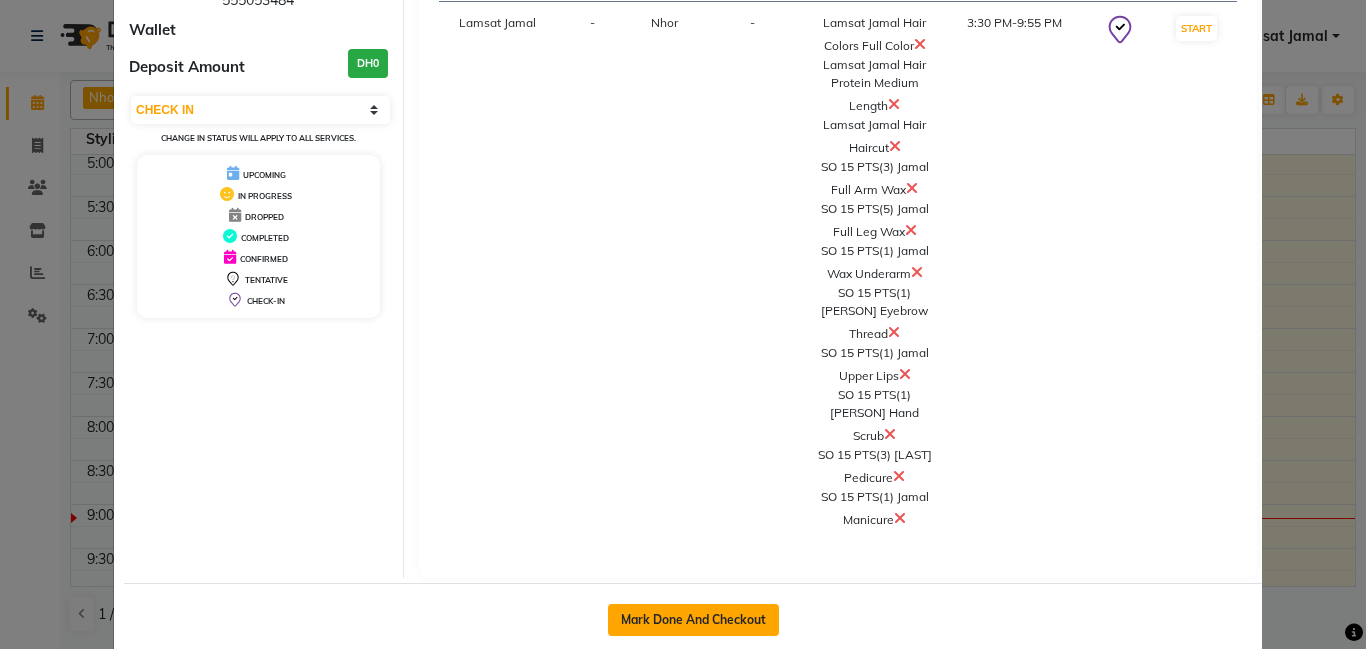 click on "Mark Done And Checkout" 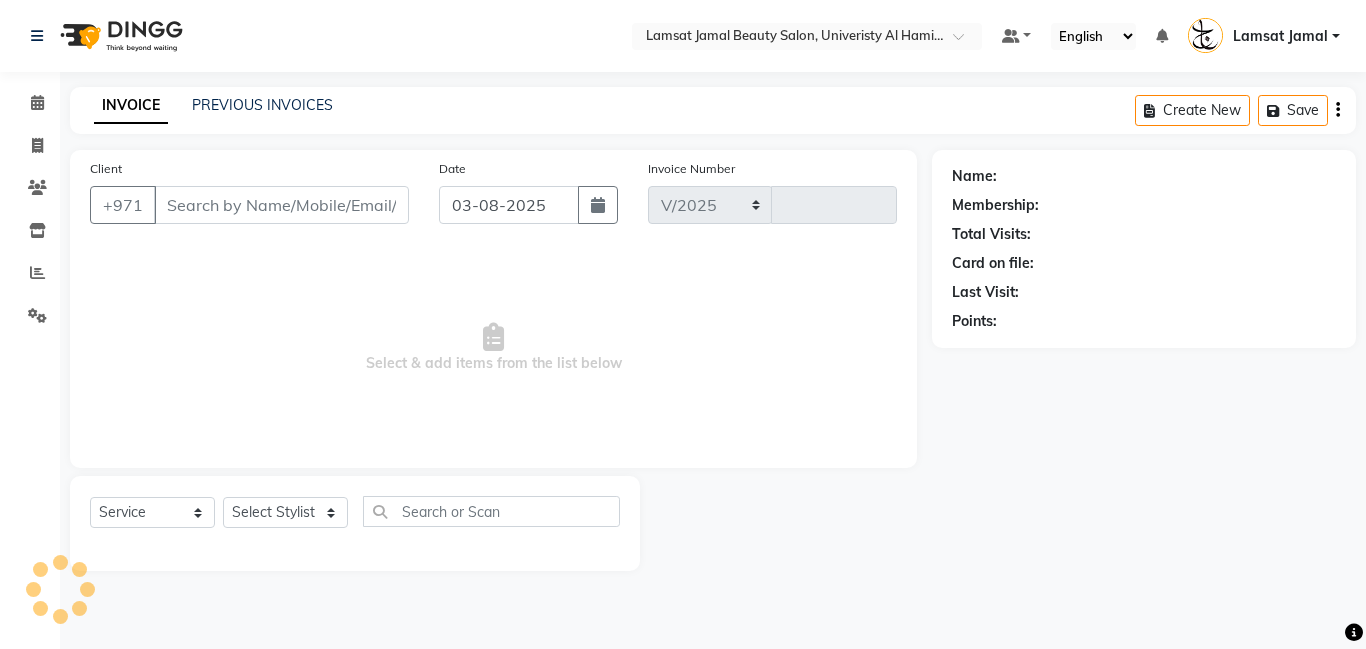 select on "8294" 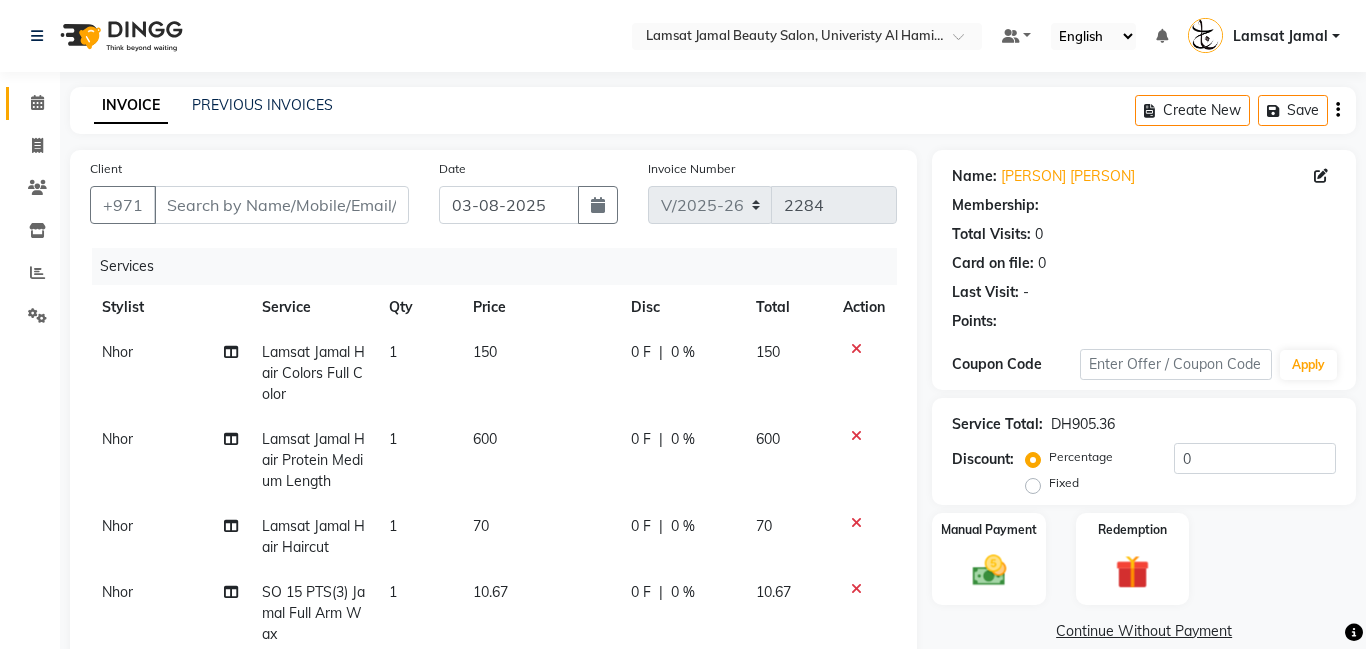 type on "[PHONE]" 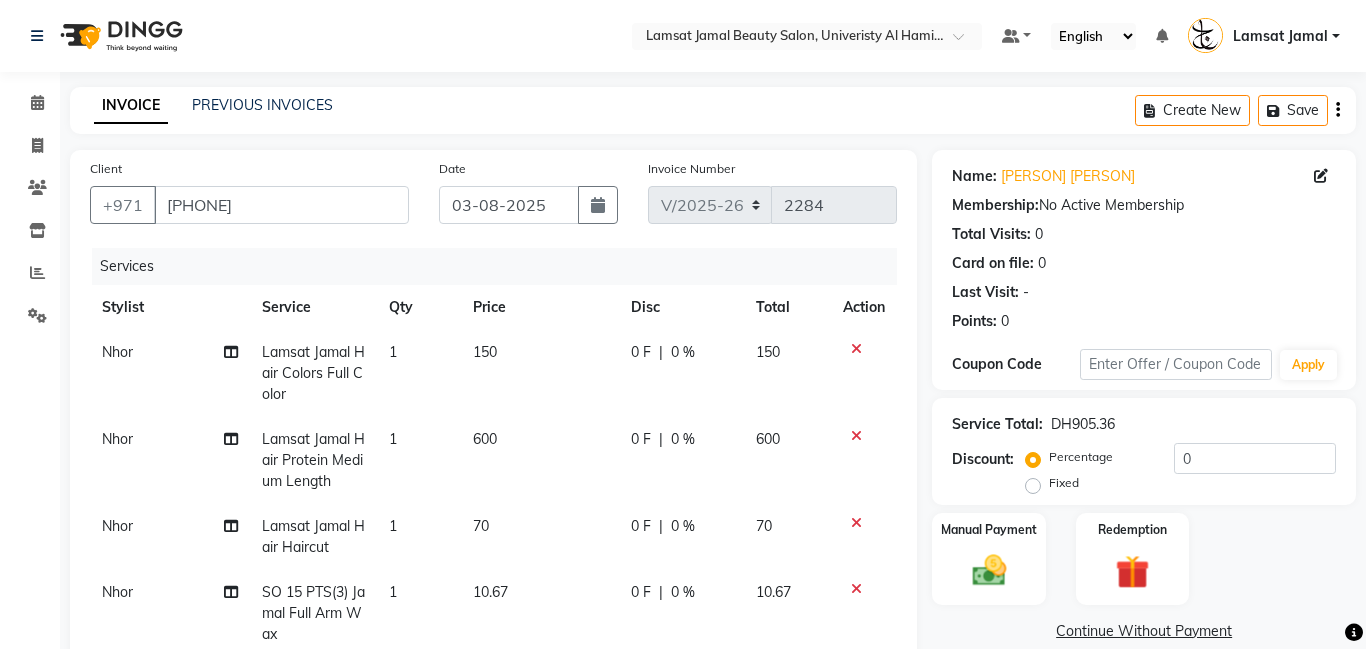 click on "70" 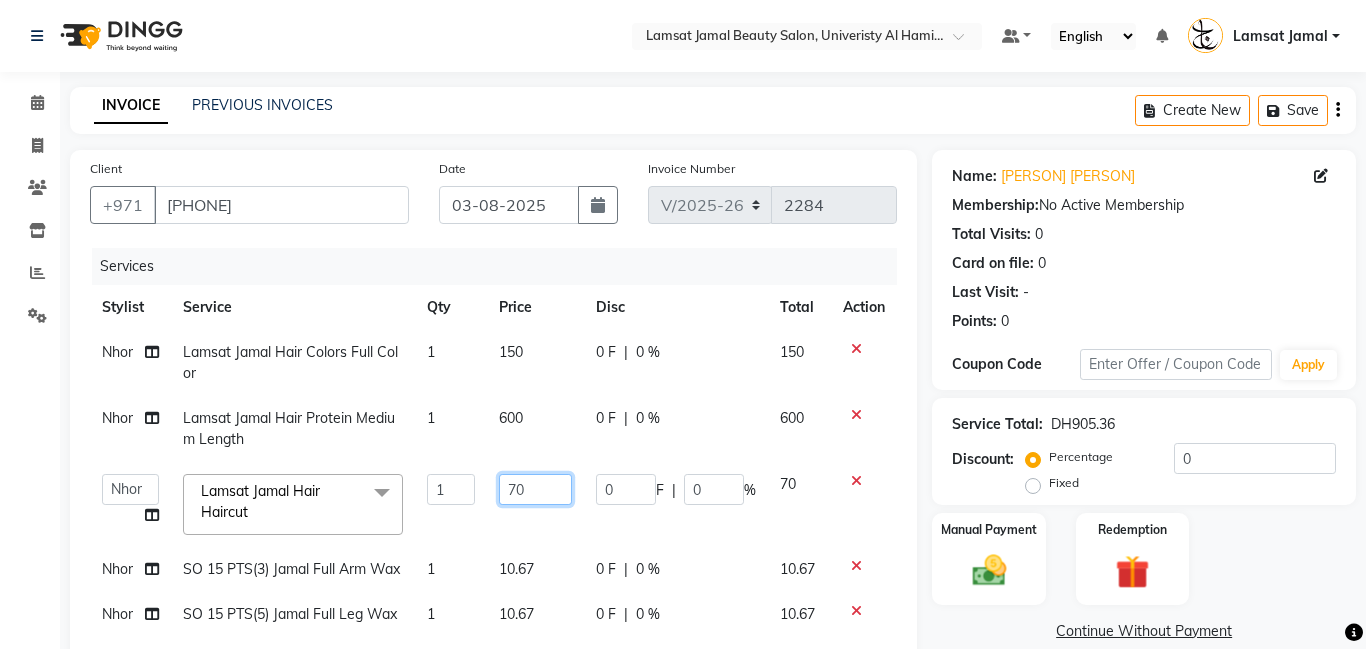 click on "70" 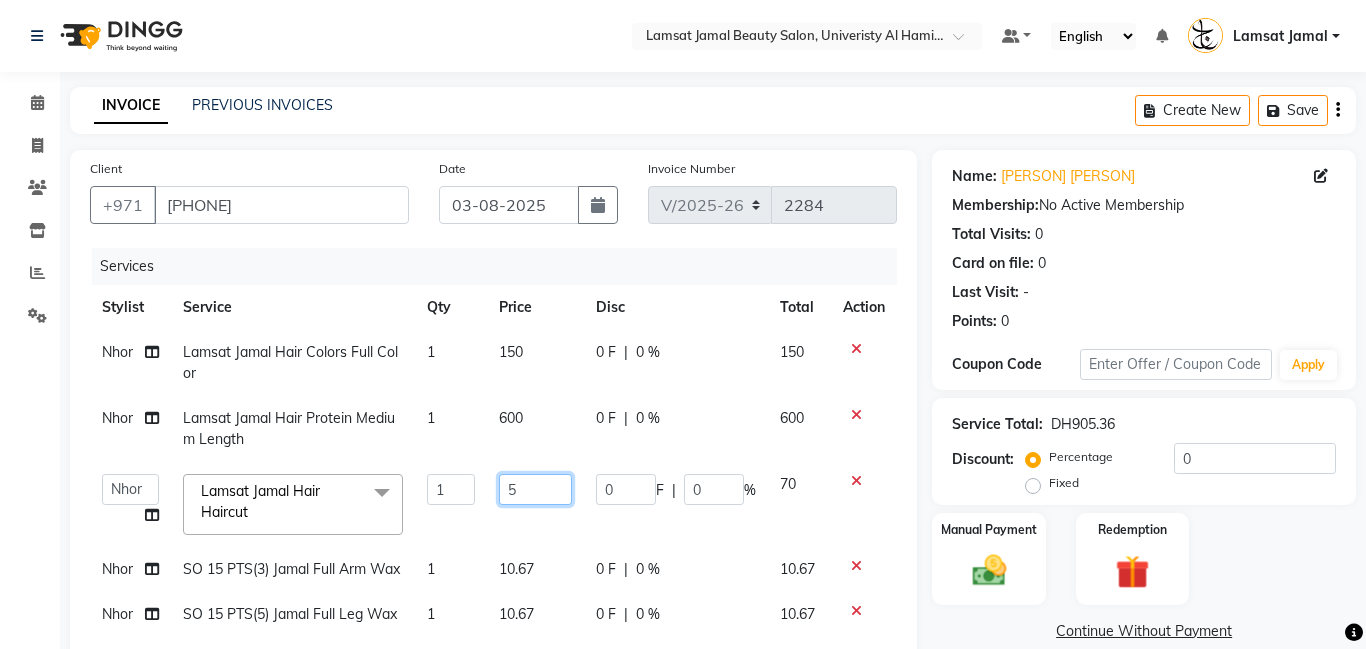 type on "50" 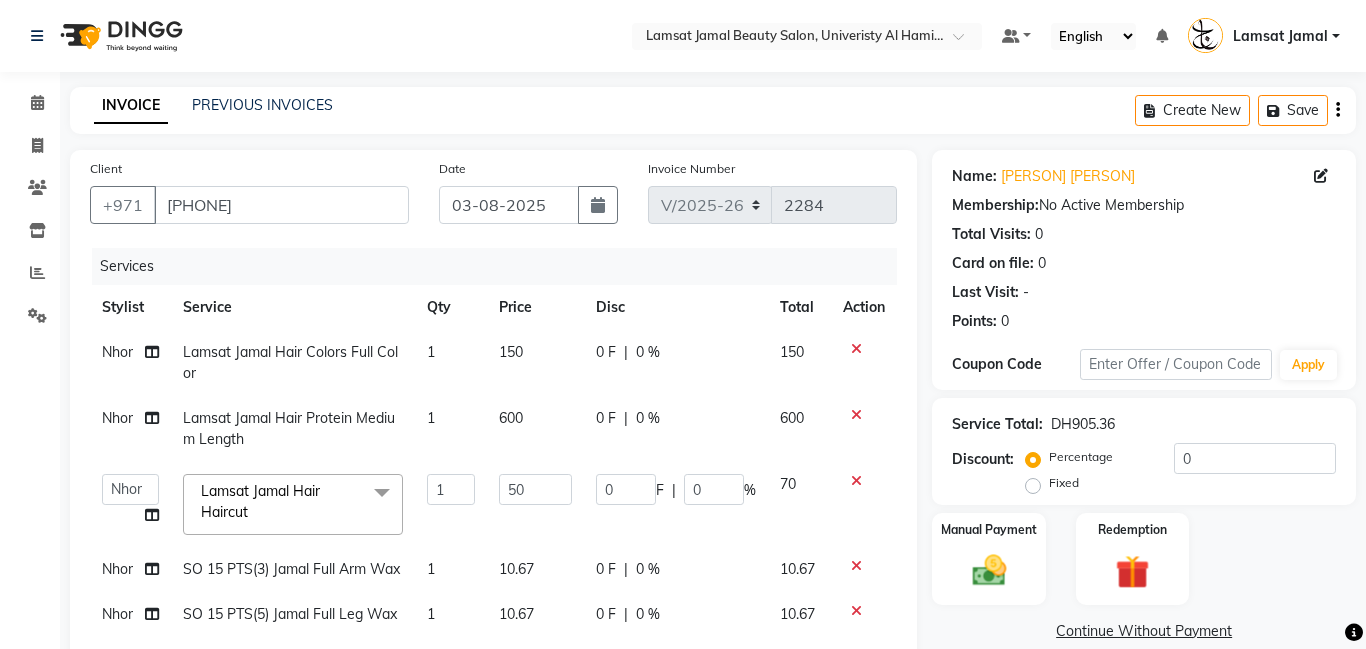 click on "[FIRST] Lamsat [LAST] Hair Colors Full Color 1 150 0 F | 0 % 150 [FIRST] Lamsat [LAST] Hair Protein Medium Length 1 600 0 F | 0 % 600 [CITY] [FIRST] [FIRST] [FIRST] [FIRST] [FIRST] Lamsat Ebda Lamsat [LAST] [FIRST] [FIRST] [FIRST] [FIRST] [FIRST] [FIRST] Owner [FIRST] [FIRST] [FIRST] [FIRST] [FIRST] [FIRST] Lamsat [LAST] Hair Haircut x M/T [LAST] Manicure (DH29) M/T [LAST] Gel Color (DH29) M/T [LAST] Pedicure (DH29) M/T [LAST] Footspa (DH29) M/T [LAST] Plastic Extension (DH29) M/T [LAST] Mini Facial (DH29) M/T [LAST] Black Heads (DH29) M/T [LAST] Face Bleach (DH29) M/T [LAST] Eyebrow Tint (DH29) M/T [LAST] Hair Trim (DH29) M/T [LAST] Morrocan Bath (DH69) M/T [LAST] Soft Gel (DH69) M/T [LAST] Roots Color With Hair Trim (DH69) M/T [LAST] Hair Spa With Hair Trim (DH69) M/T [LAST] Hot Oil With Hair Trim (DH69) M/T [LAST] Manicure & Pedicure for 2 Pax (DH199) M/T [LAST] Morrocan Bath + 30 Min Massage (DH199) M/T [LAST] Normal Facial, Manicure, Pedicure (DH199) M/T [LAST] Manicure, Pedicure, With Massage (DH199) 1 50 0 F" 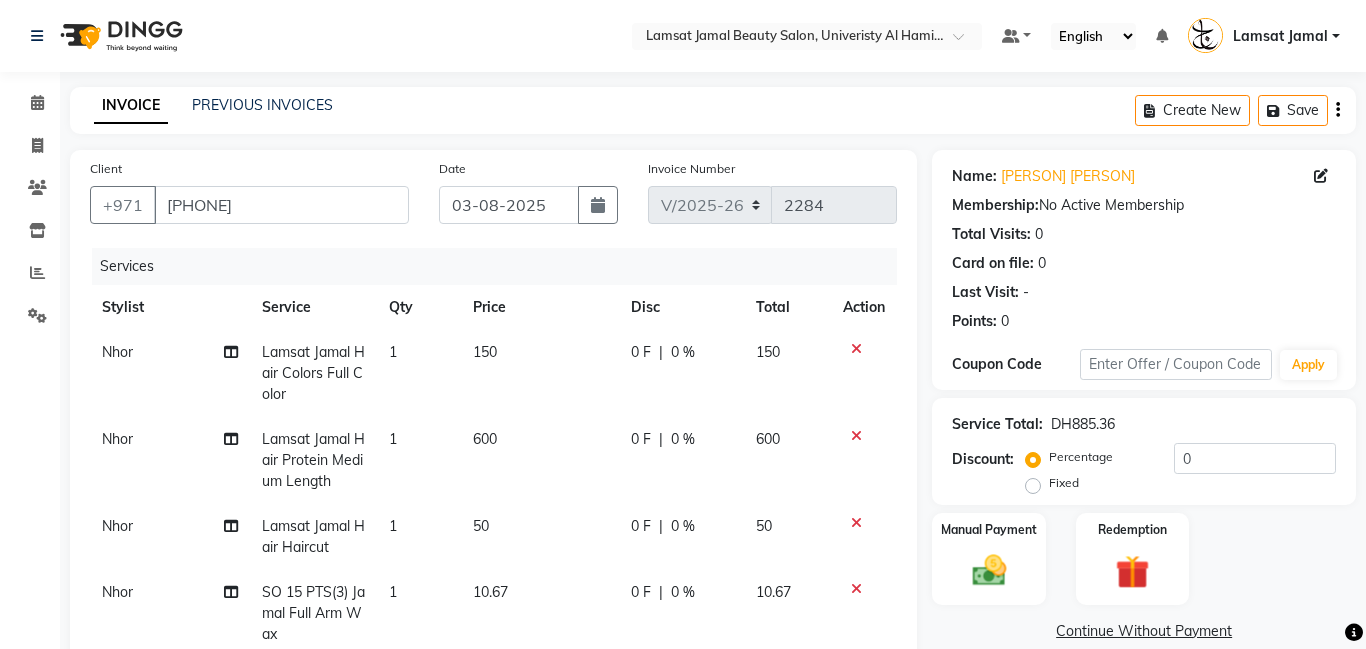 click on "600" 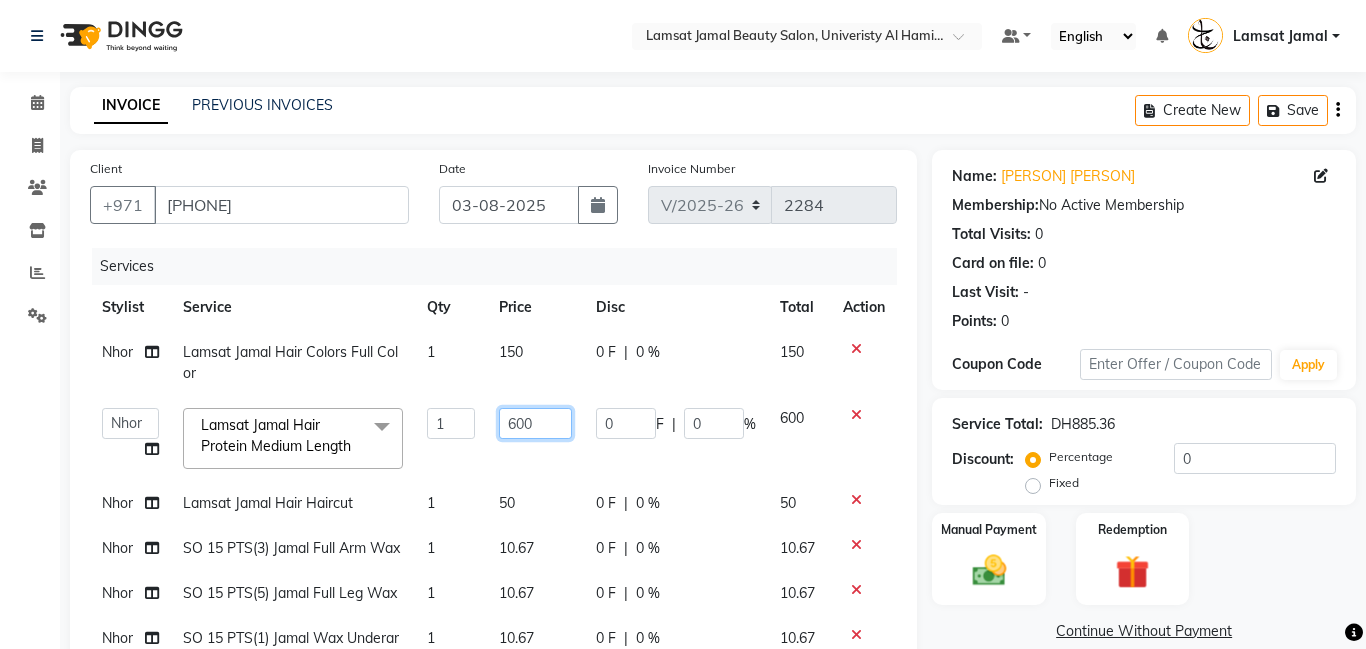 click on "600" 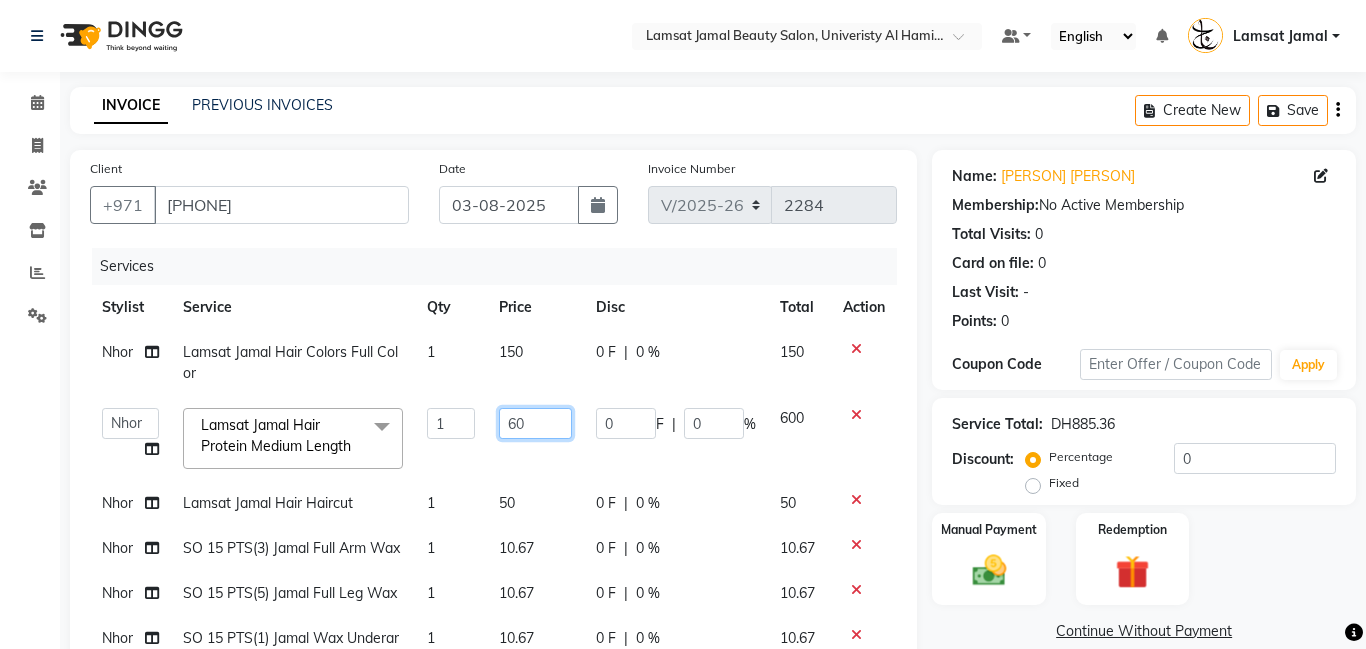 type on "6" 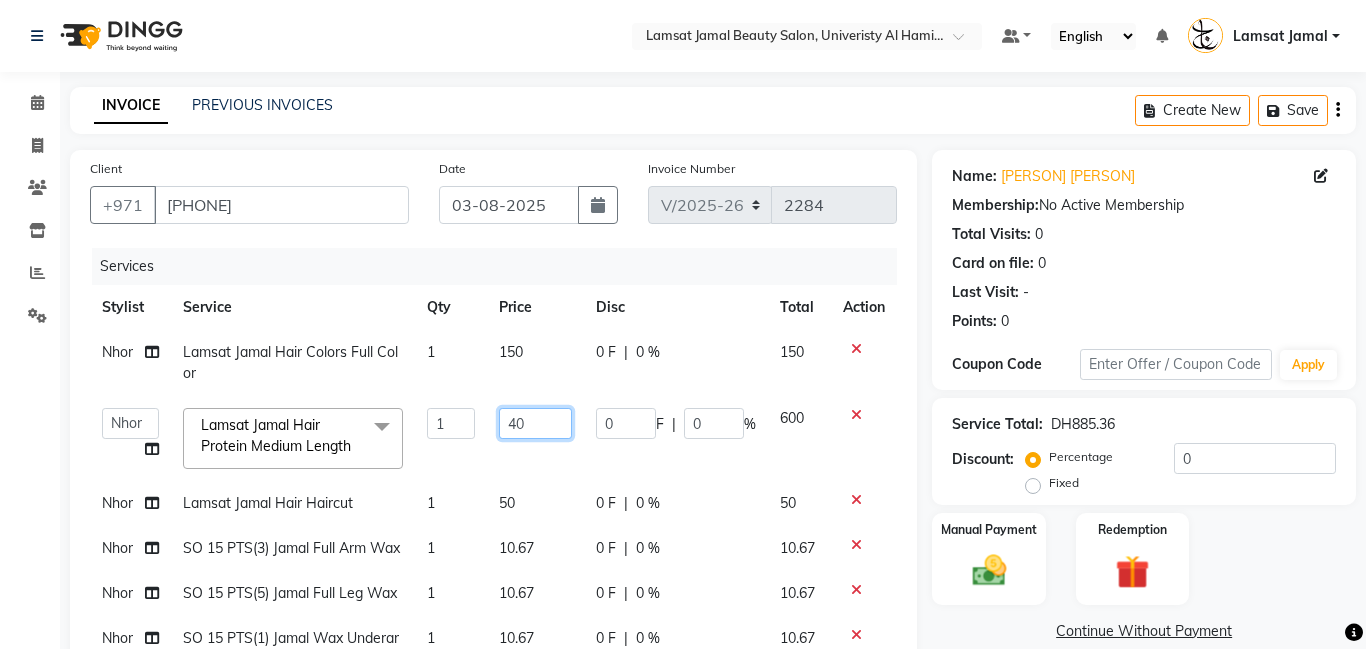type on "400" 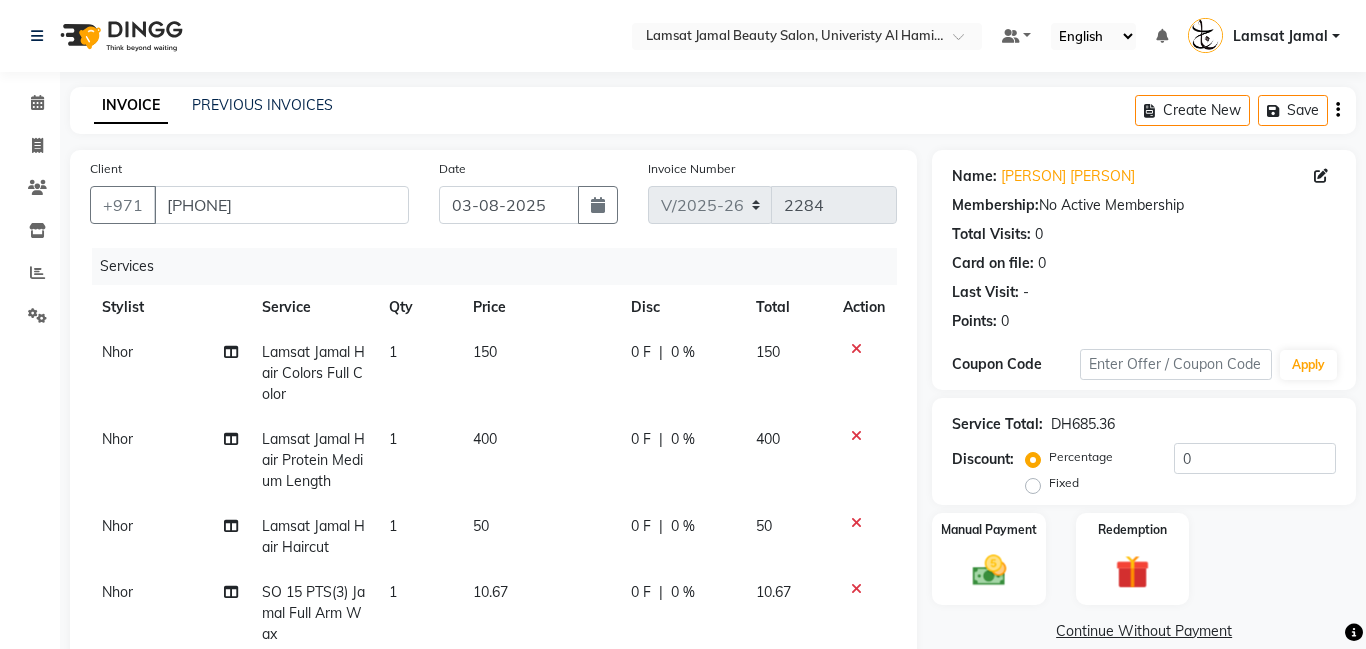 click on "Nhor" 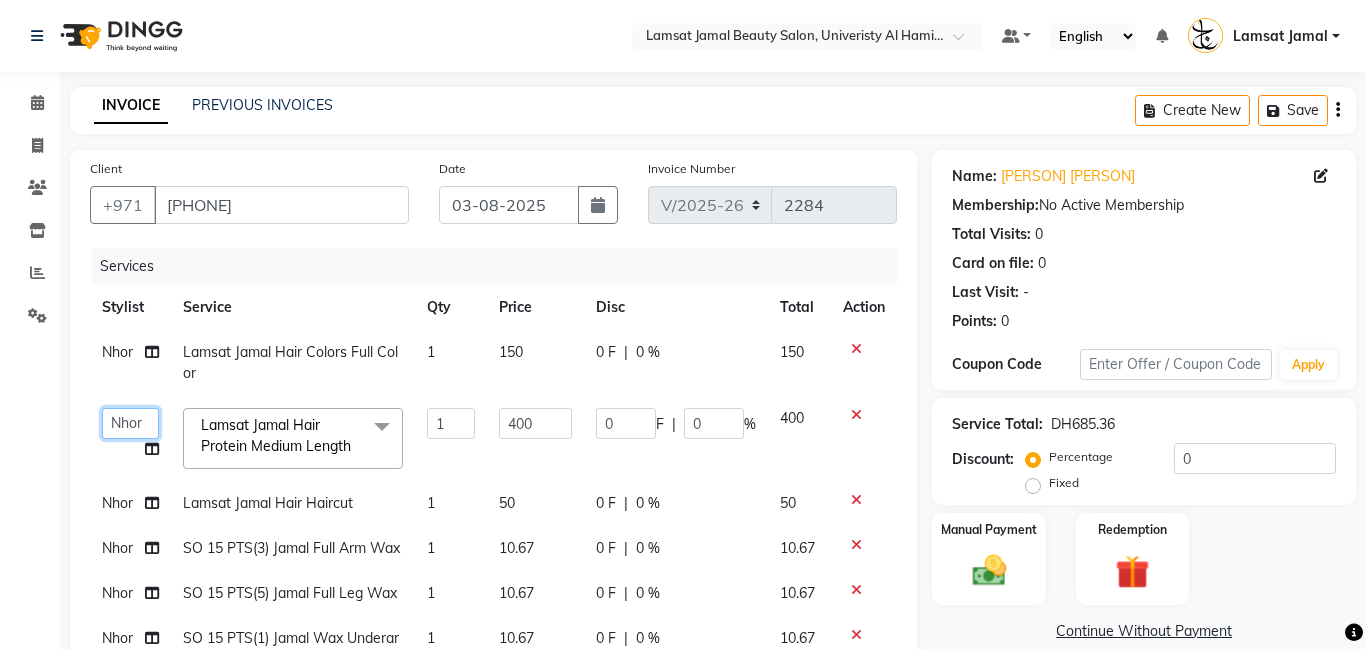 click on "Aldie   Aliya   Amna   Gennie   Joytie   Jude   Lamsat Ebda   Lamsat Jamal   Liezel   Maricar   Maychel   Michelle   Nads   Neha   Nhor   Owner Aliya   Priya   Rods   Sana   Sehr Alya   Yeng" 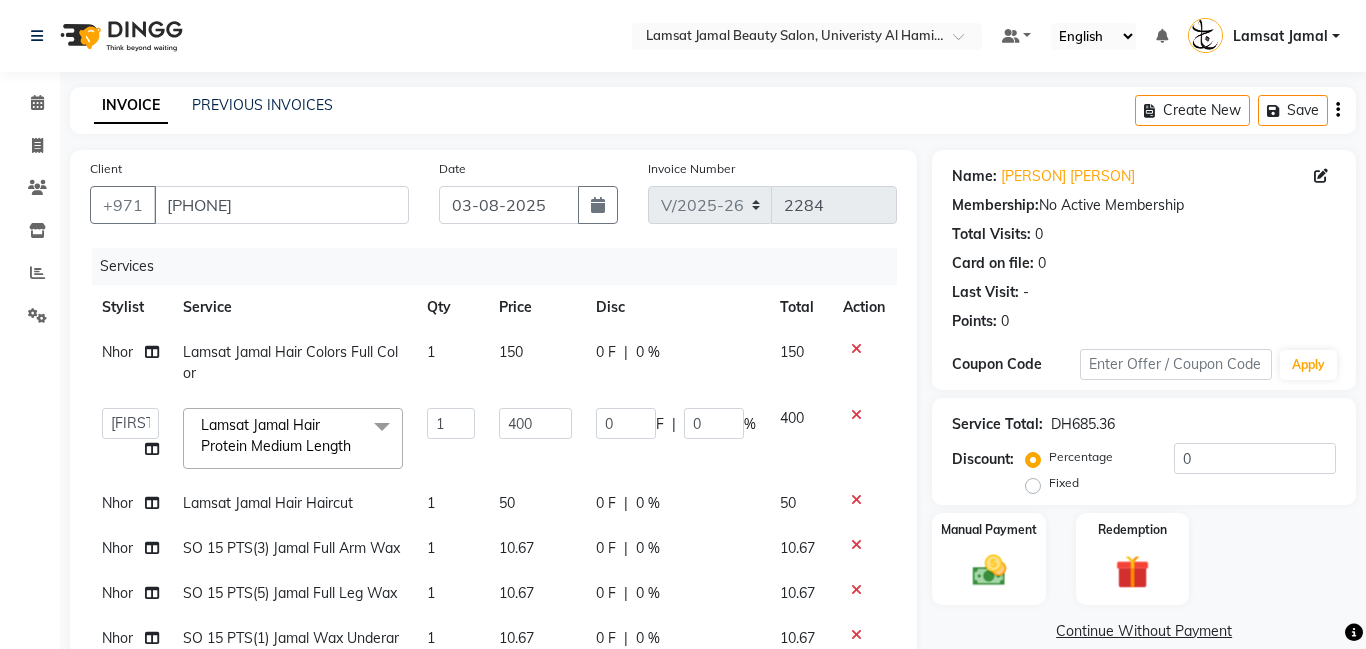 select on "79902" 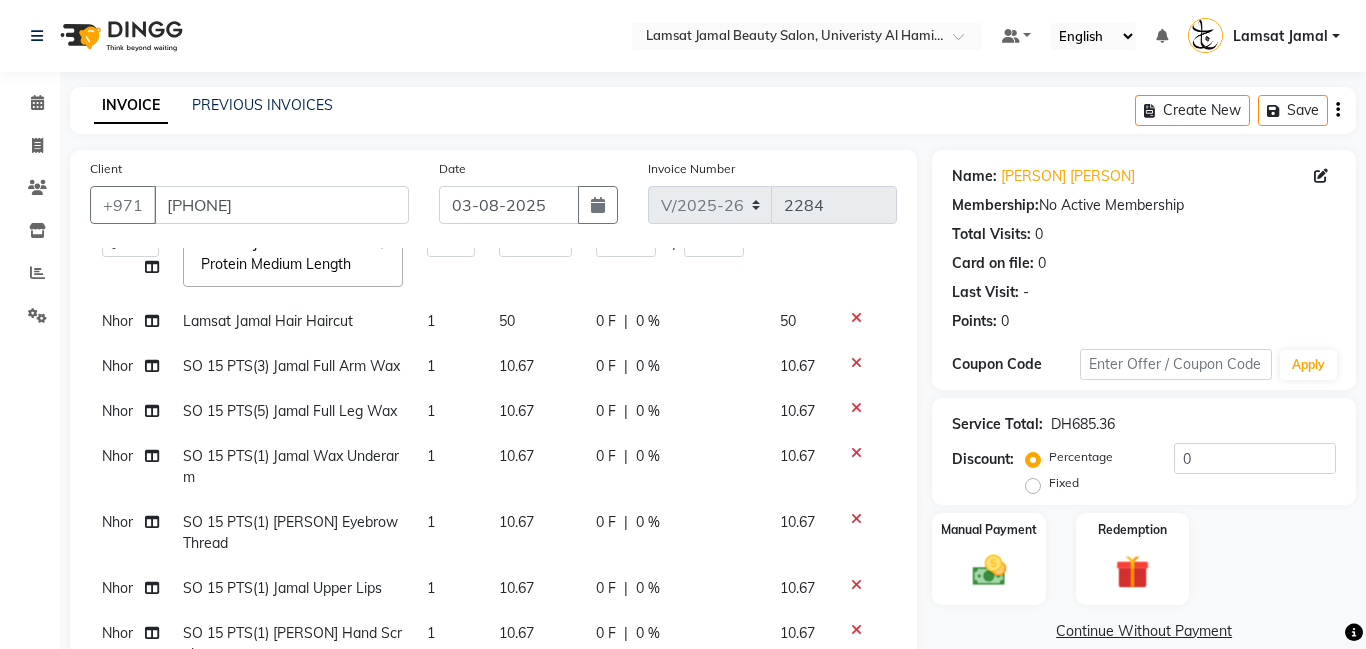 scroll, scrollTop: 196, scrollLeft: 0, axis: vertical 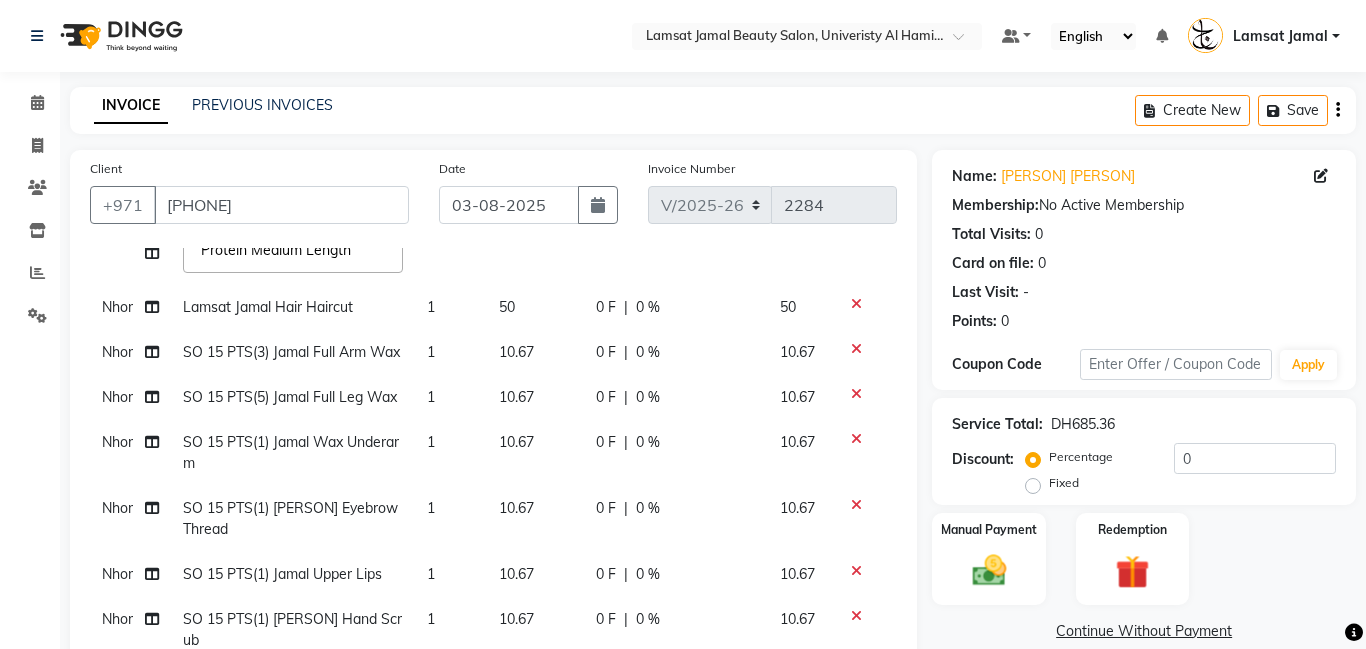 click on "1" 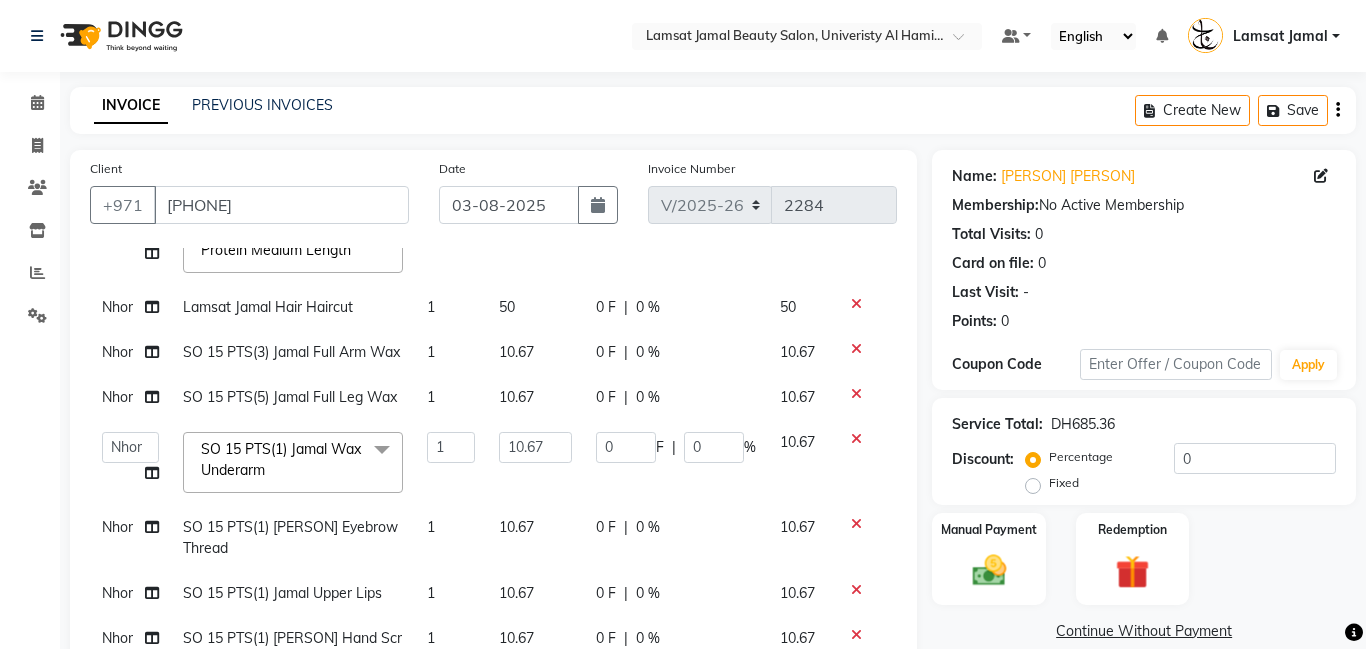 scroll, scrollTop: 88, scrollLeft: 0, axis: vertical 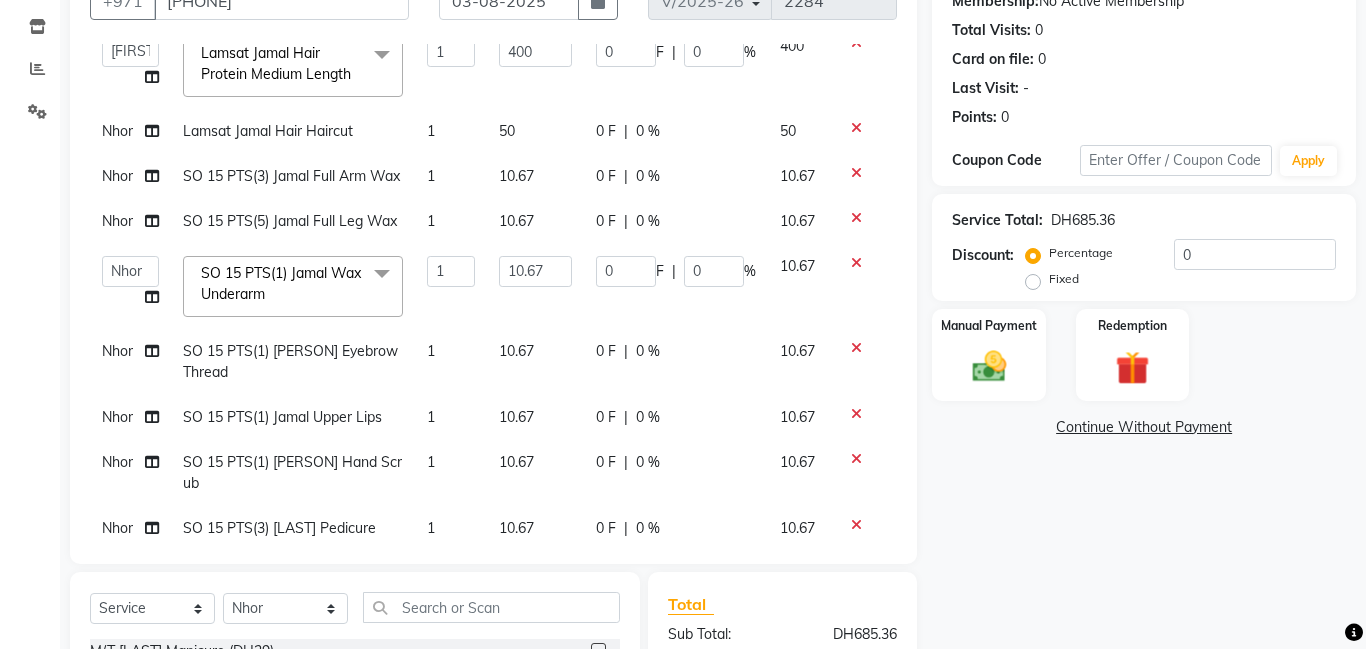click on "1" 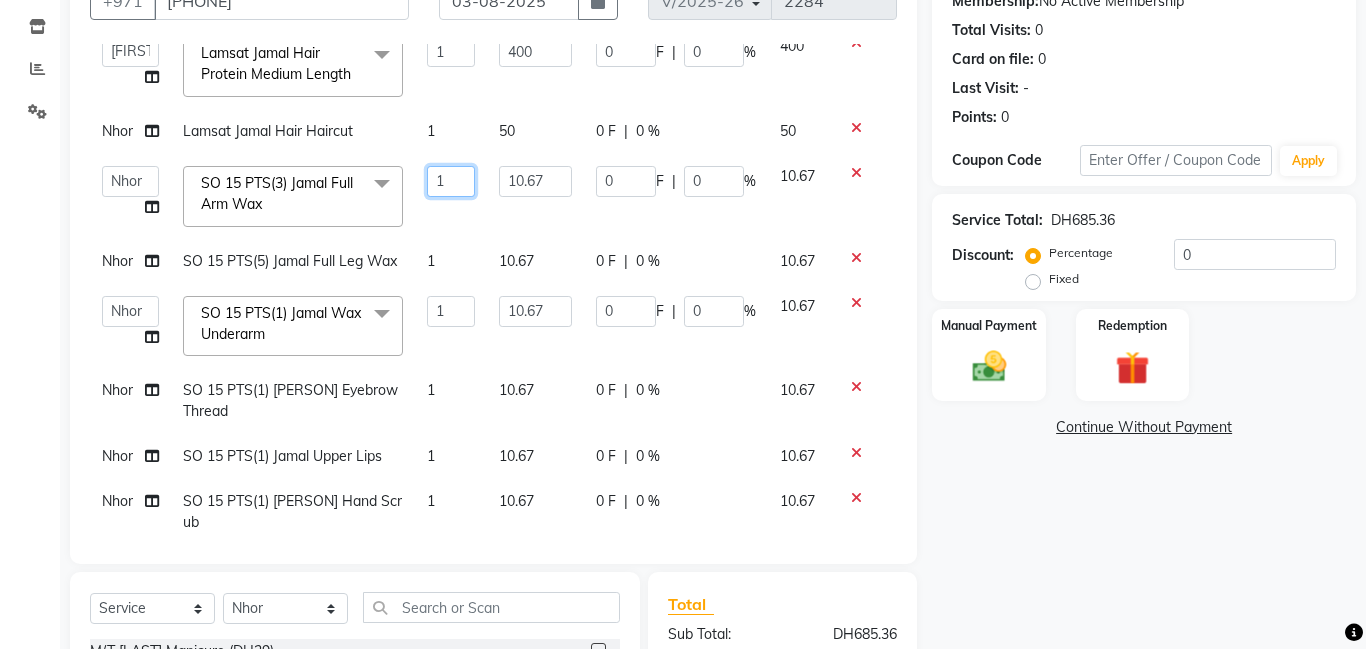 click on "1" 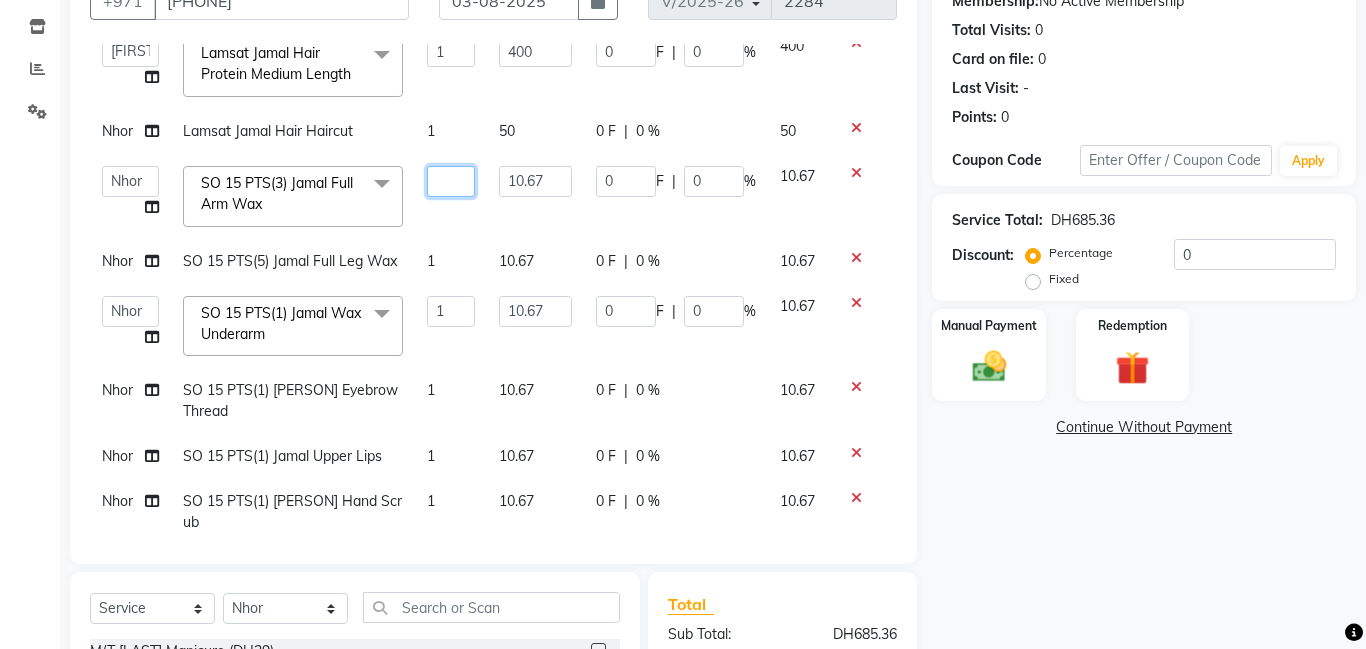 type on "3" 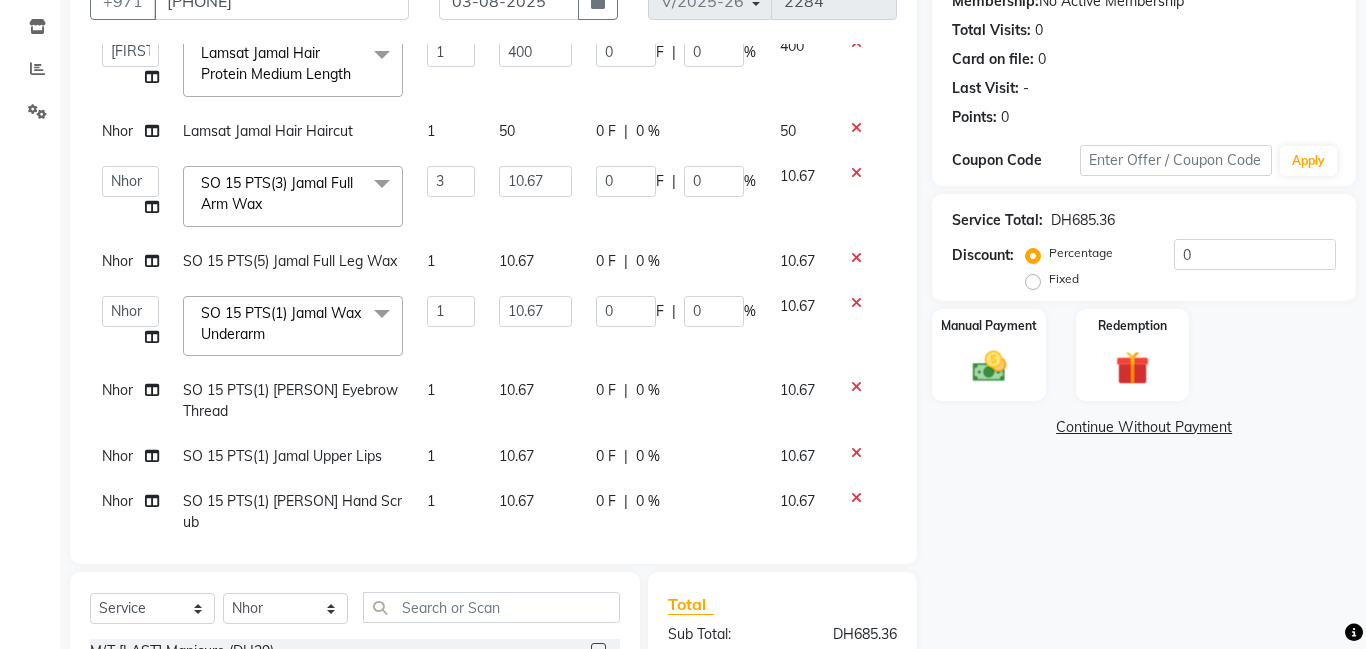 click on "[FIRST] Lamsat [LAST] Hair Colors Full Color 1 150 0 F | 0 % 150 [CITY] [FIRST] [FIRST] [FIRST] [FIRST] [FIRST] Lamsat Ebda Lamsat [LAST] [FIRST] [FIRST] [FIRST] [FIRST] [FIRST] [FIRST] Owner [FIRST] [FIRST] [FIRST] [FIRST] [FIRST] [FIRST] Lamsat [LAST] Hair Protein Medium Length x M/T [LAST] Manicure M/T [LAST] Gel Color M/T [LAST] Pedicure M/T [LAST] Footspa M/T [LAST] Plastic Extension M/T [LAST] Mini Facial M/T [LAST] Black Heads M/T [LAST] Face Bleach M/T [LAST] Eyebrow Tint M/T [LAST] Hair Trim M/T [LAST] Morrocan Bath M/T [LAST] Soft Gel M/T [LAST] Roots Color With Hair Trim M/T [LAST] Hair Spa With Hair Trim M/T [LAST] Hot Oil With Hair Trim M/T [LAST] Manicure & Pedicure for 2 Pax M/T [LAST] Morrocan Bath + 30 Min Massage M/T [LAST] Normal Facial, Manicure, Pedicure M/T [LAST] Manicure, Pedicure, With Massage Lamsat [LAST] Nails Classic Manicure Lamsat [LAST] Nails Classic Pedicure Lamsat [LAST] Nails Special Manicure Lamsat [LAST] Nails Special Pedicure Lamsat [LAST] Nails Cut and Shape Lamsat [LAST] Henna 1" 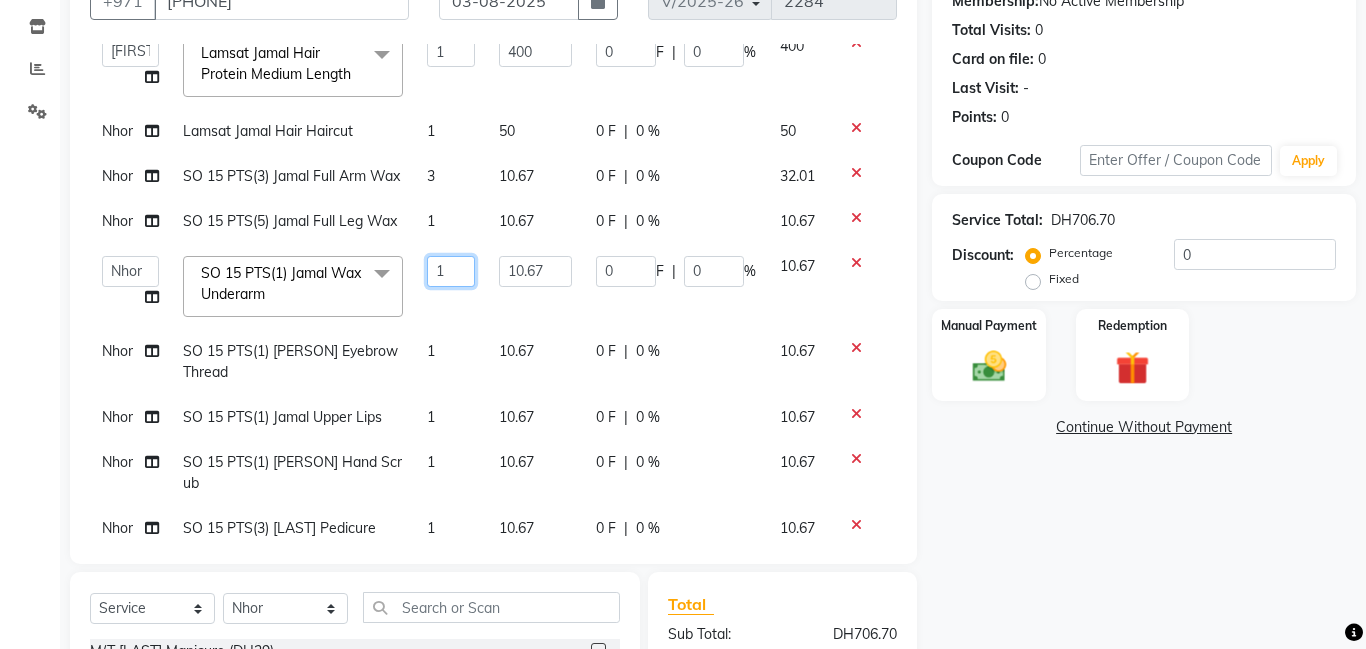 click on "1" 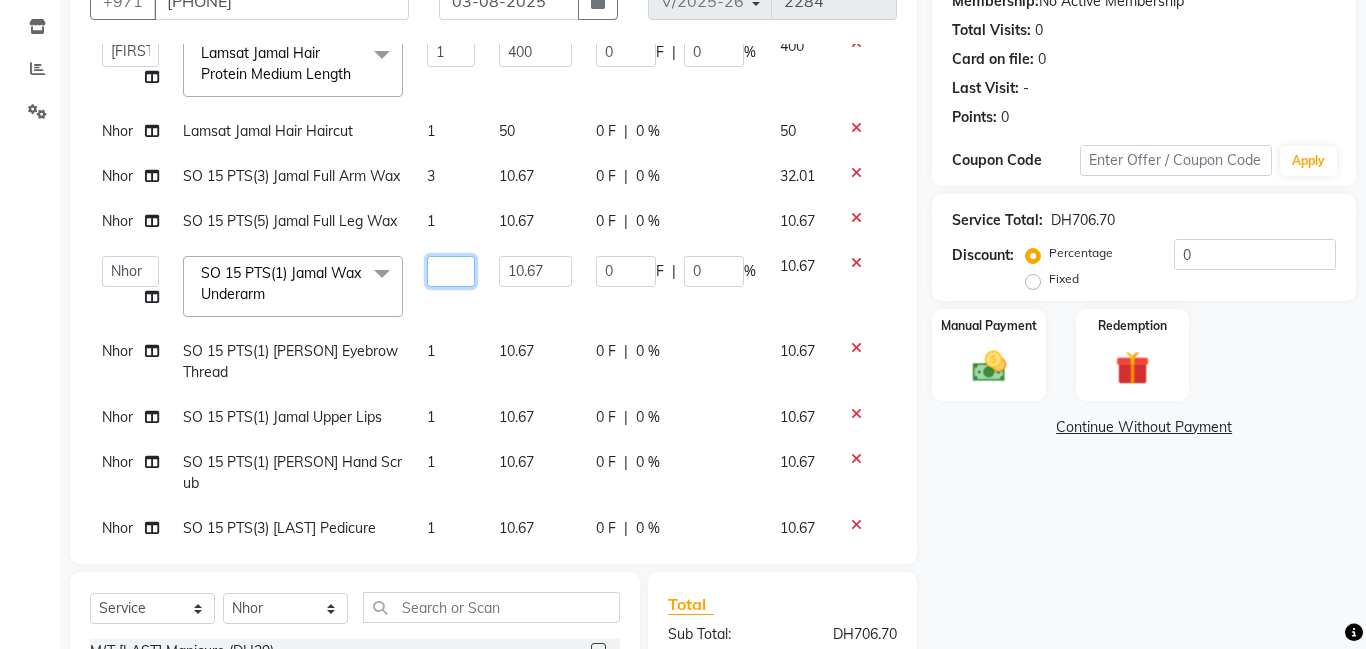 type on "5" 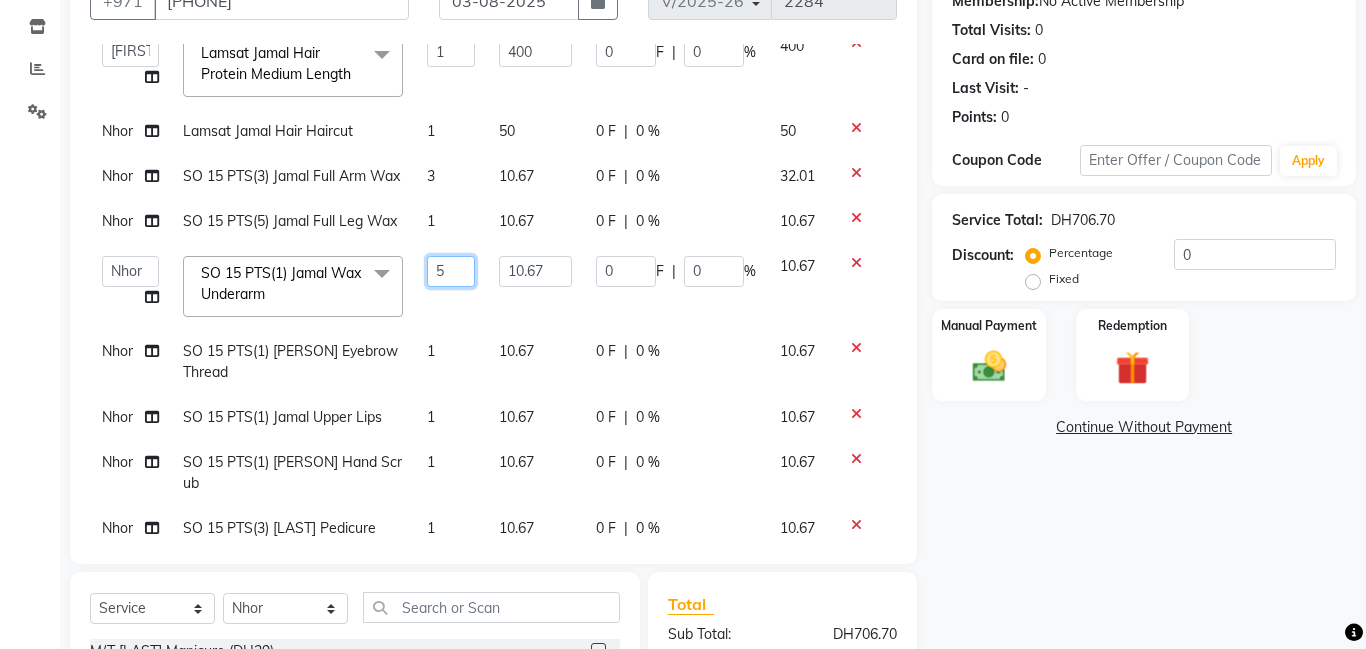 scroll, scrollTop: 215, scrollLeft: 0, axis: vertical 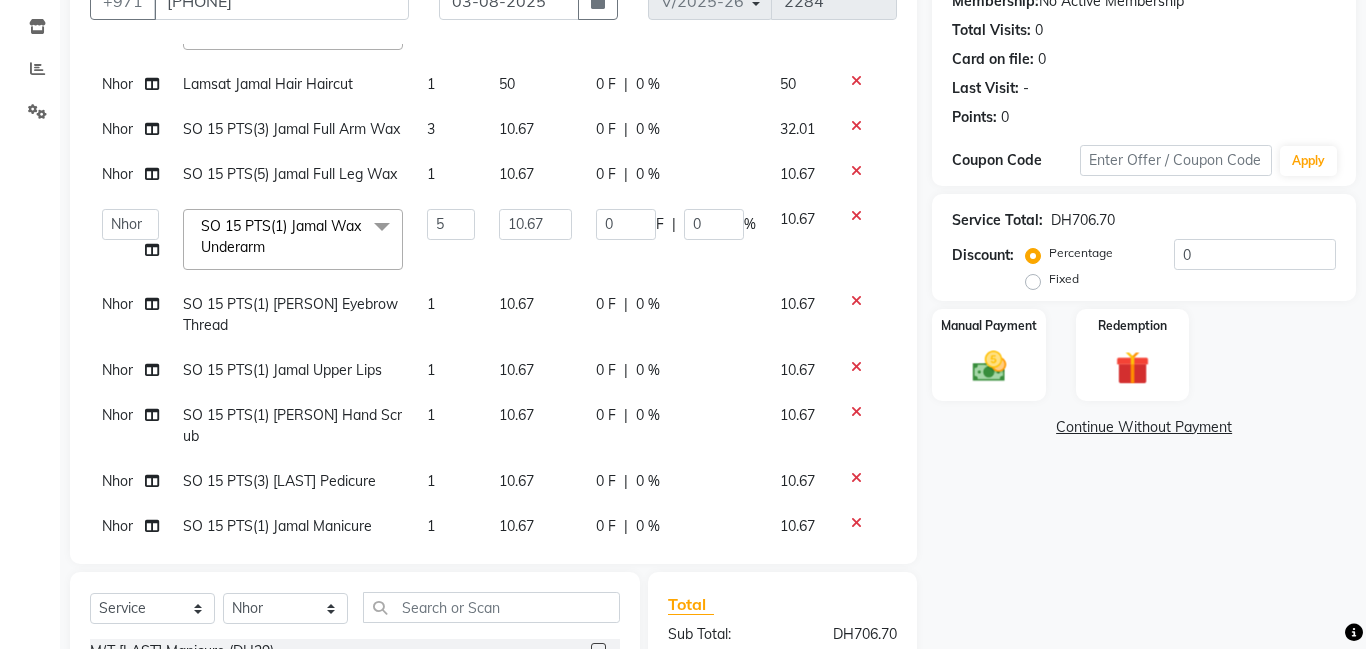 click on "1" 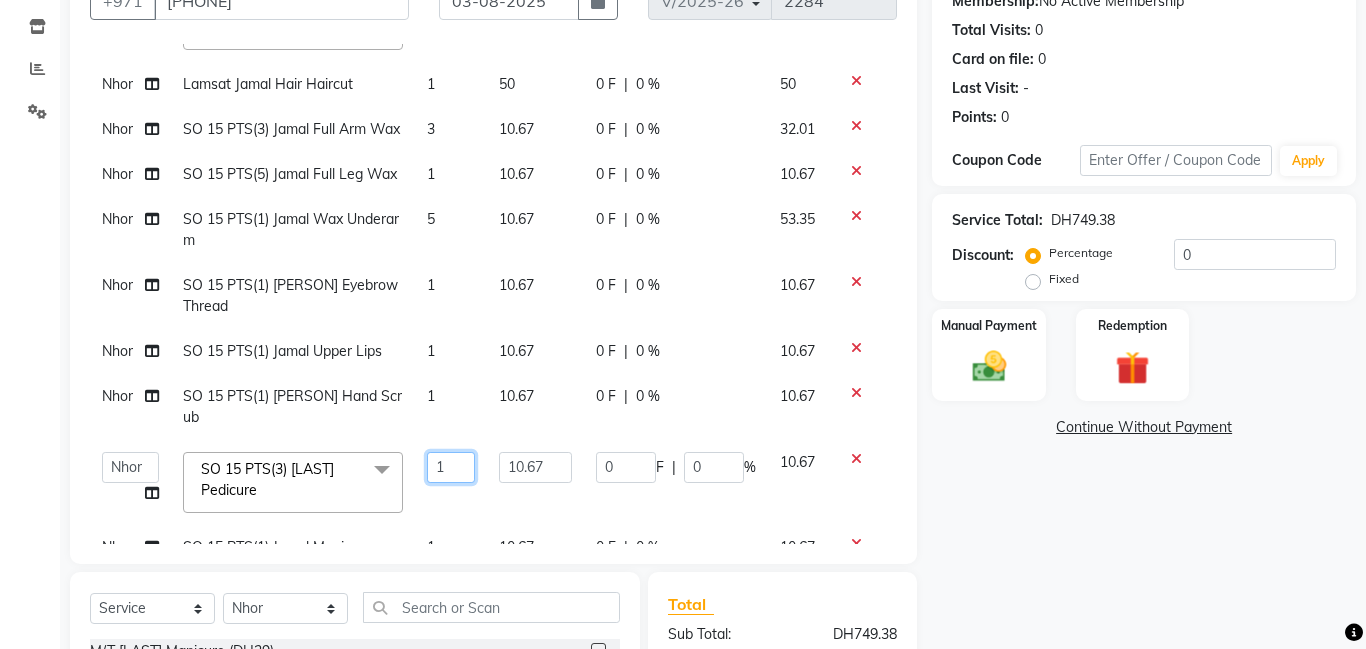 click on "1" 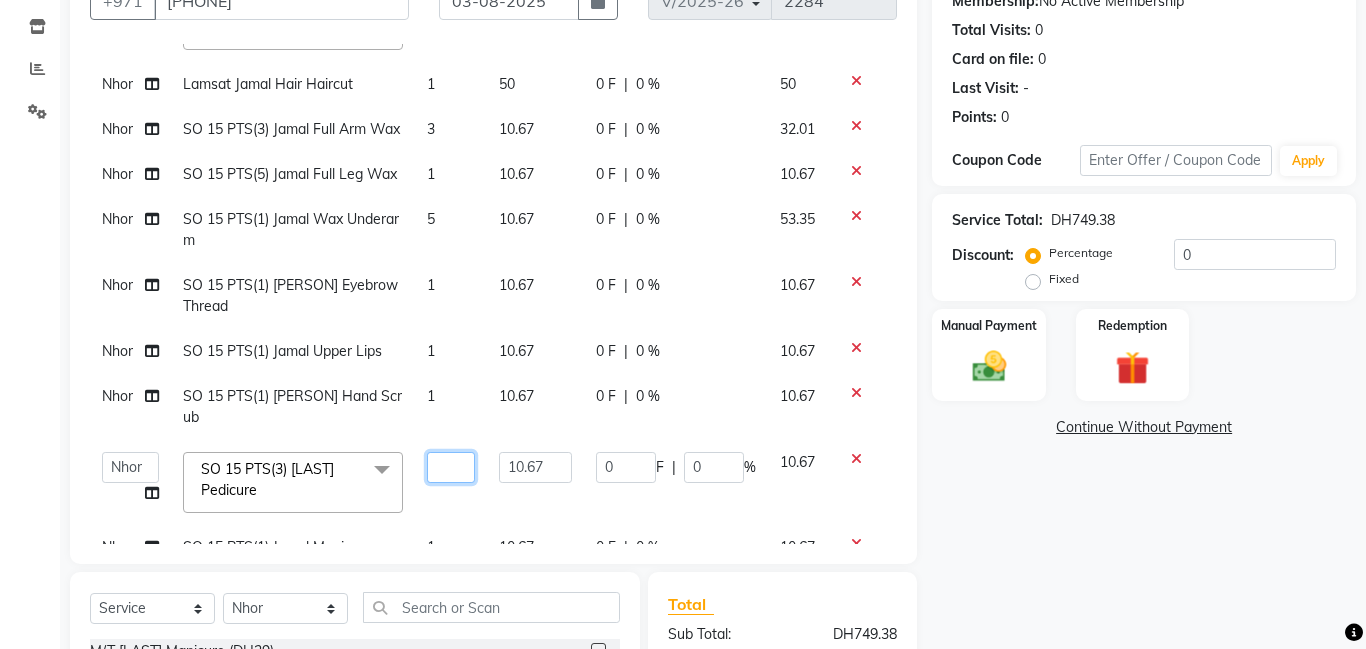 type on "3" 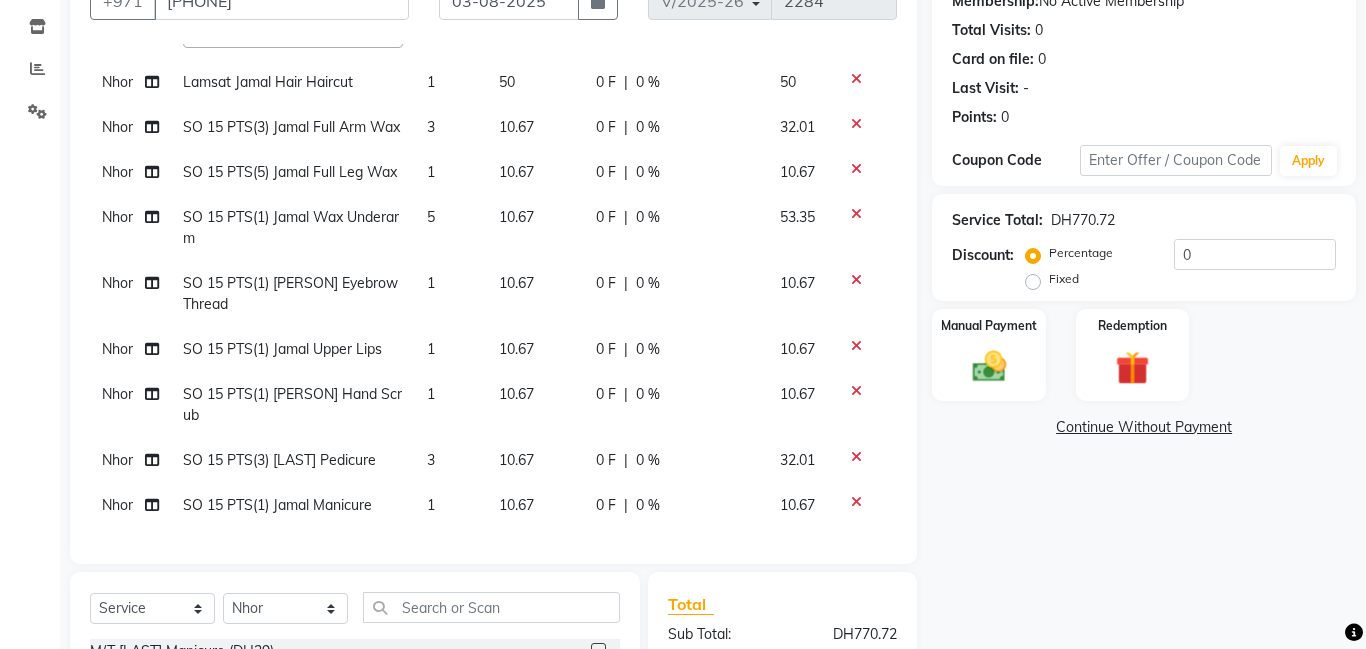 scroll, scrollTop: 196, scrollLeft: 0, axis: vertical 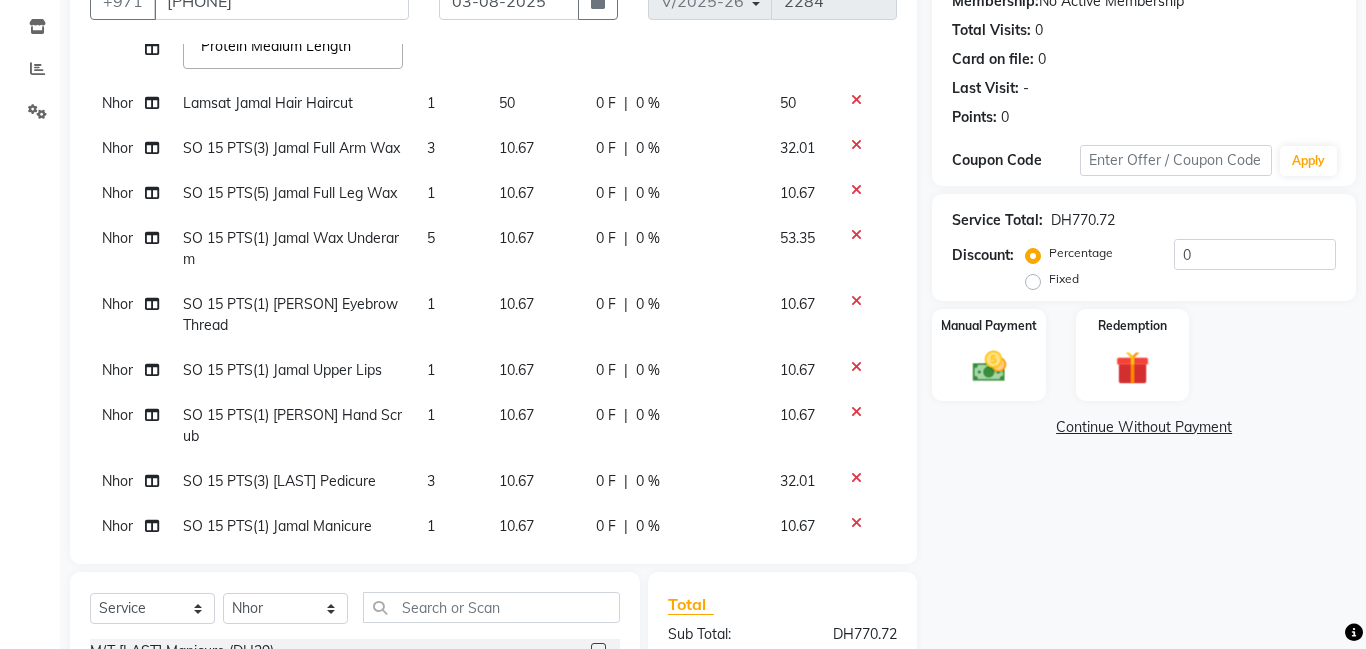 click on "Nhor" 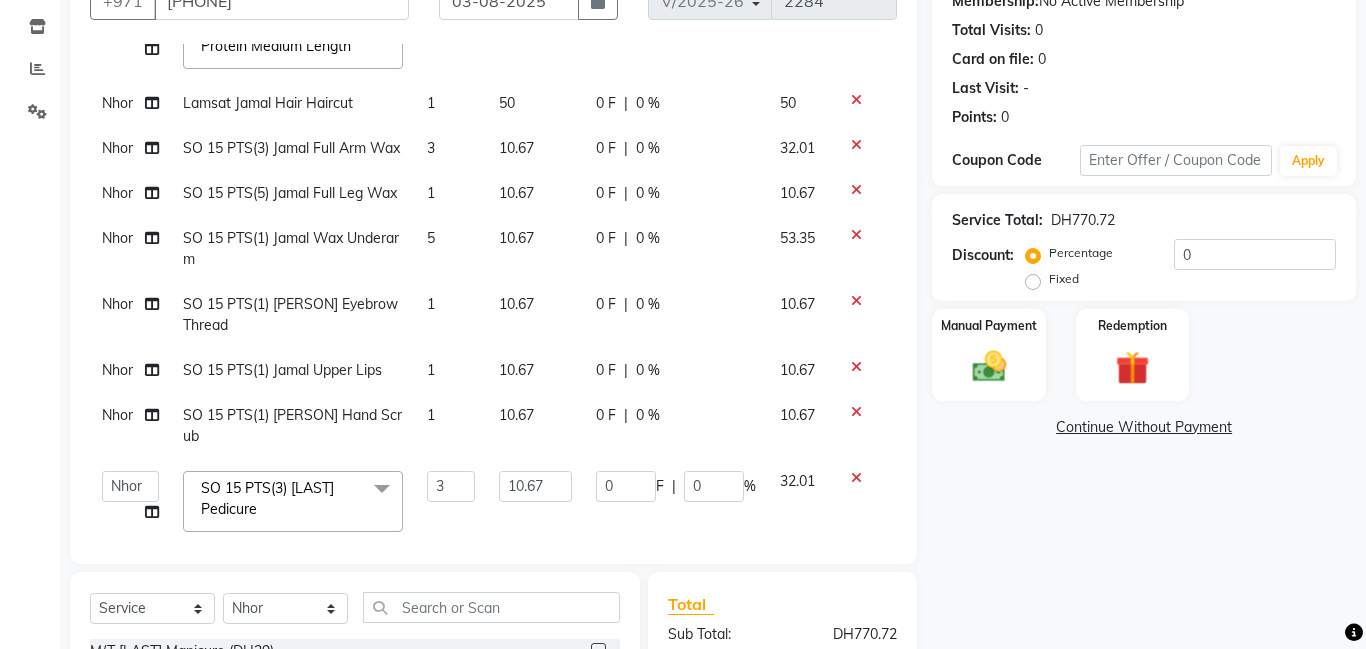 scroll, scrollTop: 236, scrollLeft: 0, axis: vertical 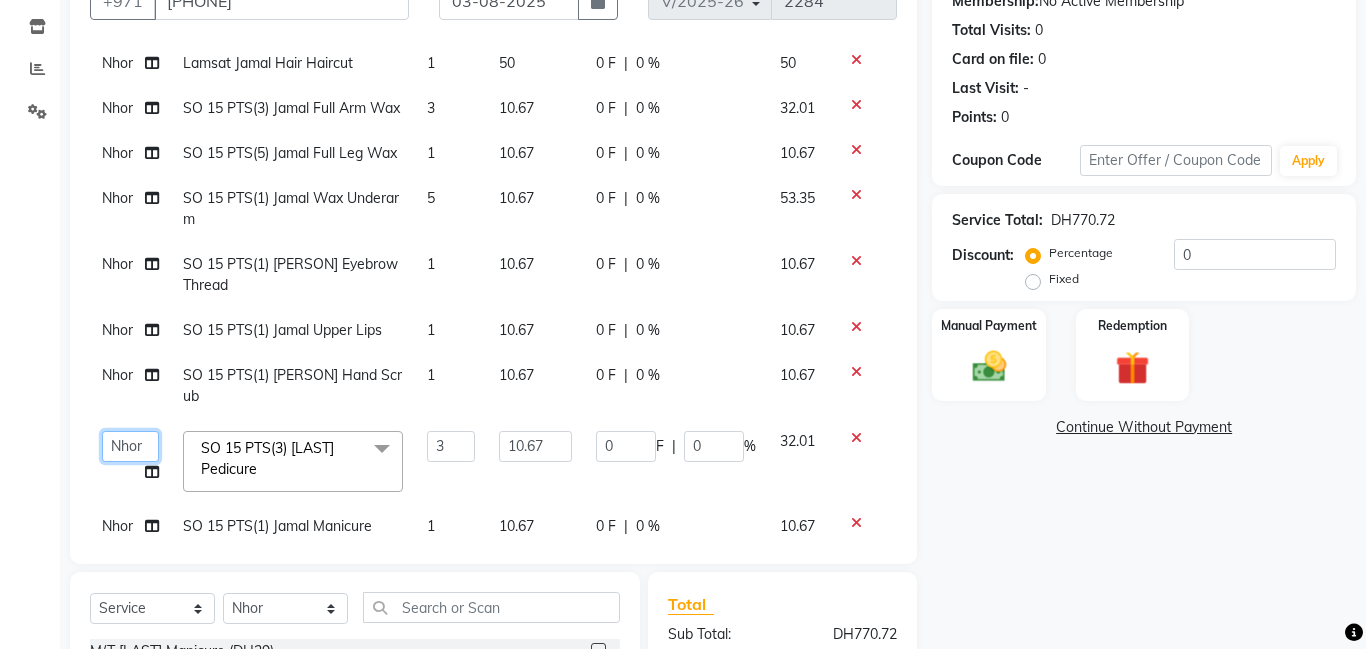 click on "Aldie   Aliya   Amna   Gennie   Joytie   Jude   Lamsat Ebda   Lamsat Jamal   Liezel   Maricar   Maychel   Michelle   Nads   Neha   Nhor   Owner Aliya   Priya   Rods   Sana   Sehr Alya   Yeng" 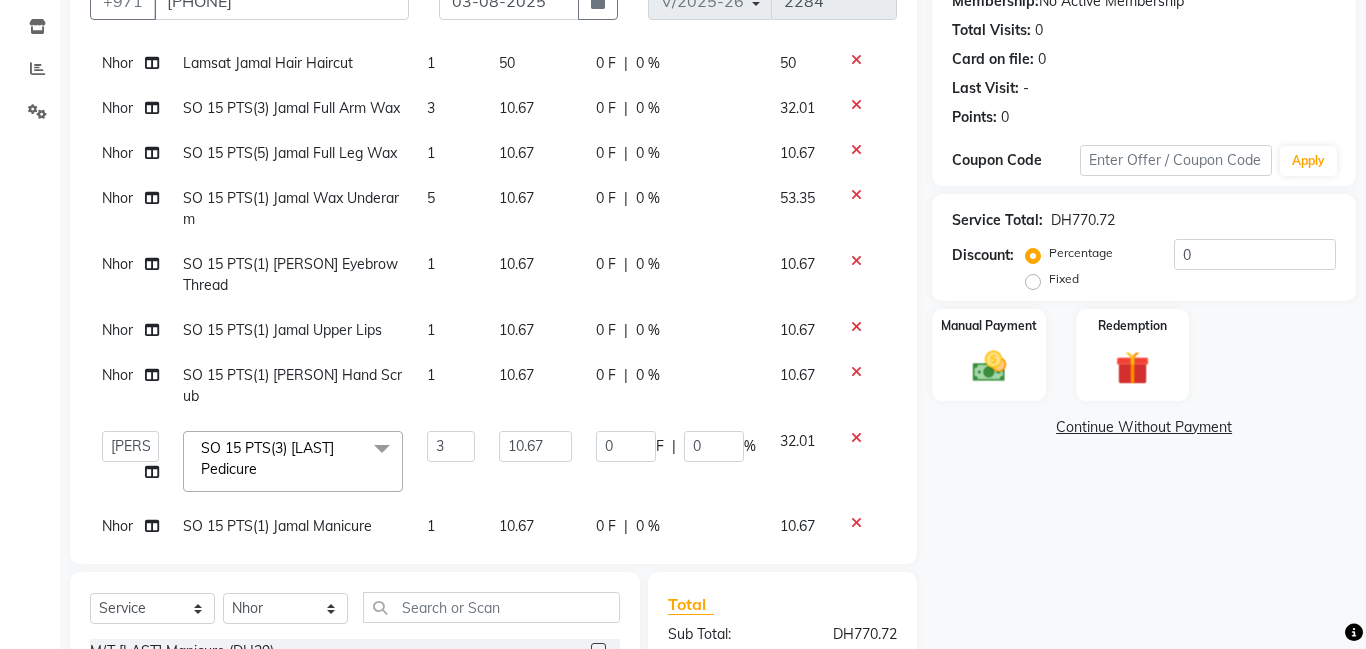 select on "79901" 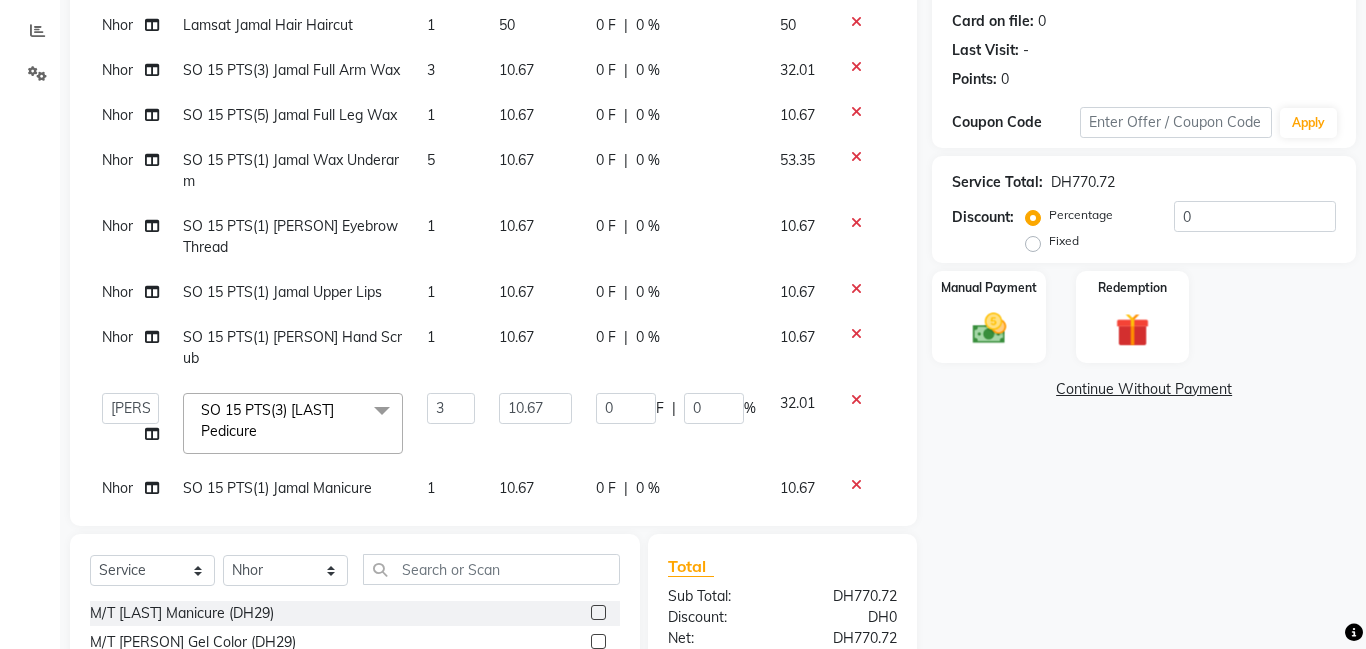 click on "Nhor" 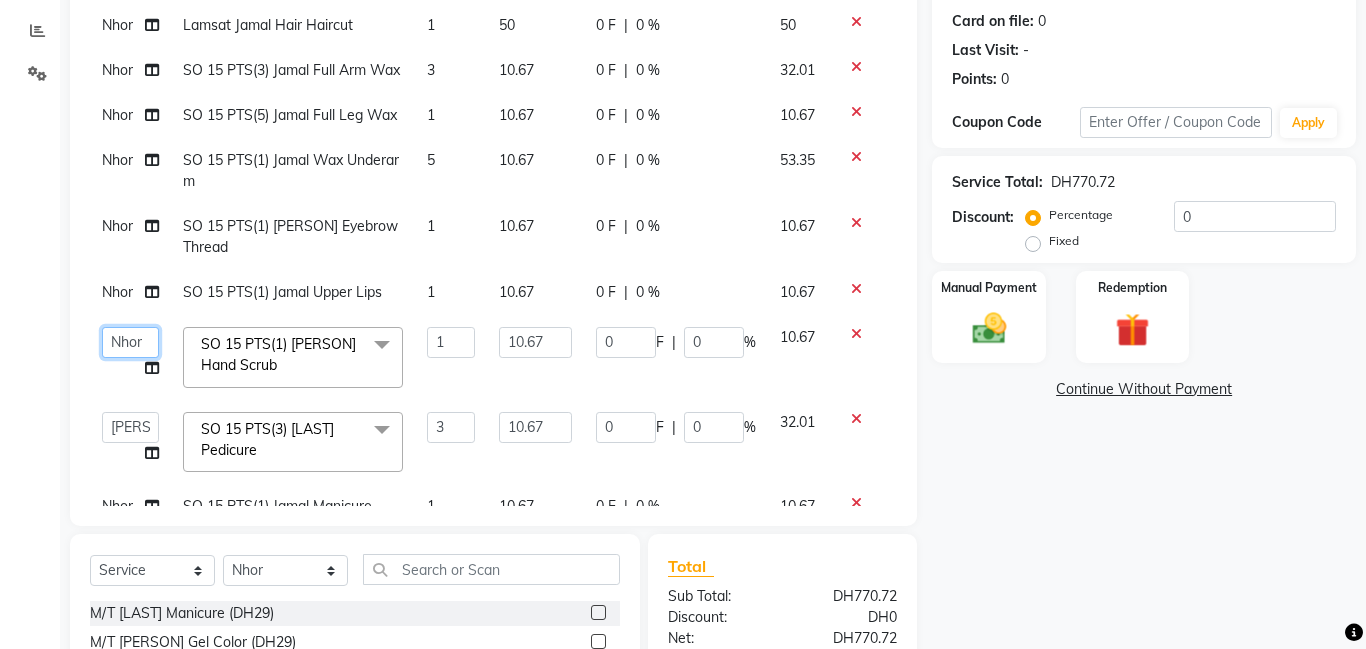 click on "Aldie   Aliya   Amna   Gennie   Joytie   Jude   Lamsat Ebda   Lamsat Jamal   Liezel   Maricar   Maychel   Michelle   Nads   Neha   Nhor   Owner Aliya   Priya   Rods   Sana   Sehr Alya   Yeng" 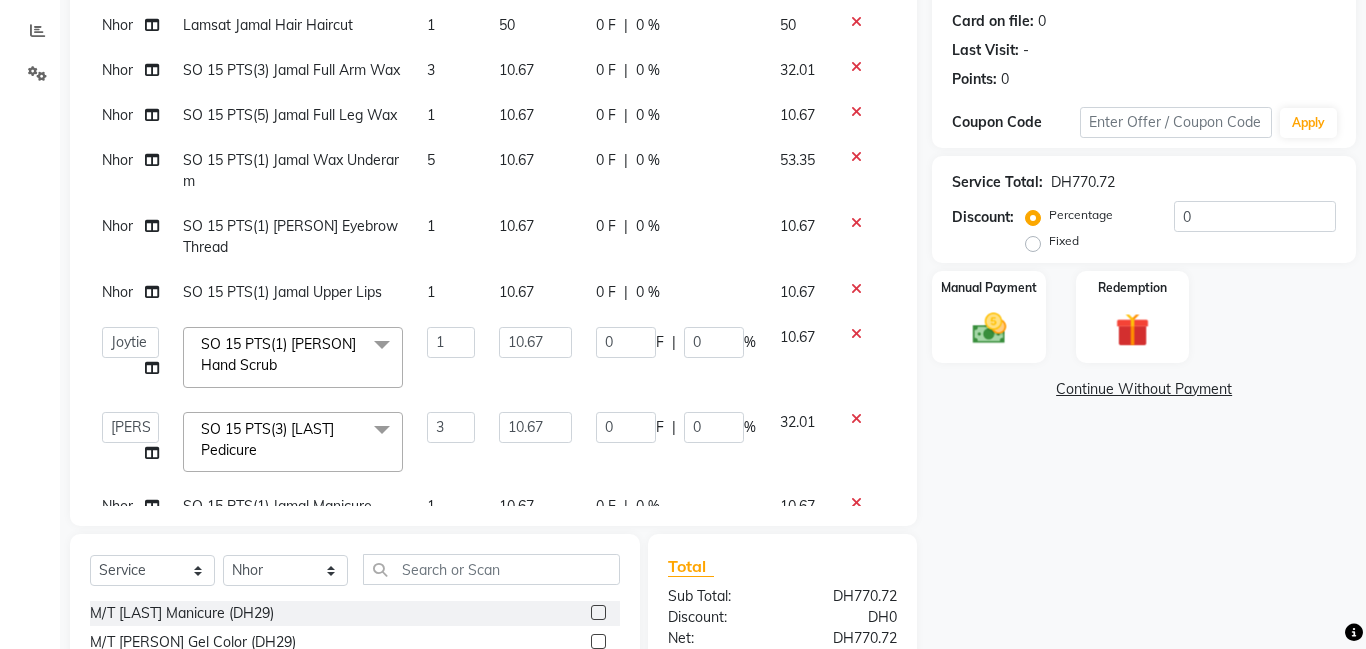 select on "79908" 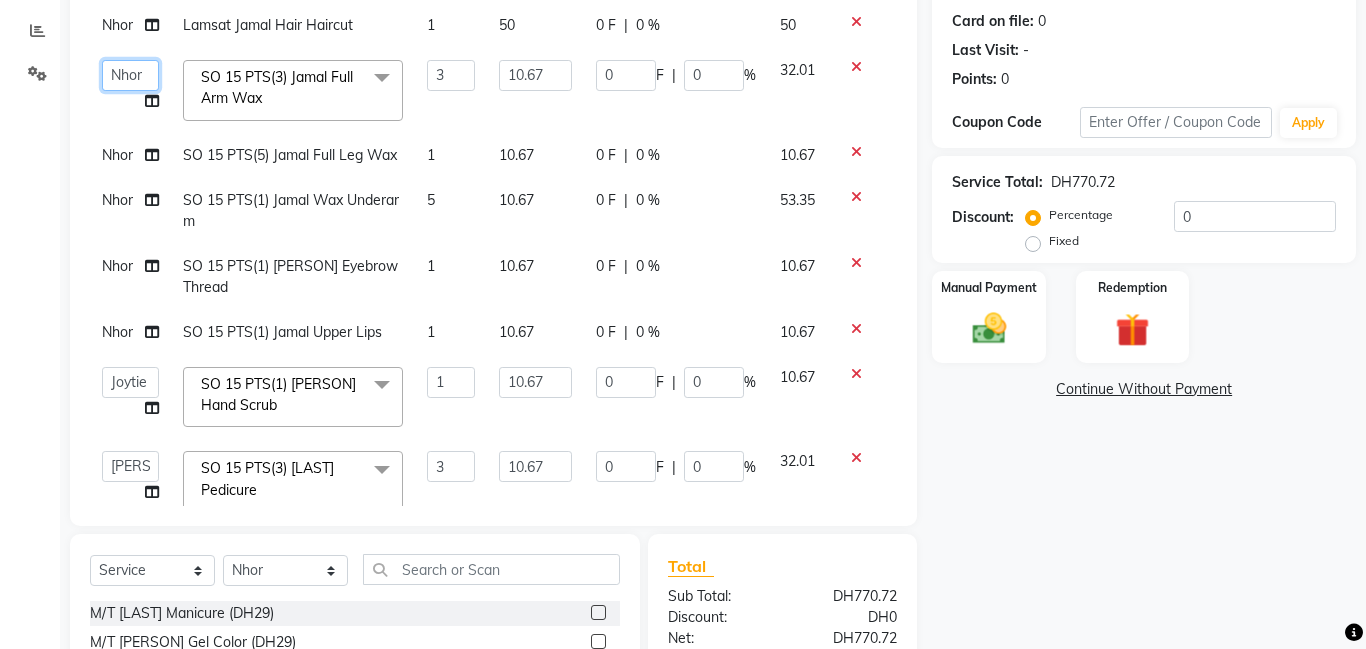 click on "Aldie   Aliya   Amna   Gennie   Joytie   Jude   Lamsat Ebda   Lamsat Jamal   Liezel   Maricar   Maychel   Michelle   Nads   Neha   Nhor   Owner Aliya   Priya   Rods   Sana   Sehr Alya   Yeng" 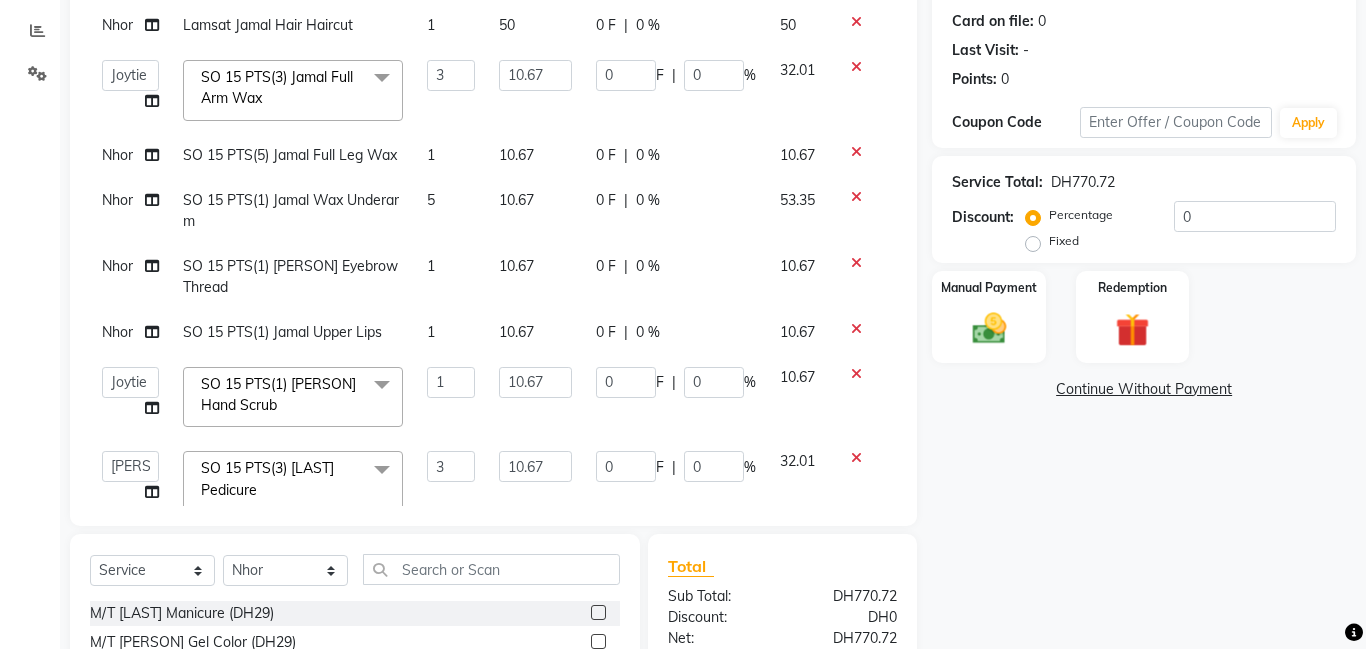 select on "79908" 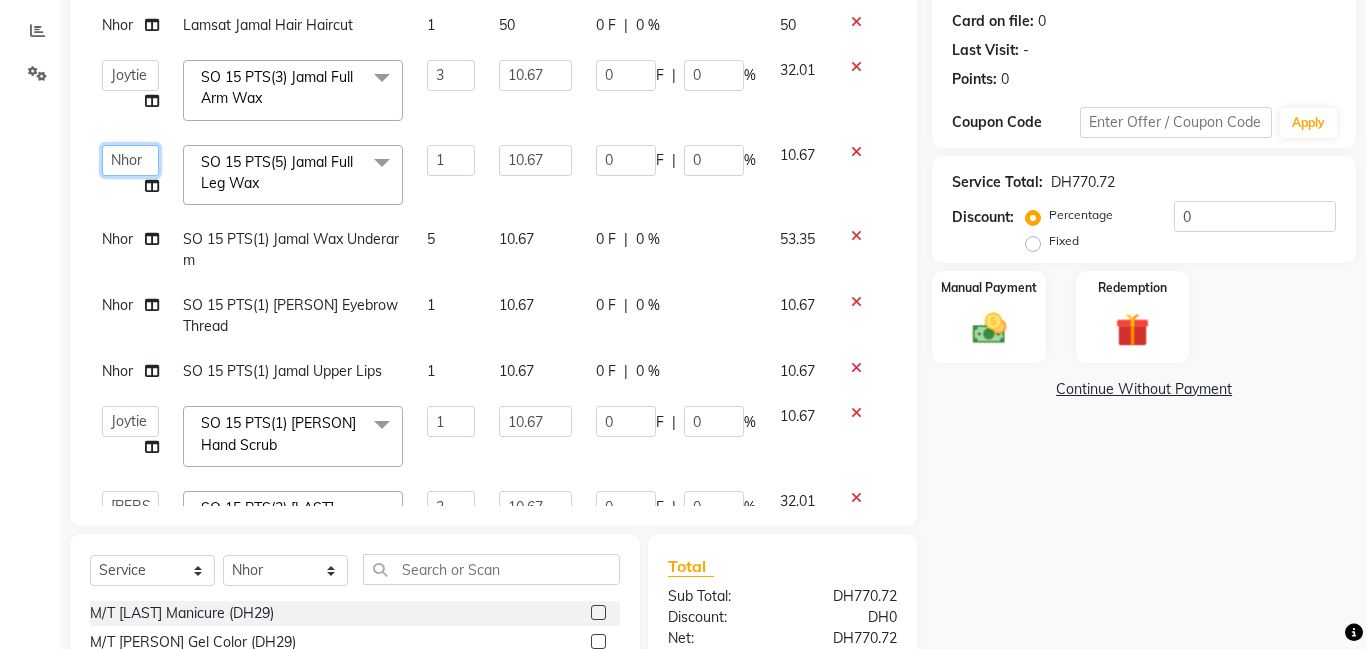 click on "Aldie   Aliya   Amna   Gennie   Joytie   Jude   Lamsat Ebda   Lamsat Jamal   Liezel   Maricar   Maychel   Michelle   Nads   Neha   Nhor   Owner Aliya   Priya   Rods   Sana   Sehr Alya   Yeng" 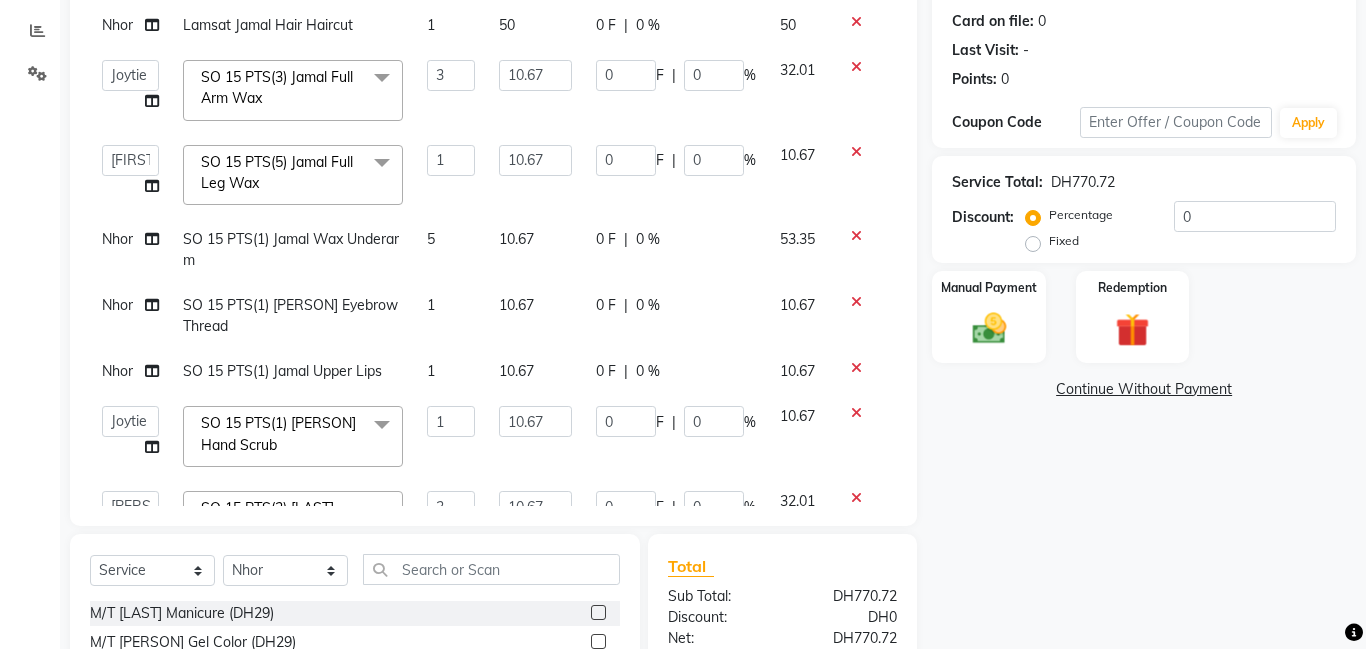 select on "79902" 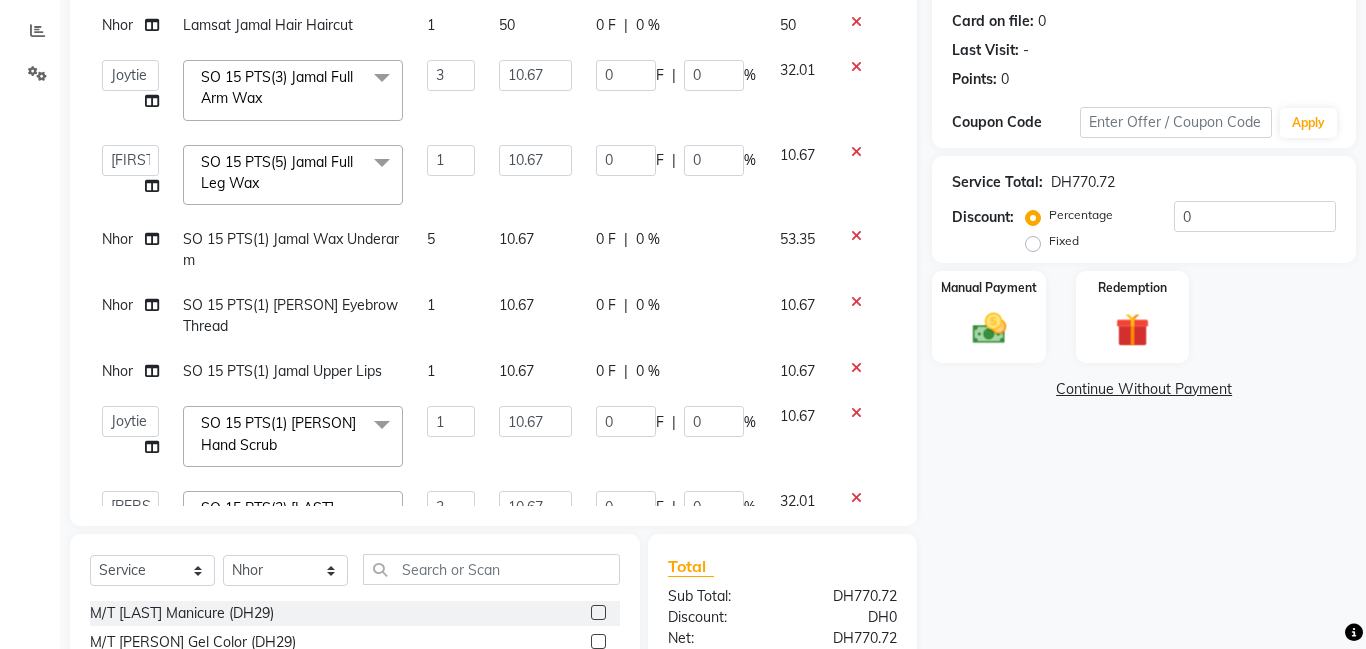 click on "Nhor" 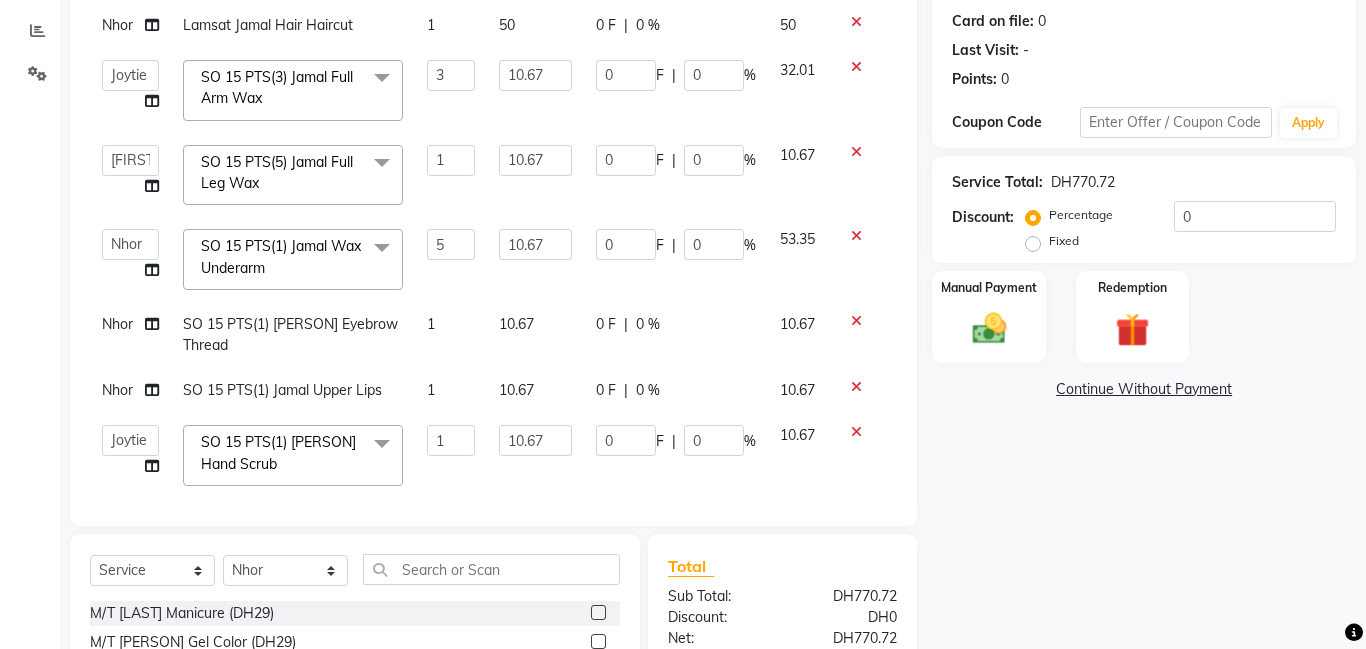 click 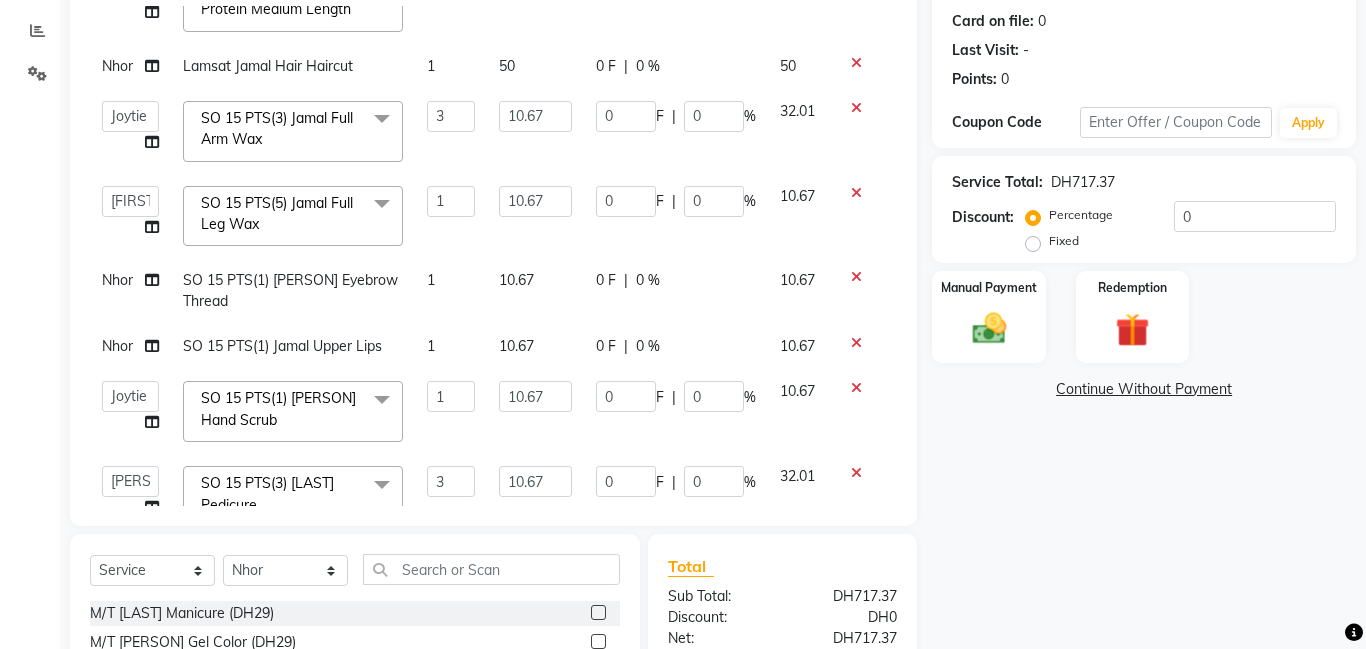 scroll, scrollTop: 219, scrollLeft: 0, axis: vertical 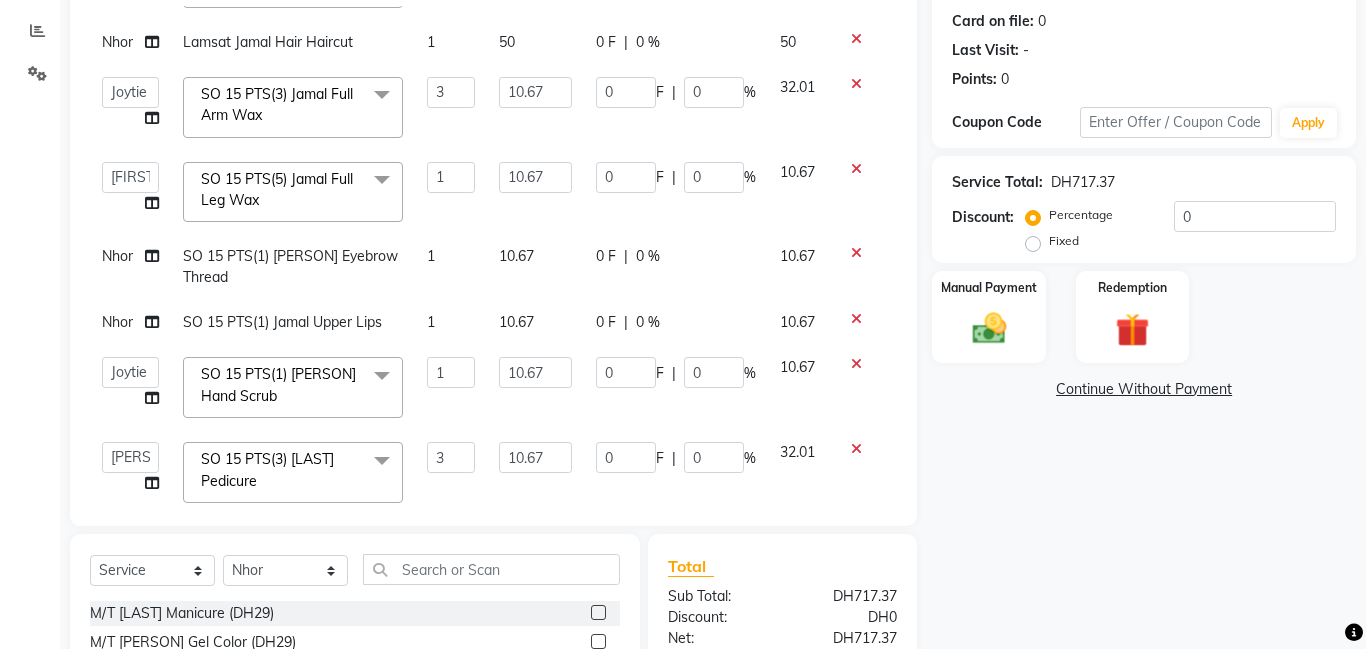 click on "Nhor" 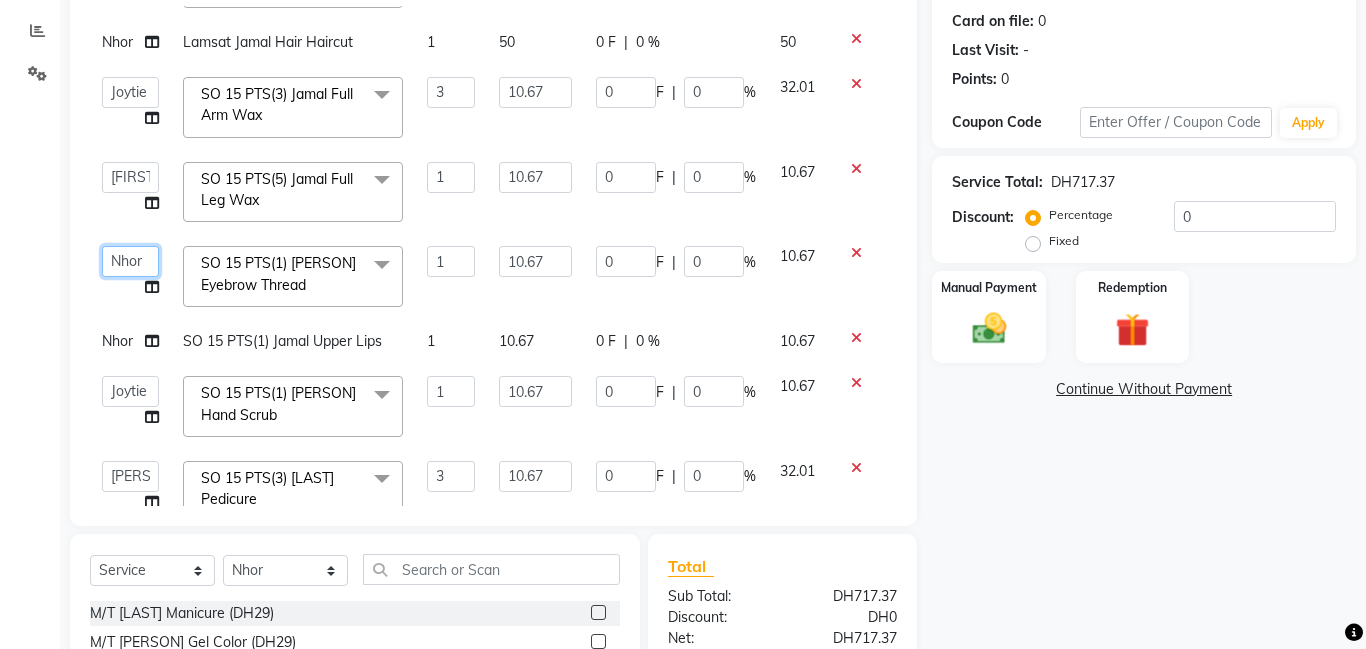 click on "Aldie   Aliya   Amna   Gennie   Joytie   Jude   Lamsat Ebda   Lamsat Jamal   Liezel   Maricar   Maychel   Michelle   Nads   Neha   Nhor   Owner Aliya   Priya   Rods   Sana   Sehr Alya   Yeng" 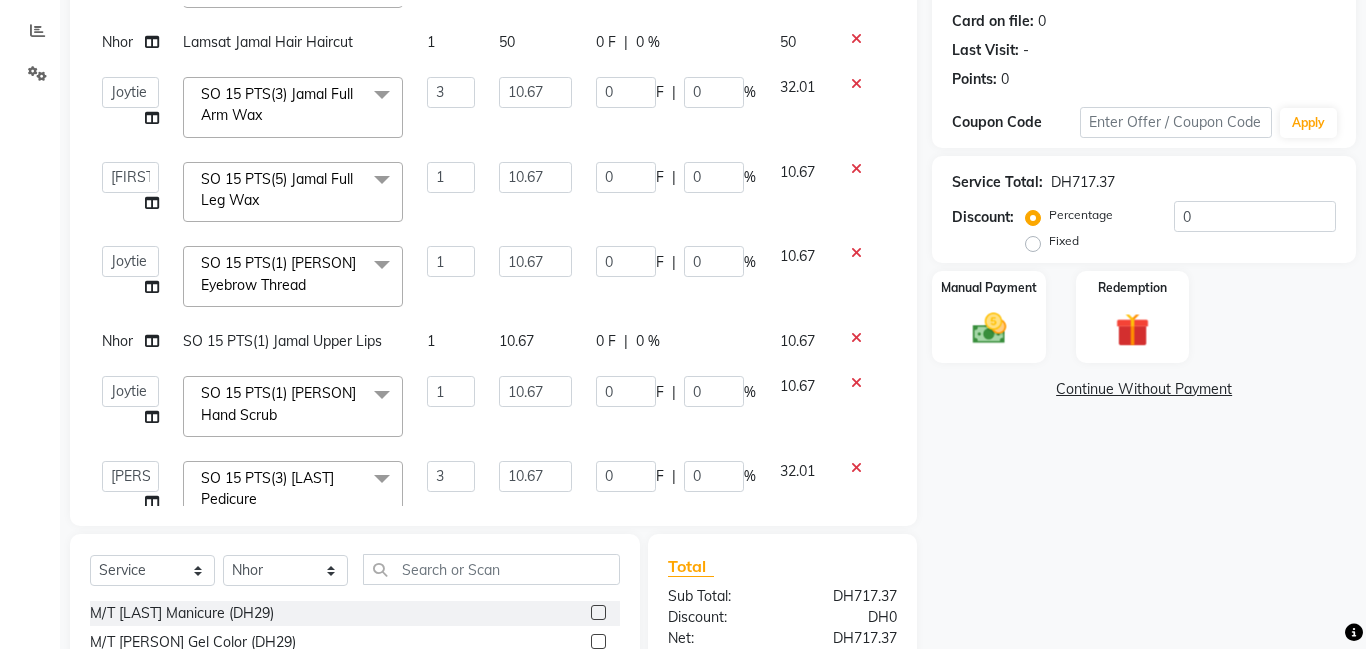 select on "79908" 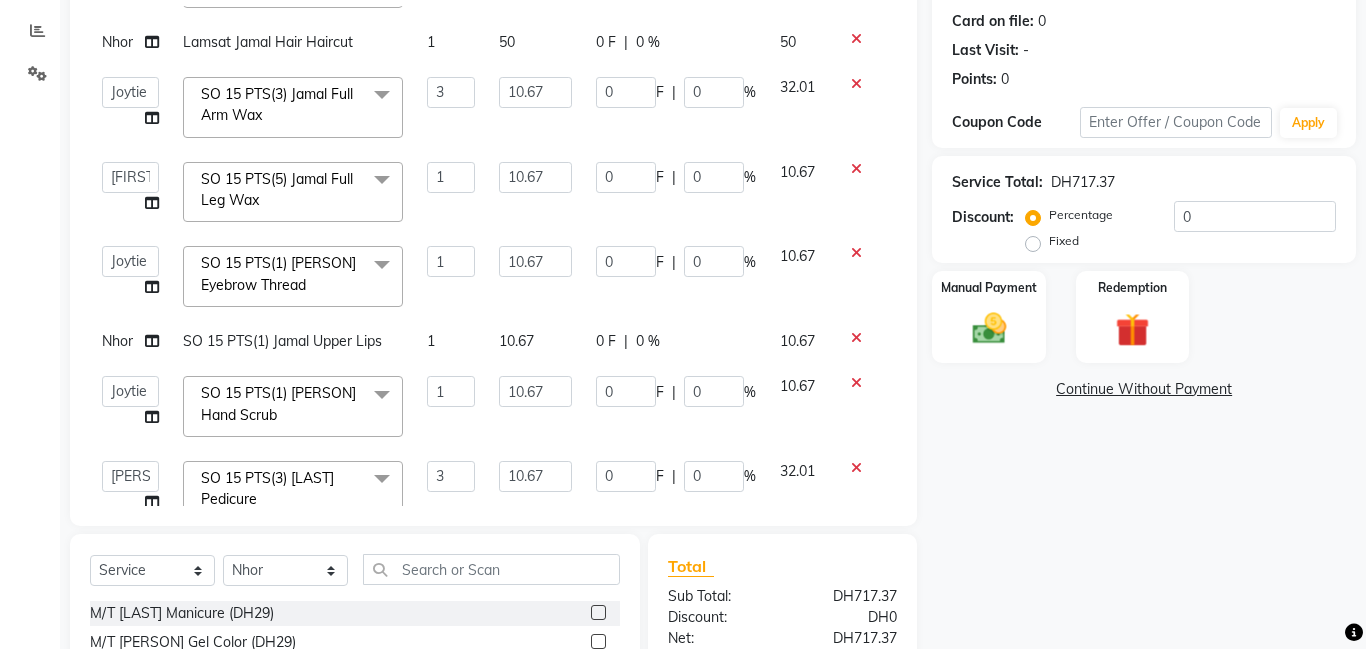 click on "Nhor" 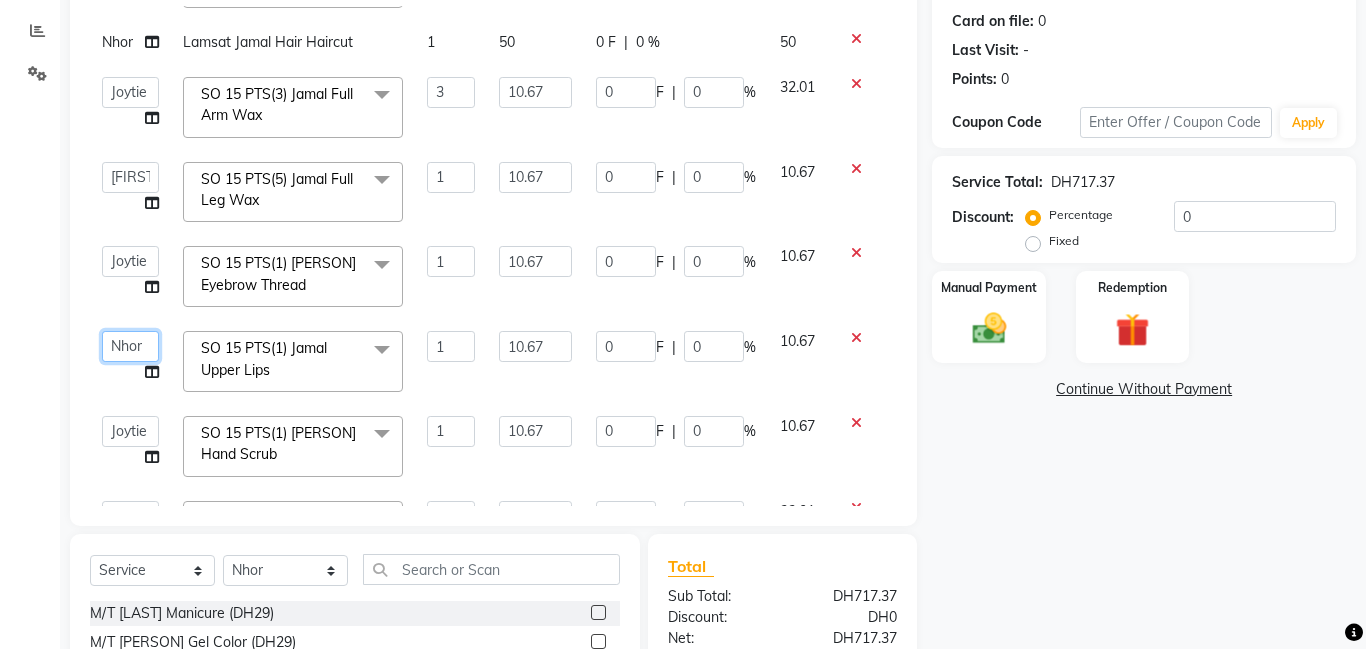 click on "Aldie   Aliya   Amna   Gennie   Joytie   Jude   Lamsat Ebda   Lamsat Jamal   Liezel   Maricar   Maychel   Michelle   Nads   Neha   Nhor   Owner Aliya   Priya   Rods   Sana   Sehr Alya   Yeng" 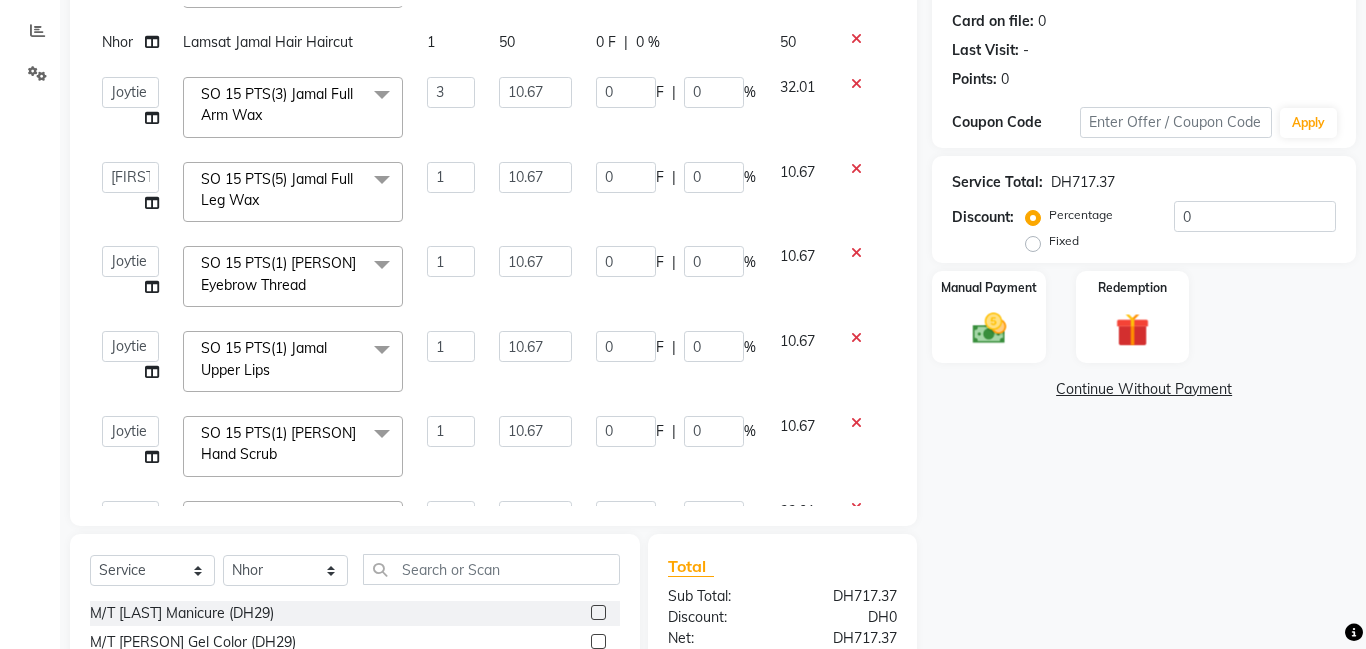 select on "79908" 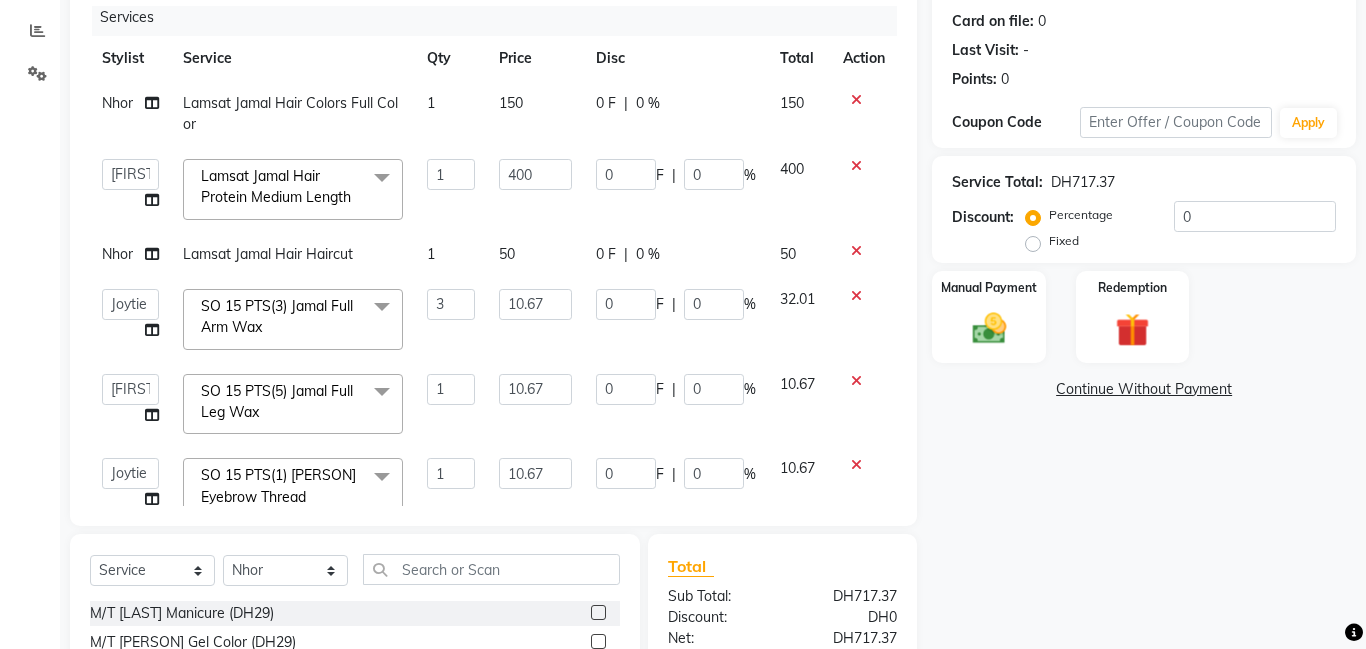 scroll, scrollTop: 0, scrollLeft: 0, axis: both 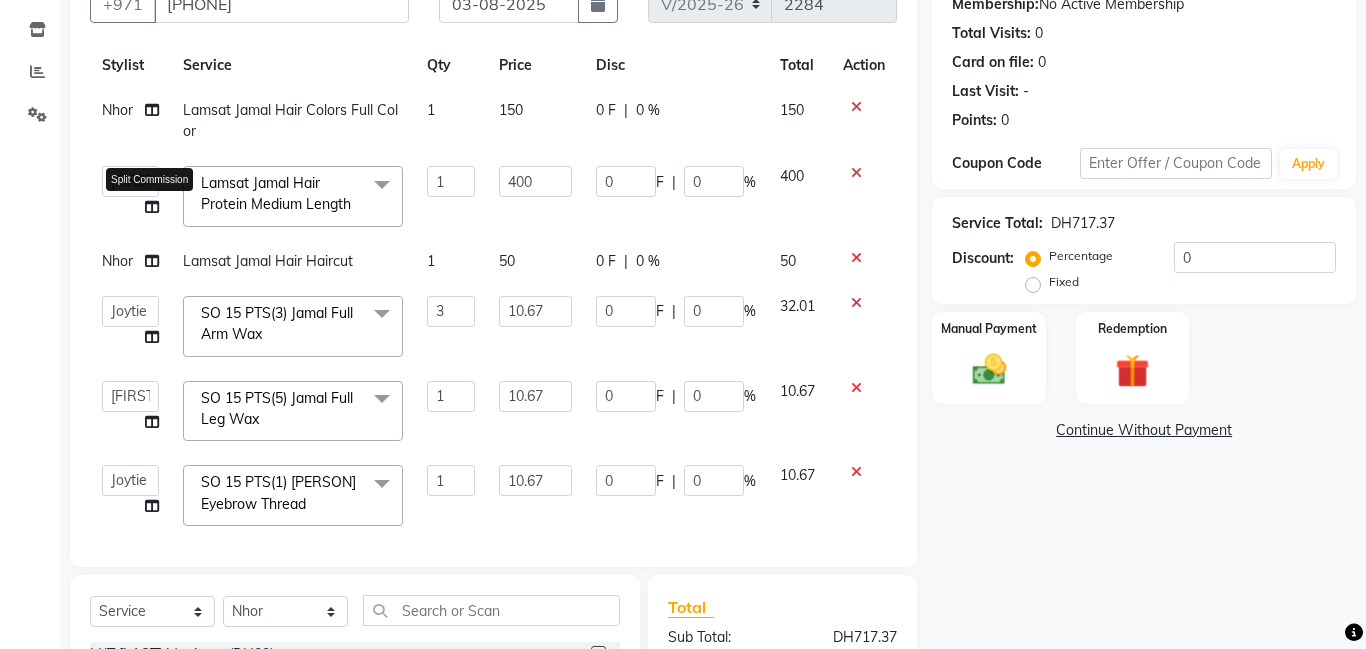 click 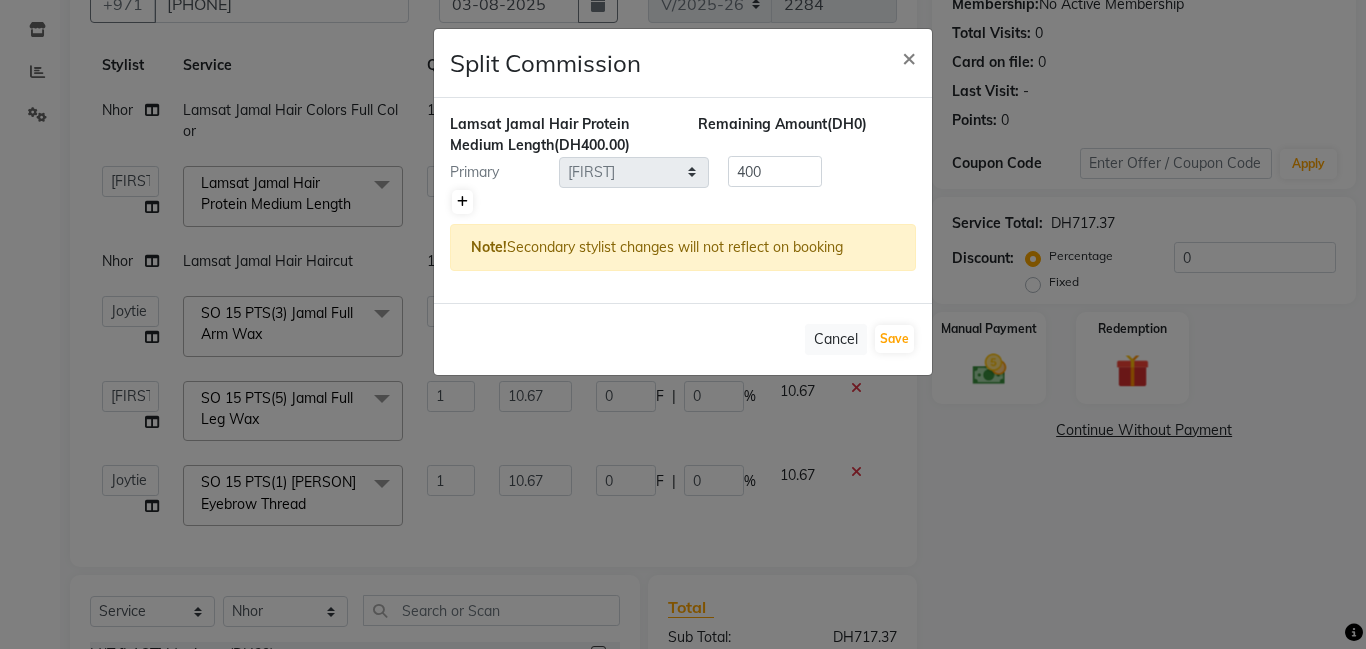 click 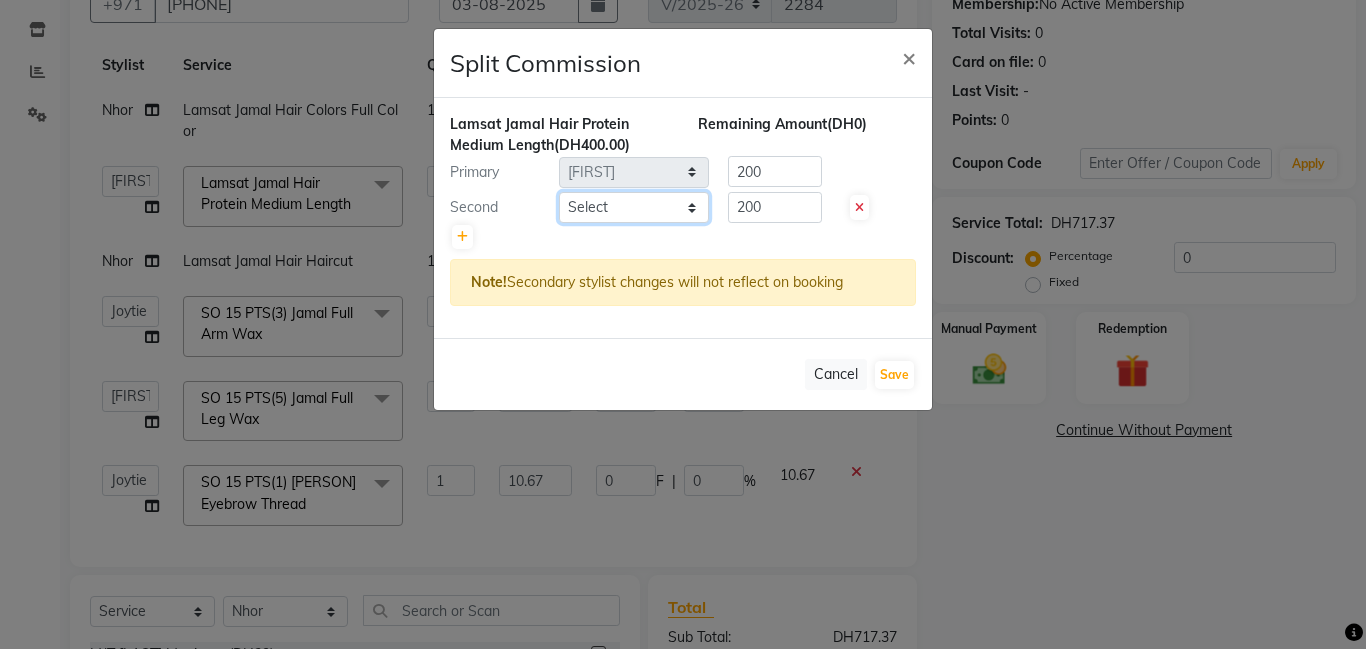 click on "Select [CITY] [FIRST] [FIRST] [FIRST] [FIRST] [FIRST] Lamsat Ebda Lamsat [LAST] [FIRST] [FIRST] [FIRST] [FIRST] [FIRST] [FIRST] Owner [FIRST] [FIRST] [FIRST] [FIRST] [FIRST] [FIRST]" 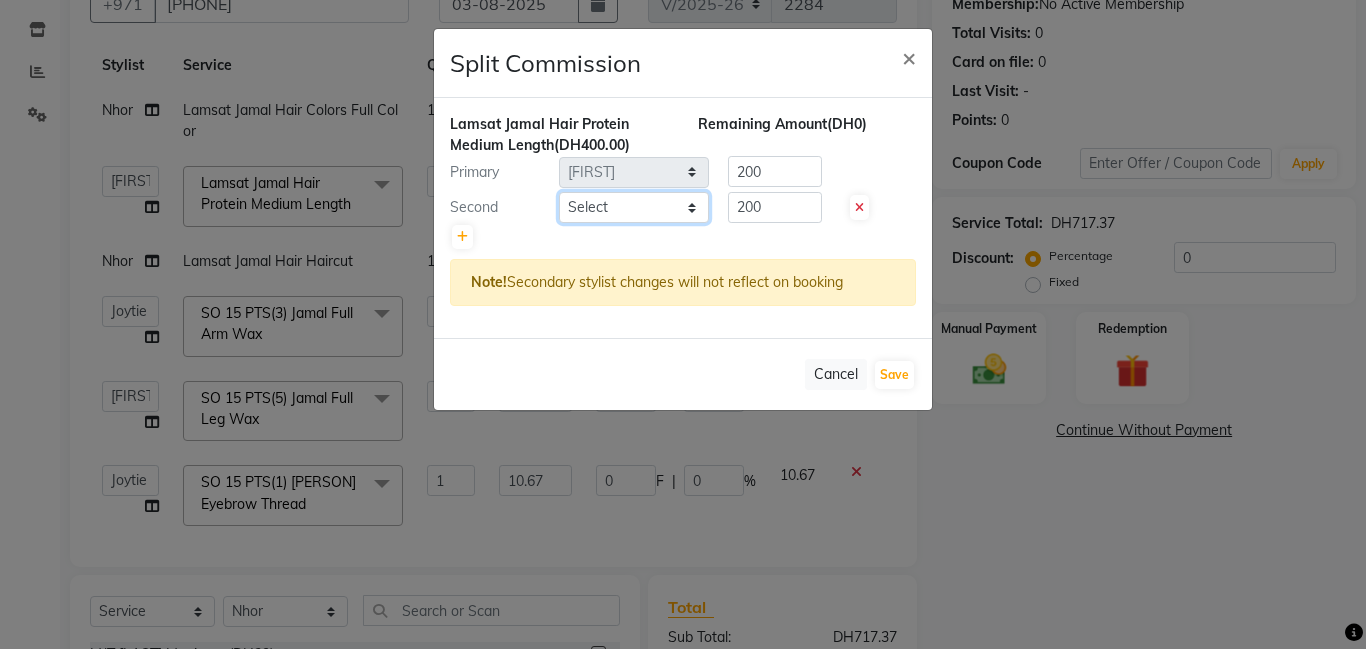 select on "79908" 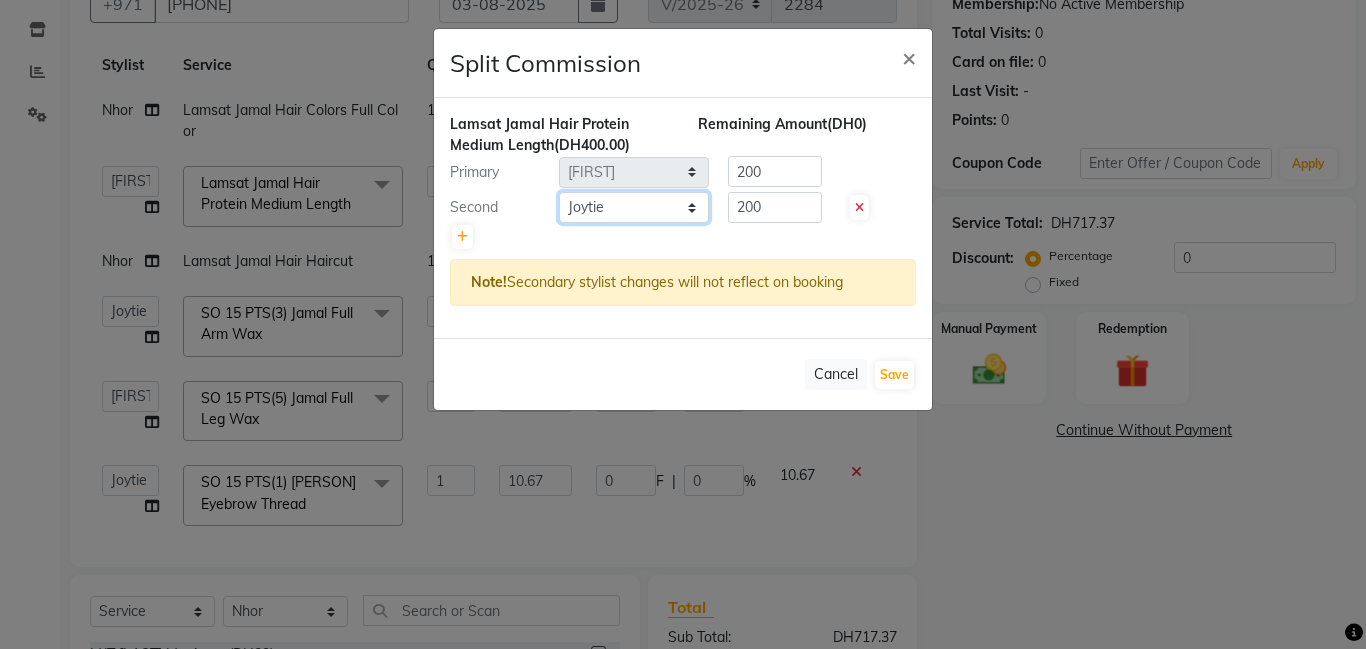 click on "Select [CITY] [FIRST] [FIRST] [FIRST] [FIRST] [FIRST] Lamsat Ebda Lamsat [LAST] [FIRST] [FIRST] [FIRST] [FIRST] [FIRST] [FIRST] Owner [FIRST] [FIRST] [FIRST] [FIRST] [FIRST] [FIRST]" 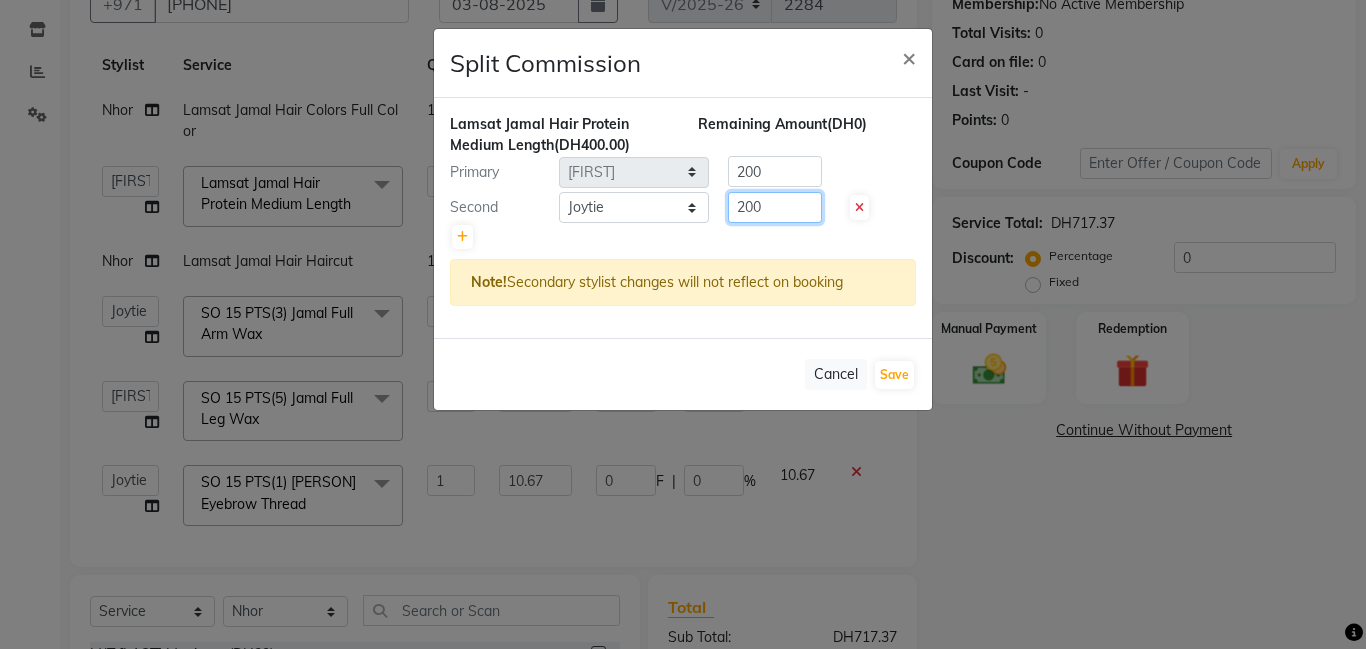 click on "200" 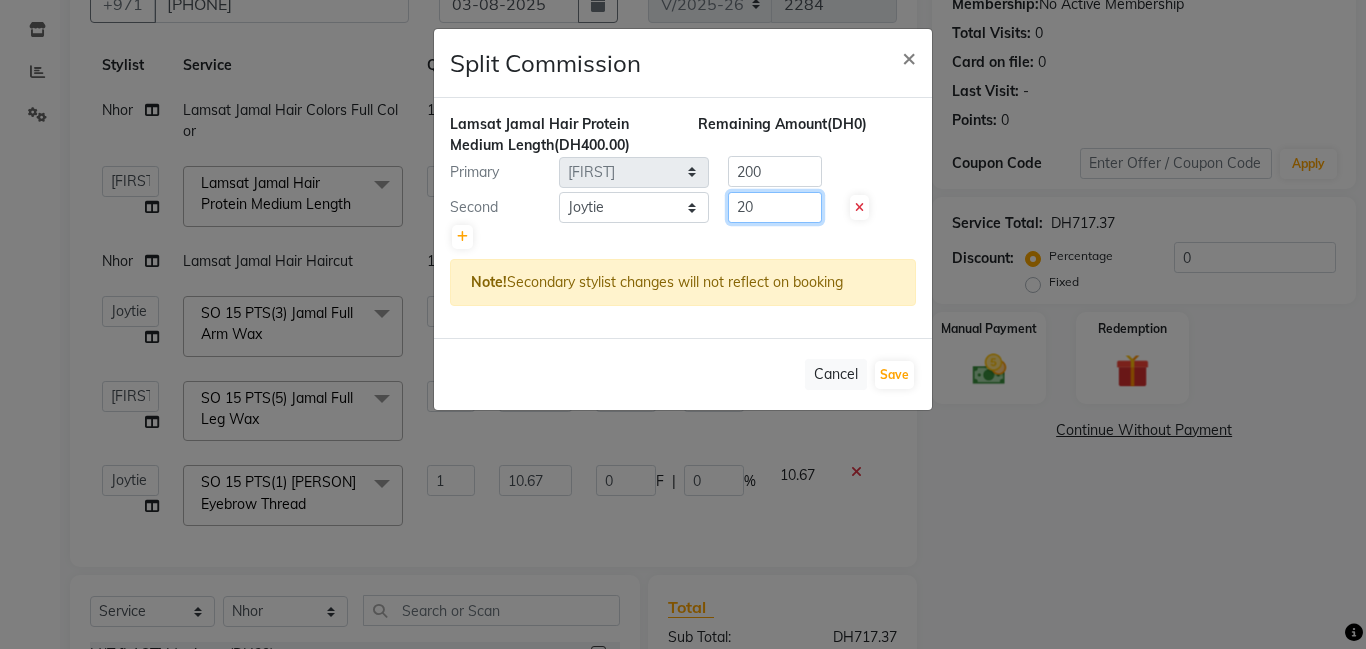 type on "2" 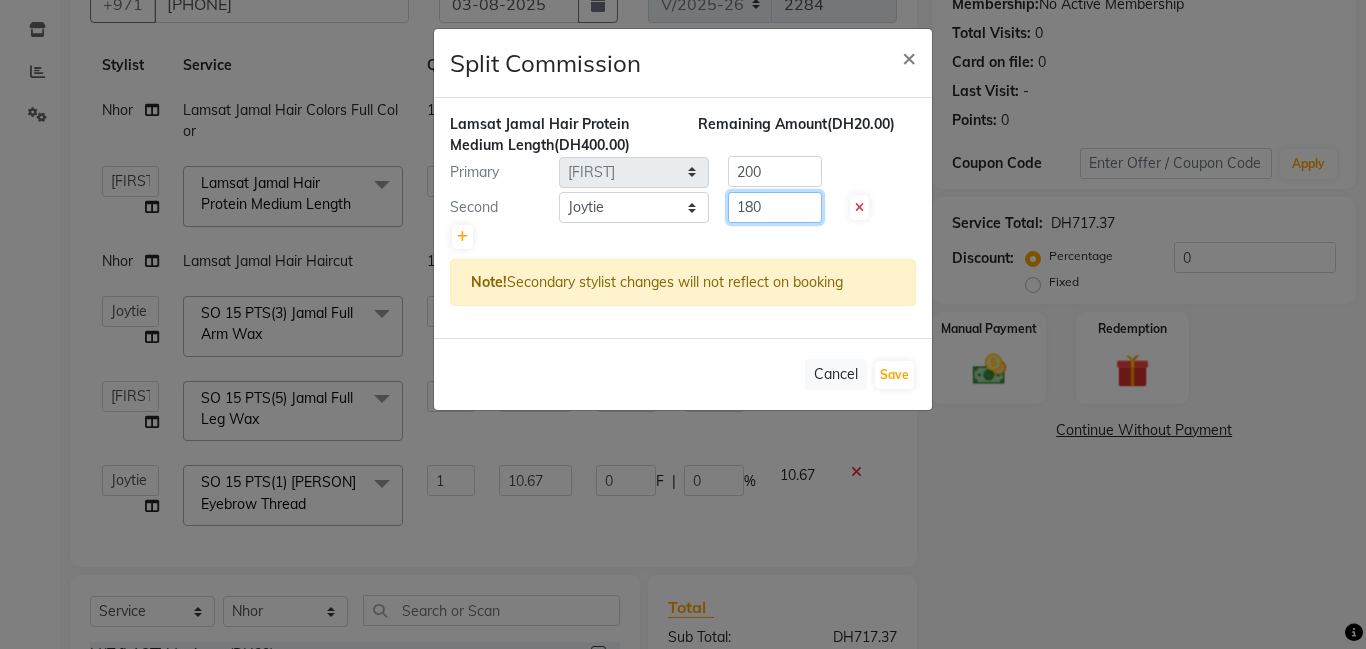 type on "180" 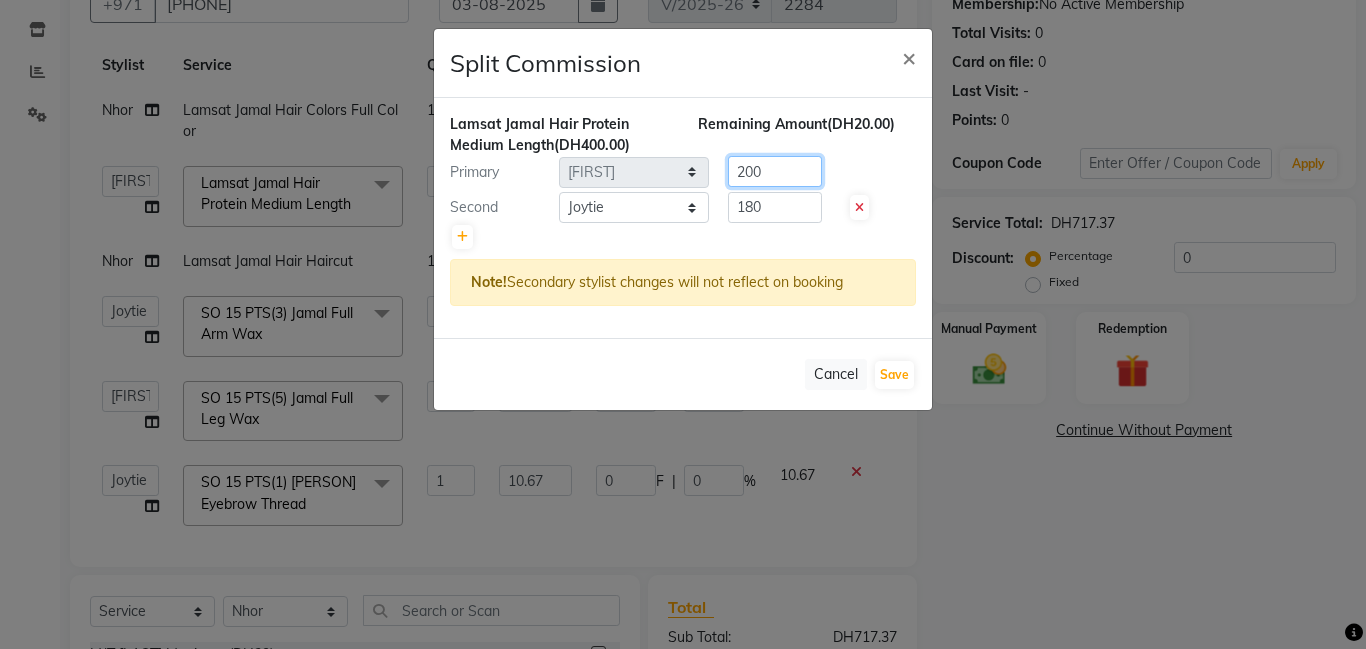 click on "200" 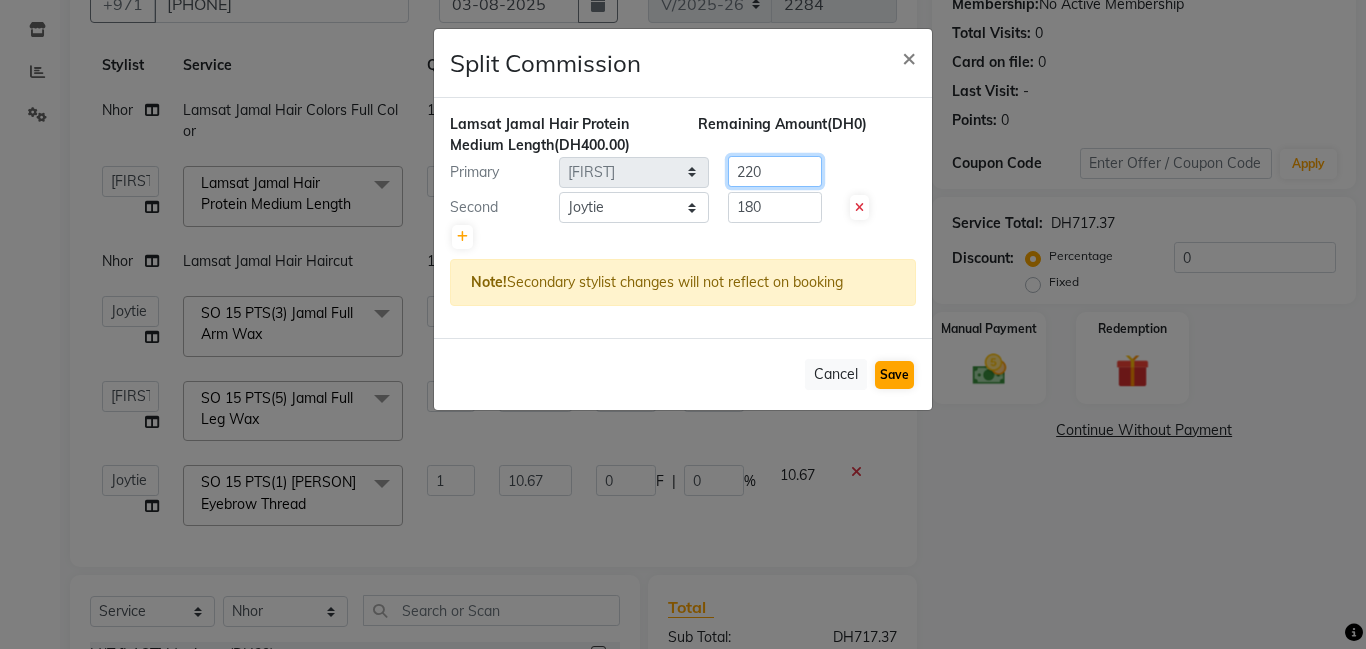 type on "220" 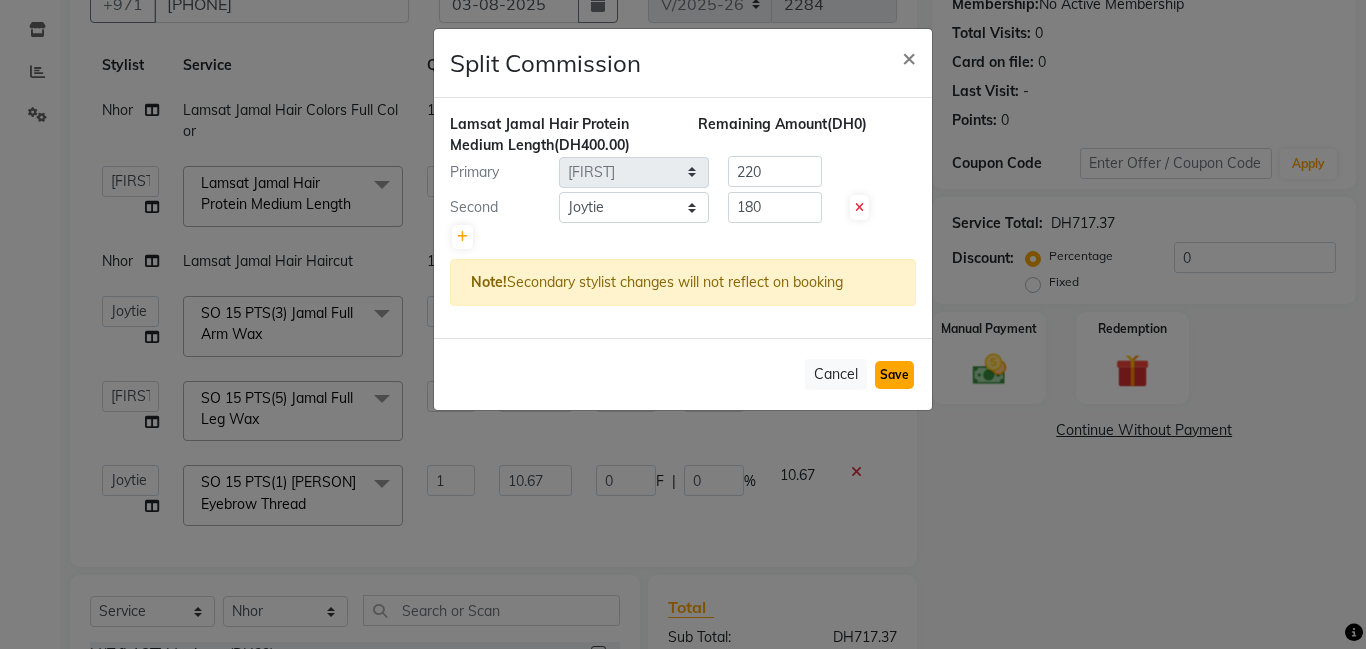 click on "Save" 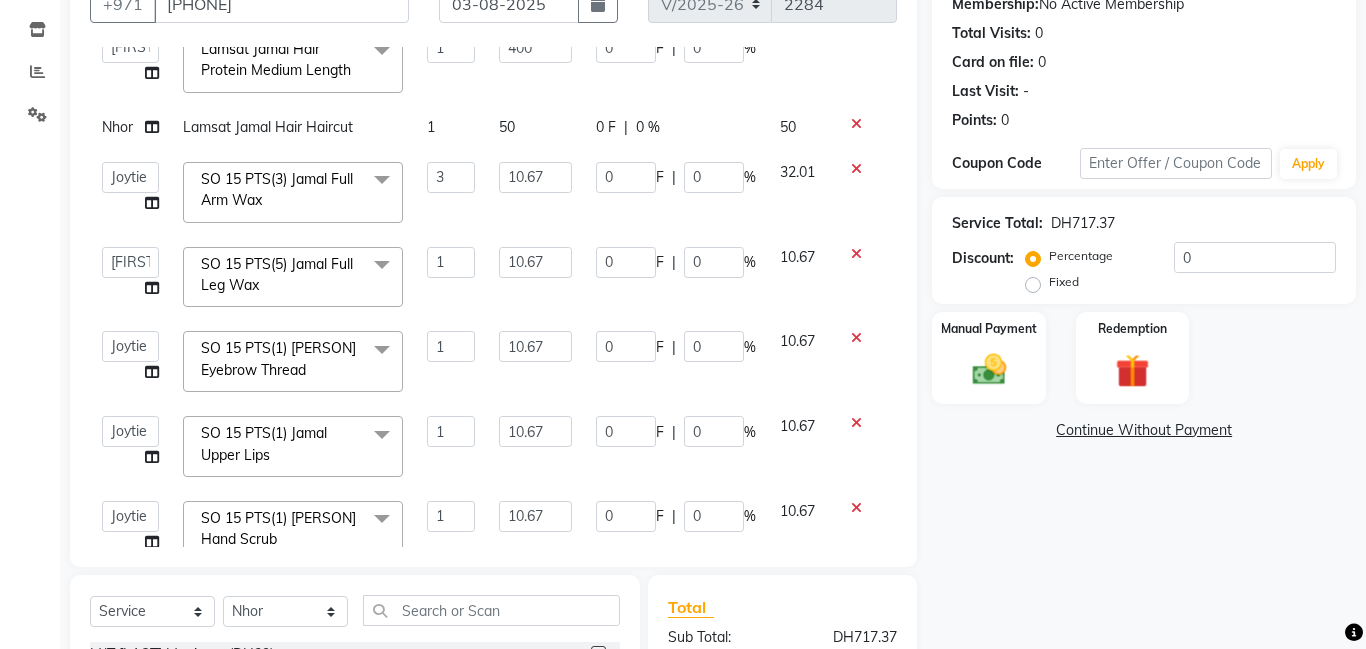 scroll, scrollTop: 177, scrollLeft: 0, axis: vertical 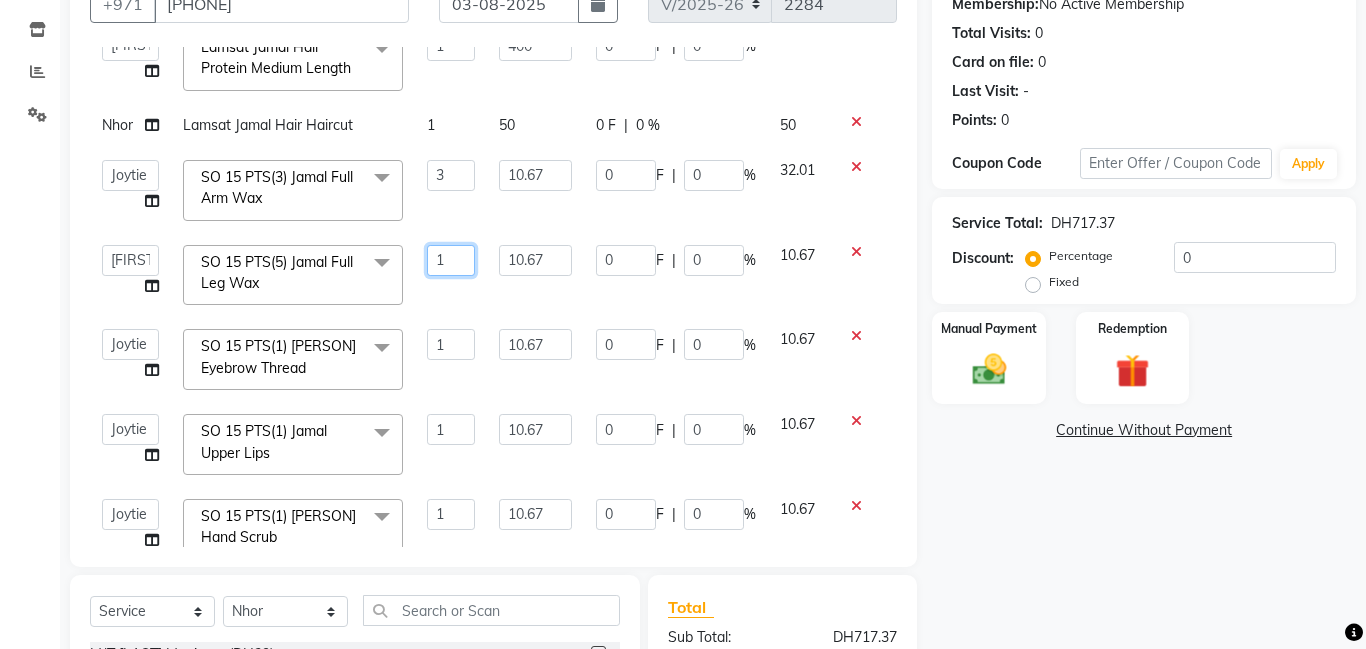 click on "1" 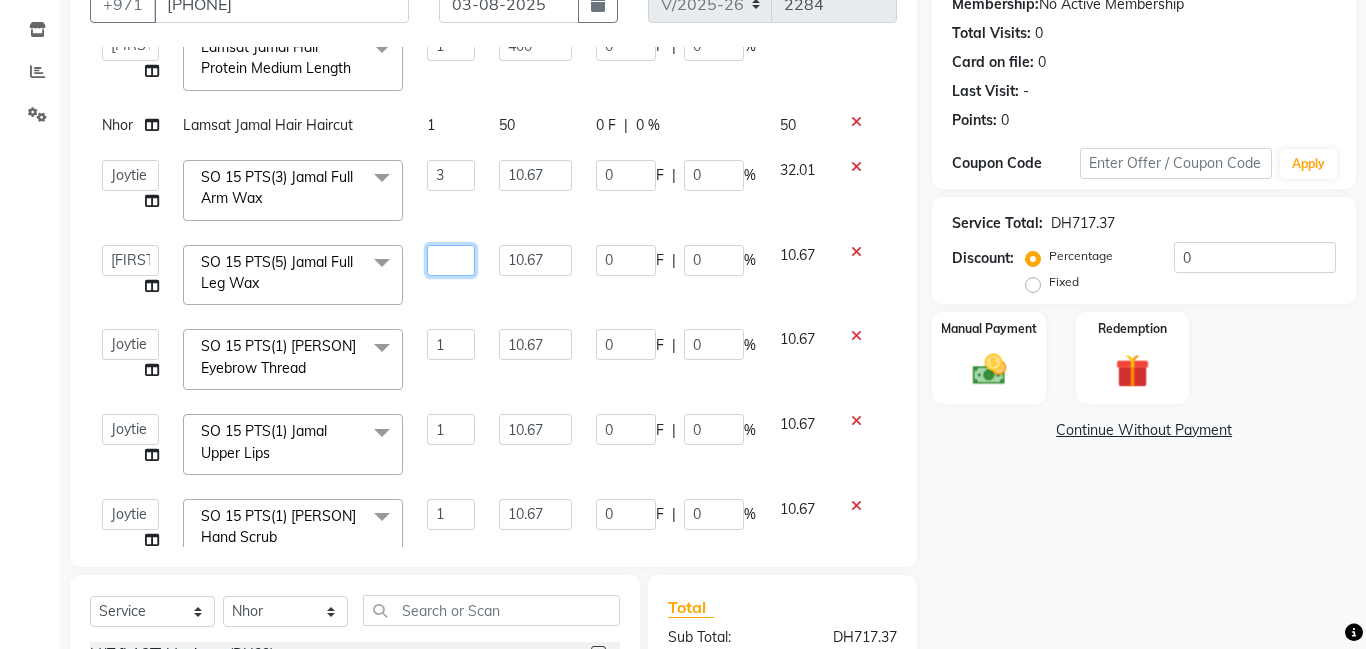 type on "5" 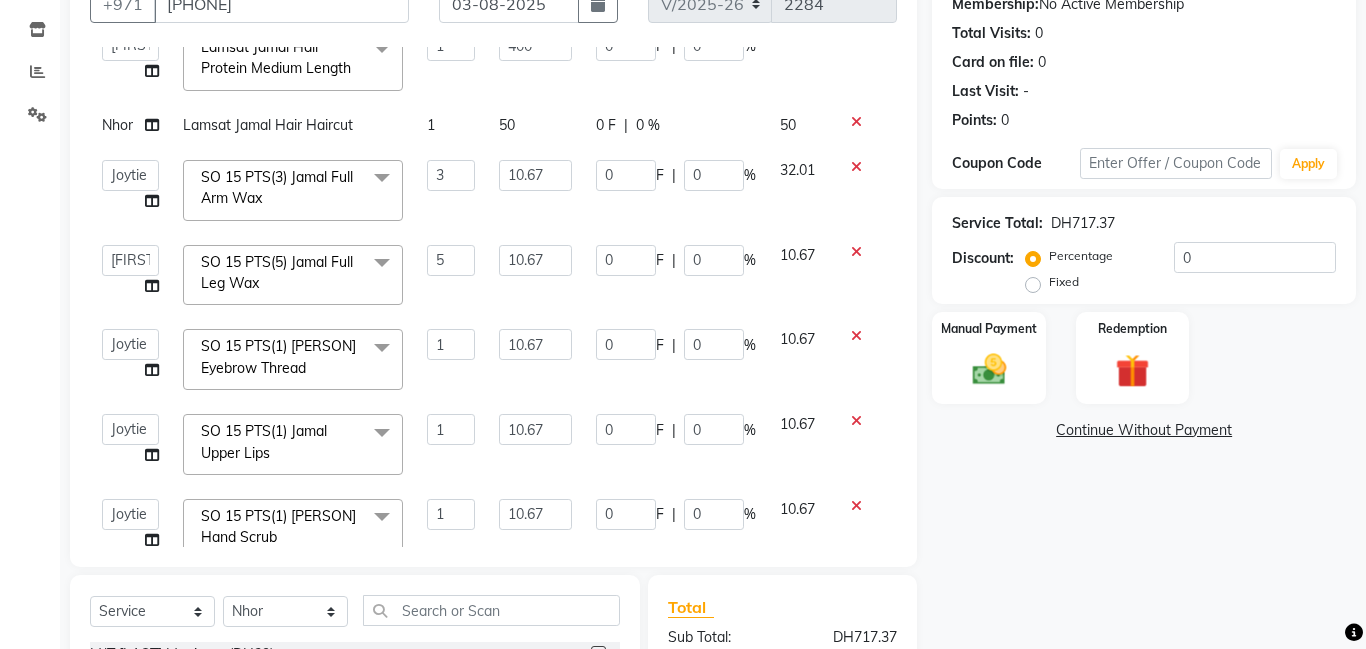 click on "Calendar  Invoice  Clients  Inventory  Reports  Settings Completed InProgress Upcoming Dropped Tentative Check-In Confirm Bookings Segments Page Builder" 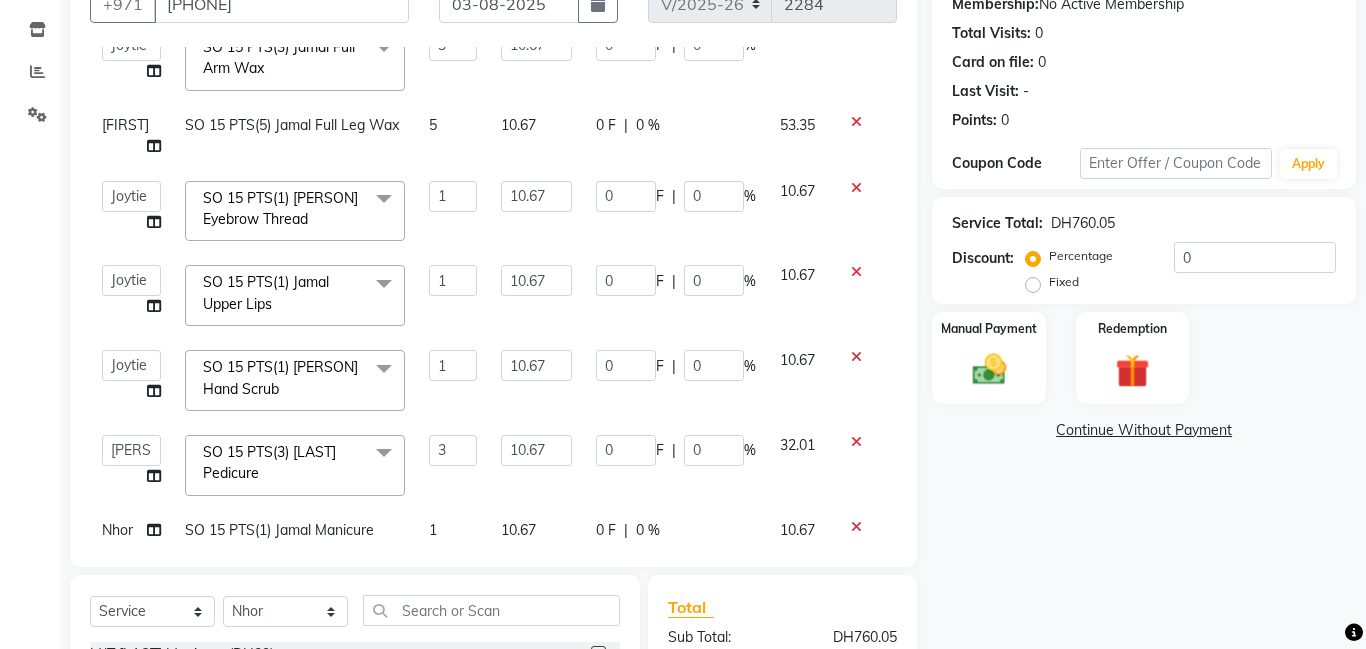 scroll, scrollTop: 308, scrollLeft: 0, axis: vertical 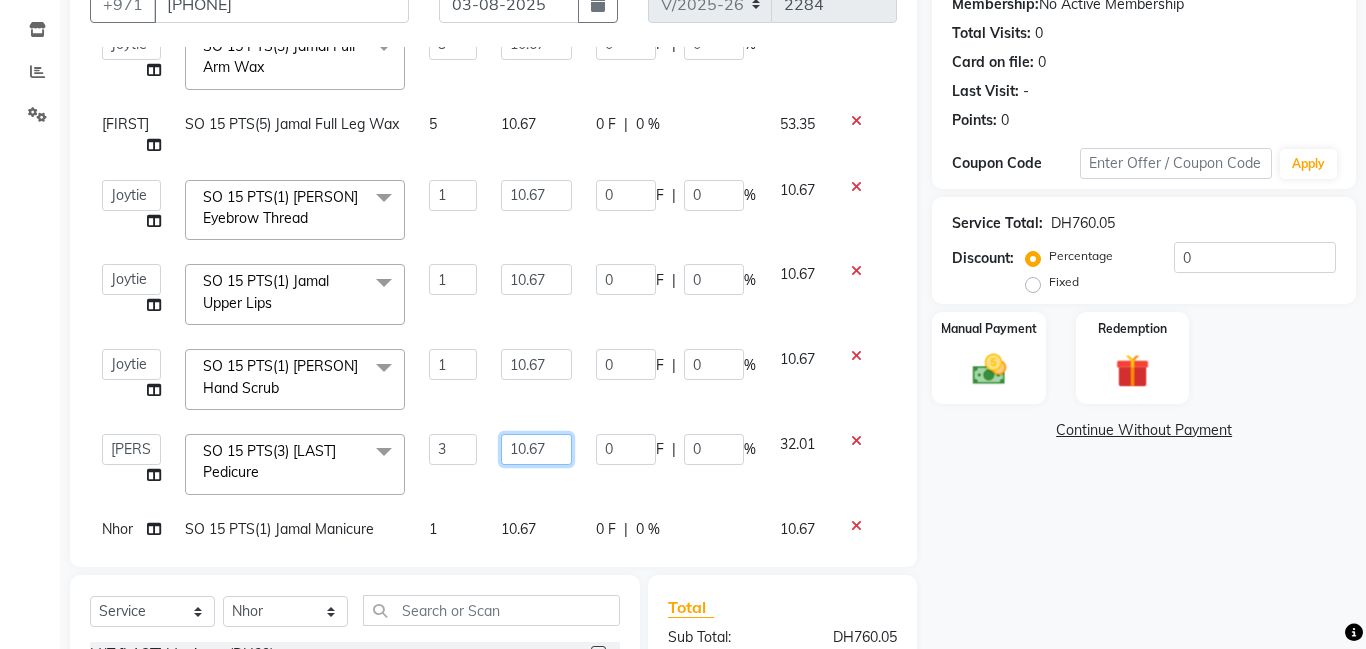 click on "10.67" 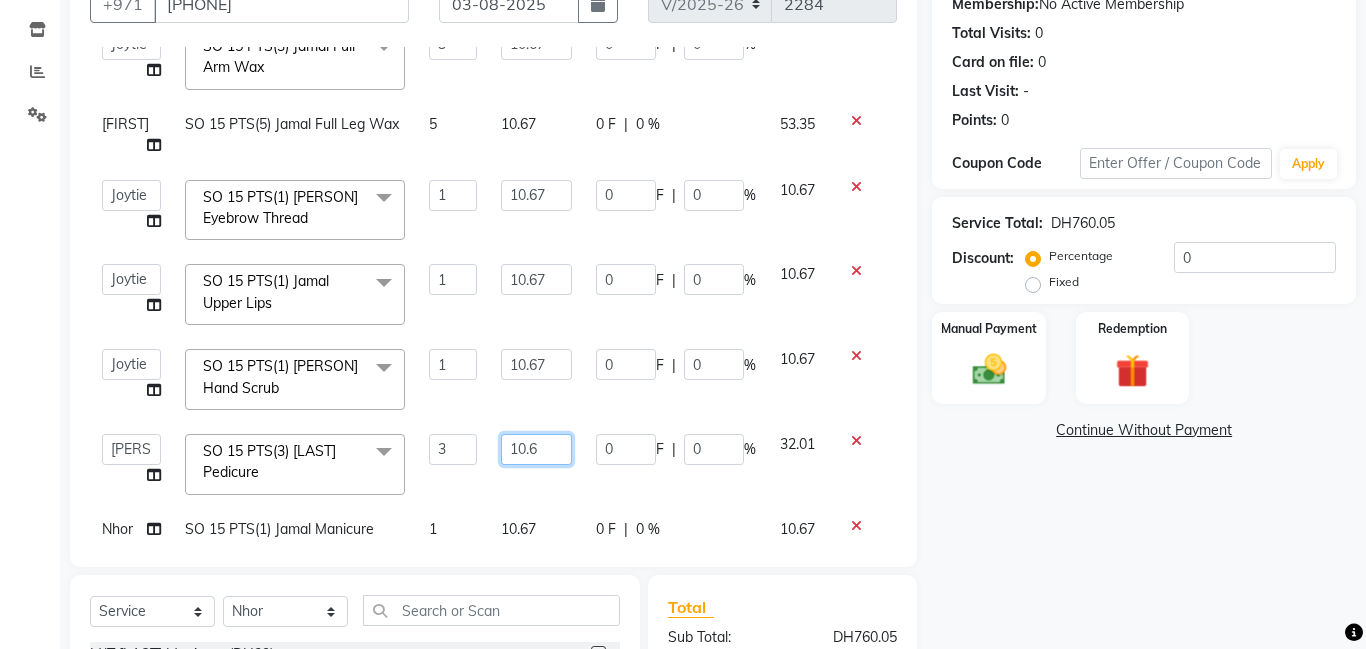 type on "10.66" 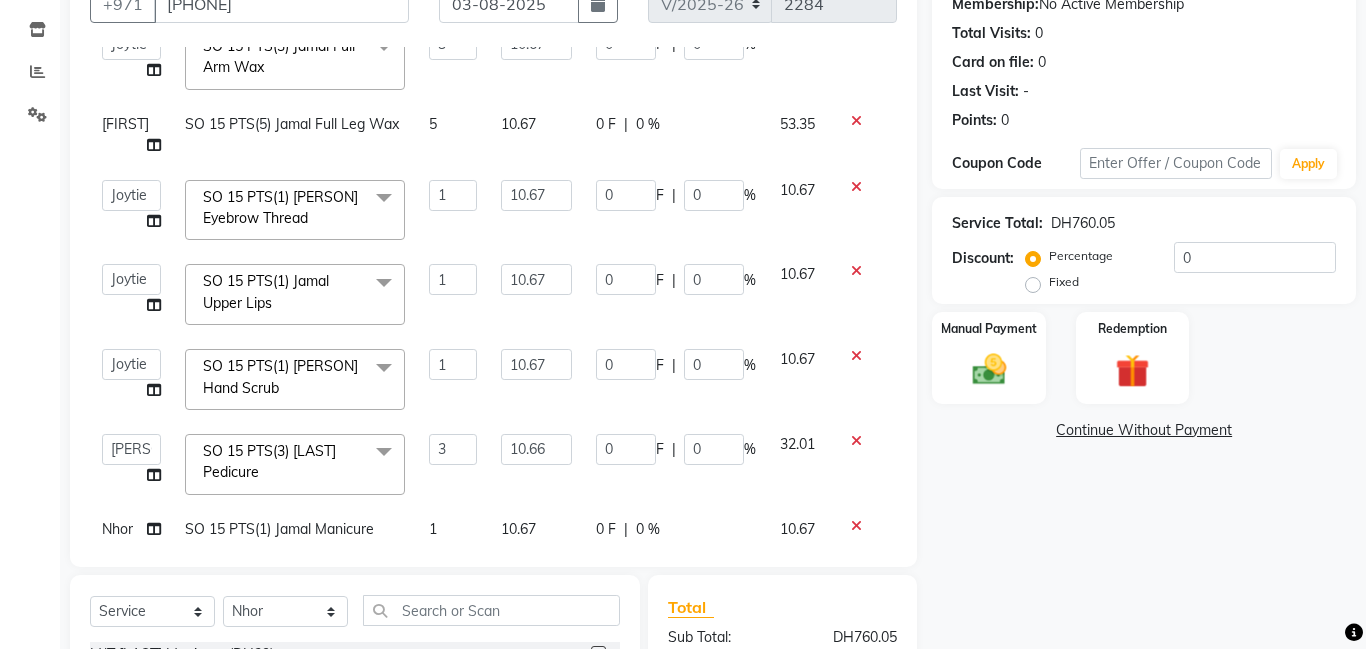 click on "Calendar  Invoice  Clients  Inventory  Reports  Settings Completed InProgress Upcoming Dropped Tentative Check-In Confirm Bookings Segments Page Builder" 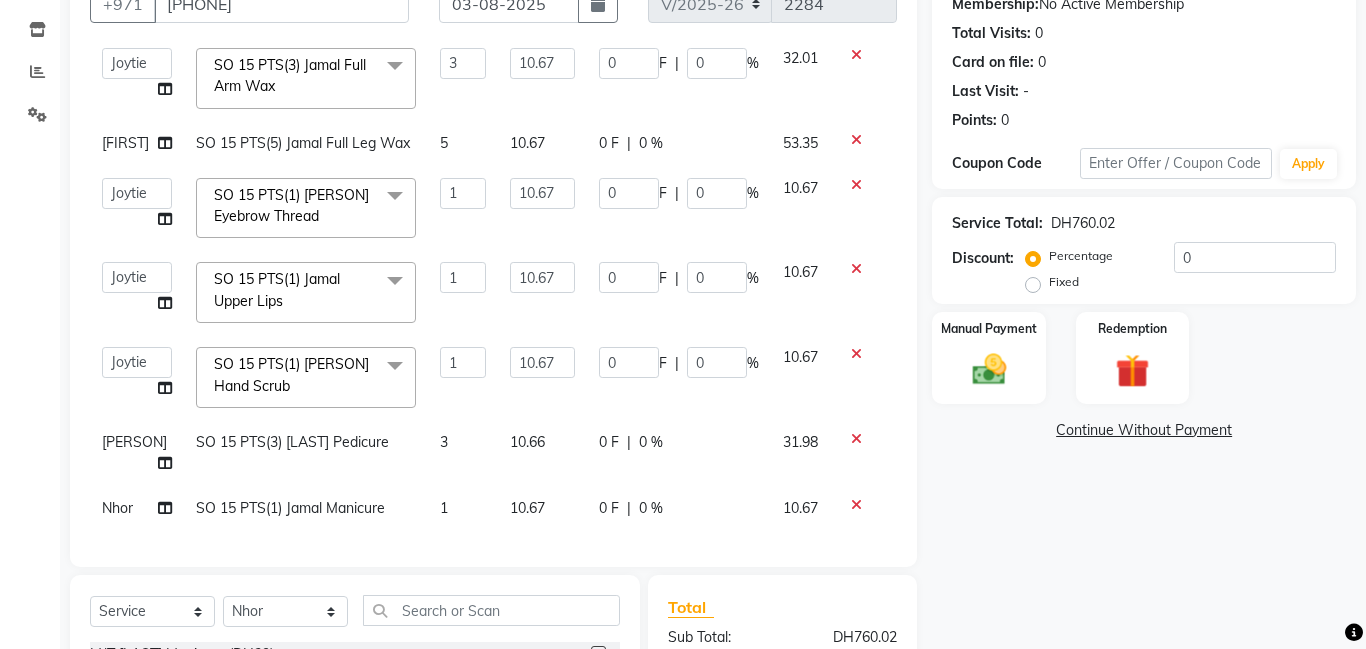 scroll, scrollTop: 289, scrollLeft: 0, axis: vertical 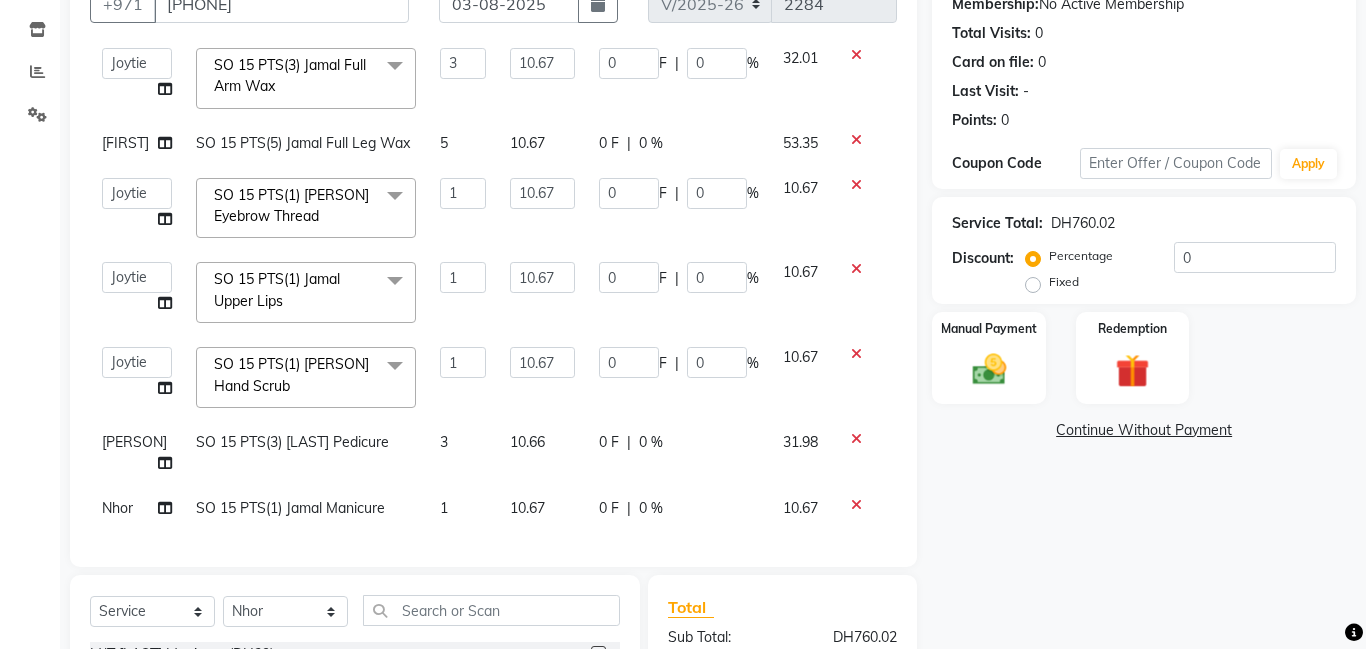 click on "10.67" 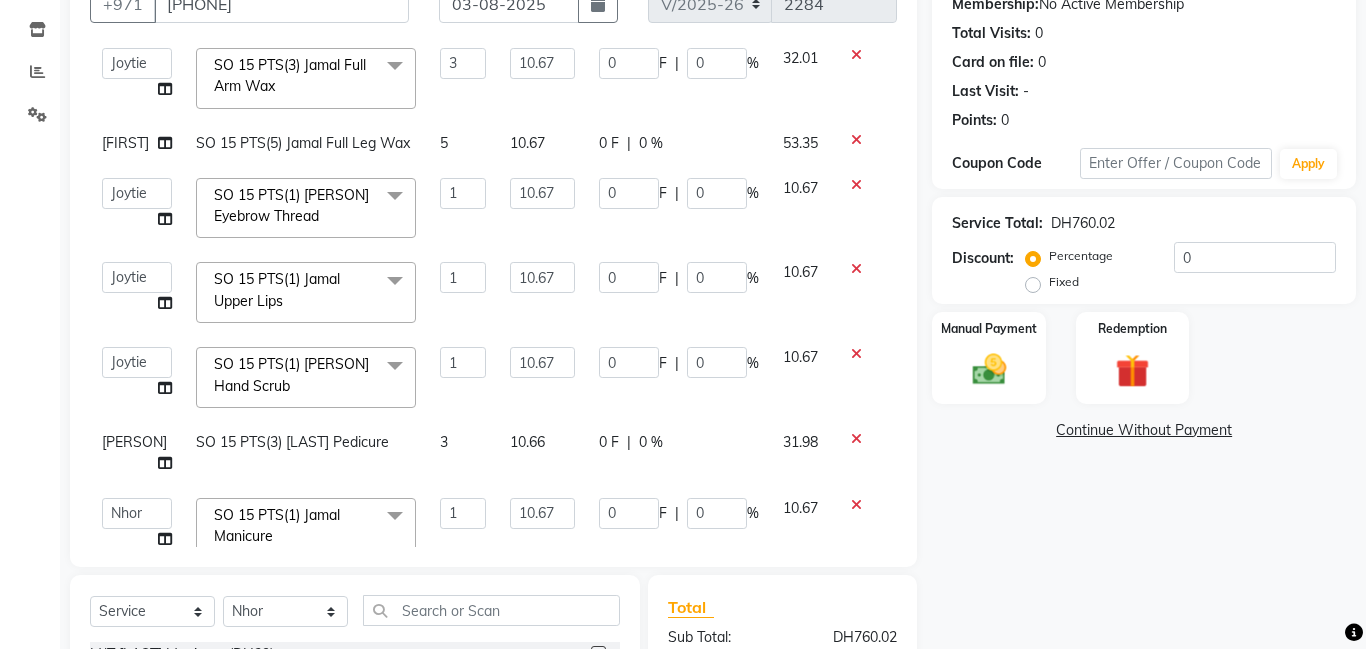 scroll, scrollTop: 308, scrollLeft: 0, axis: vertical 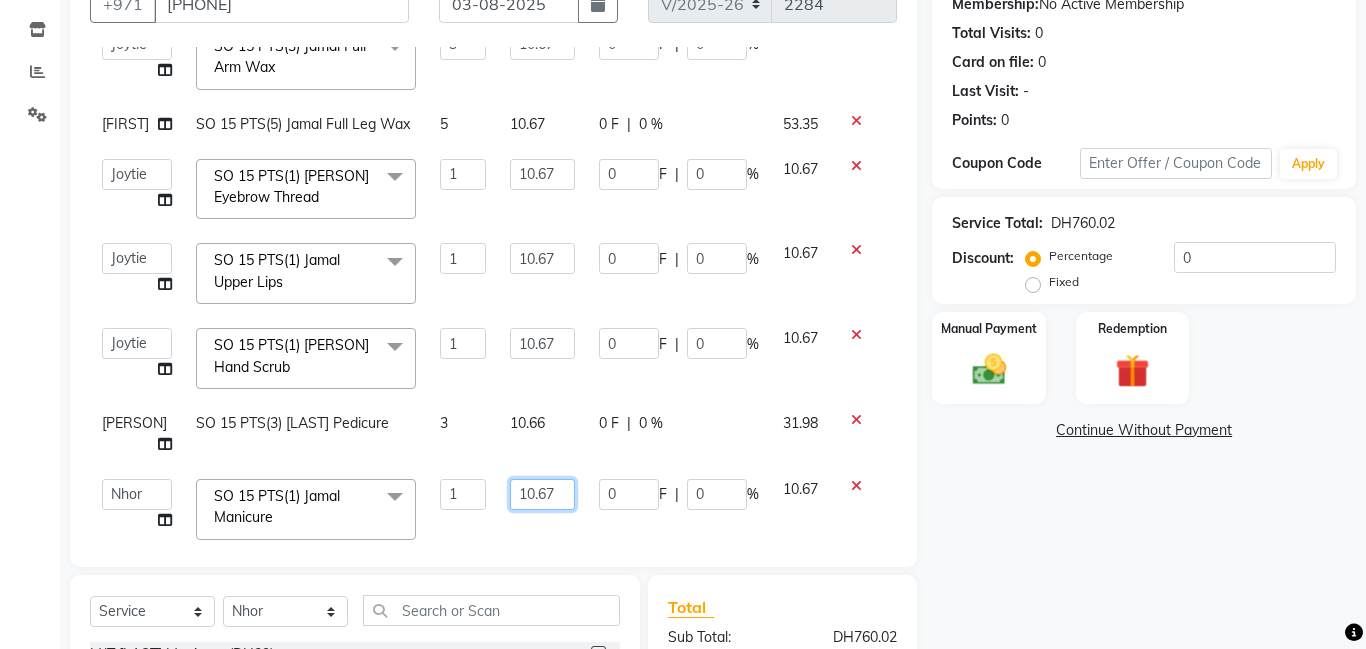 click on "10.67" 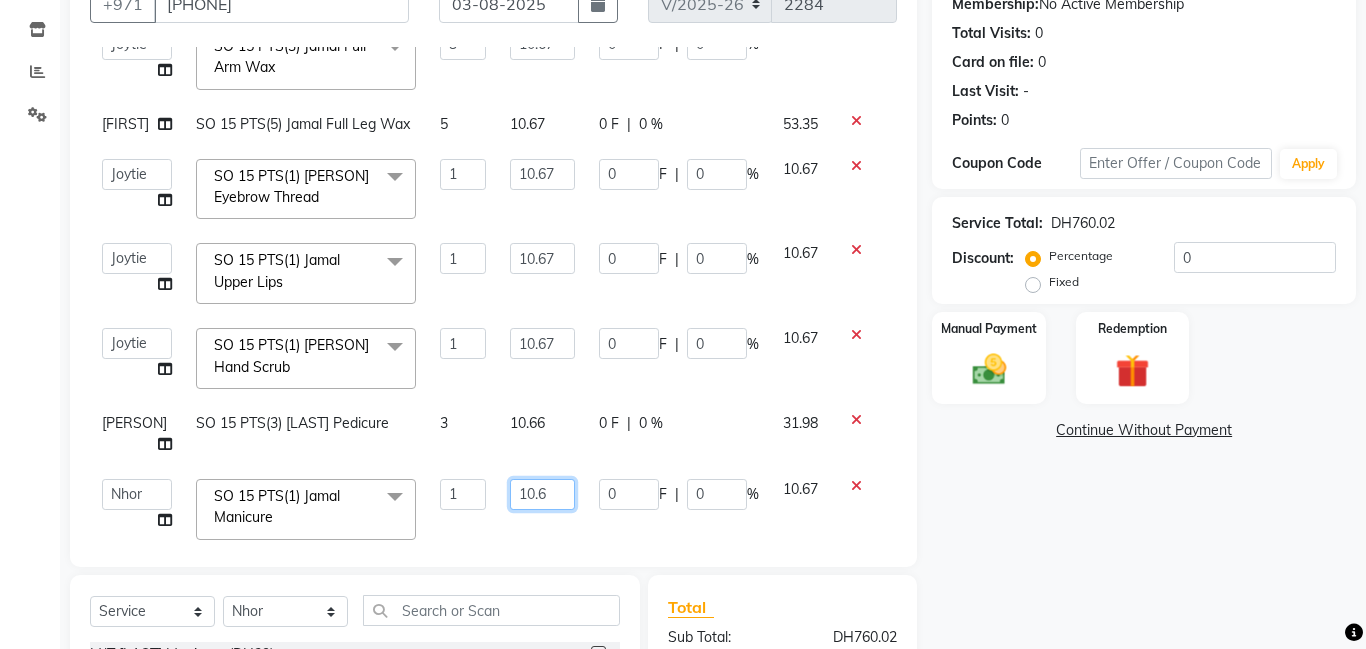 type on "10.66" 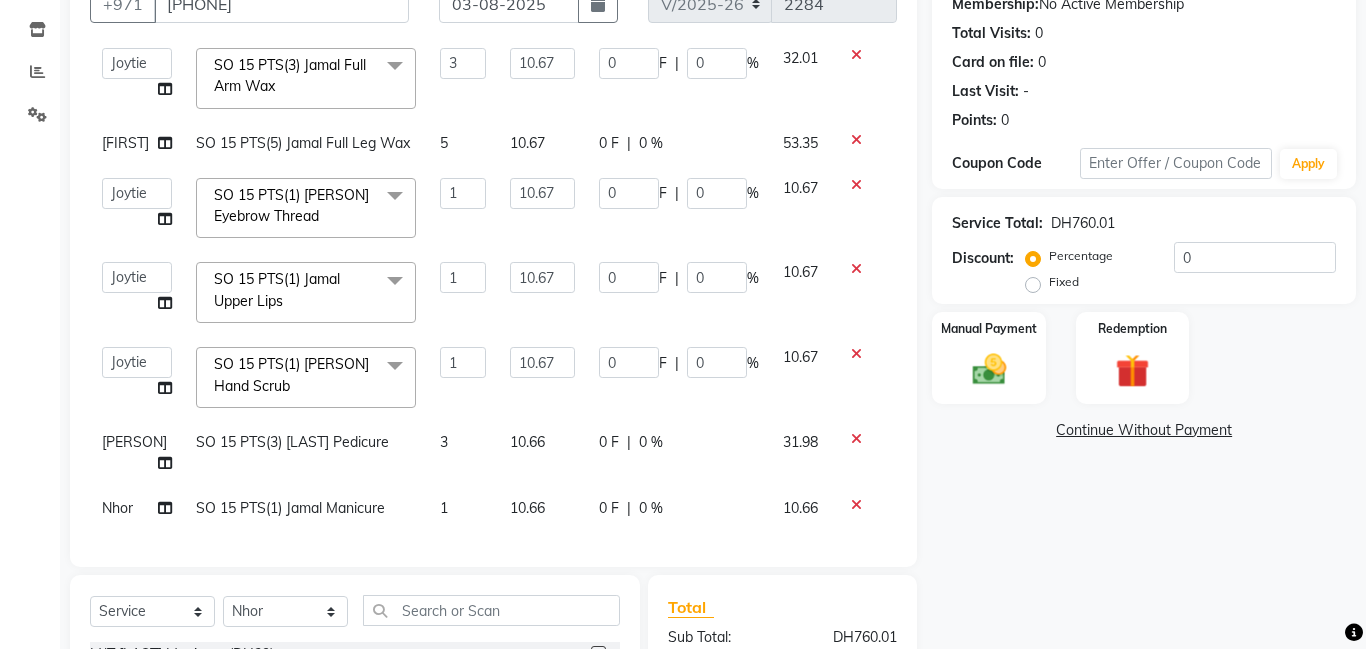 scroll, scrollTop: 289, scrollLeft: 0, axis: vertical 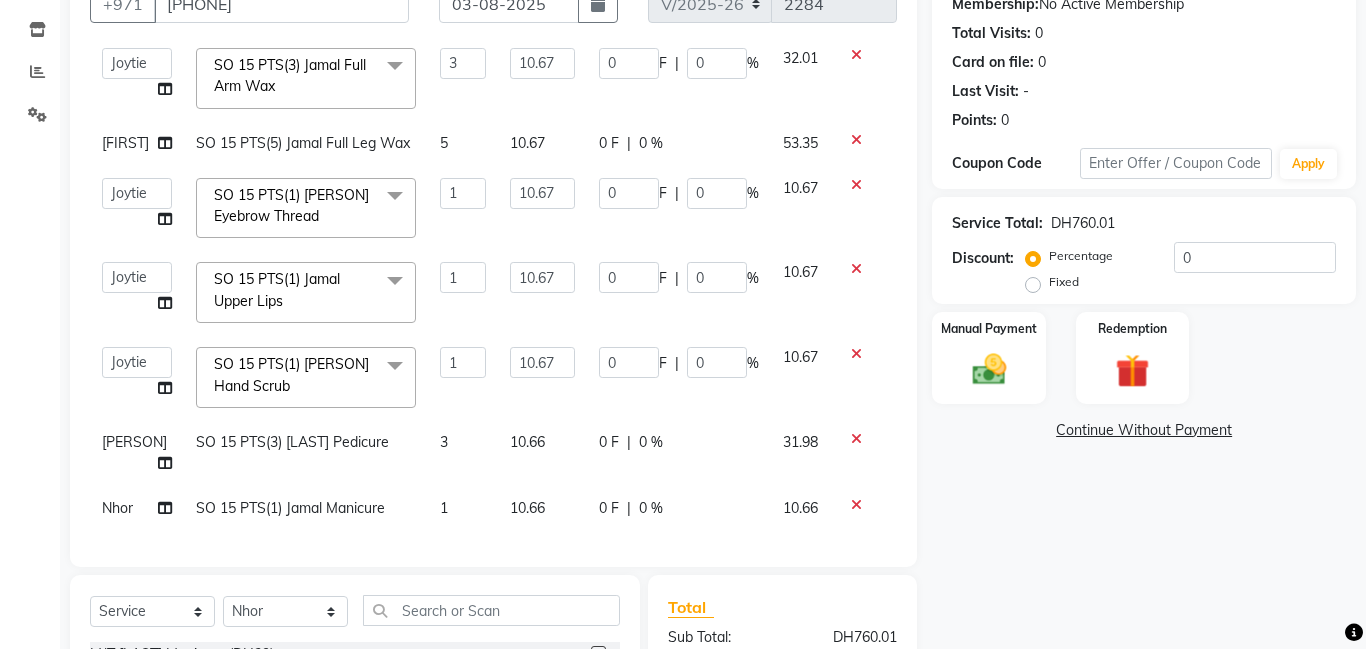 click on "Nhor" 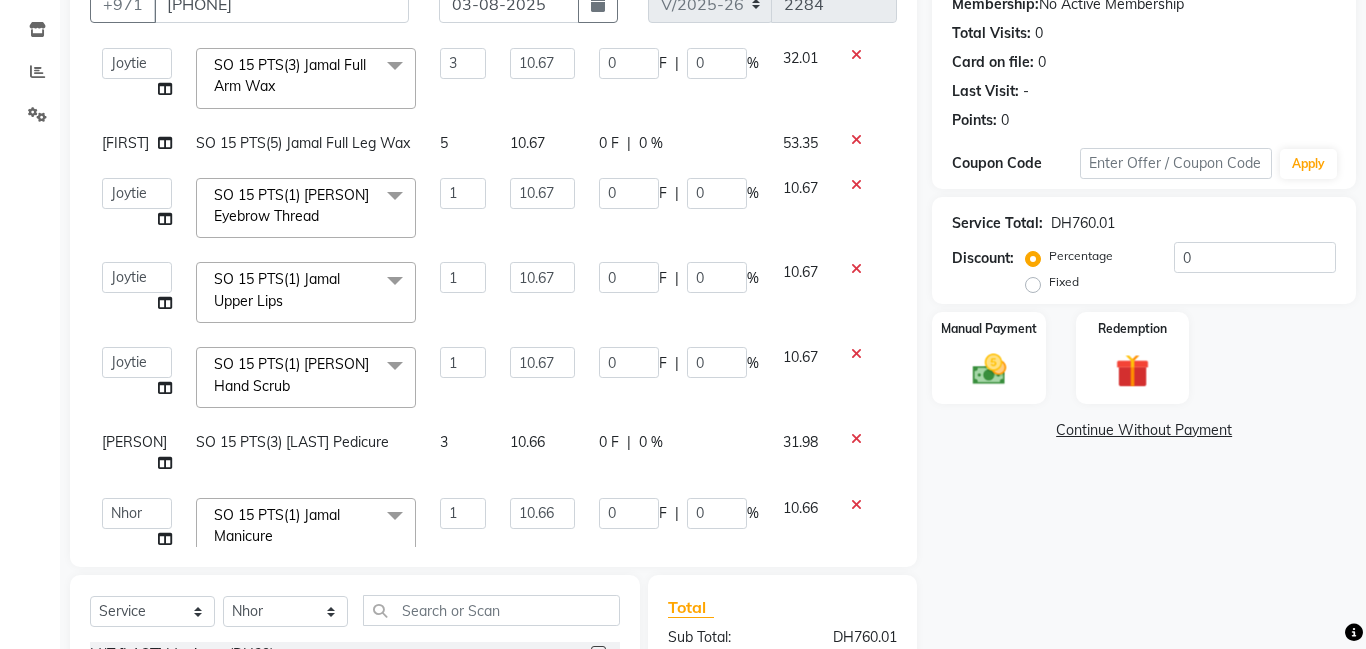 scroll, scrollTop: 308, scrollLeft: 0, axis: vertical 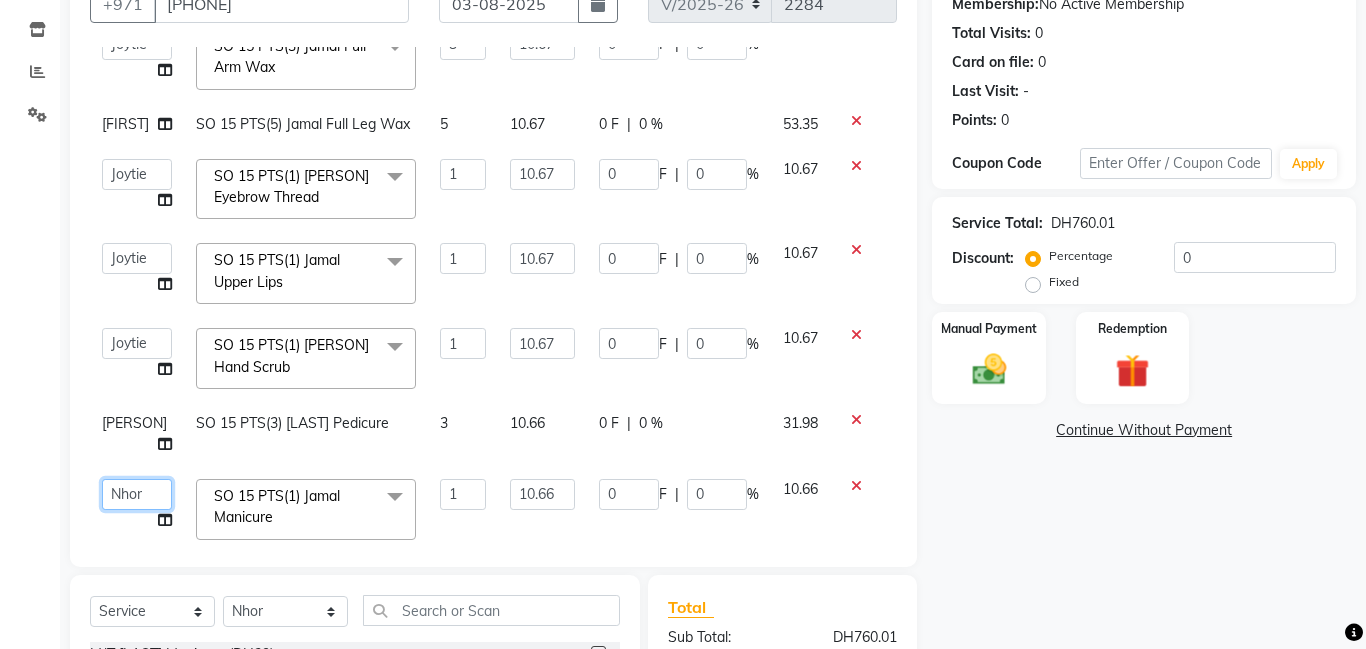 click on "Aldie   Aliya   Amna   Gennie   Joytie   Jude   Lamsat Ebda   Lamsat Jamal   Liezel   Maricar   Maychel   Michelle   Nads   Neha   Nhor   Owner Aliya   Priya   Rods   Sana   Sehr Alya   Yeng" 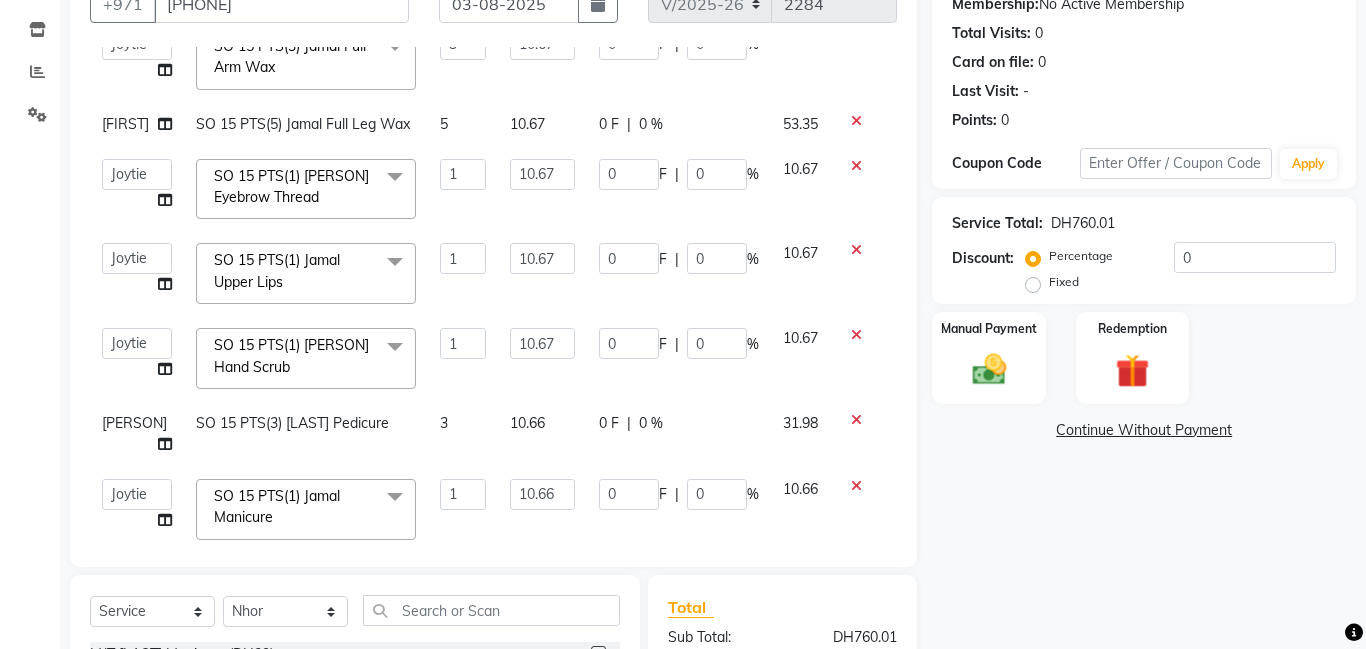 select on "79908" 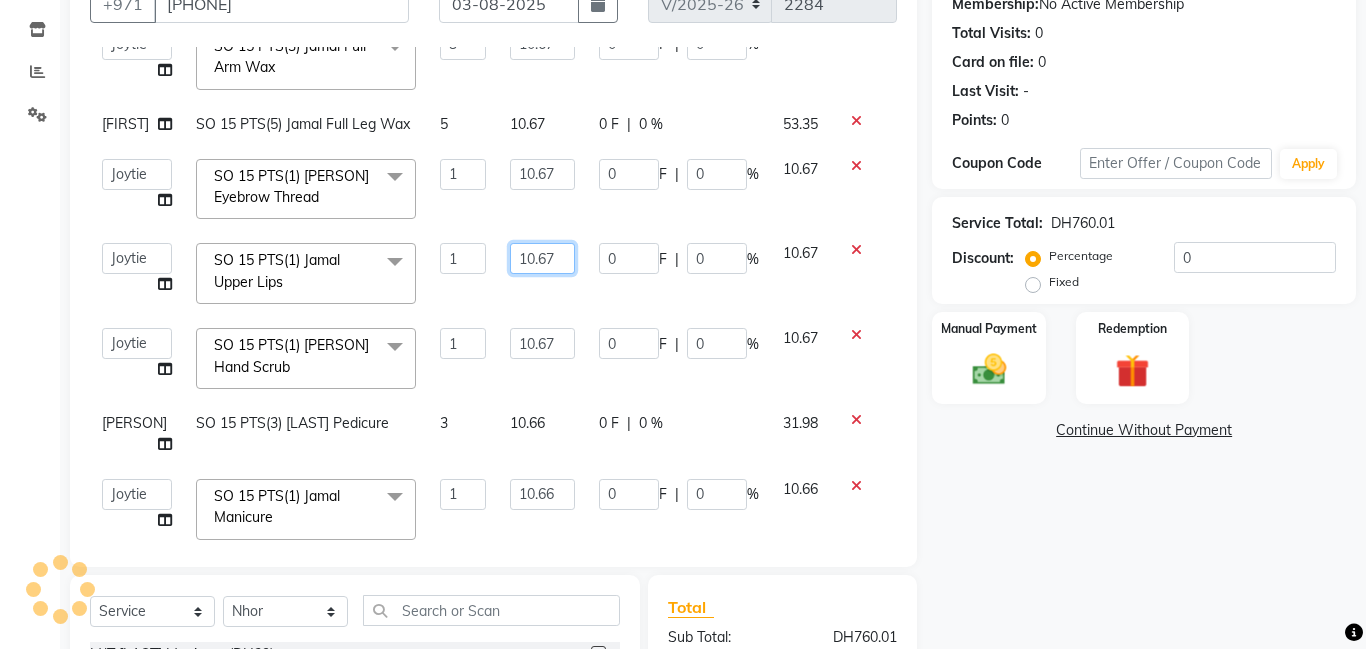 click on "10.67" 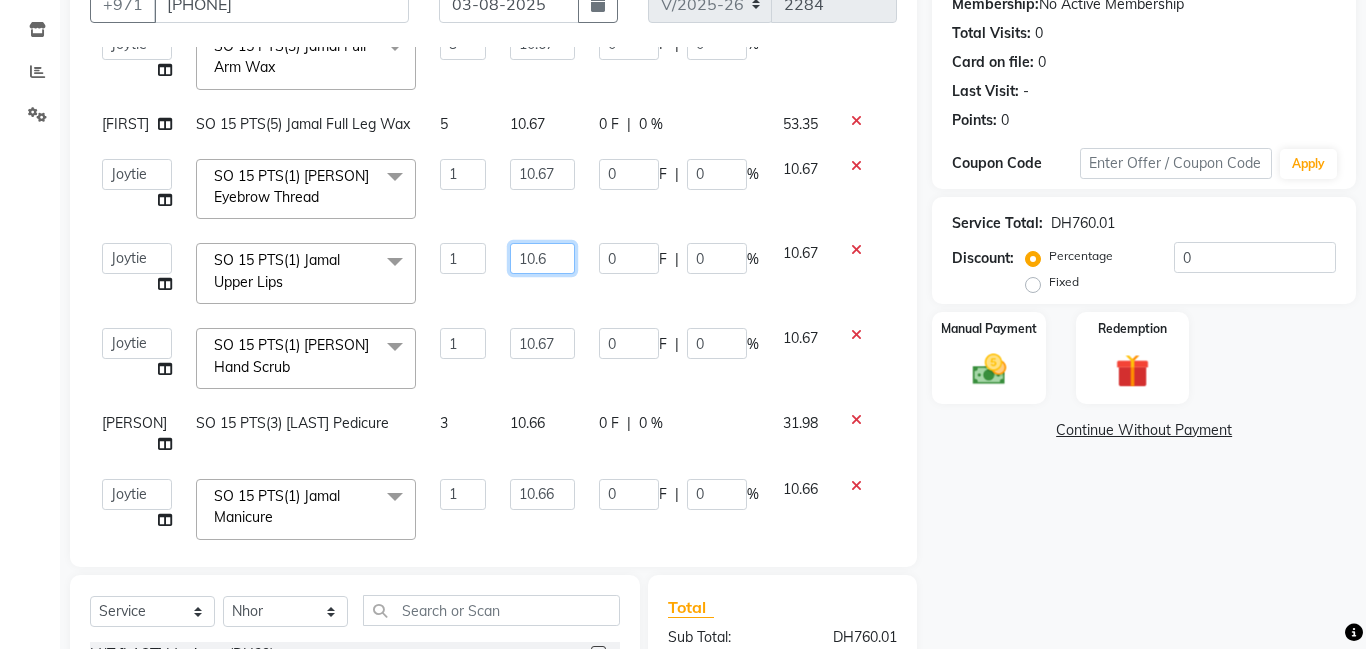 type on "10.66" 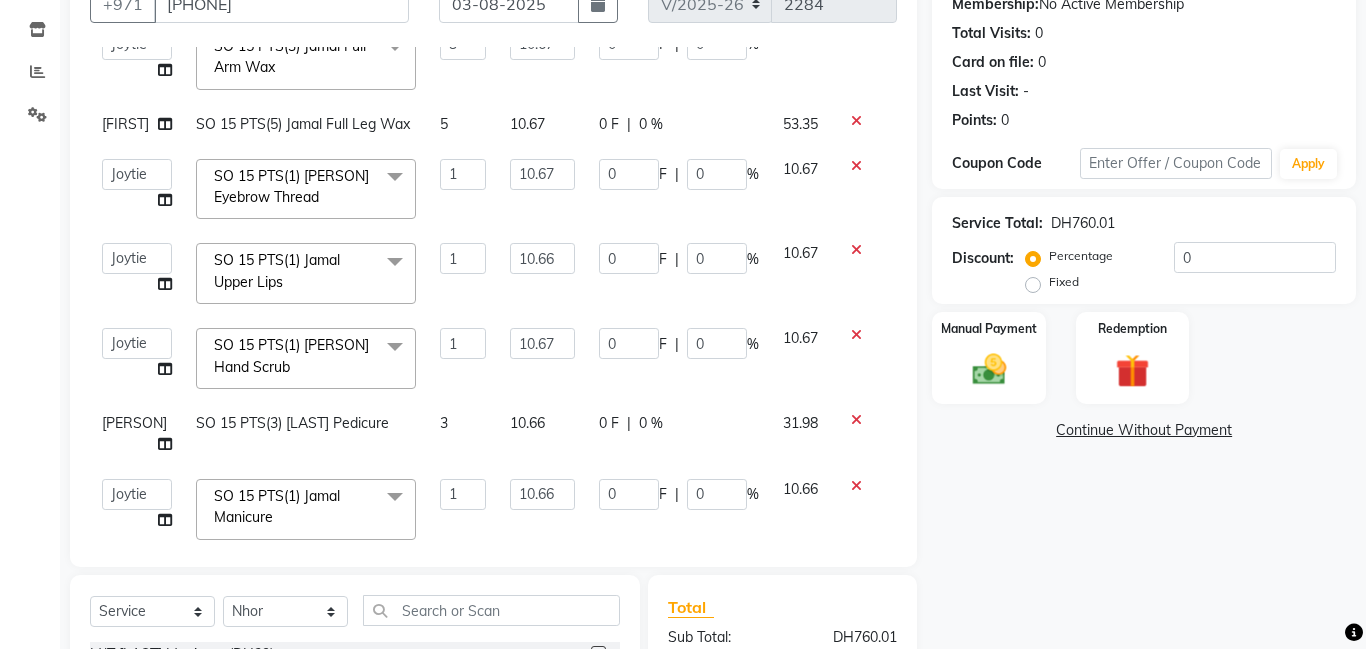 click on "Calendar  Invoice  Clients  Inventory  Reports  Settings Completed InProgress Upcoming Dropped Tentative Check-In Confirm Bookings Segments Page Builder" 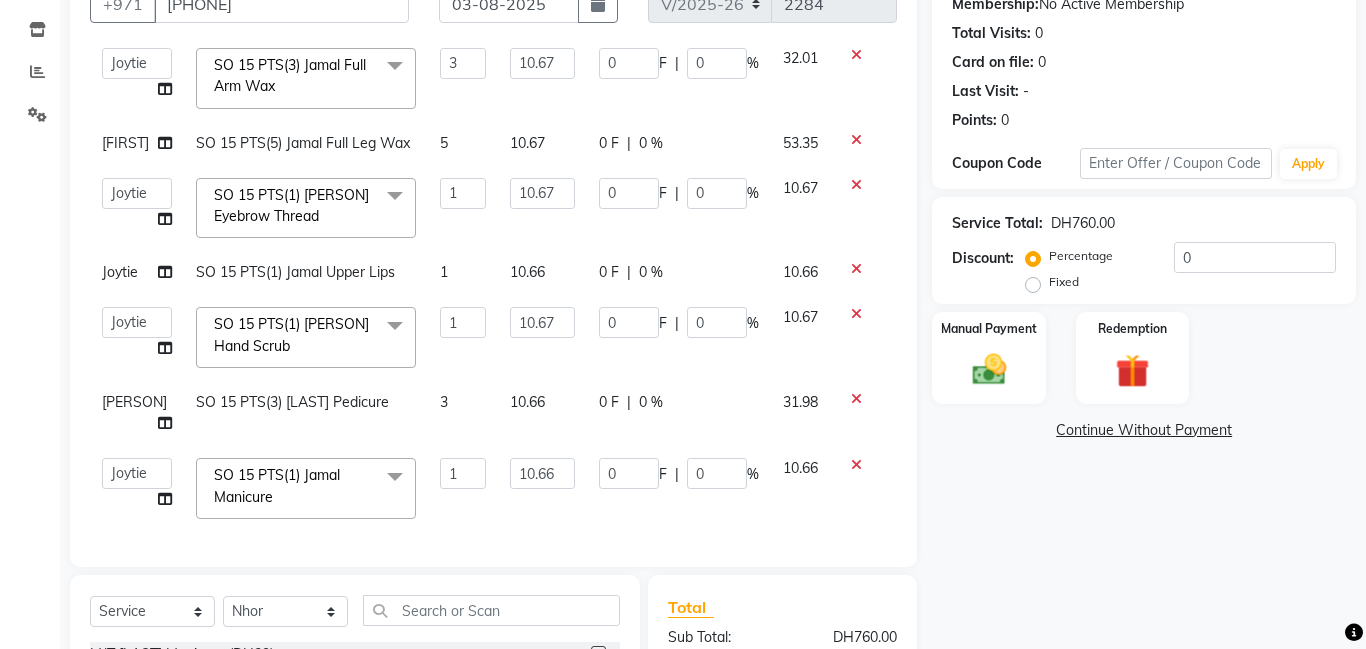 scroll, scrollTop: 289, scrollLeft: 0, axis: vertical 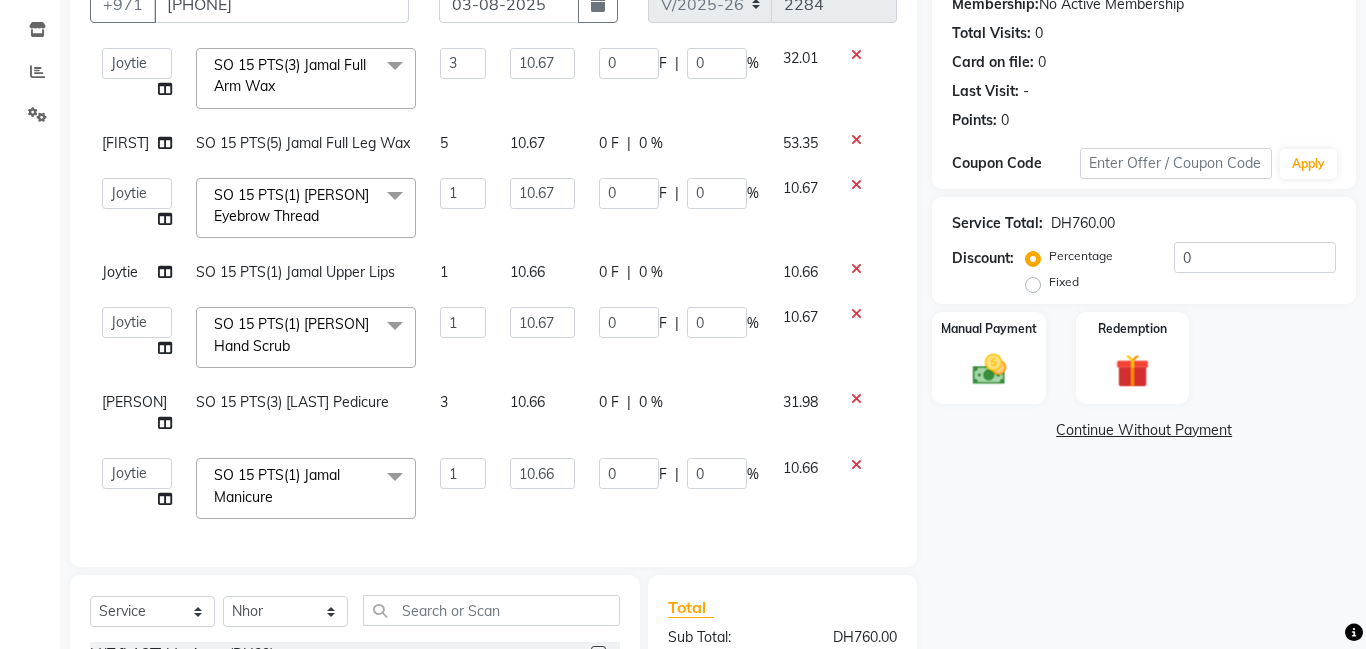 click on "Select Service Product Membership Package Voucher Prepaid Gift Card Select Stylist [PERSON] [PERSON] [PERSON] [PERSON] [PERSON] [PERSON] Lamsat [PERSON] [PERSON] Lamsat [PERSON] Liezel Maricar Maychel Michelle Nads Neha Nhor Owner [PERSON] Priya Rods Sana Sehr [PERSON] Yeng M/T [PERSON] Manicure (DH29) M/T [PERSON] Gel Color (DH29) M/T [PERSON] Pedicure (DH29) M/T [PERSON] Footspa (DH29) M/T [PERSON] Plastic Extension (DH29) M/T [PERSON] Mini Facial (DH29) M/T [PERSON] Black Heads (DH29) M/T [PERSON] Face Bleach (DH29) M/T [PERSON] Eyebrow Tint (DH29) M/T [PERSON] Hair Trim (DH29) M/T [PERSON] Morrocan Bath (DH69) M/T [PERSON] Soft Gel (DH69) M/T [PERSON] Roots Color With Hair Trim (DH69) M/T [PERSON] Hair Spa With Hair Trim (DH69) M/T [PERSON] Hot Oil With Hair Trim (DH69) M/T [PERSON] Manicure & Pedicure for 2 Pax (DH199) M/T [PERSON] Morrocan Bath + 30 Min Massage (DH199) M/T [PERSON] Normal Facial, Manicure, Pedicure (DH199) M/T [PERSON] Manicure, Pedicure, With Massage (DH199) Lamsat [PERSON] Nails Classic Manicure (DH50) Lamsat [PERSON] Nails Classic Pedicure (DH70)" 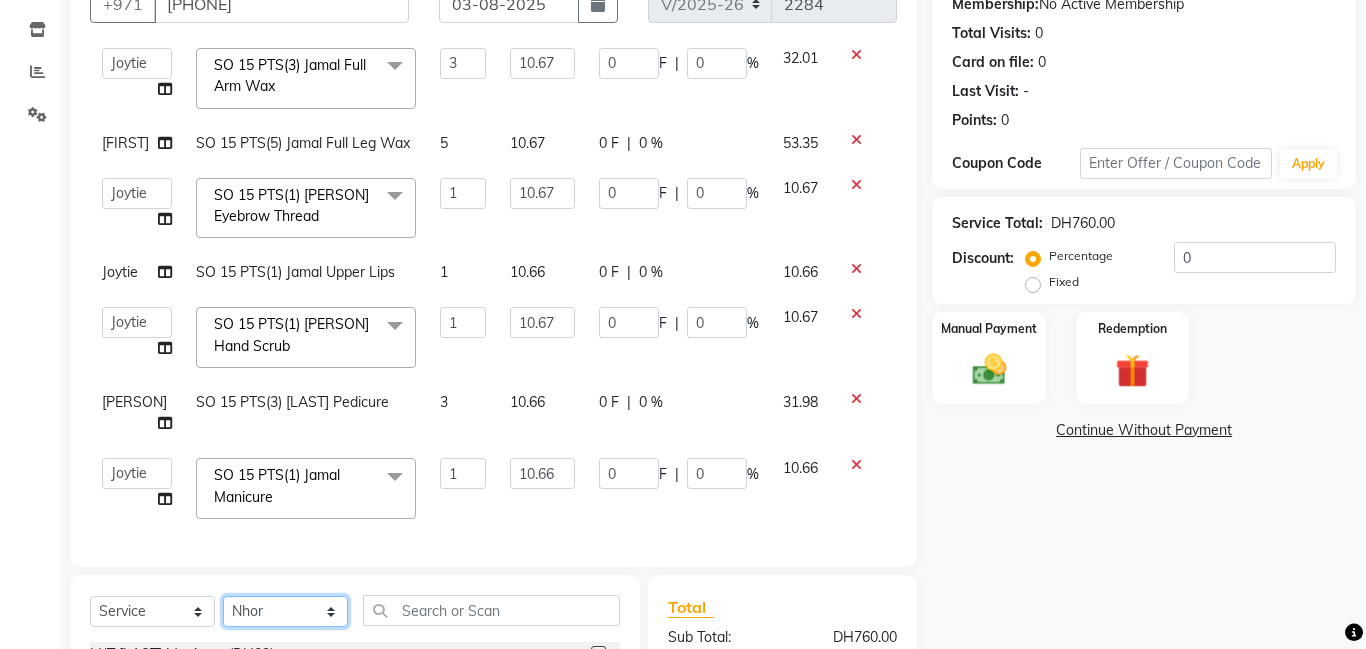 click on "Select Stylist [CITY] [FIRST] [FIRST] [FIRST] [FIRST] [FIRST] Lamsat Ebda Lamsat [LAST] [FIRST] [FIRST] [FIRST] [FIRST] [FIRST] [FIRST] Owner [FIRST] [FIRST] [FIRST] [FIRST] [FIRST] [FIRST]" 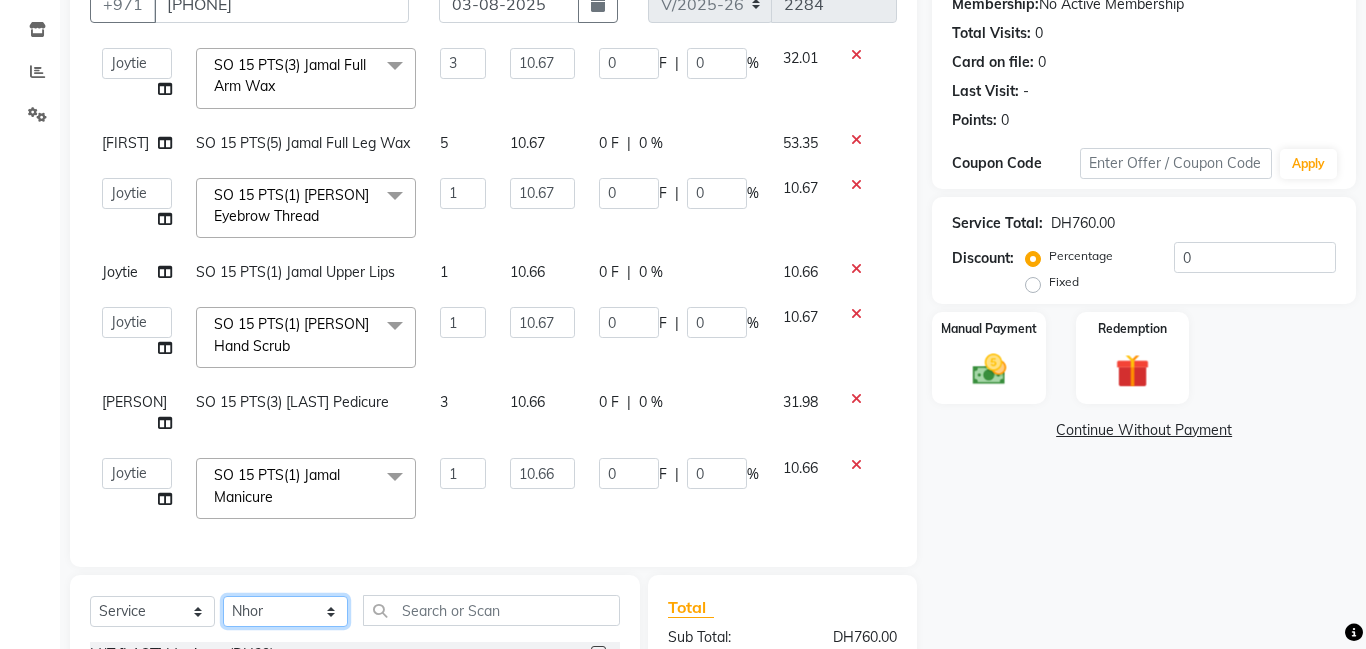 scroll, scrollTop: 452, scrollLeft: 0, axis: vertical 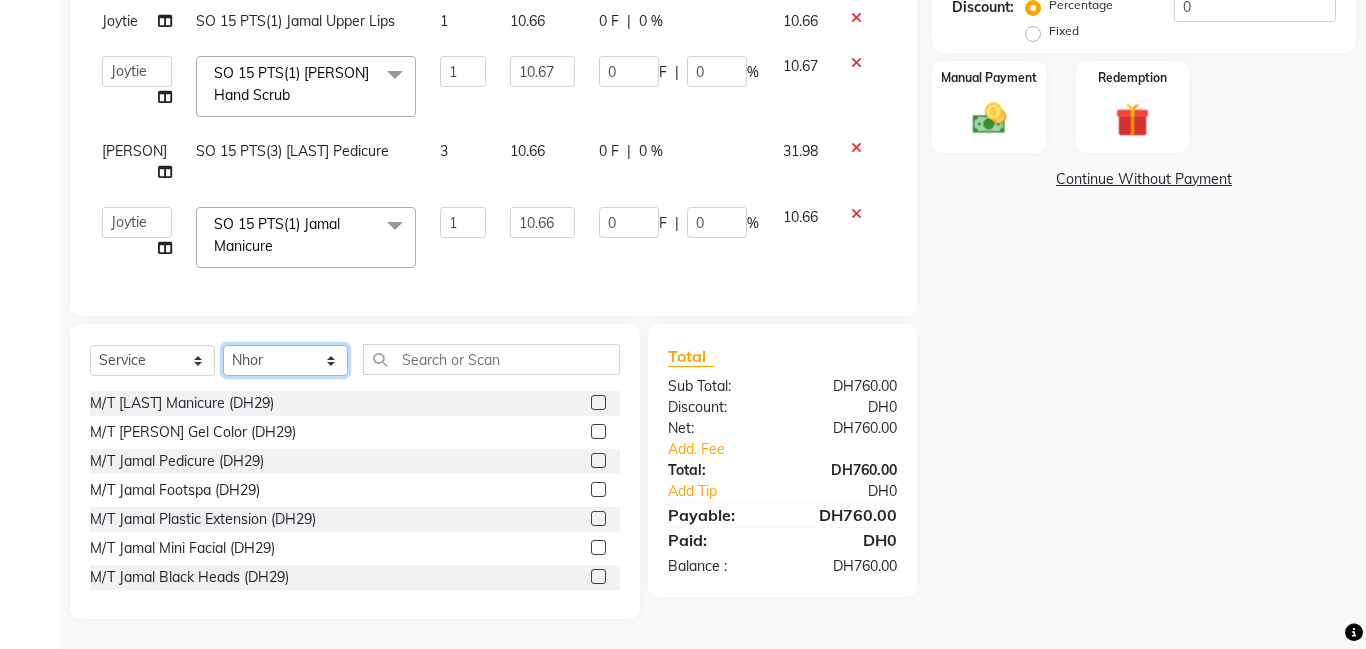 select on "79908" 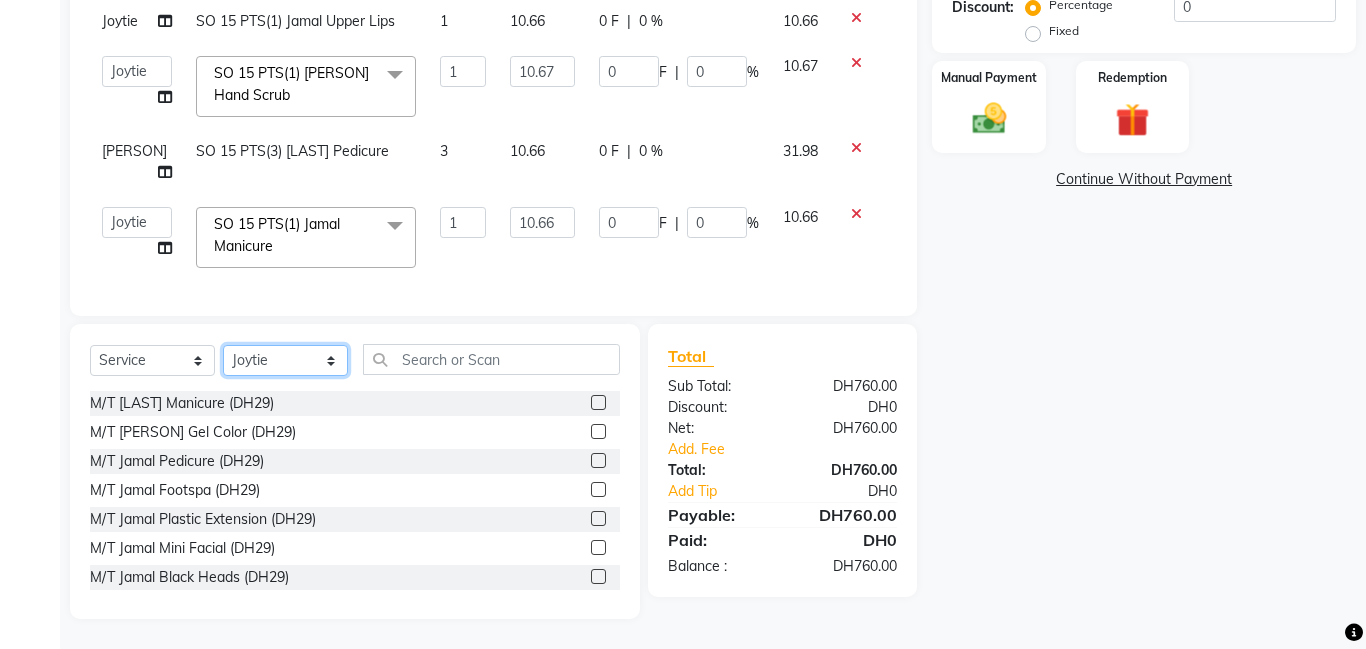 click on "Select Stylist [CITY] [FIRST] [FIRST] [FIRST] [FIRST] [FIRST] Lamsat Ebda Lamsat [LAST] [FIRST] [FIRST] [FIRST] [FIRST] [FIRST] [FIRST] Owner [FIRST] [FIRST] [FIRST] [FIRST] [FIRST] [FIRST]" 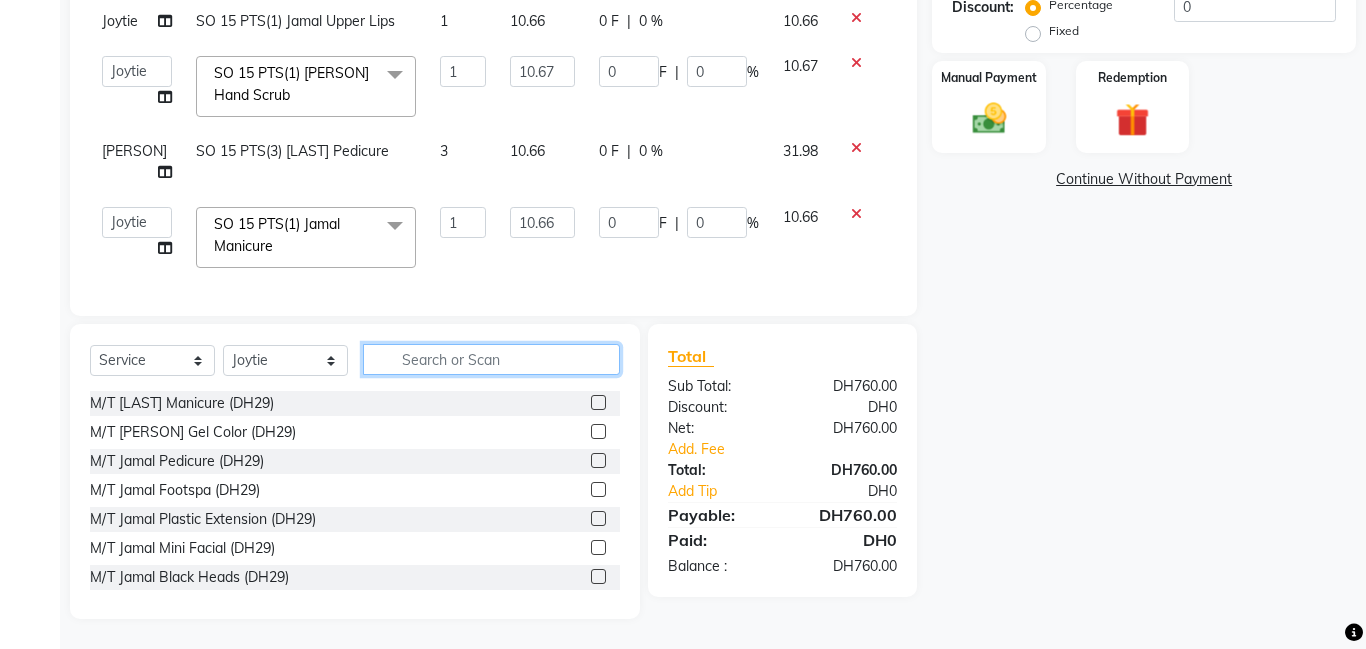 click 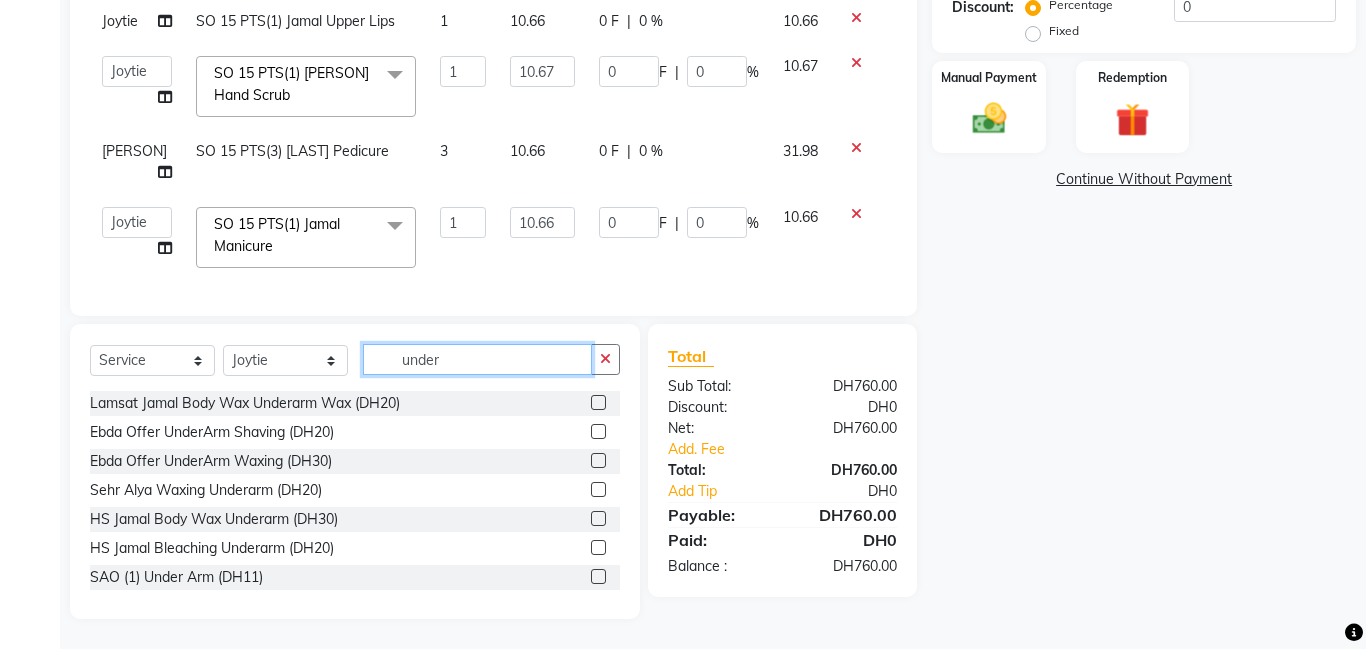 type on "under" 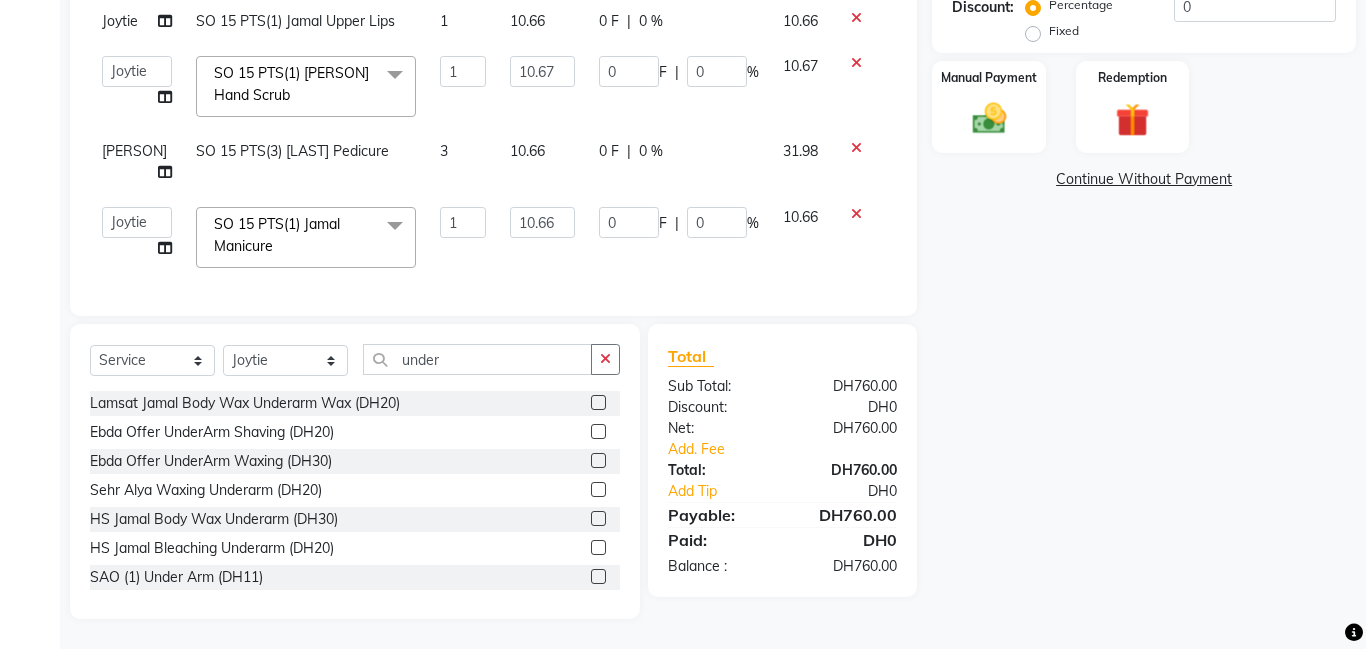 click 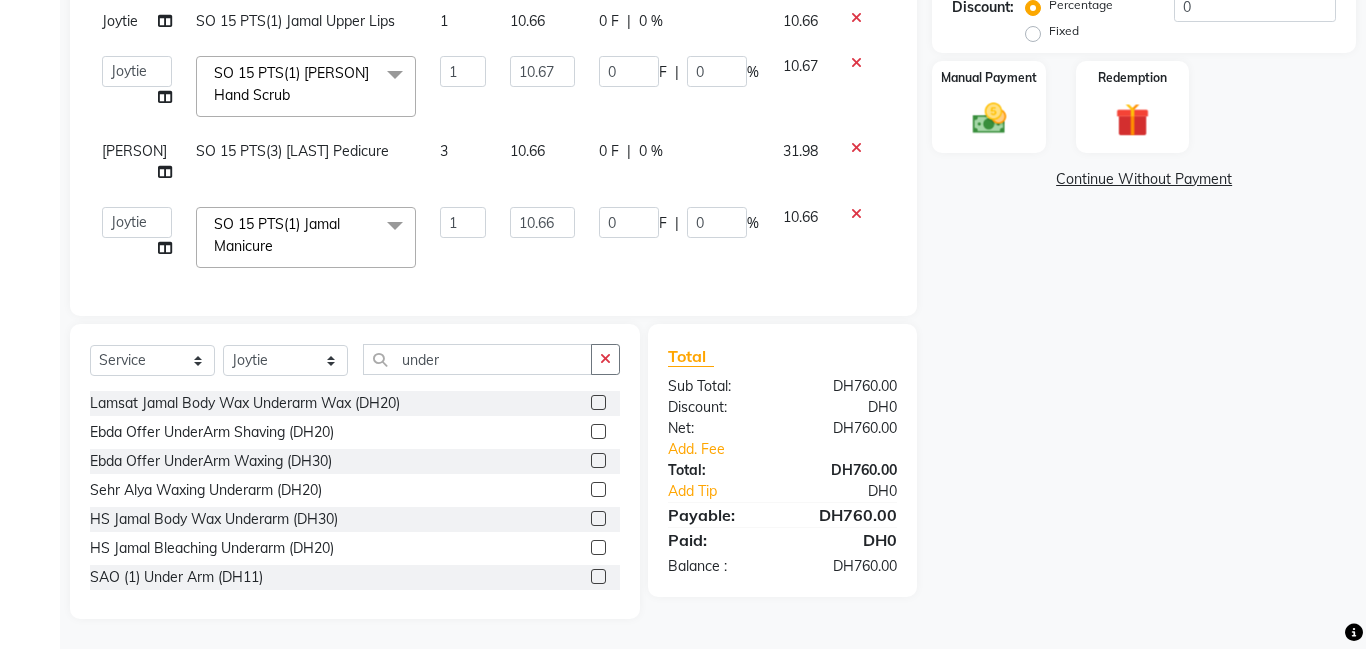 click at bounding box center (597, 403) 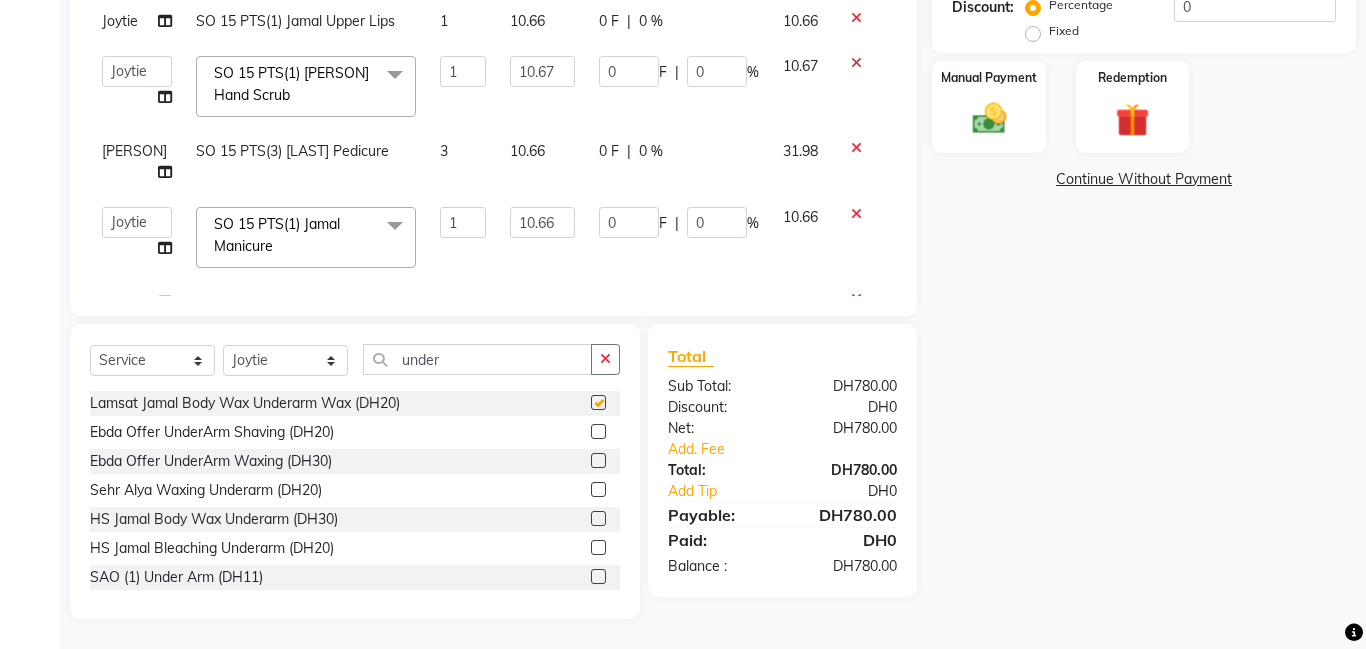 scroll, scrollTop: 308, scrollLeft: 0, axis: vertical 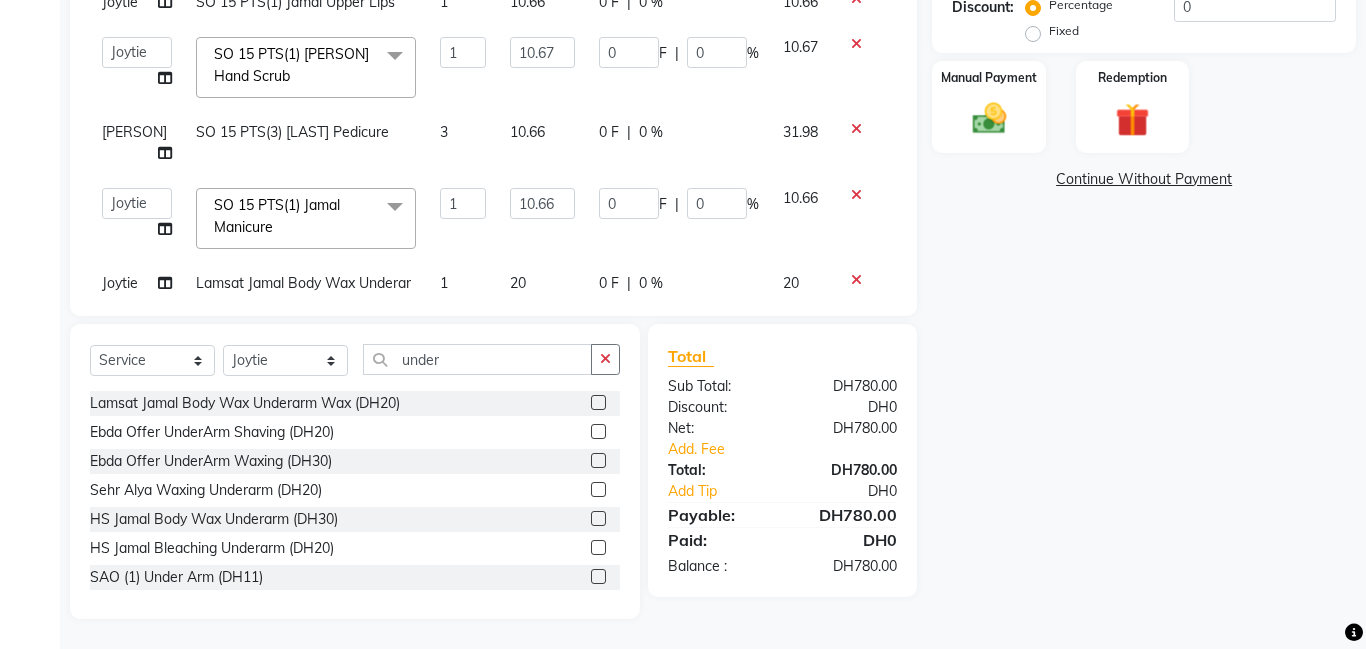 checkbox on "false" 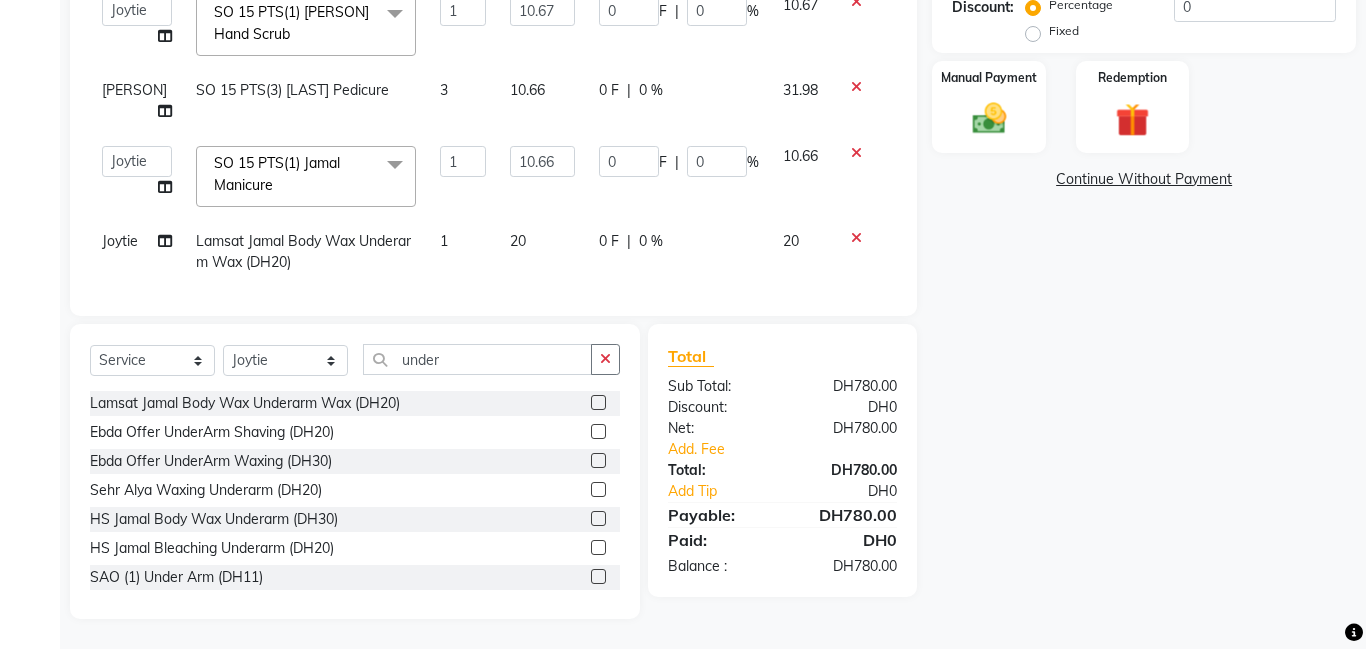 scroll, scrollTop: 355, scrollLeft: 0, axis: vertical 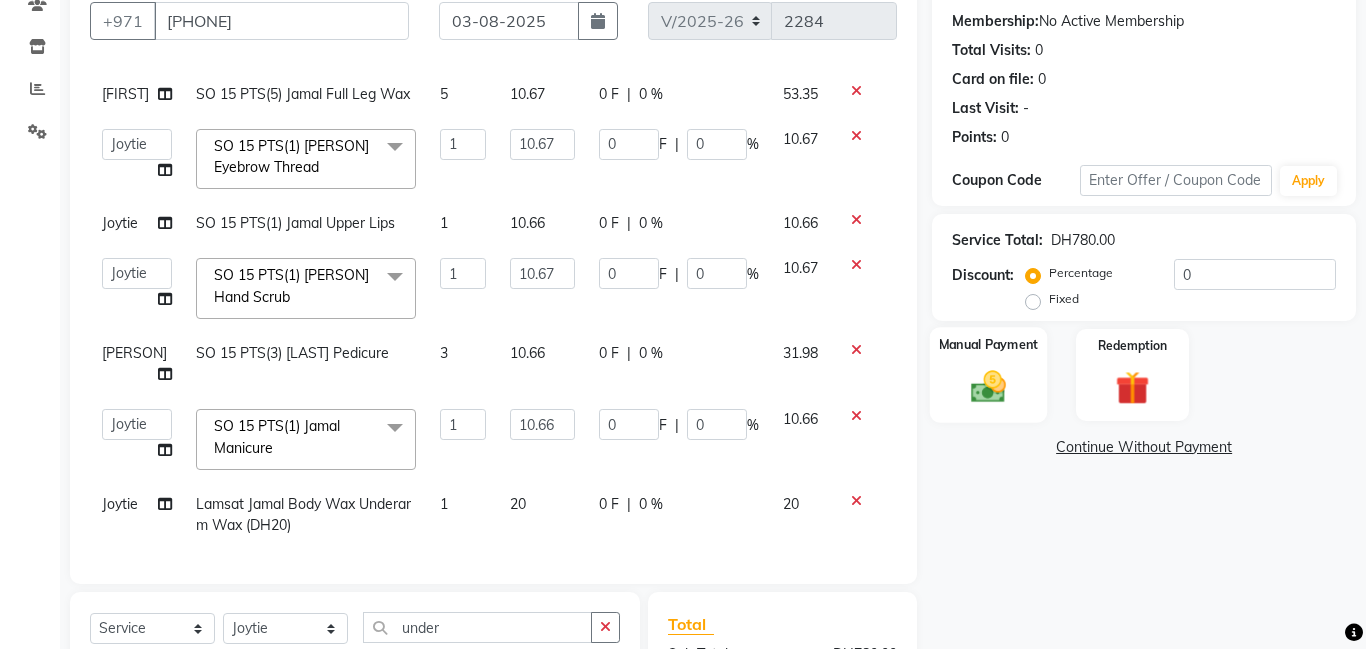 click 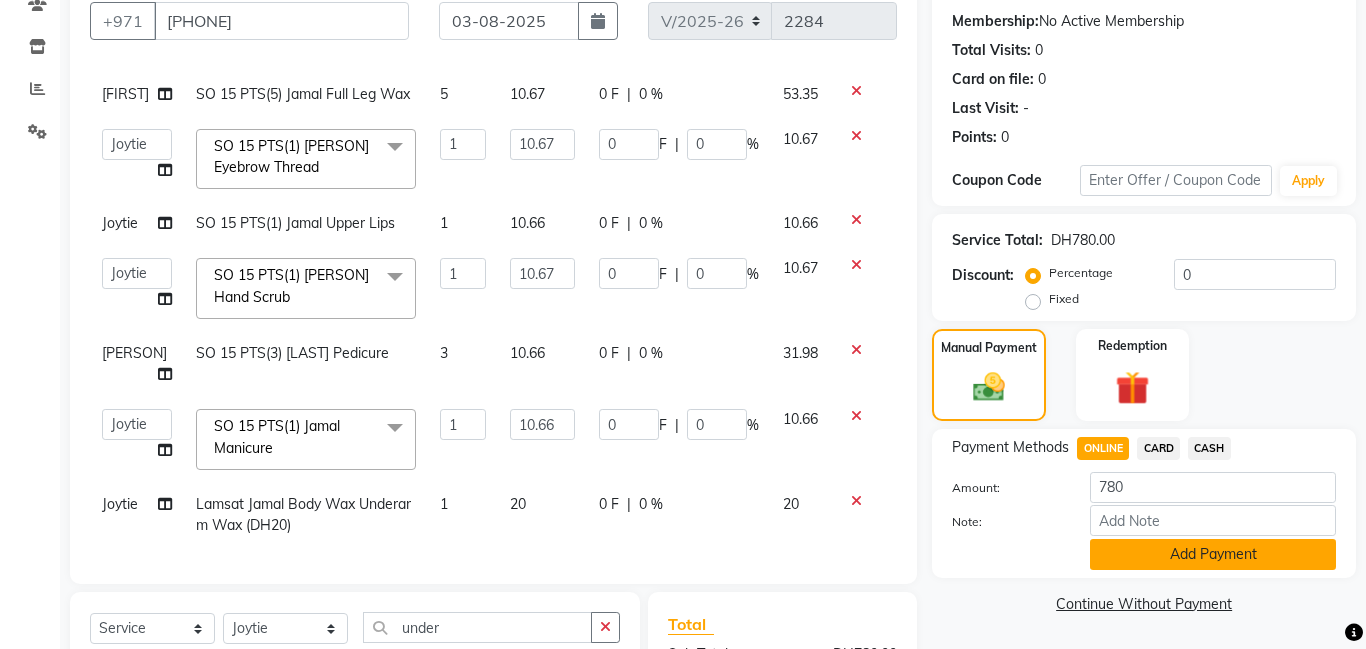 scroll, scrollTop: 452, scrollLeft: 0, axis: vertical 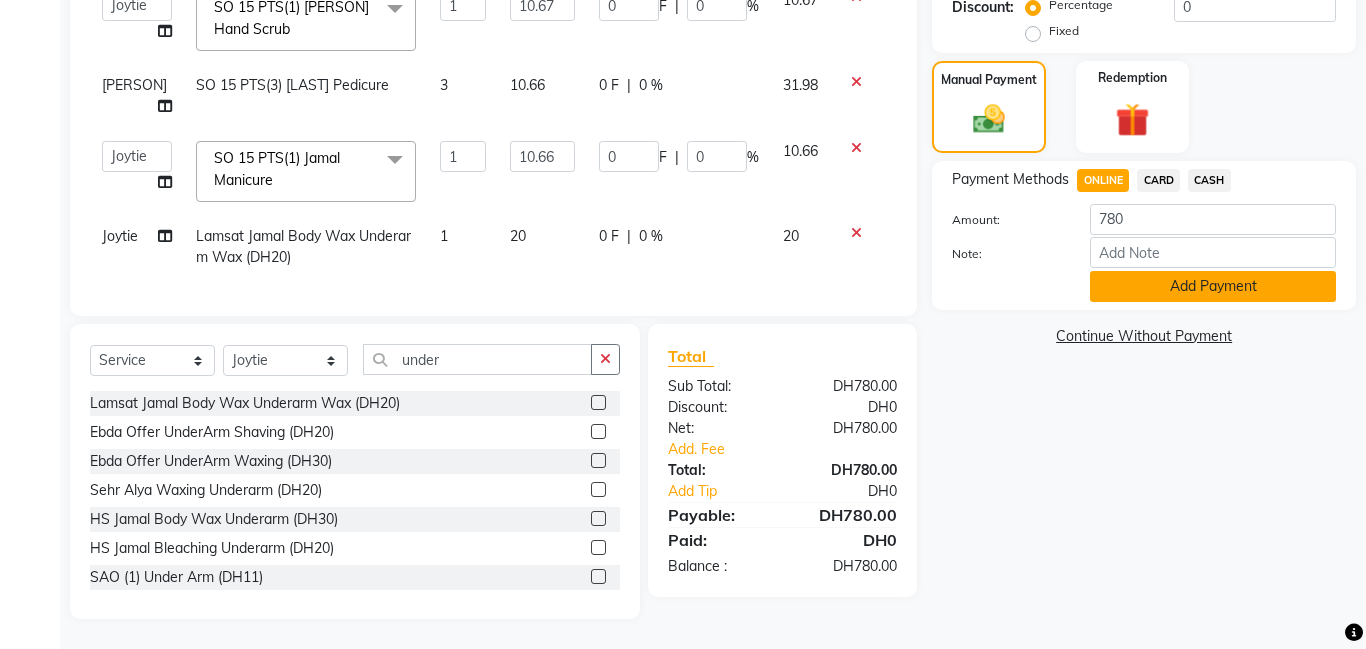 click on "Add Payment" 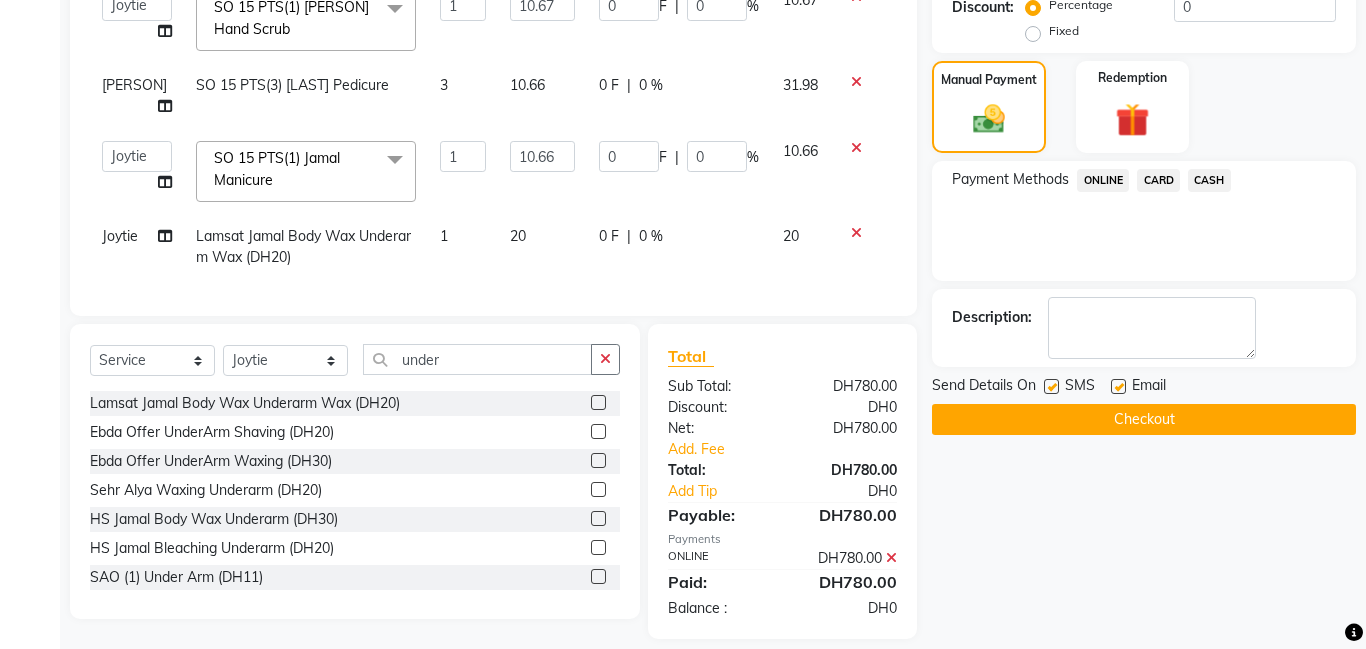 click on "Checkout" 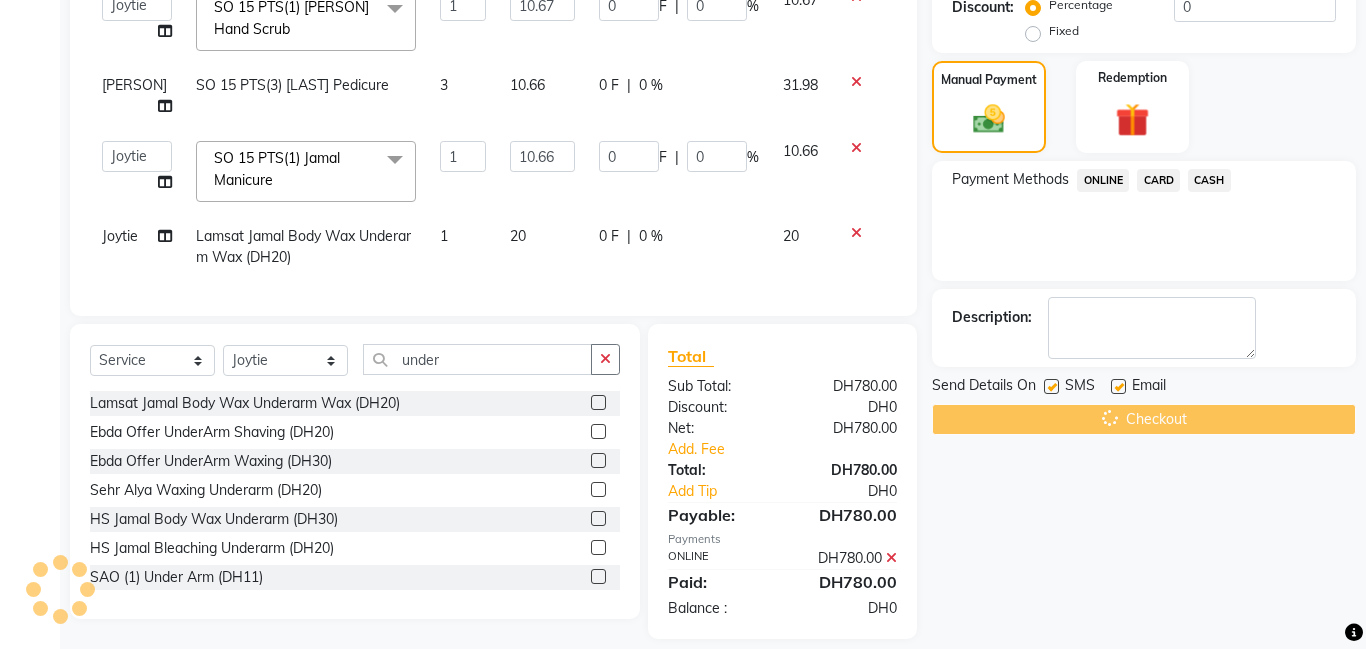 scroll, scrollTop: 472, scrollLeft: 0, axis: vertical 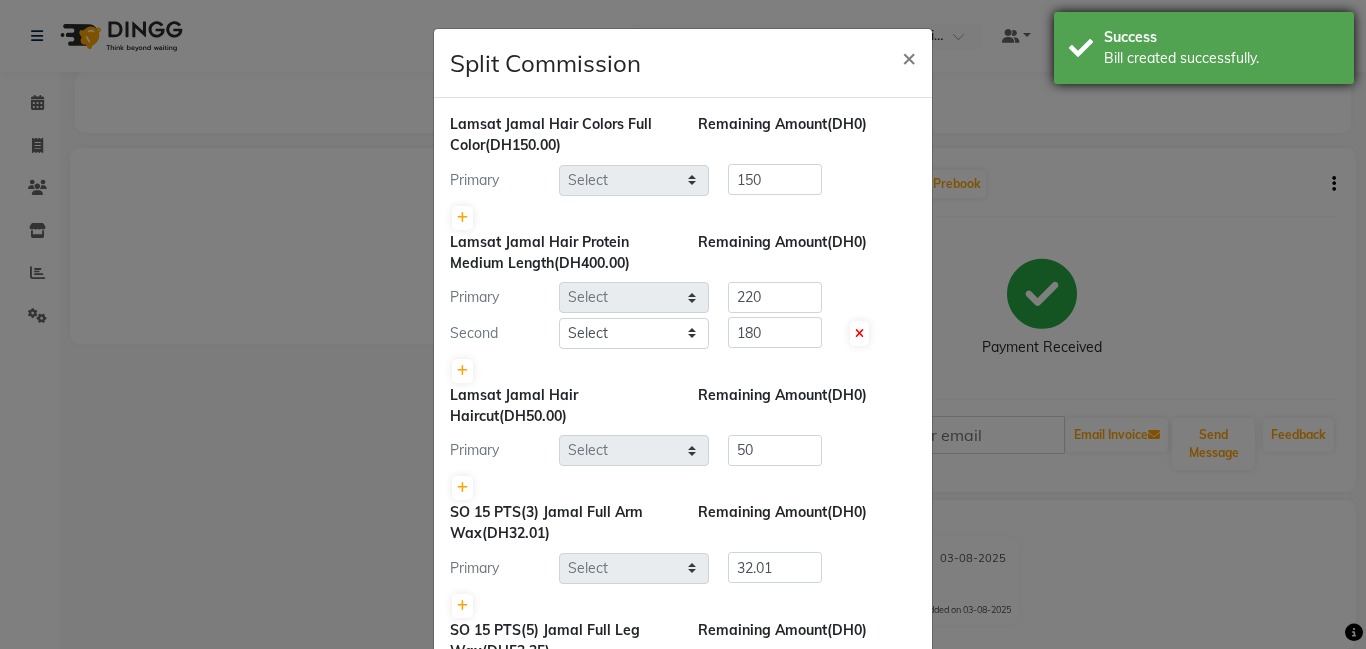 click on "Bill created successfully." at bounding box center (1221, 58) 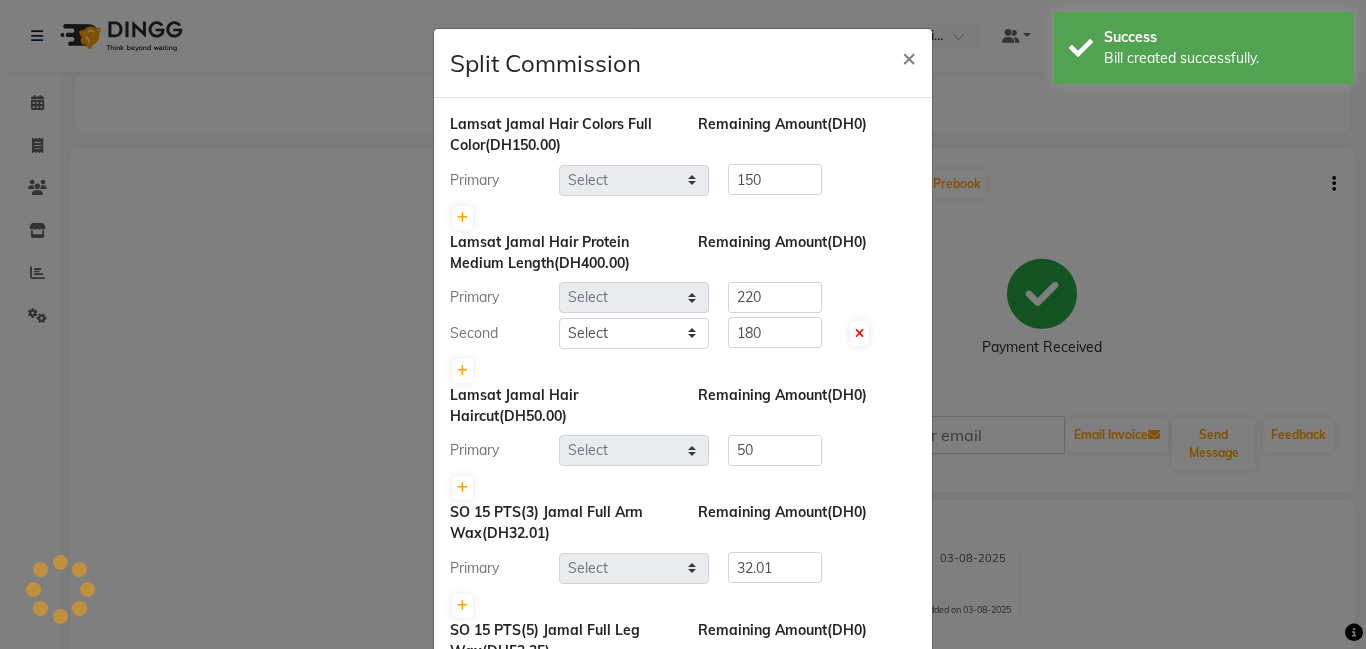 select on "79907" 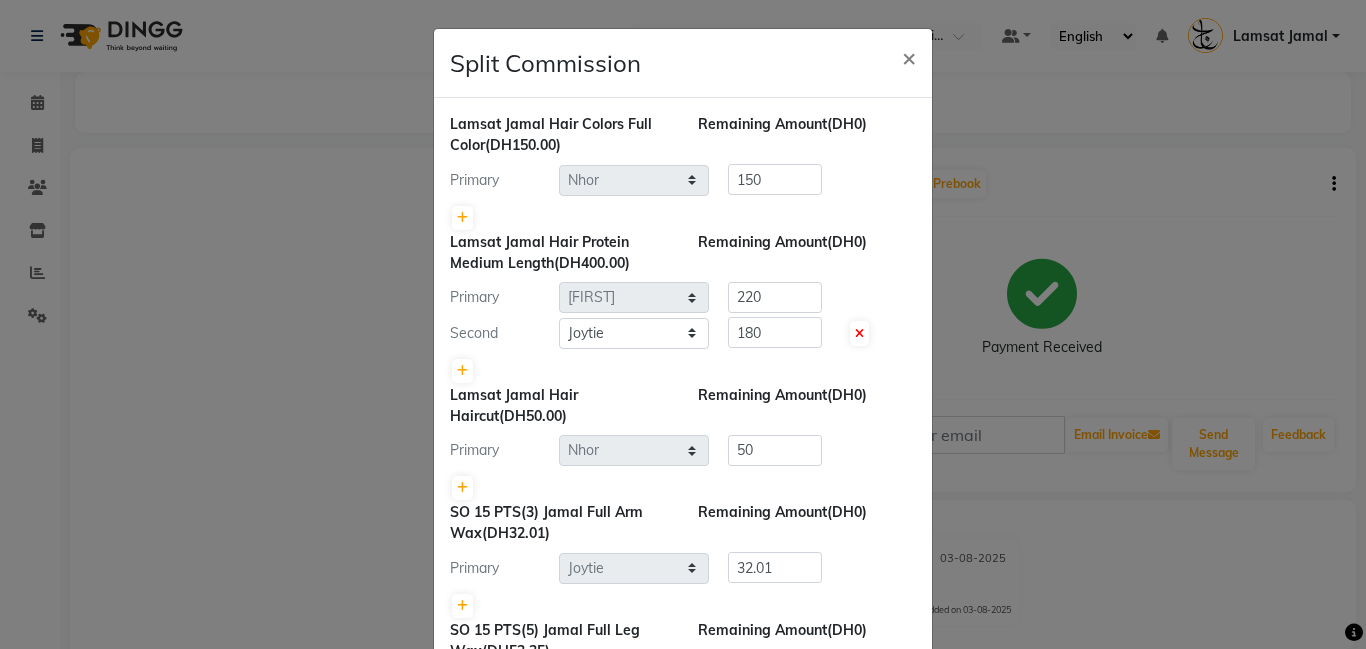 scroll, scrollTop: 404, scrollLeft: 0, axis: vertical 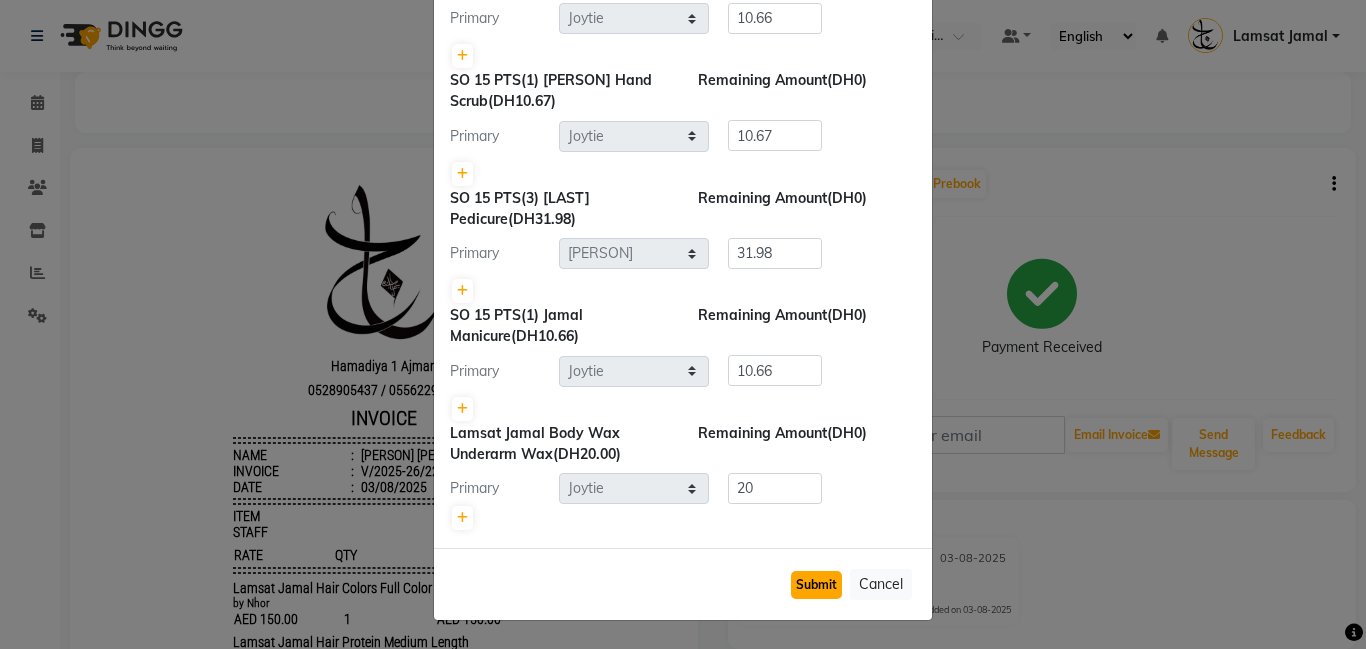 click on "Submit" 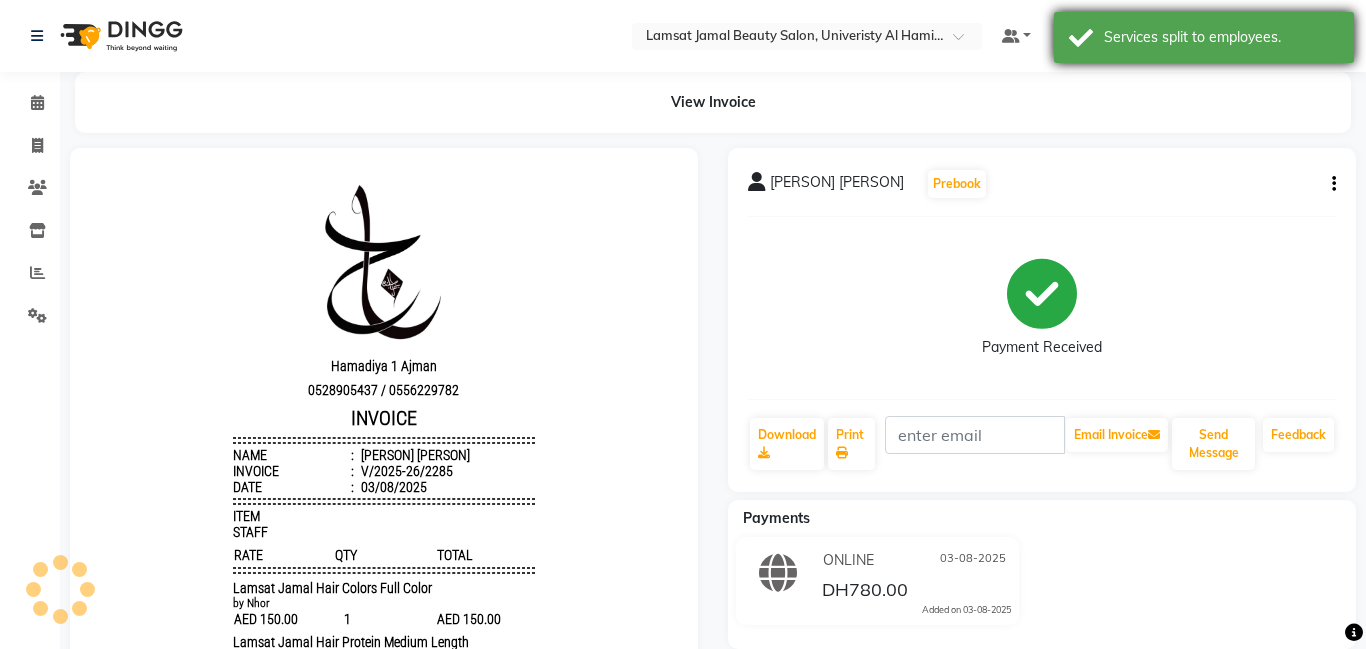click on "Services split to employees." at bounding box center (1221, 37) 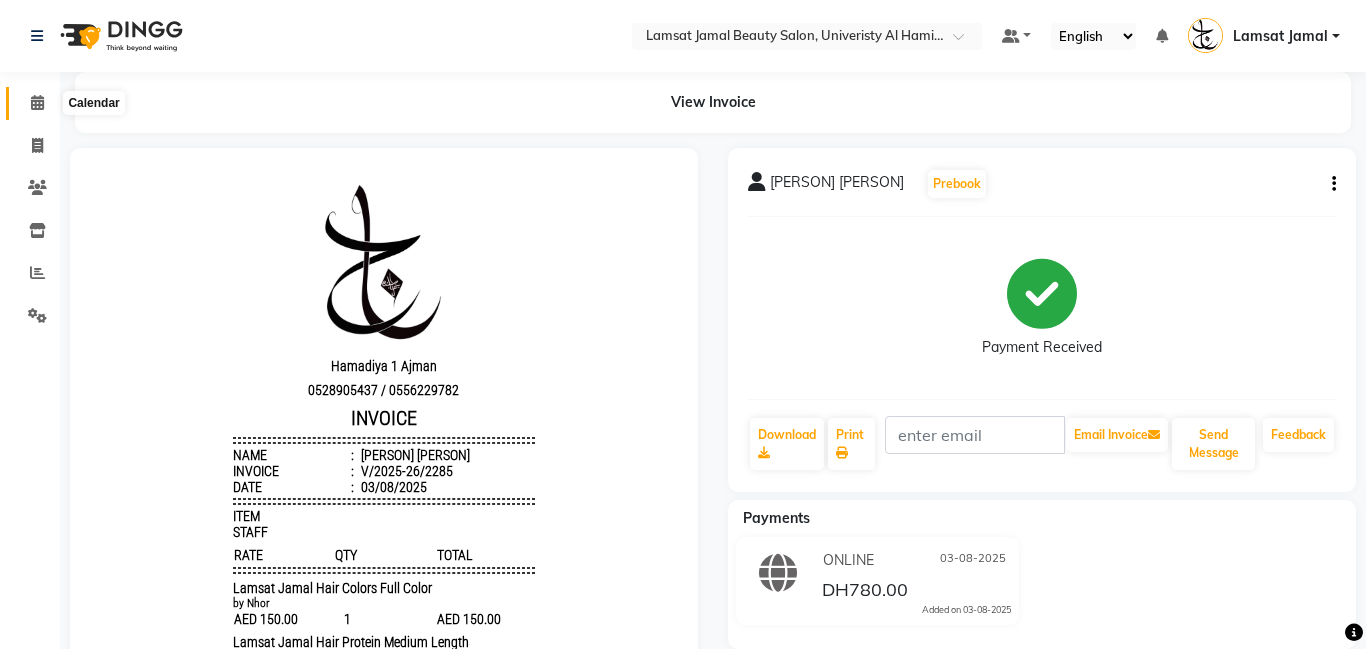 click 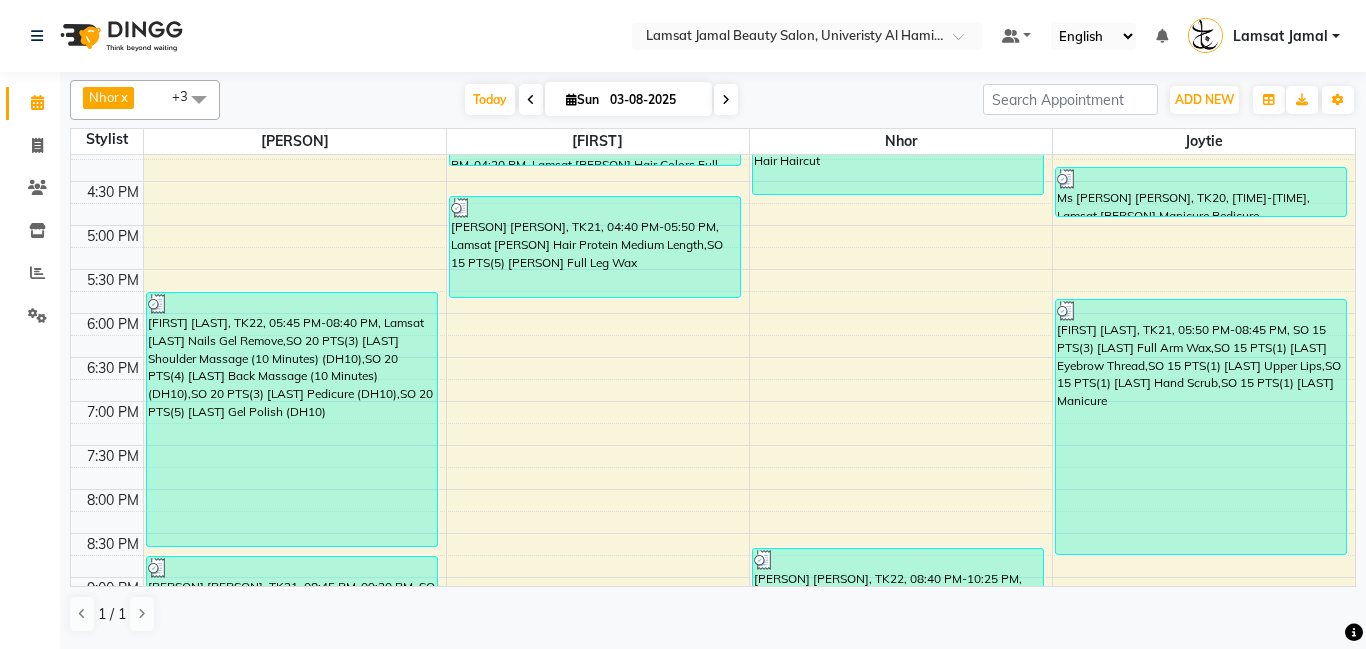 scroll, scrollTop: 627, scrollLeft: 0, axis: vertical 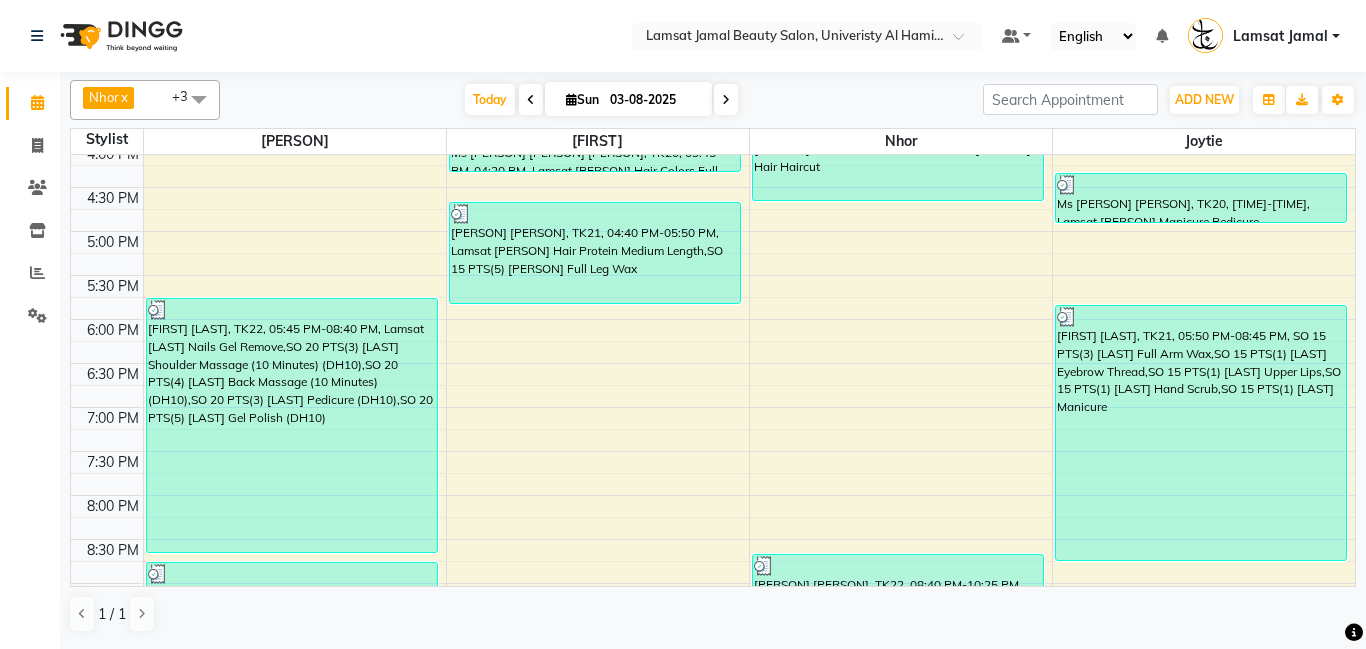 click at bounding box center (199, 99) 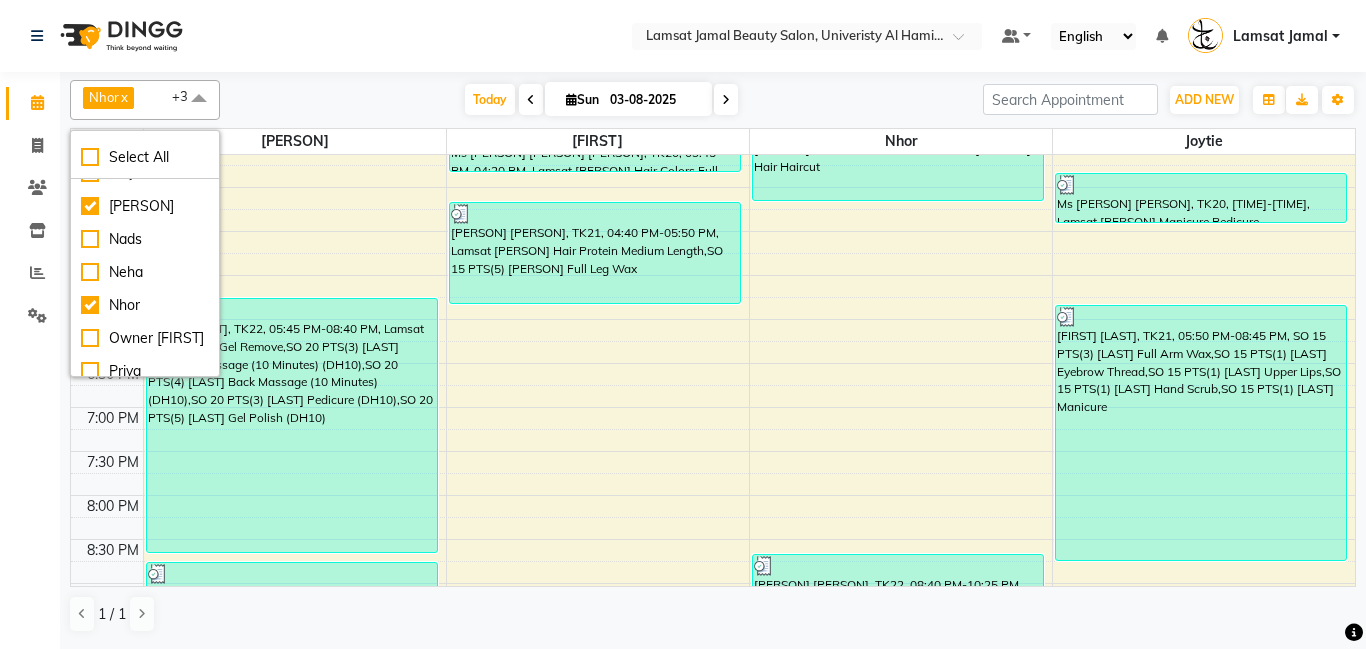 scroll, scrollTop: 496, scrollLeft: 0, axis: vertical 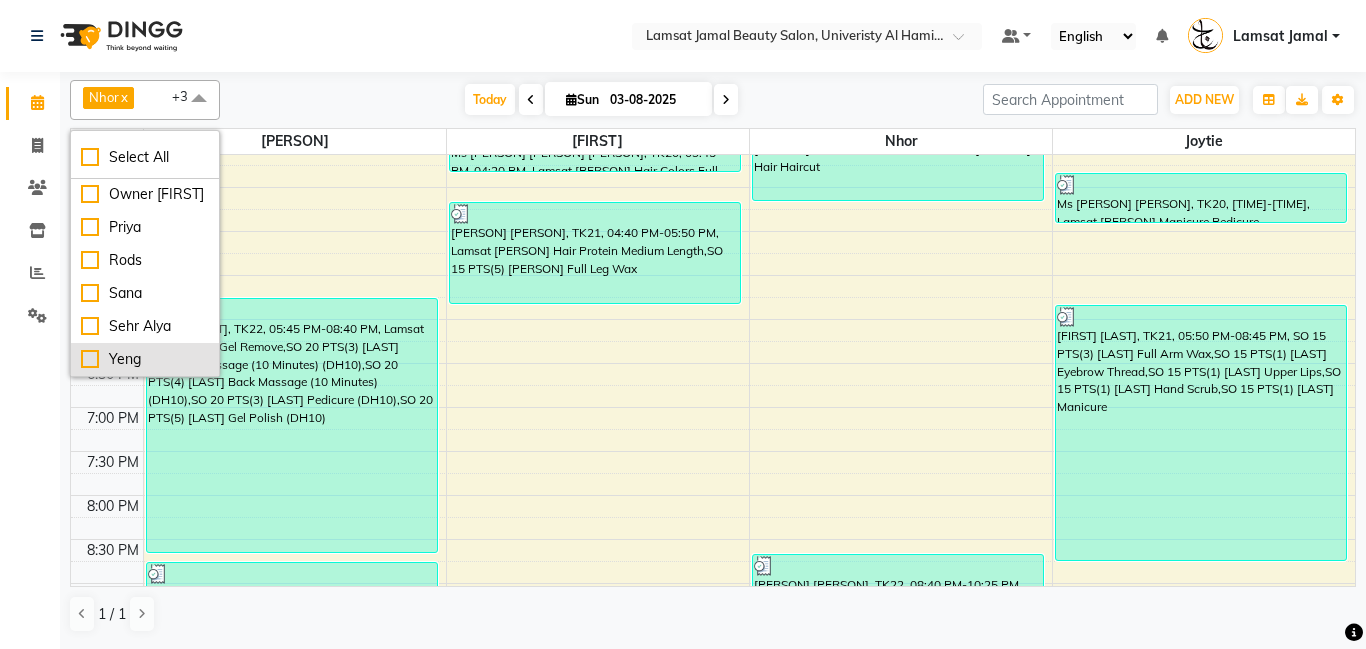 click on "Yeng" at bounding box center (145, 359) 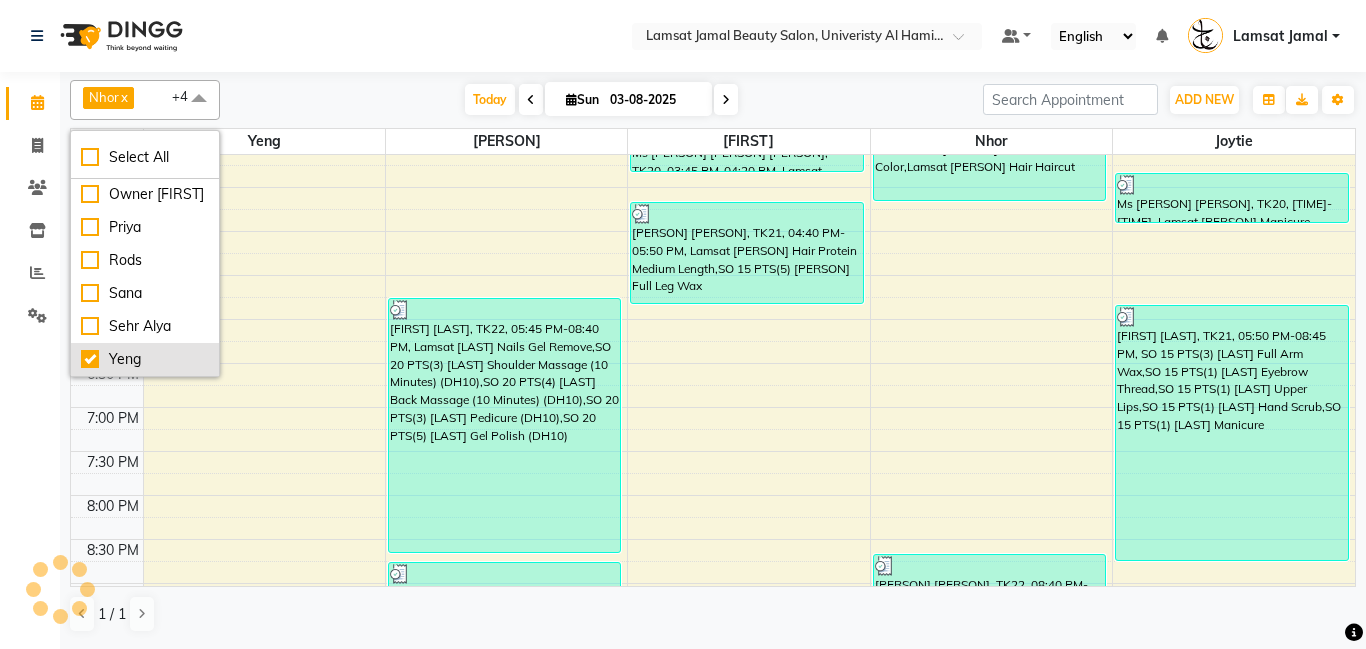 checkbox on "true" 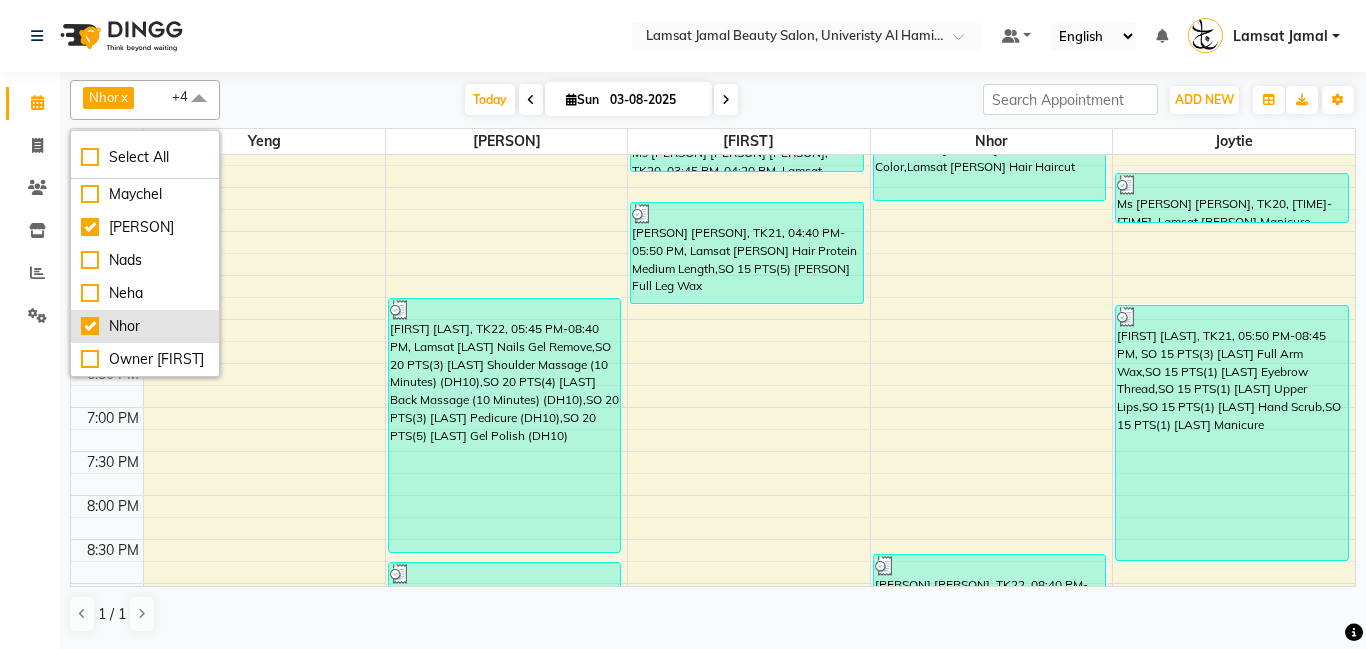 scroll, scrollTop: 297, scrollLeft: 0, axis: vertical 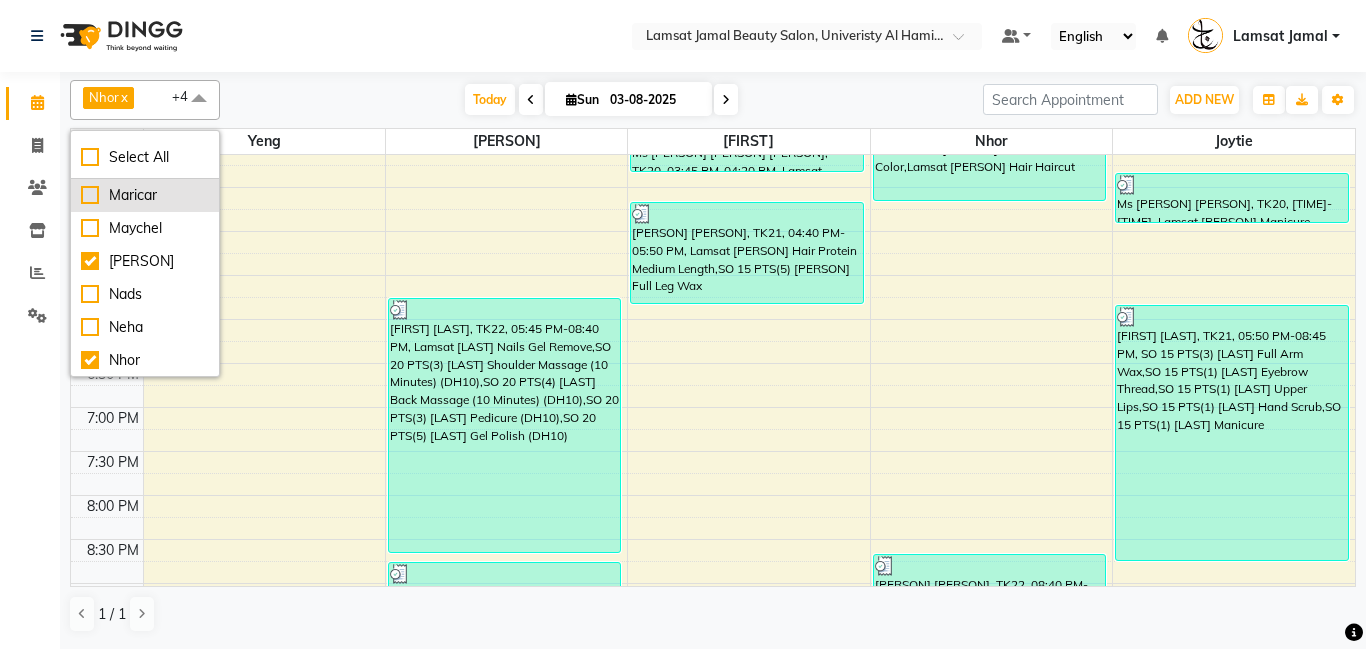click on "Maricar" at bounding box center (145, 195) 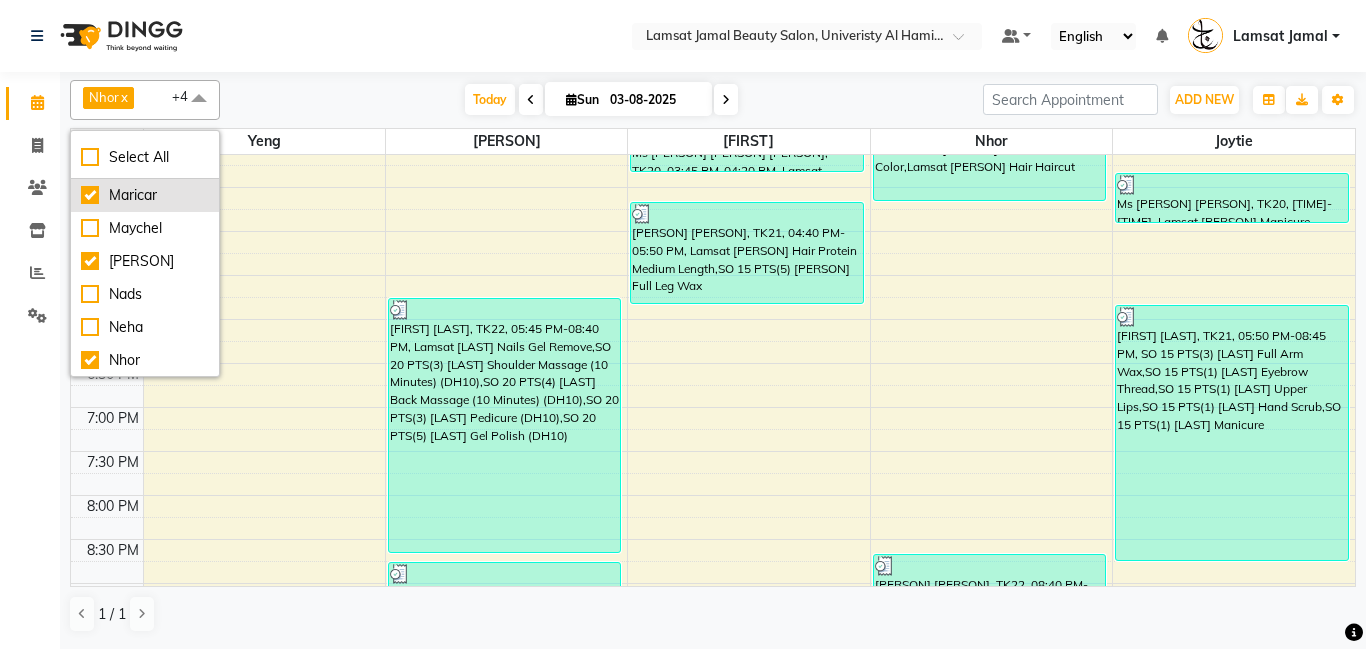 checkbox on "true" 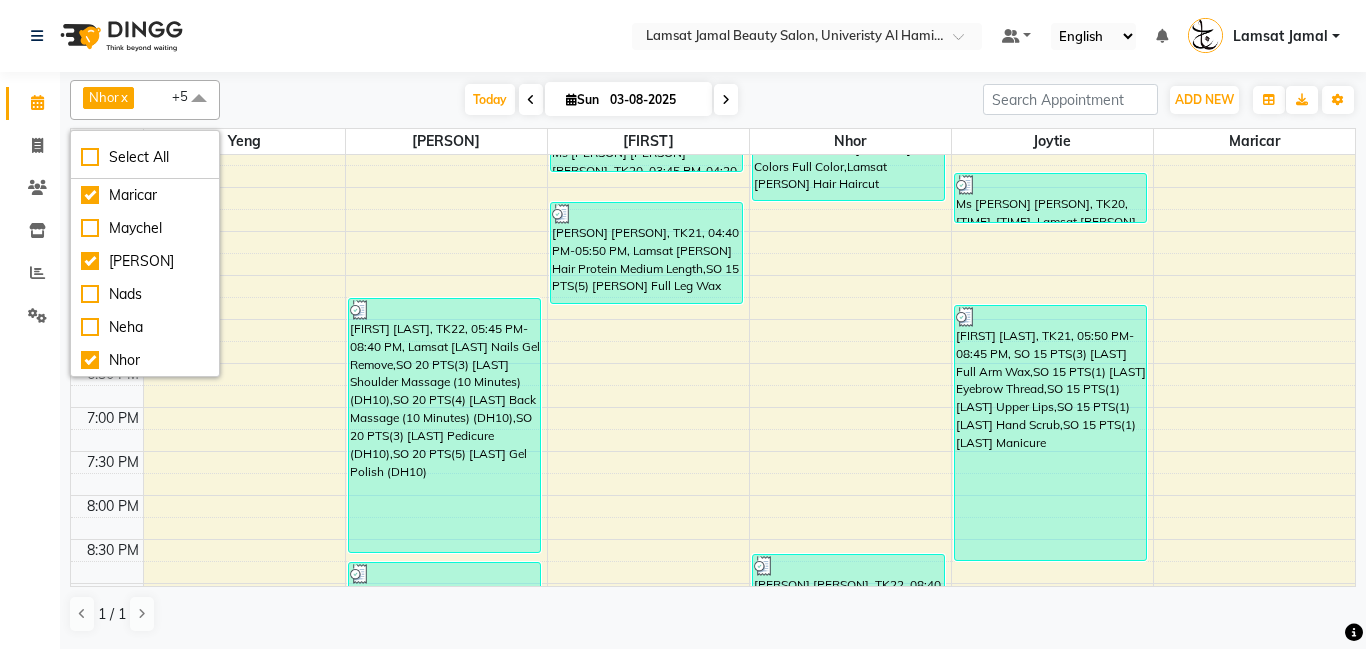 click on "Today  Sun 03-08-2025" at bounding box center [601, 100] 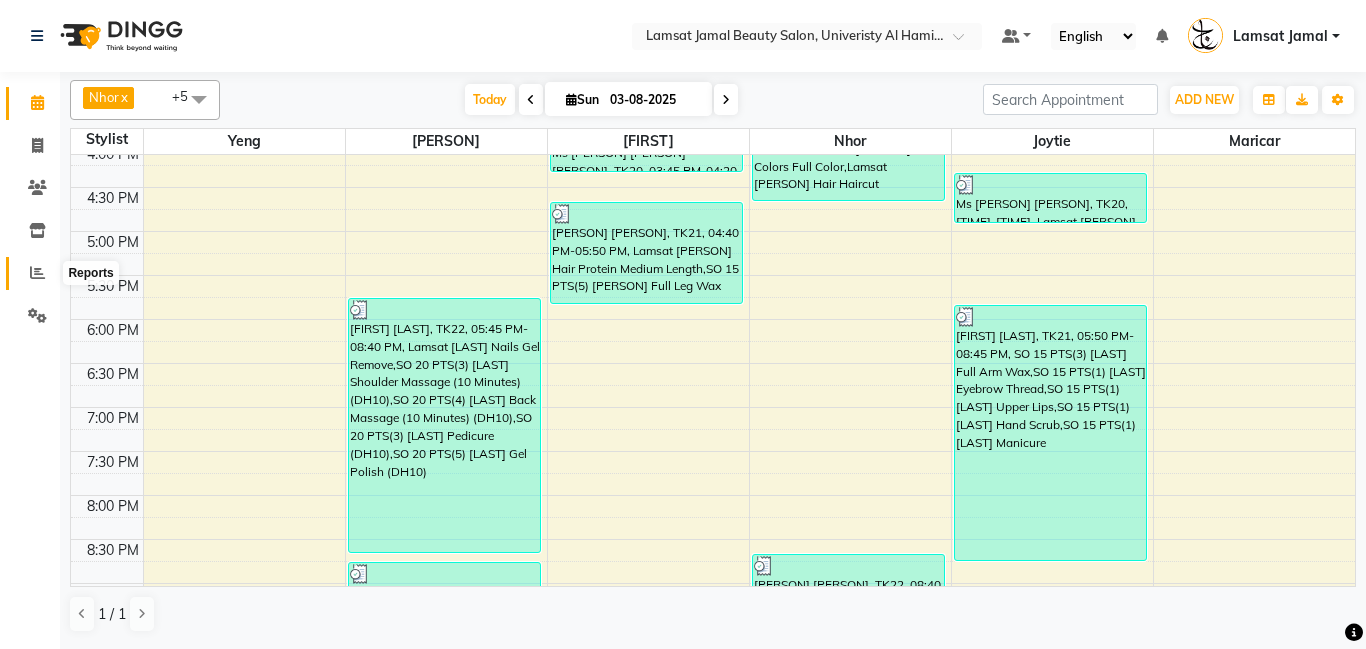 click 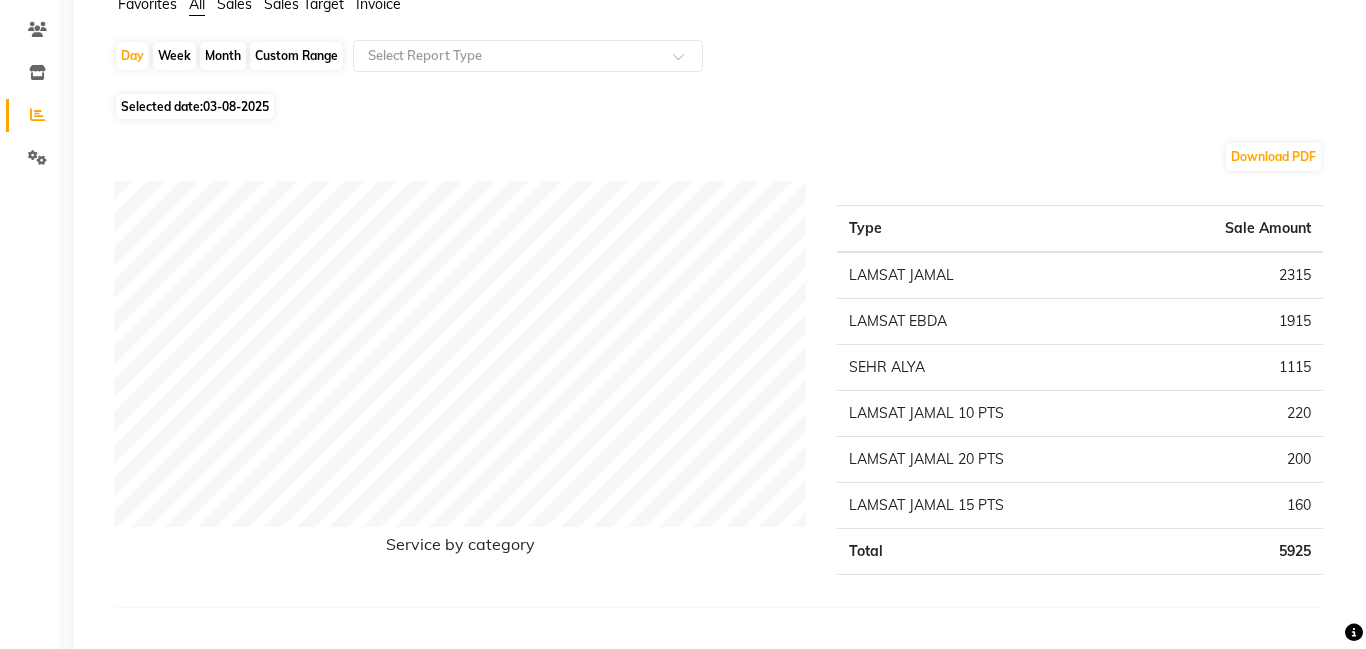 scroll, scrollTop: 150, scrollLeft: 0, axis: vertical 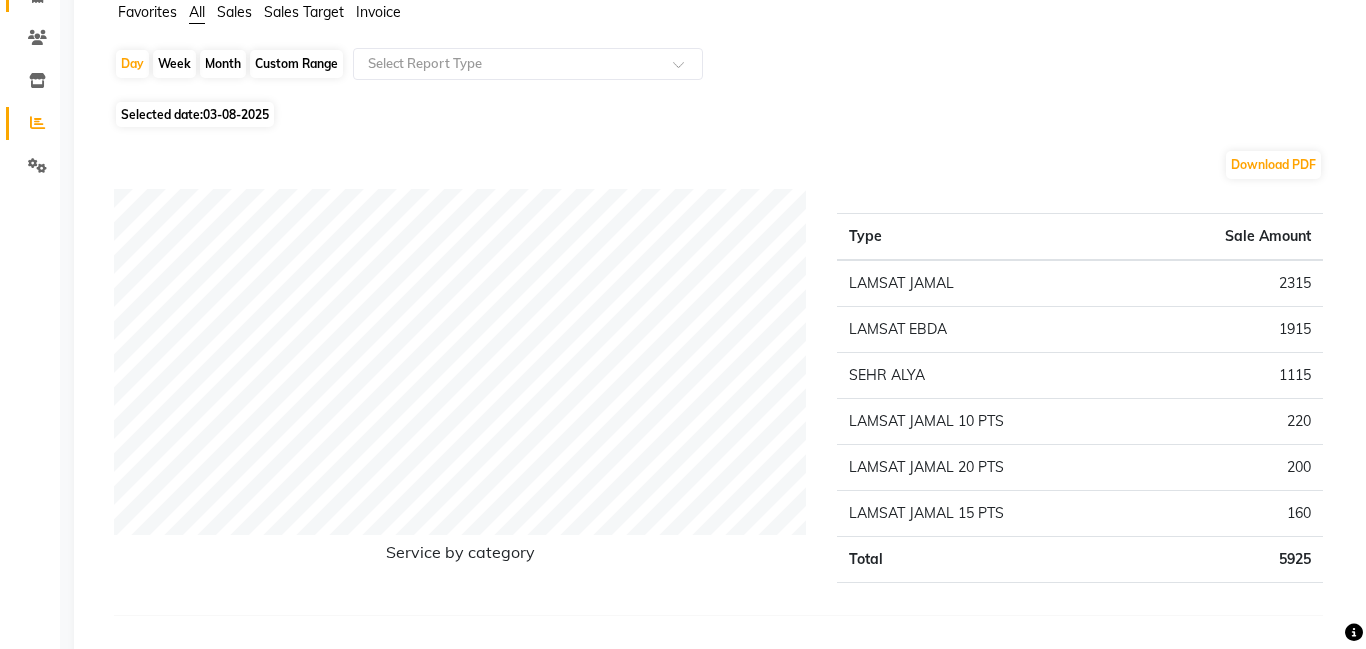 click on "Invoice" 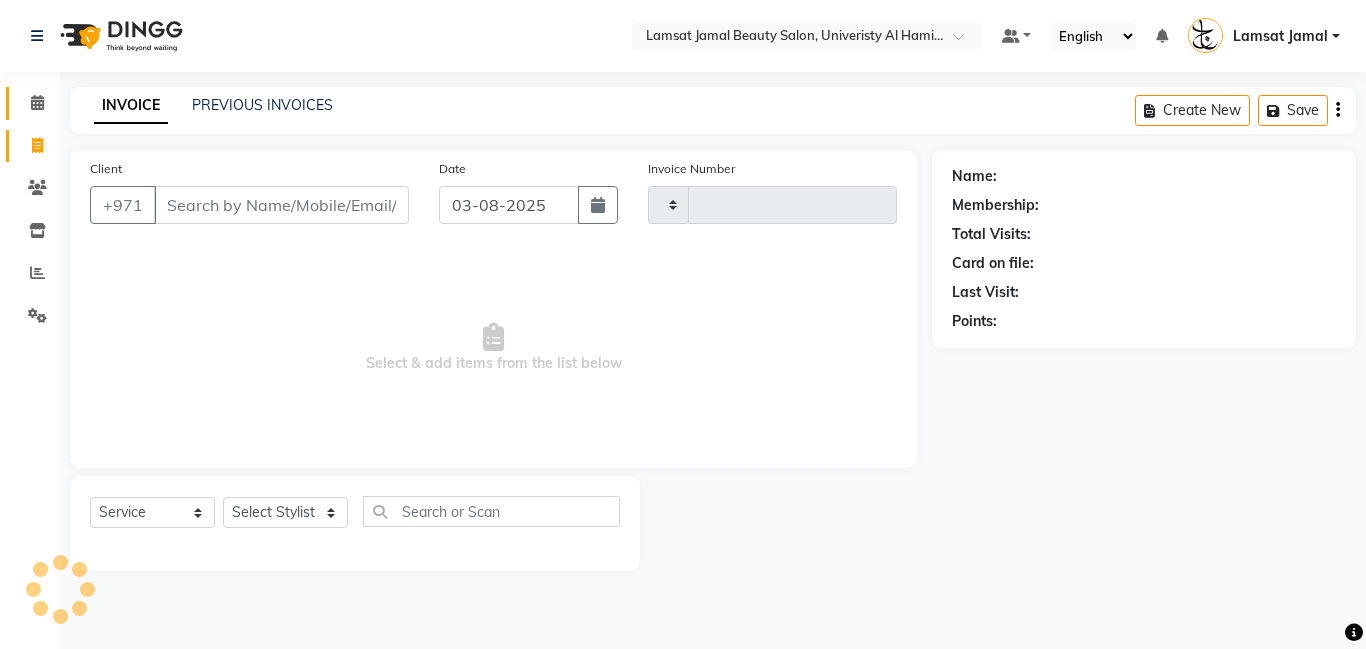 click 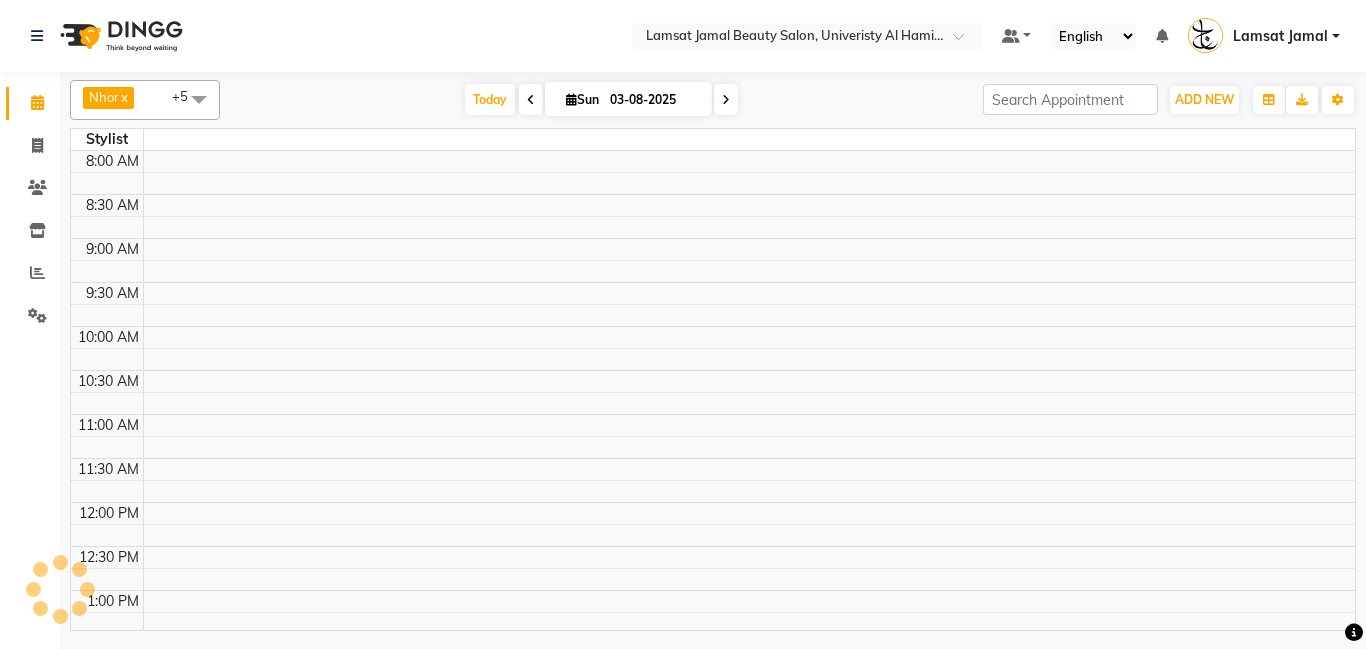 scroll, scrollTop: 0, scrollLeft: 0, axis: both 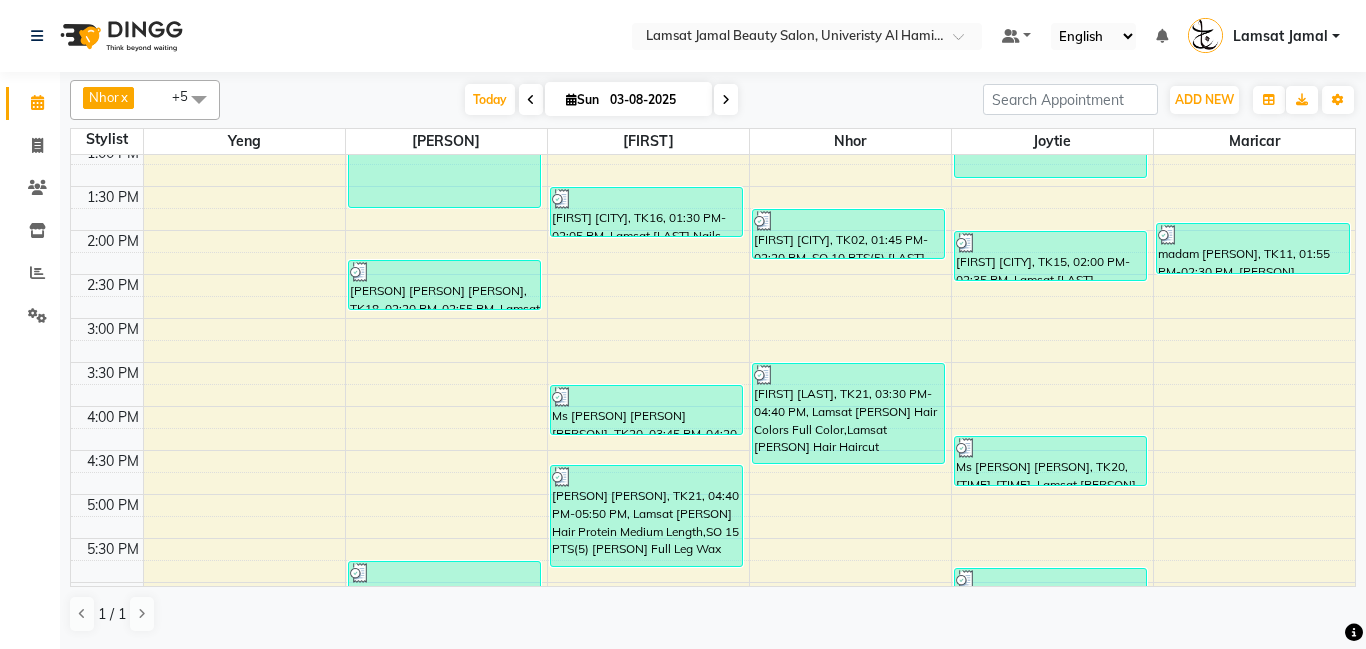 click on "9:00 AM 9:30 AM 10:00 AM 10:30 AM 11:00 AM 11:30 AM 12:00 PM 12:30 PM 1:00 PM 1:30 PM 2:00 PM 2:30 PM 3:00 PM 3:30 PM 4:00 PM 4:30 PM 5:00 PM 5:30 PM 6:00 PM 6:30 PM 7:00 PM 7:30 PM 8:00 PM 8:30 PM 9:00 PM 9:30 PM 10:00 PM 10:30 PM 11:00 PM 11:30 PM     [PERSON] [PERSON], TK02, 11:25 AM-01:45 PM, Lamsat [PERSON] Facial Whitening Facial,SO 10 PTS(3) [PERSON] Pedicure,SO 10 PTS(1) [PERSON] Manicure,SO 10 PTS(1) [PERSON] Nail Polish     [PERSON] [PERSON] [PERSON], TK18, 02:20 PM-02:55 PM, Lamsat [PERSON] Hair Protein Shoulder Length     [PERSON] [PERSON], TK22, 05:45 PM-08:40 PM, Lamsat [PERSON] Nails Gel Remove,SO 20 PTS(3) [PERSON] Shoulder Massage (10 Minutes) (DH10),SO 20 PTS(4) [PERSON] Back Massage (10 Minutes) (DH10),SO 20 PTS(3) [PERSON] Pedicure (DH10),SO 20 PTS(5) [PERSON] Gel Polish (DH10)     [PERSON] [PERSON], TK21, 08:45 PM-09:20 PM, SO 15 PTS(3) [PERSON] Pedicure     [PERSON] [PERSON], TK02, 10:15 AM-11:25 AM, Lamsat [PERSON] Hair Protein Shoulder Length,Lamsat [PERSON] Hair Colors Full Color" at bounding box center [713, 450] 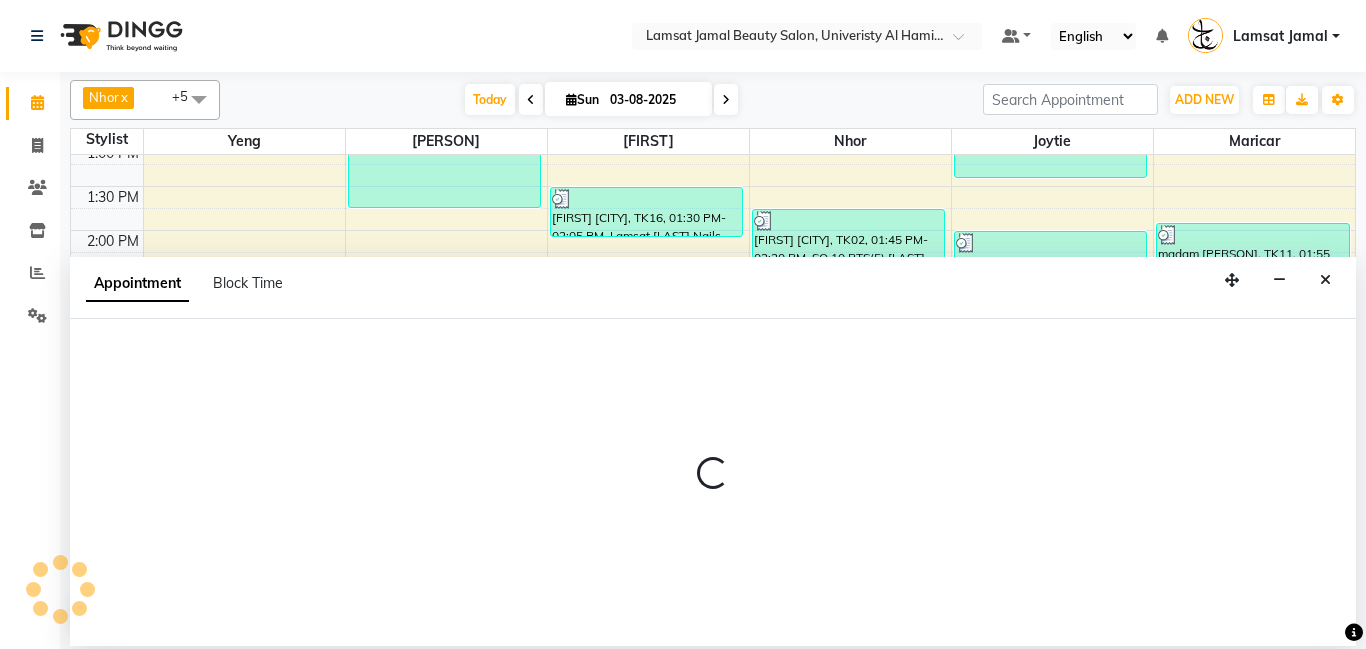 select on "79900" 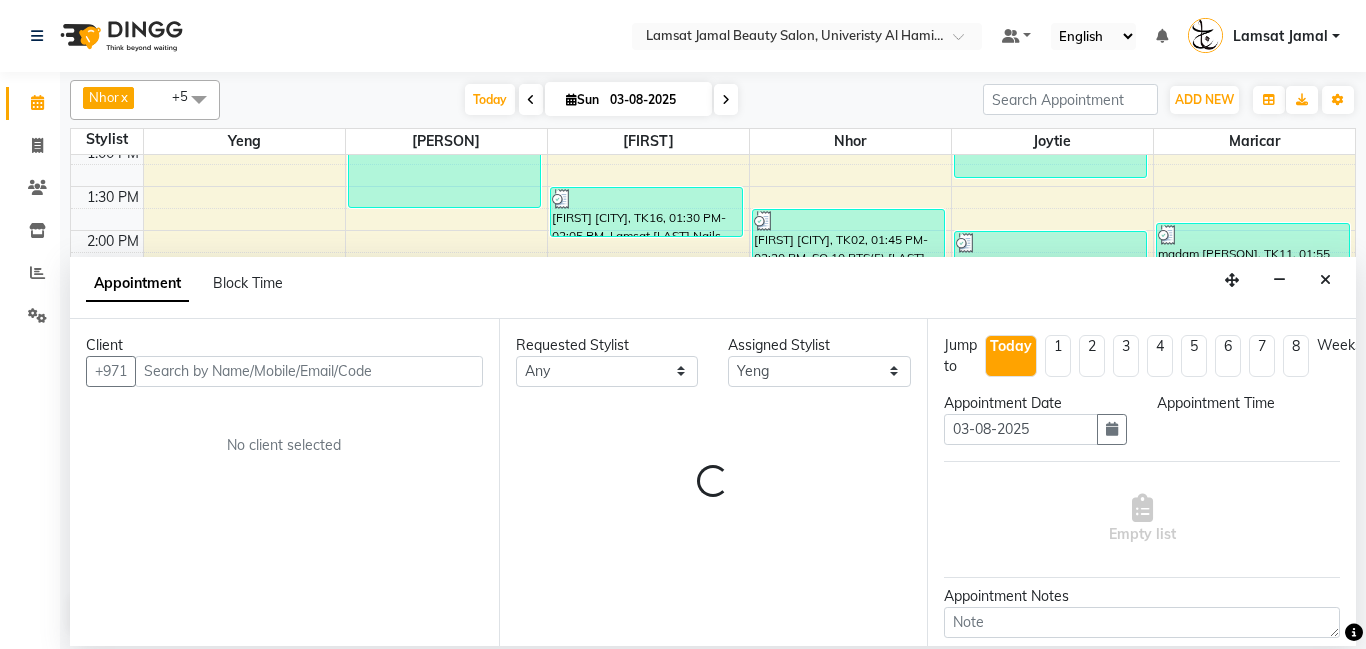 select on "900" 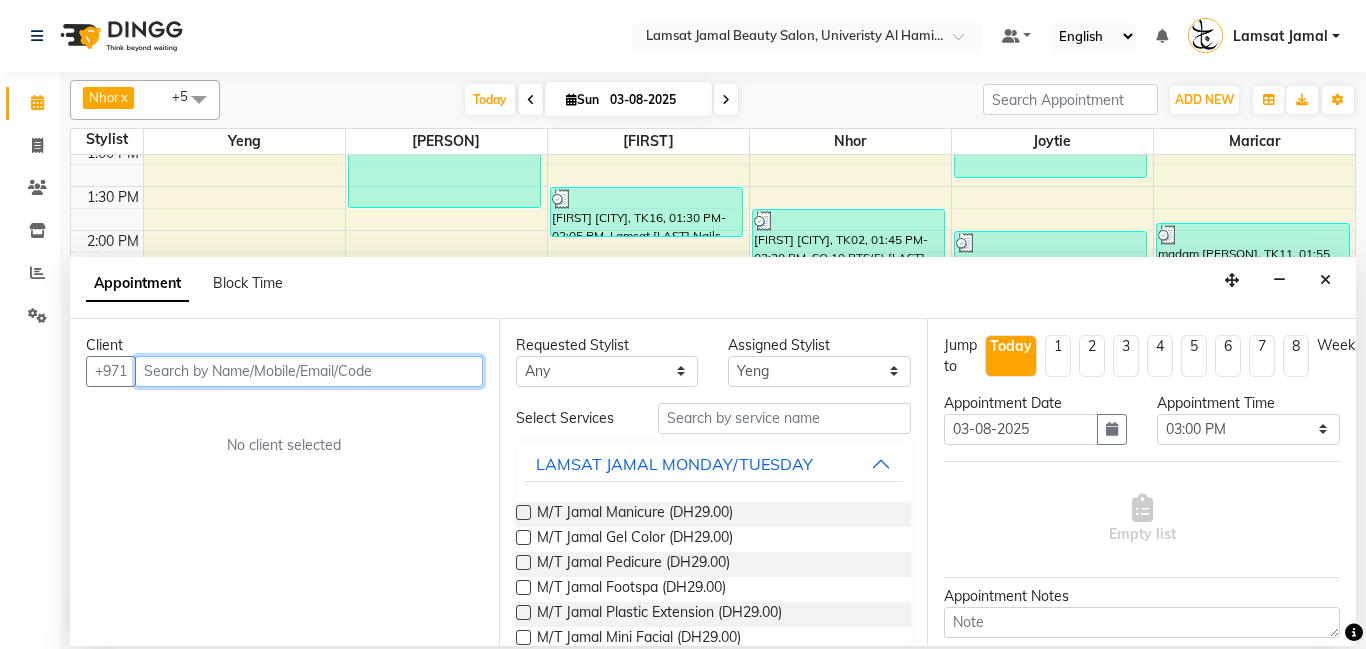 click at bounding box center (309, 371) 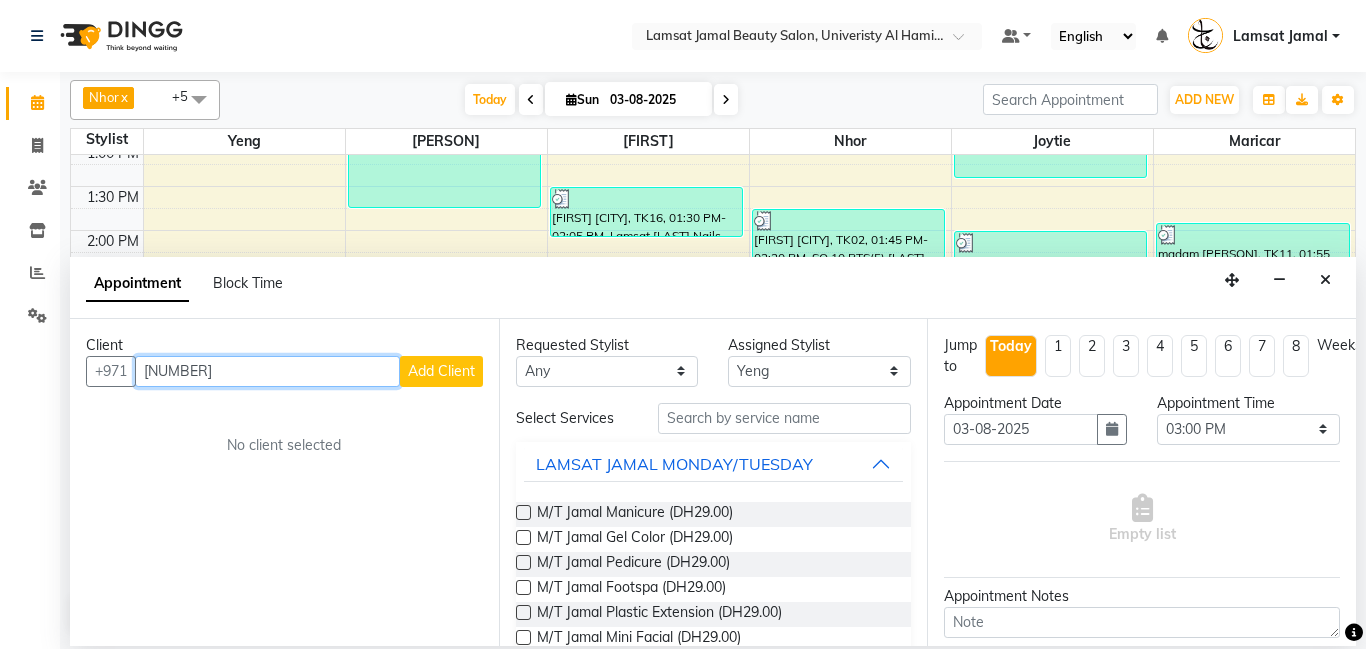 type on "[NUMBER]" 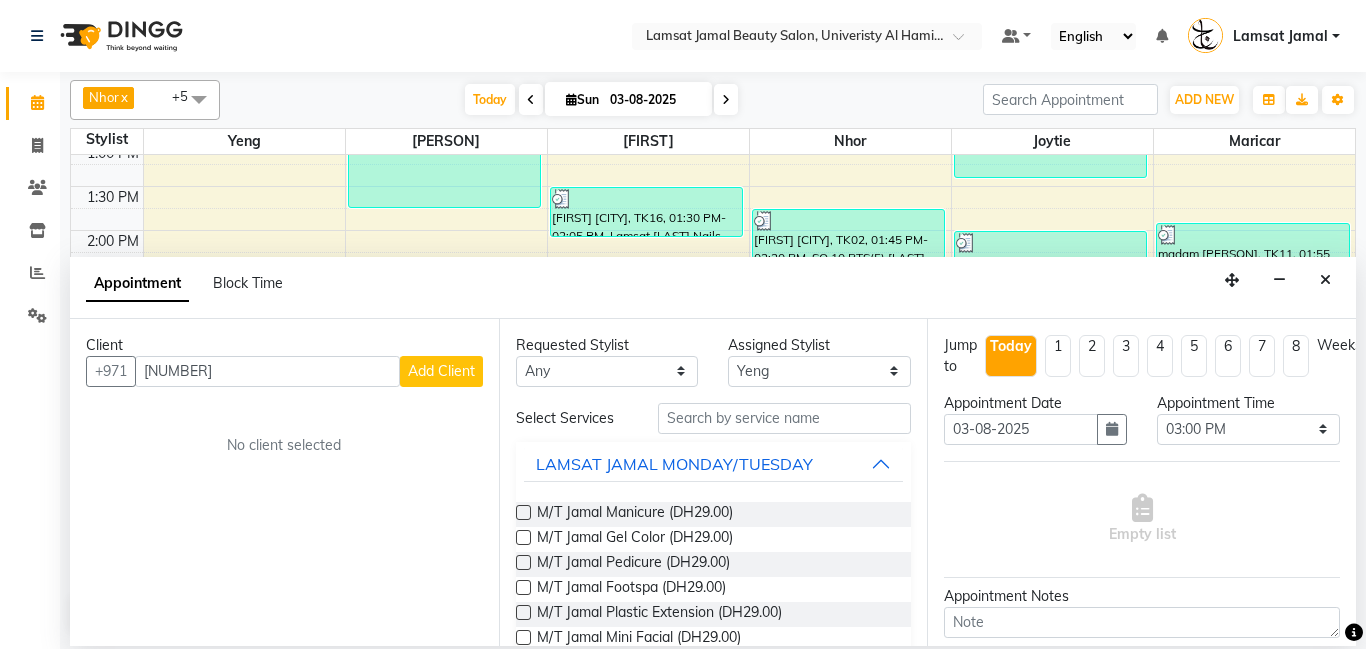 click on "Add Client" at bounding box center [441, 371] 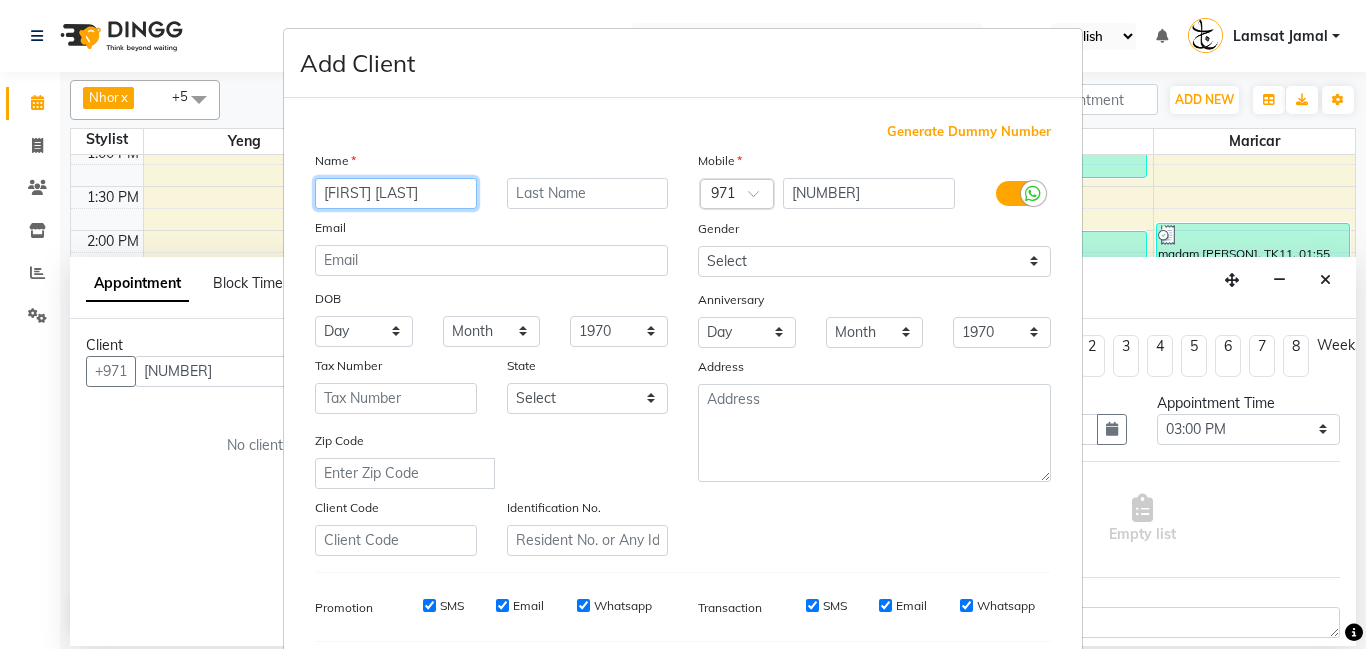 scroll, scrollTop: 274, scrollLeft: 0, axis: vertical 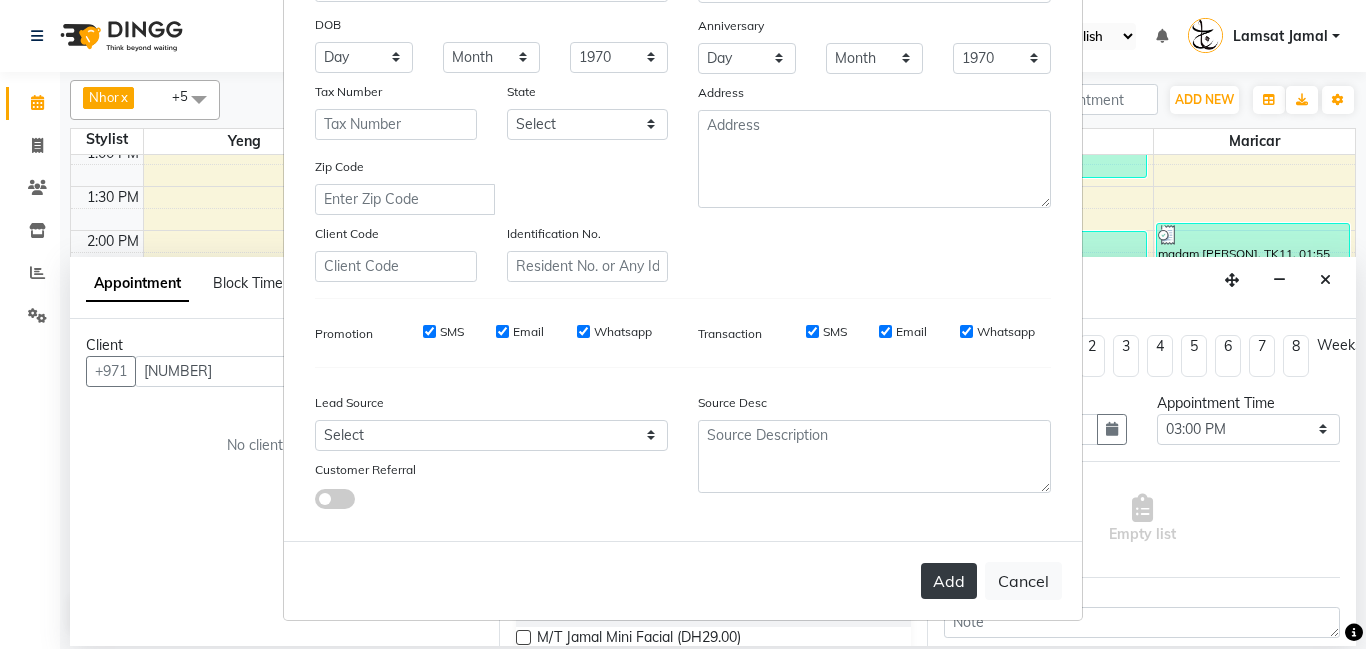 type on "[FIRST] [LAST]" 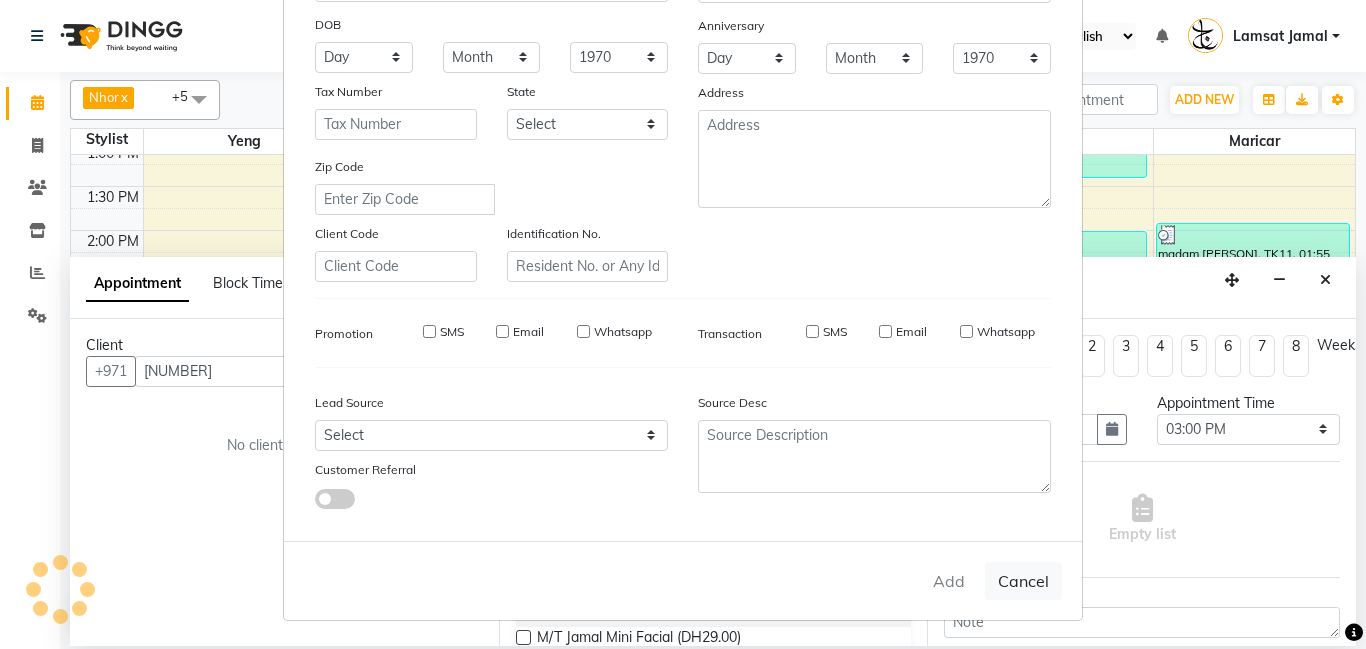type on "50*****08" 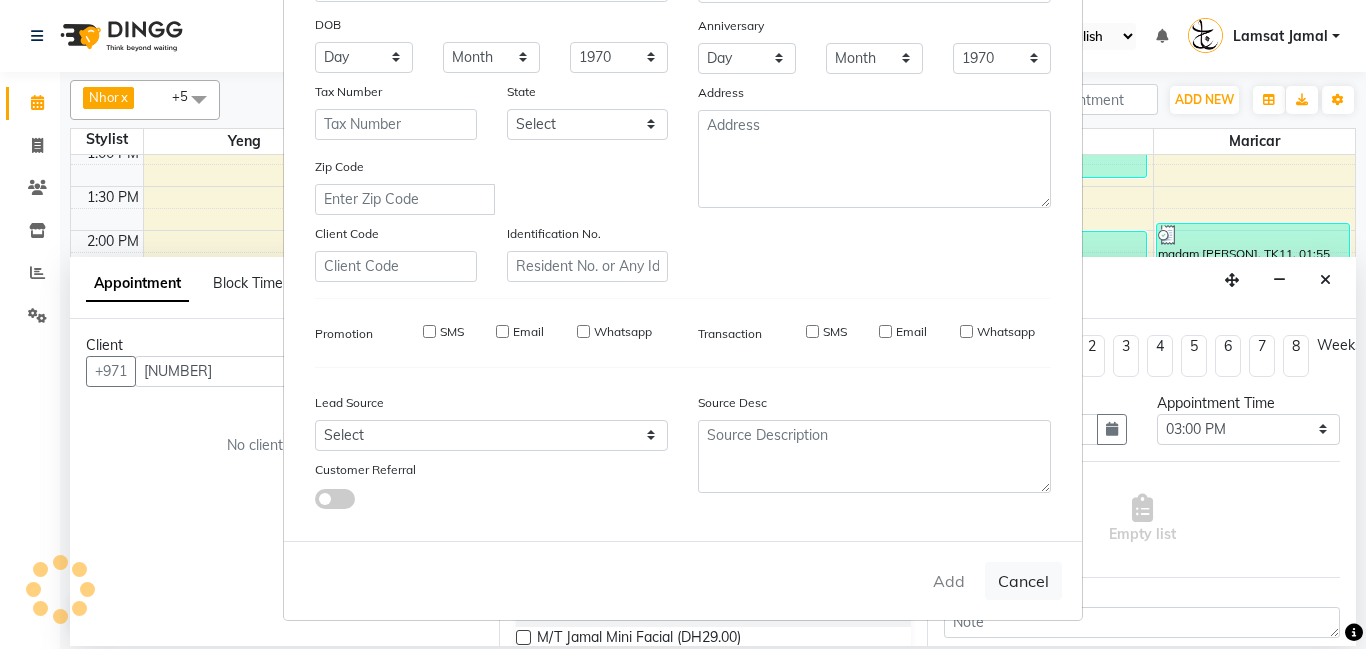 type 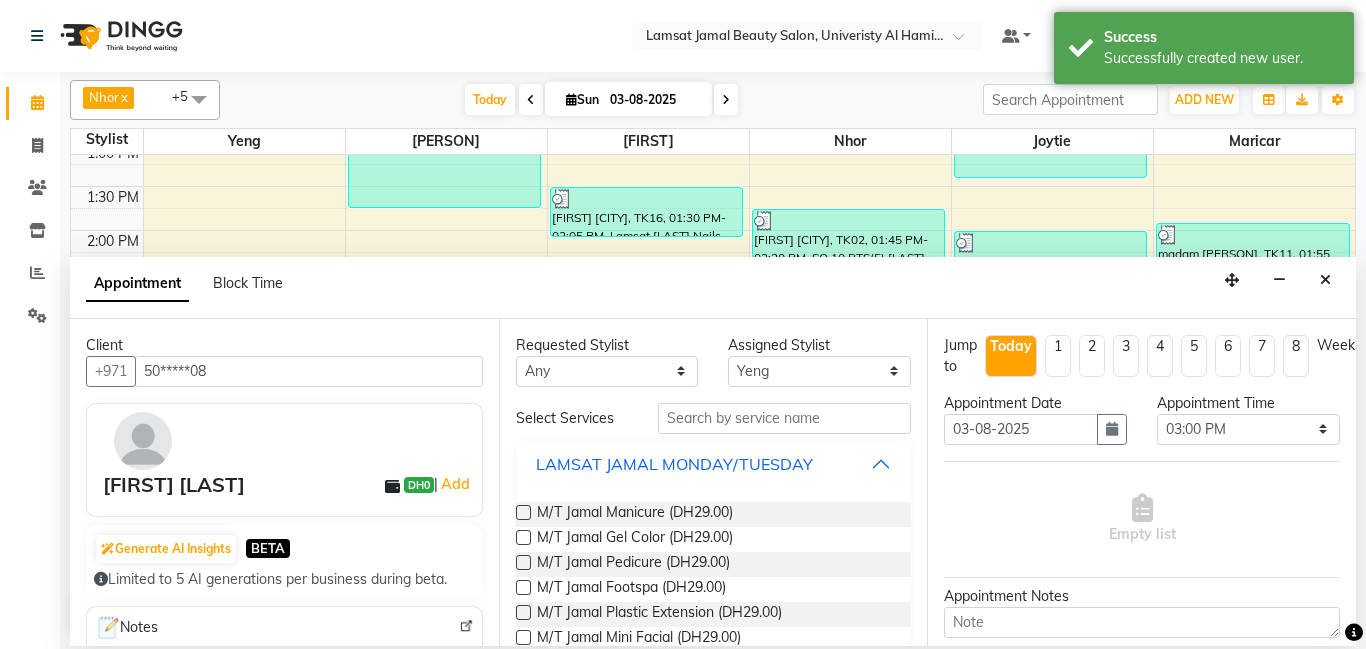 click on "LAMSAT JAMAL MONDAY/TUESDAY" at bounding box center (714, 464) 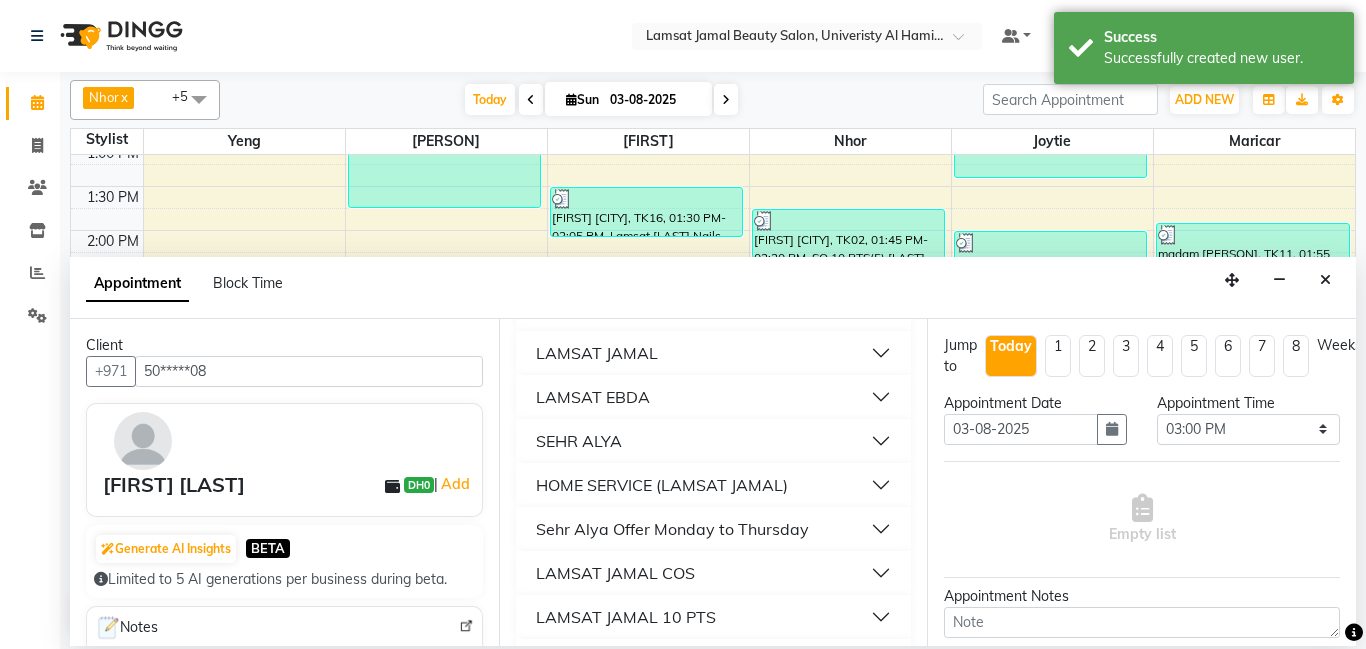 scroll, scrollTop: 158, scrollLeft: 0, axis: vertical 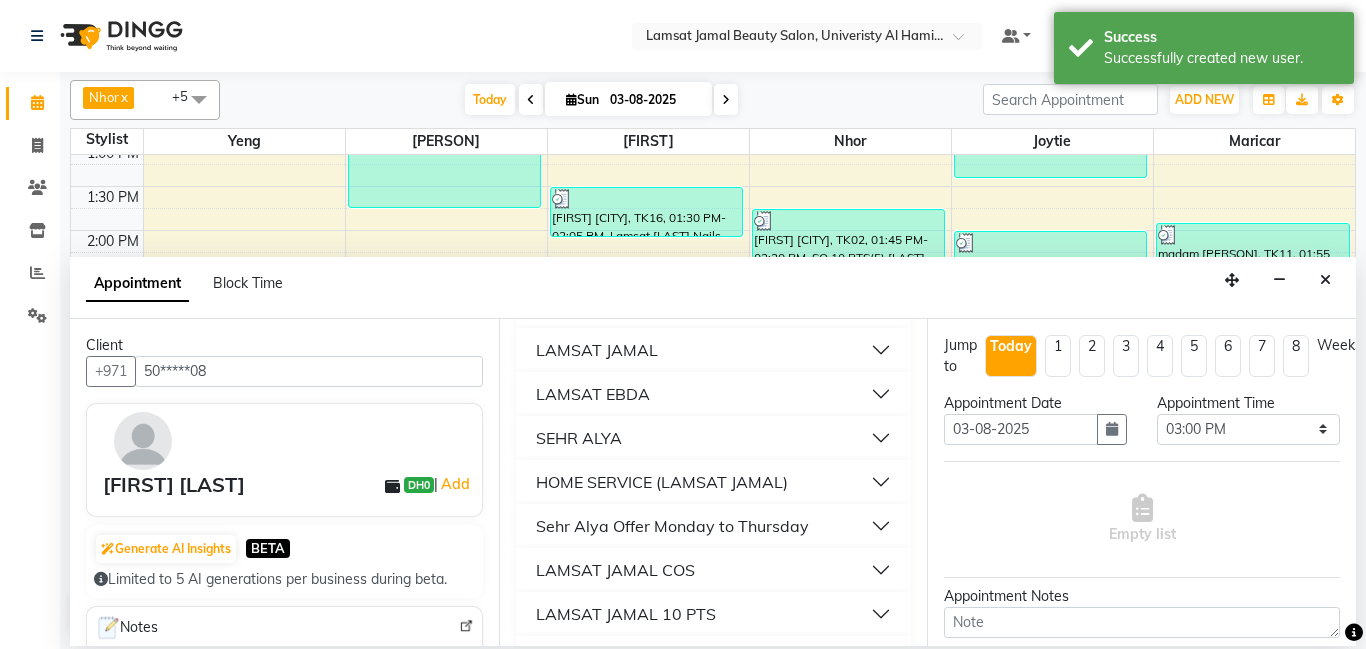 click on "HOME SERVICE (LAMSAT JAMAL)" at bounding box center [714, 482] 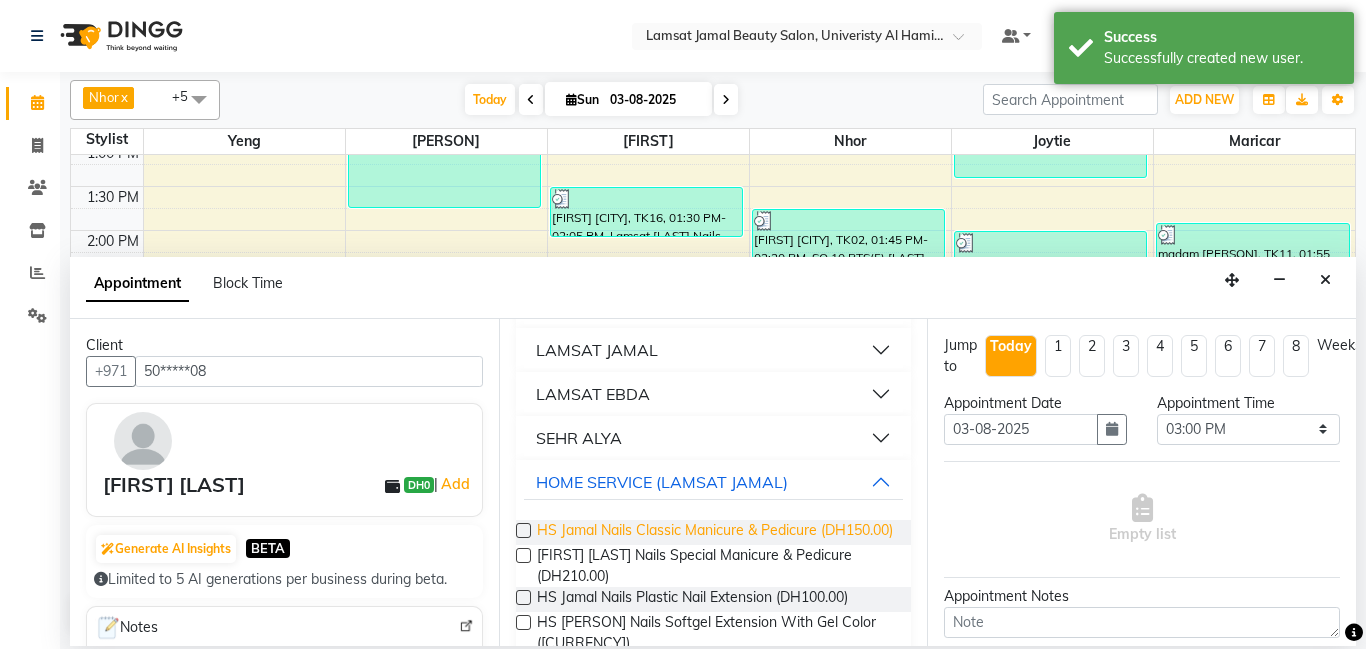 click on "HS Jamal Nails Classic Manicure & Pedicure (DH150.00)" at bounding box center [715, 532] 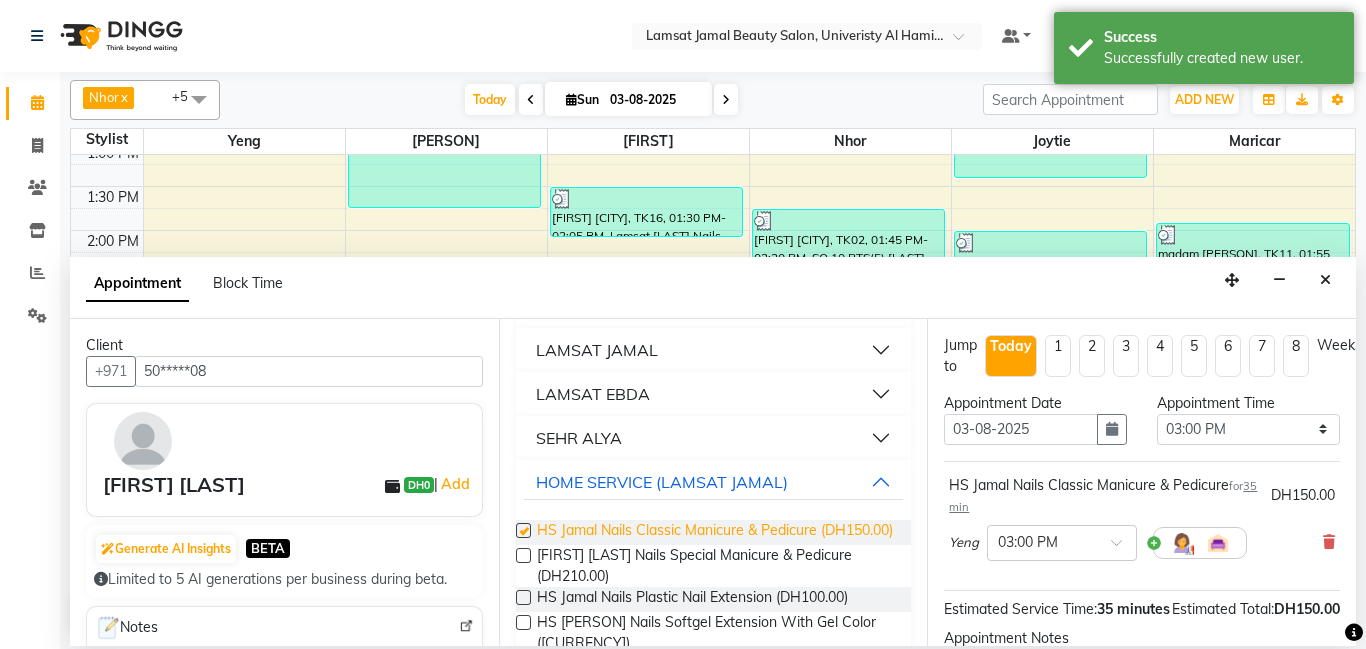 checkbox on "false" 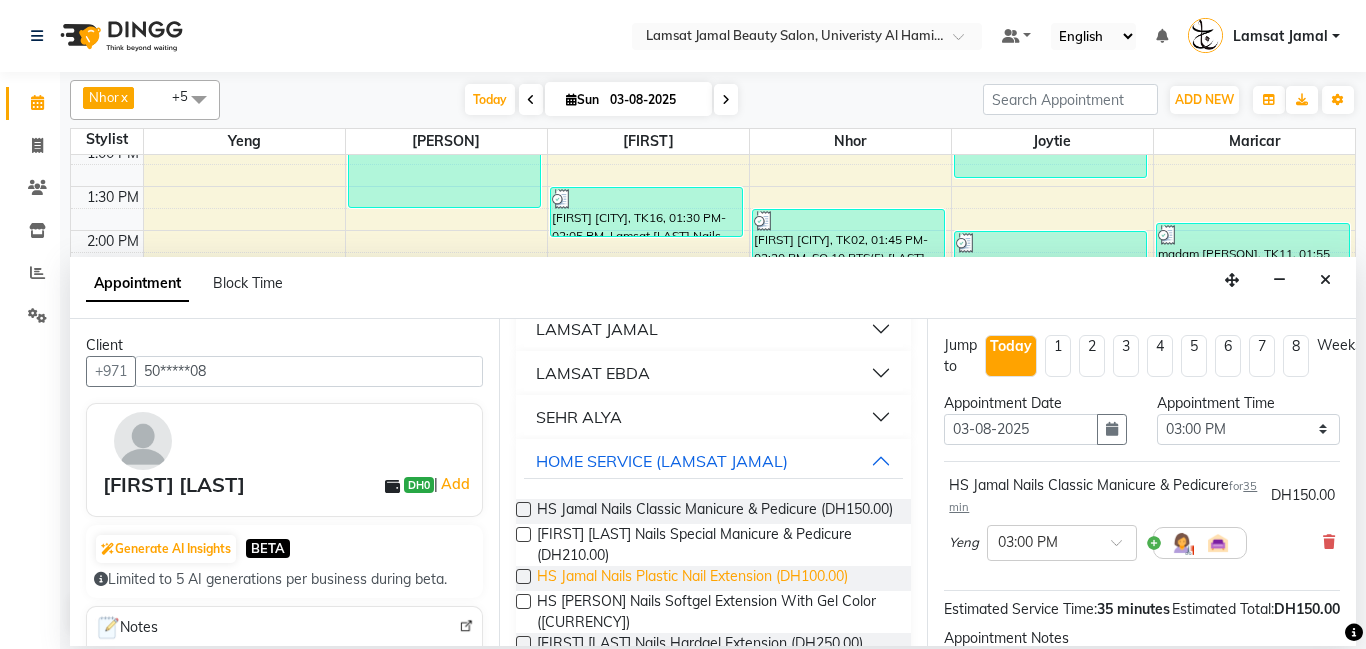 scroll, scrollTop: 278, scrollLeft: 0, axis: vertical 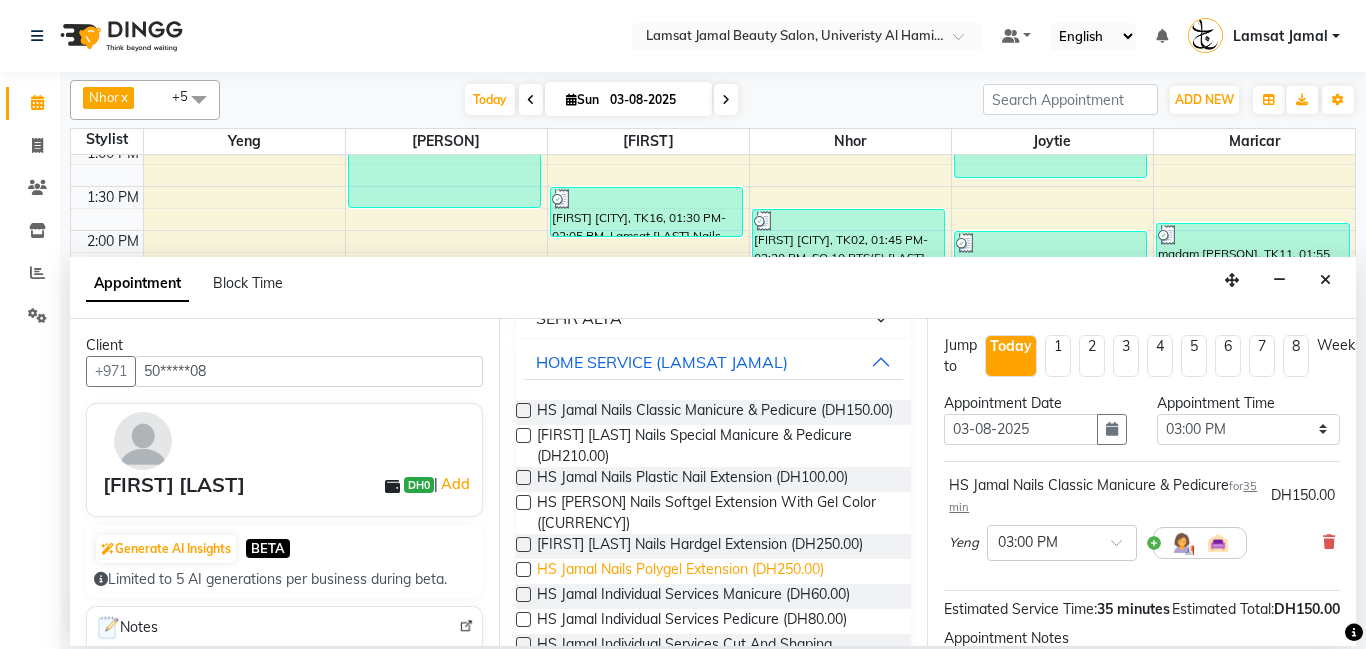 click on "HS Jamal Nails Polygel Extension (DH250.00)" at bounding box center [680, 571] 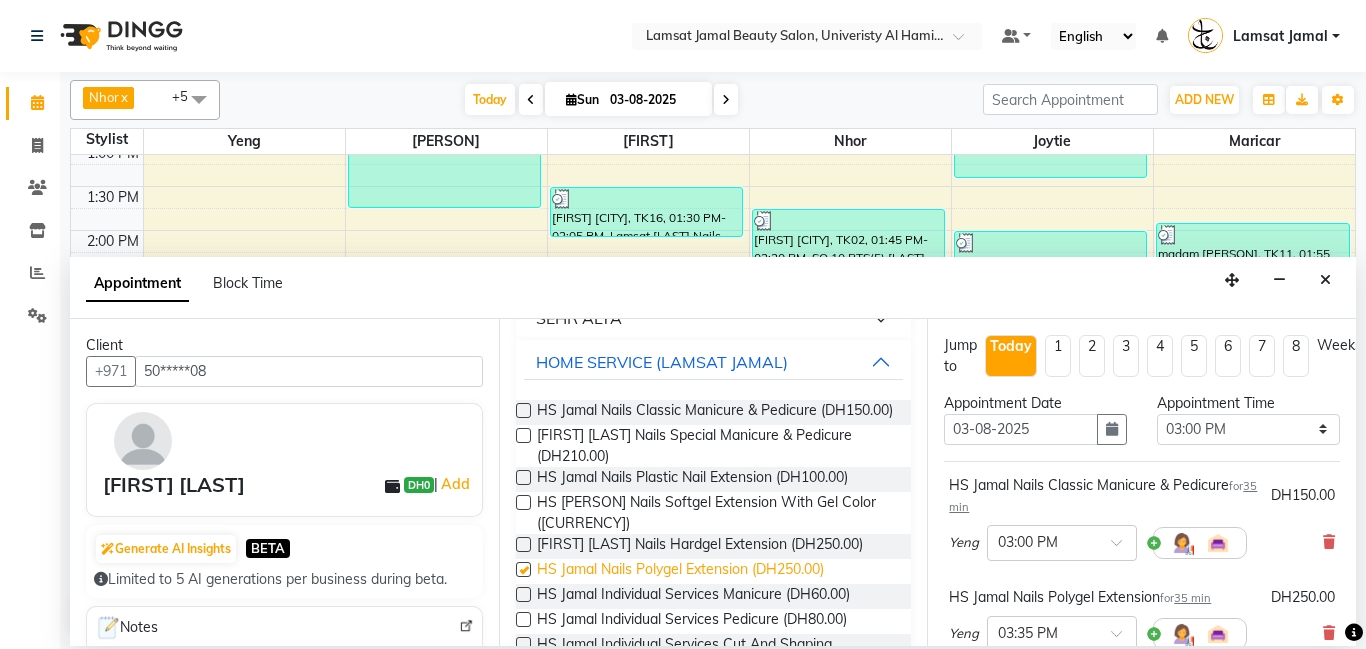 checkbox on "false" 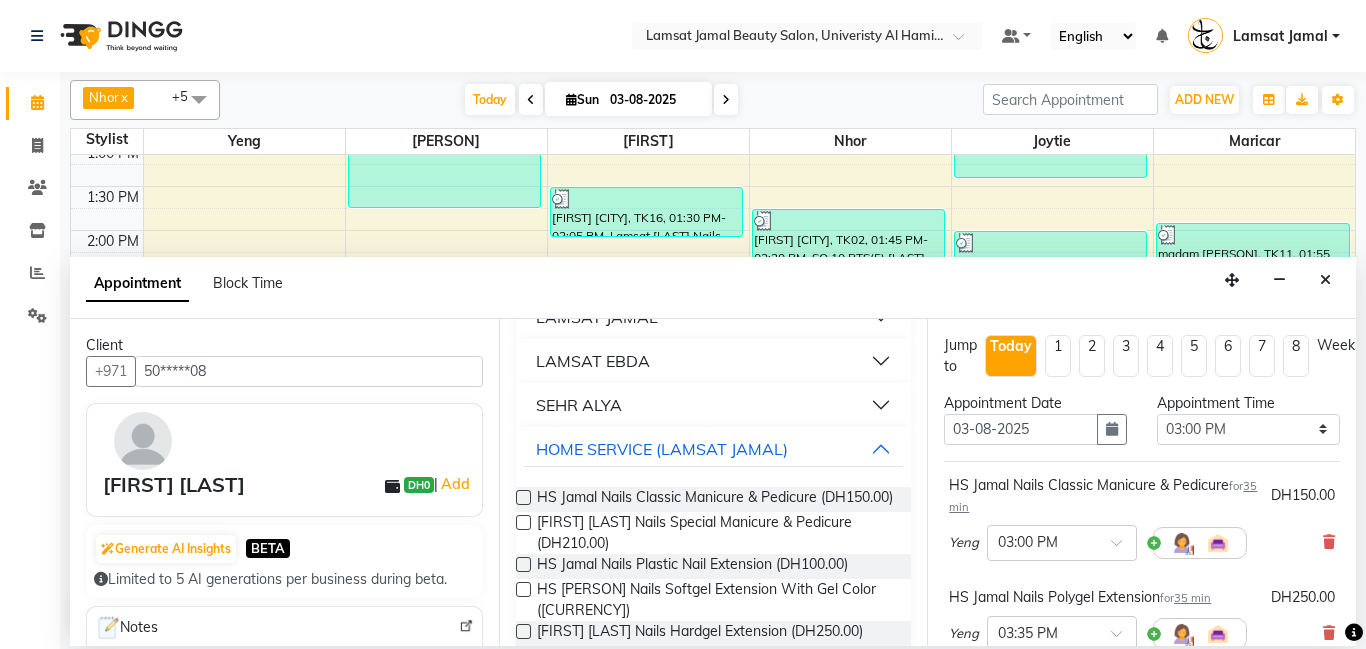 scroll, scrollTop: 0, scrollLeft: 0, axis: both 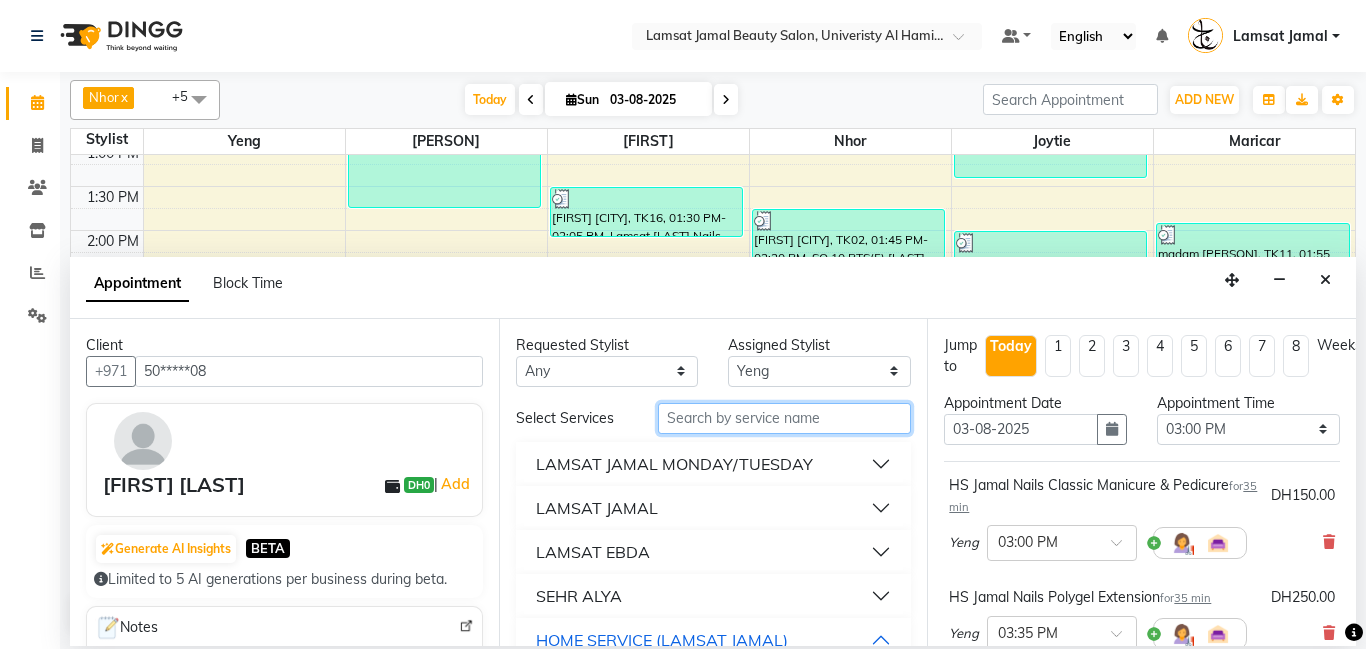 click at bounding box center [785, 418] 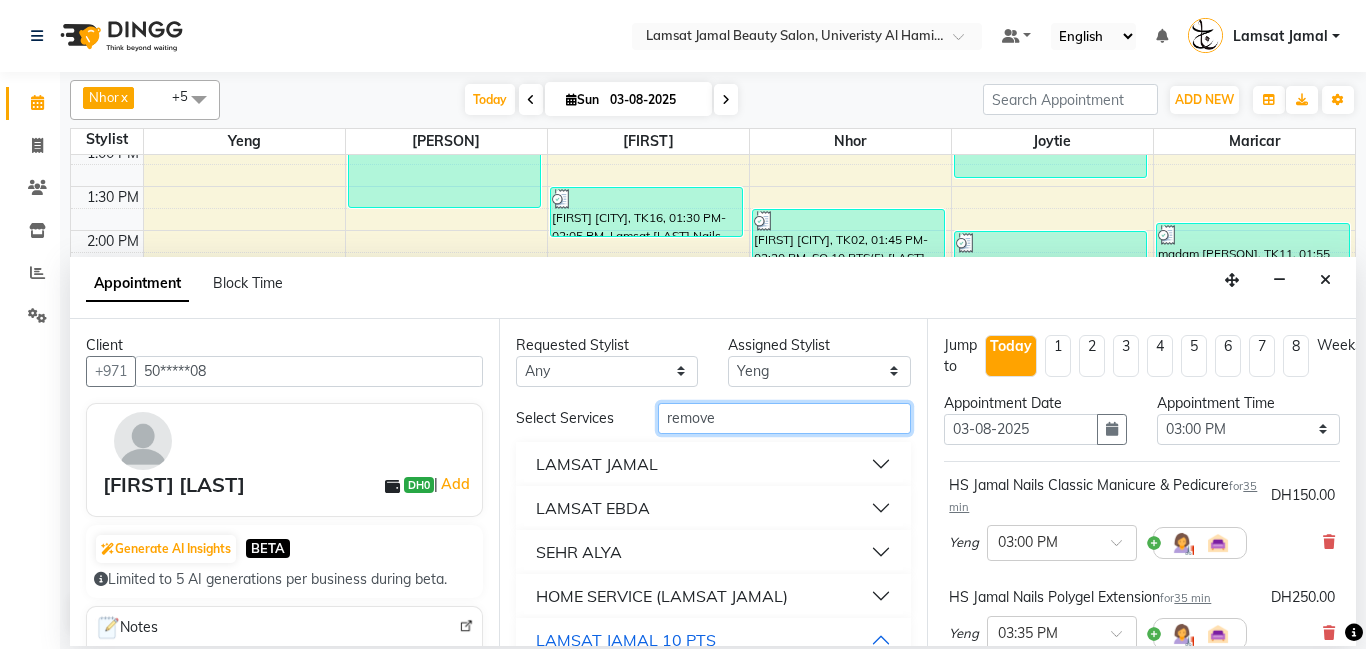 type on "remove" 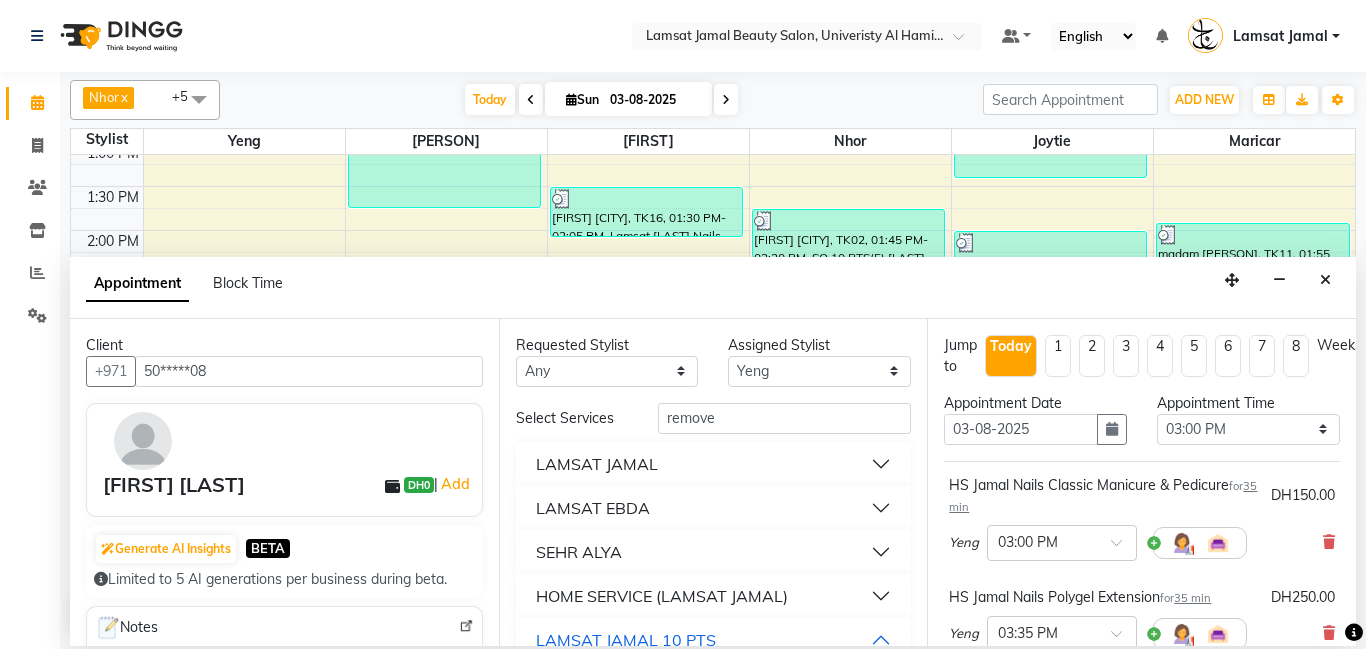 click on "HOME SERVICE (LAMSAT JAMAL)" at bounding box center [714, 596] 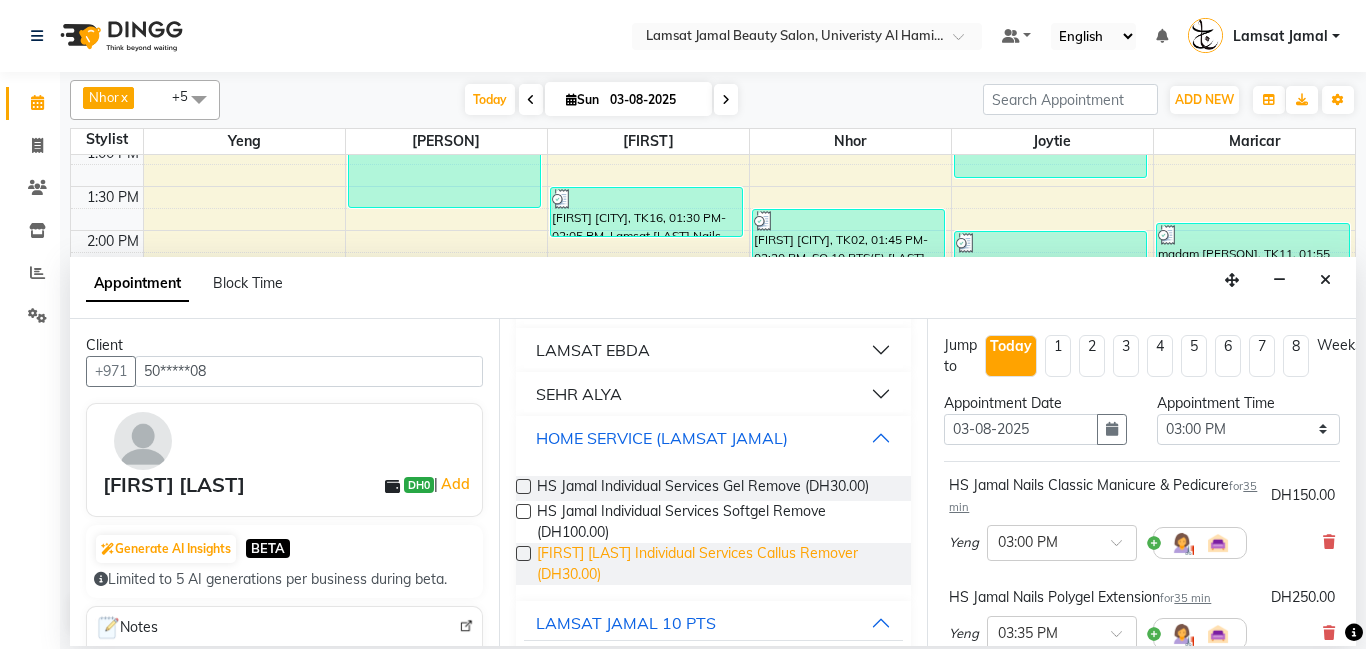 scroll, scrollTop: 159, scrollLeft: 0, axis: vertical 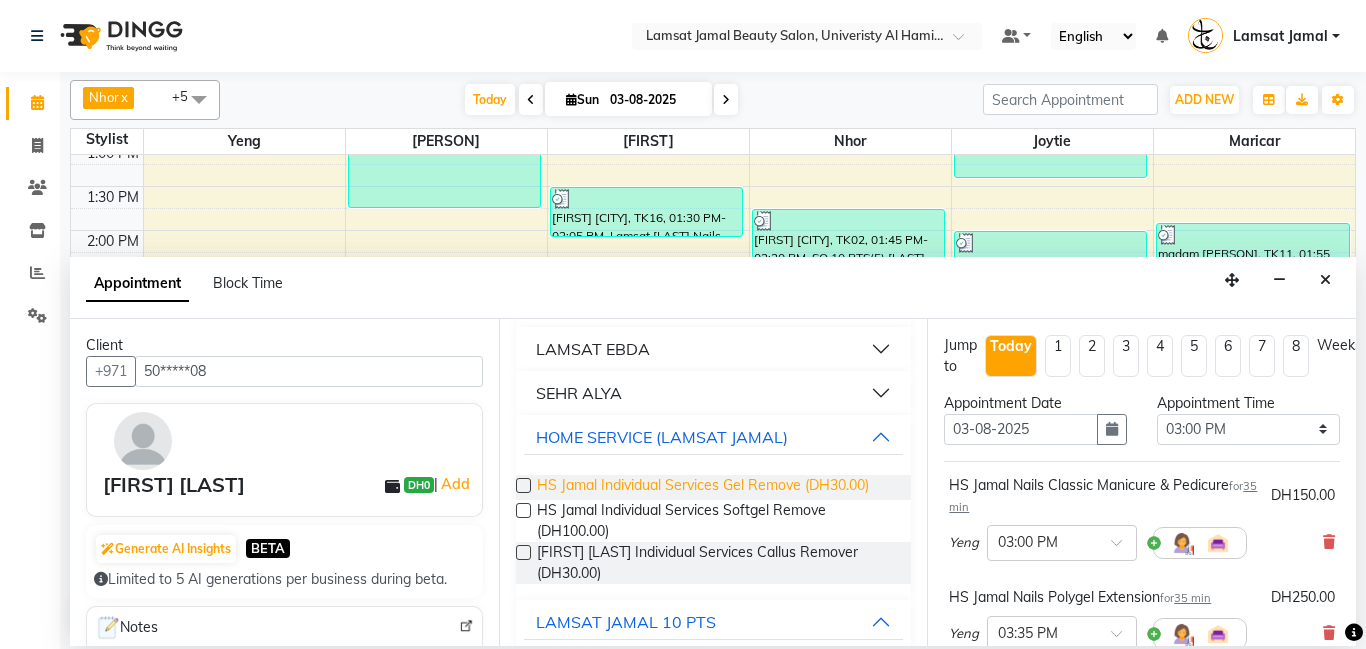 click on "HS Jamal Individual Services Gel Remove (DH30.00)" at bounding box center [703, 487] 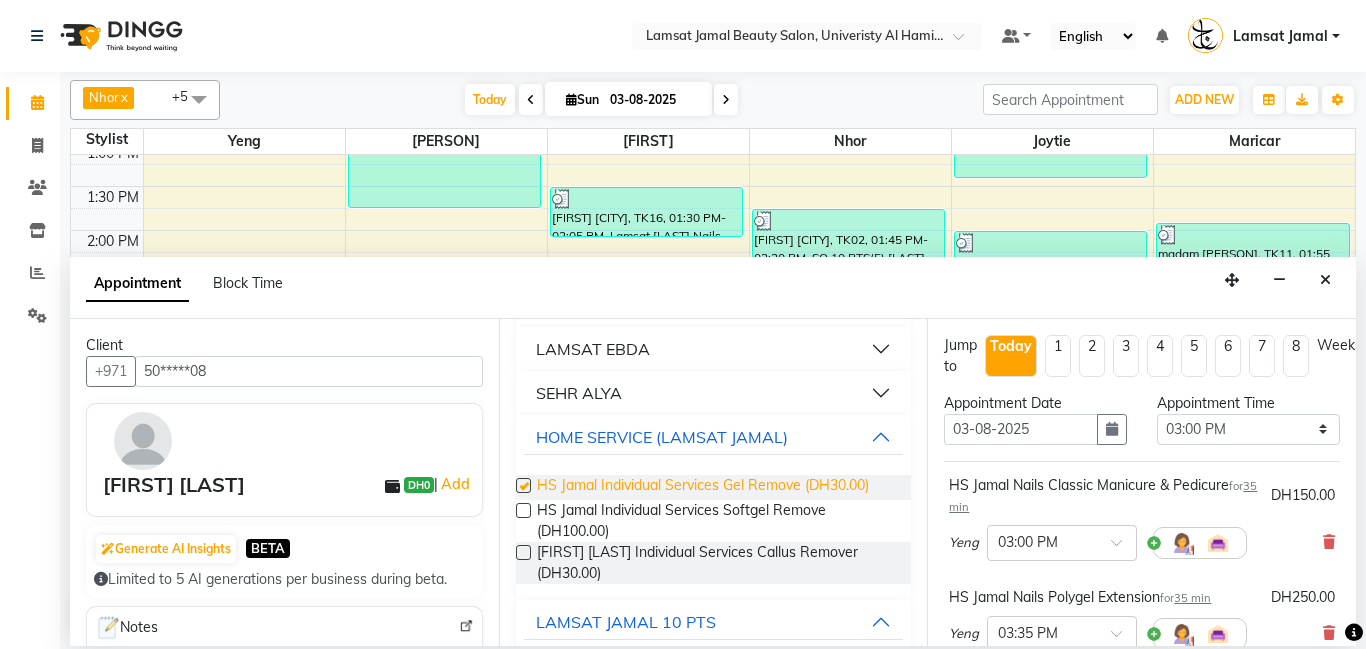 checkbox on "false" 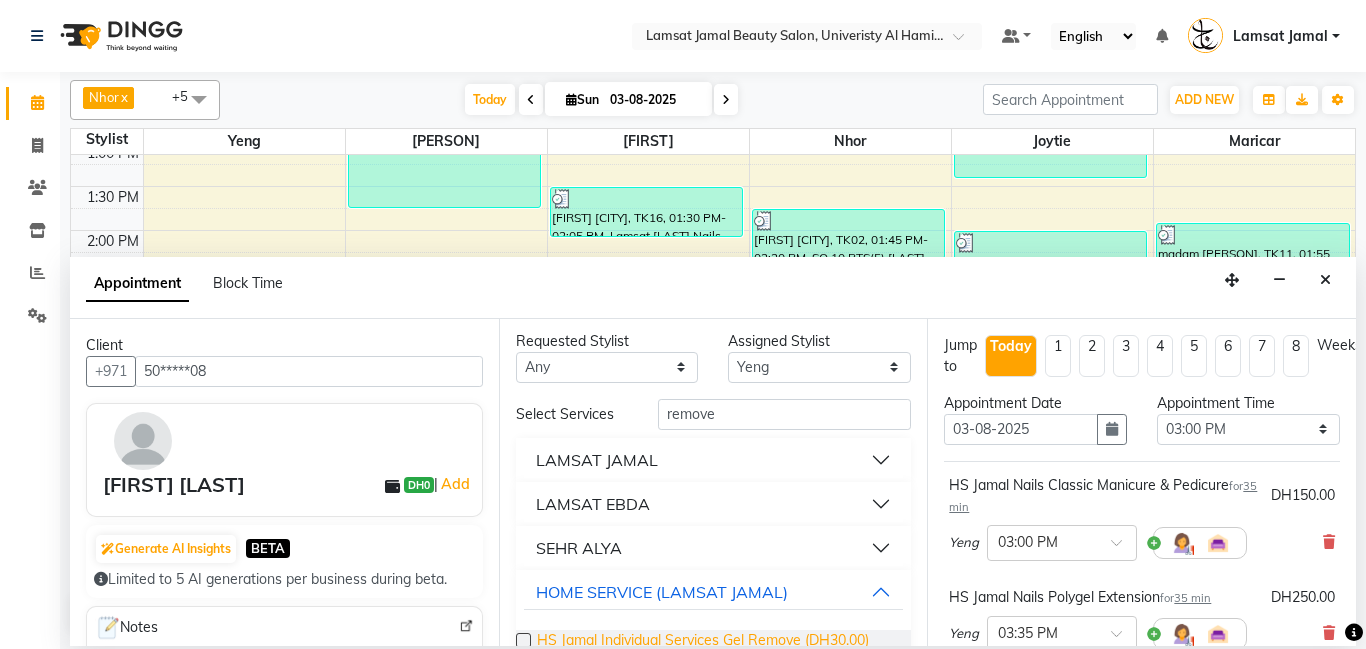 scroll, scrollTop: 0, scrollLeft: 0, axis: both 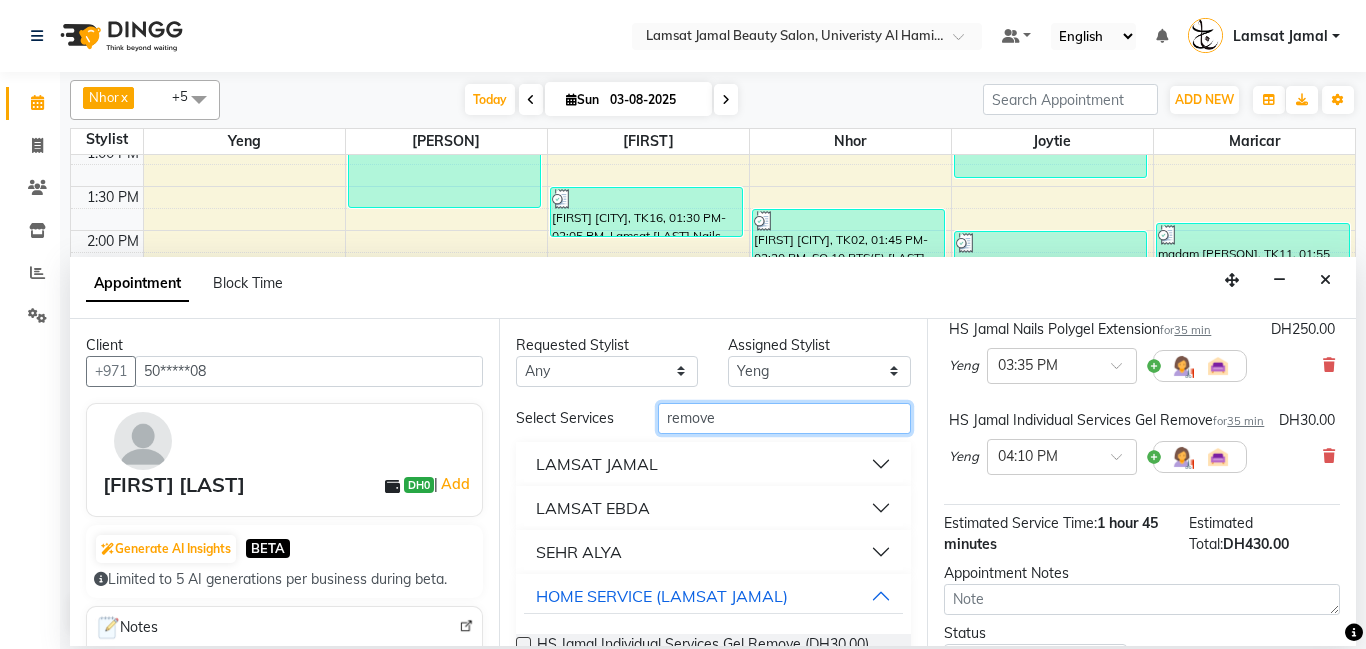click on "remove" at bounding box center [785, 418] 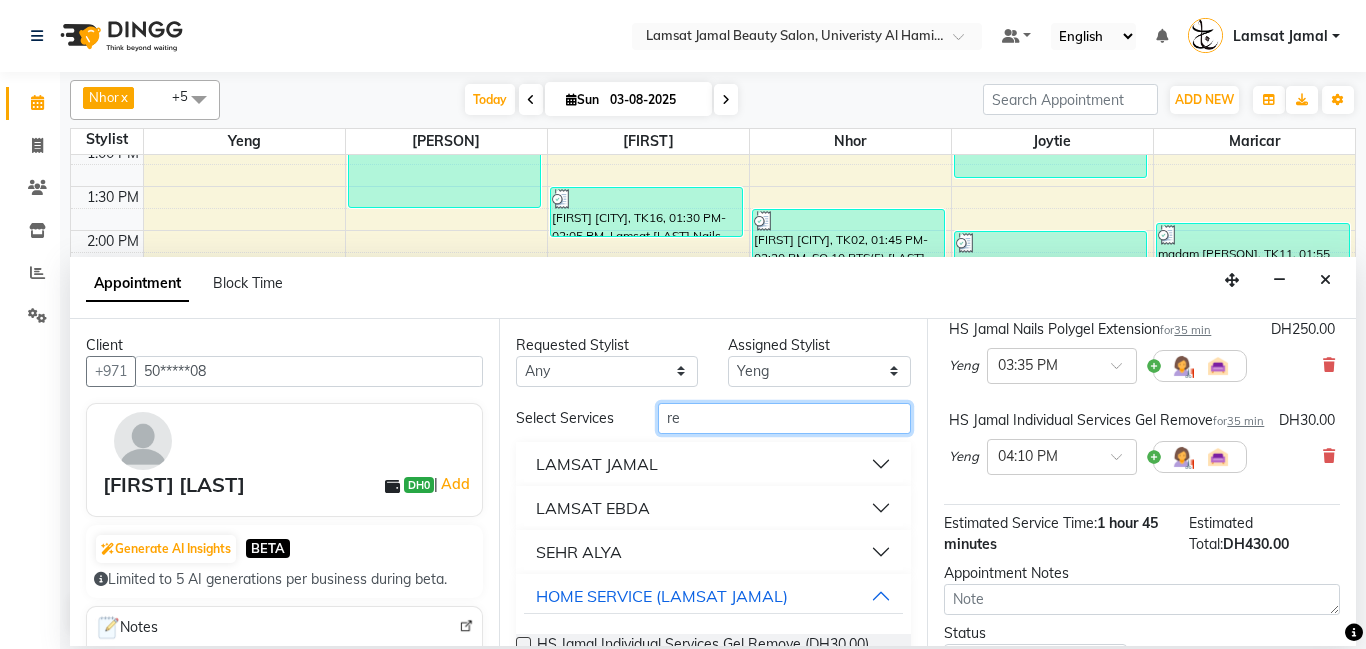 type on "r" 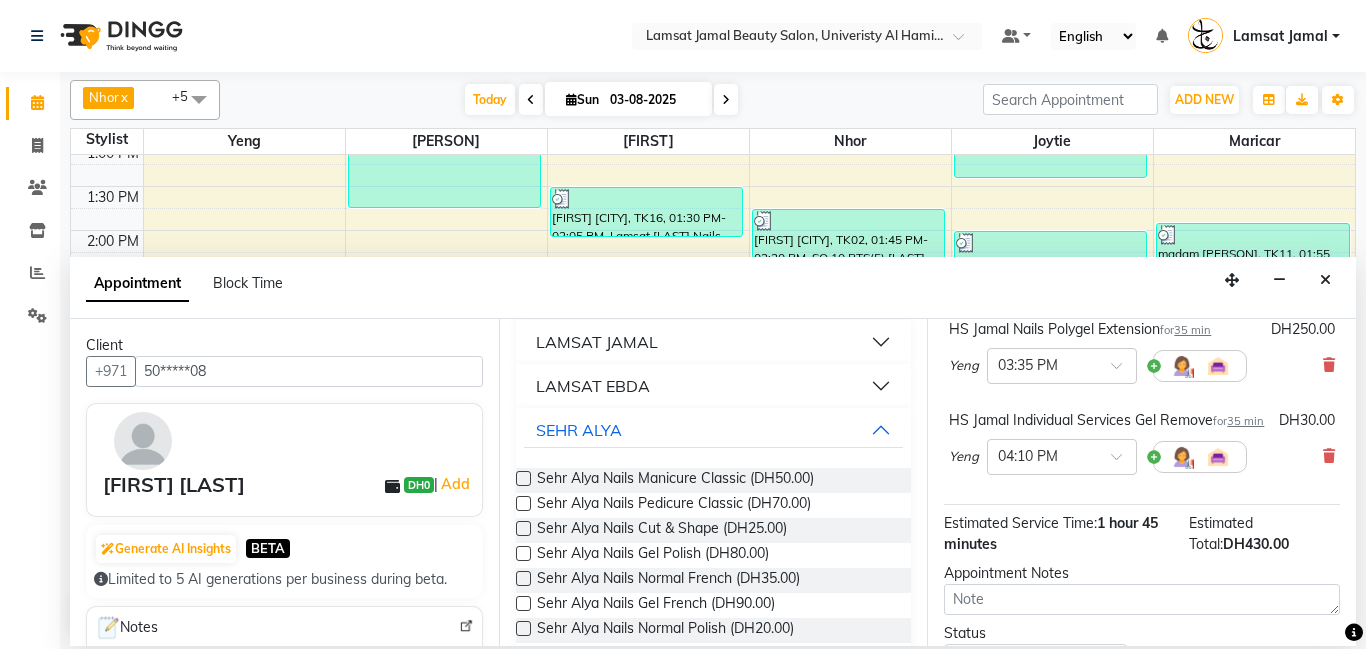 scroll, scrollTop: 243, scrollLeft: 0, axis: vertical 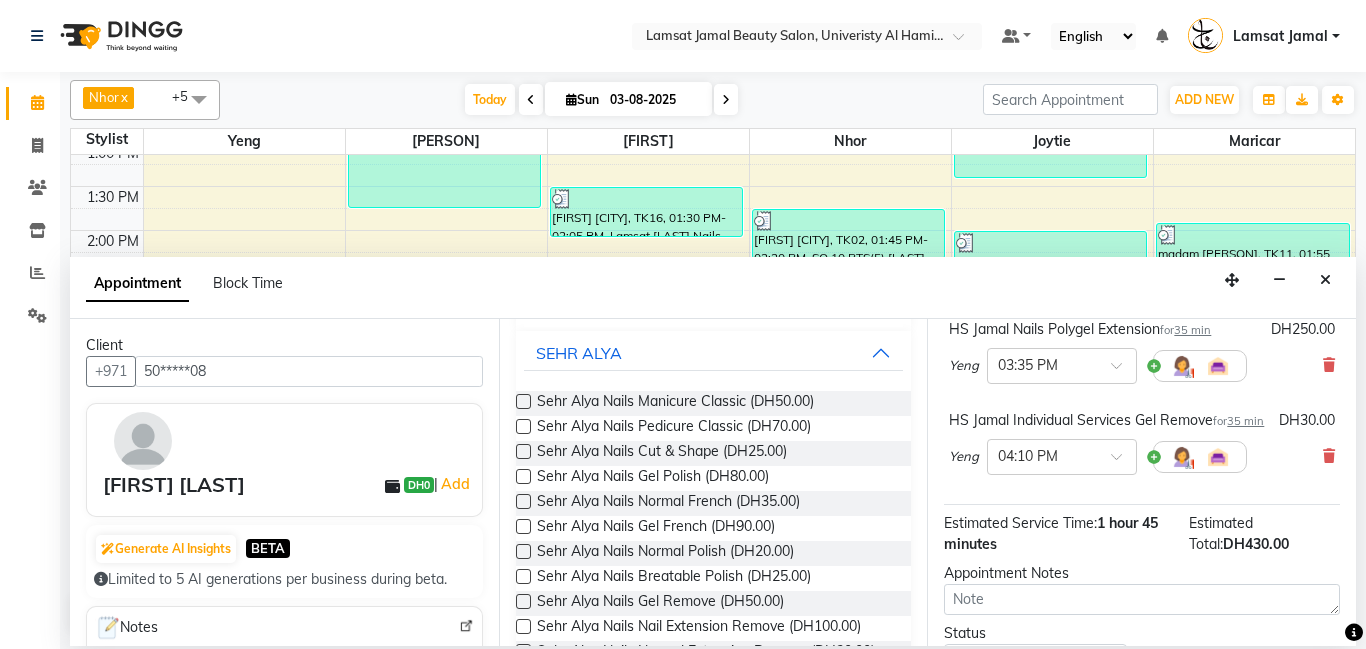 type 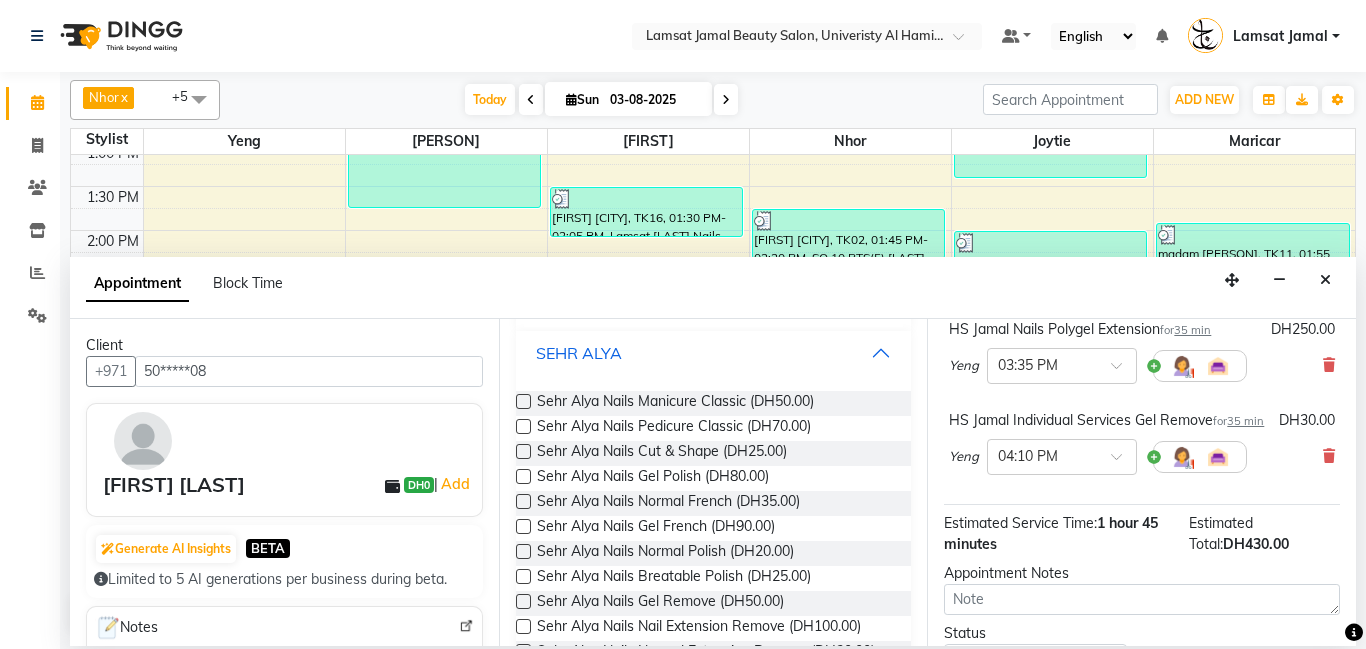 click on "SEHR ALYA" at bounding box center [714, 353] 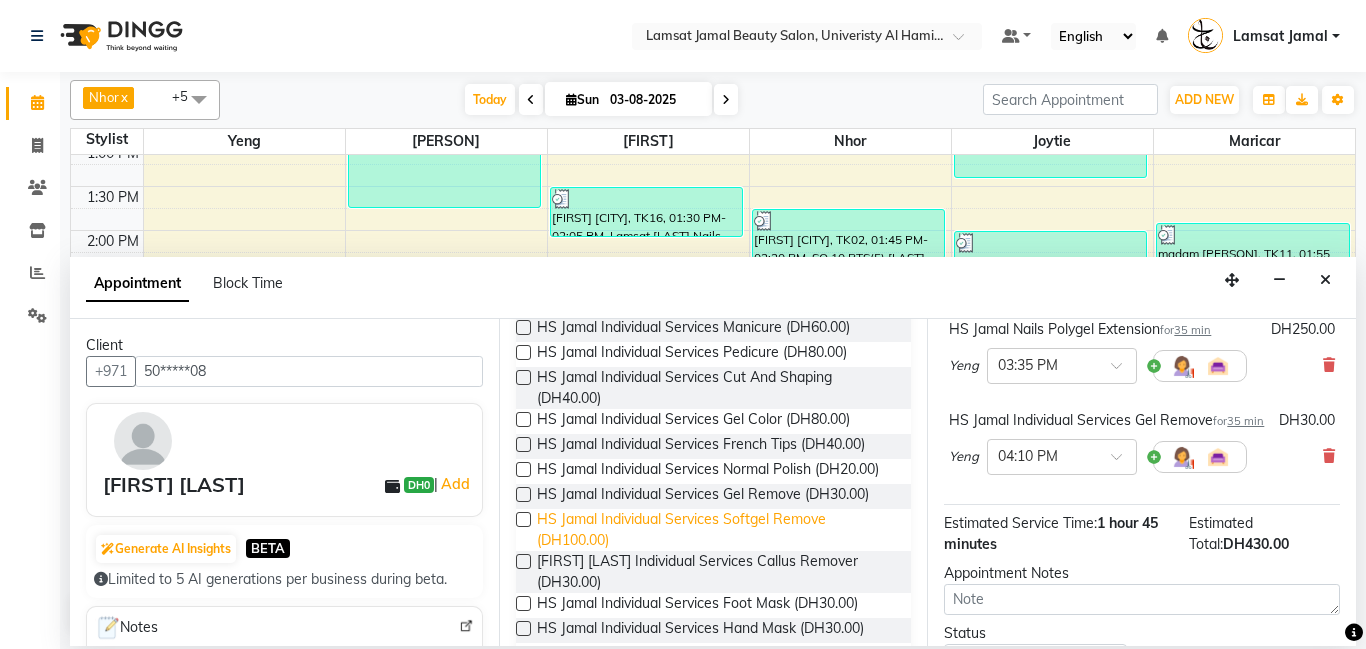 scroll, scrollTop: 553, scrollLeft: 0, axis: vertical 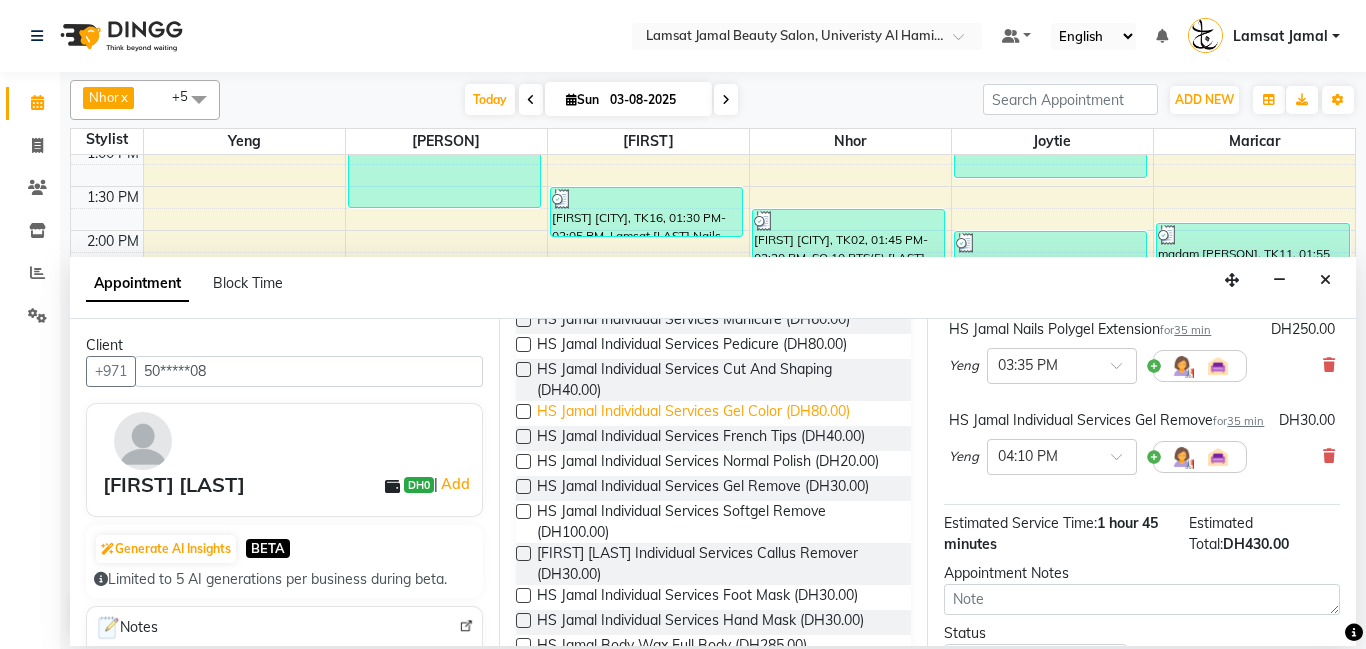 click on "HS Jamal Individual Services Gel Color (DH80.00)" at bounding box center [693, 413] 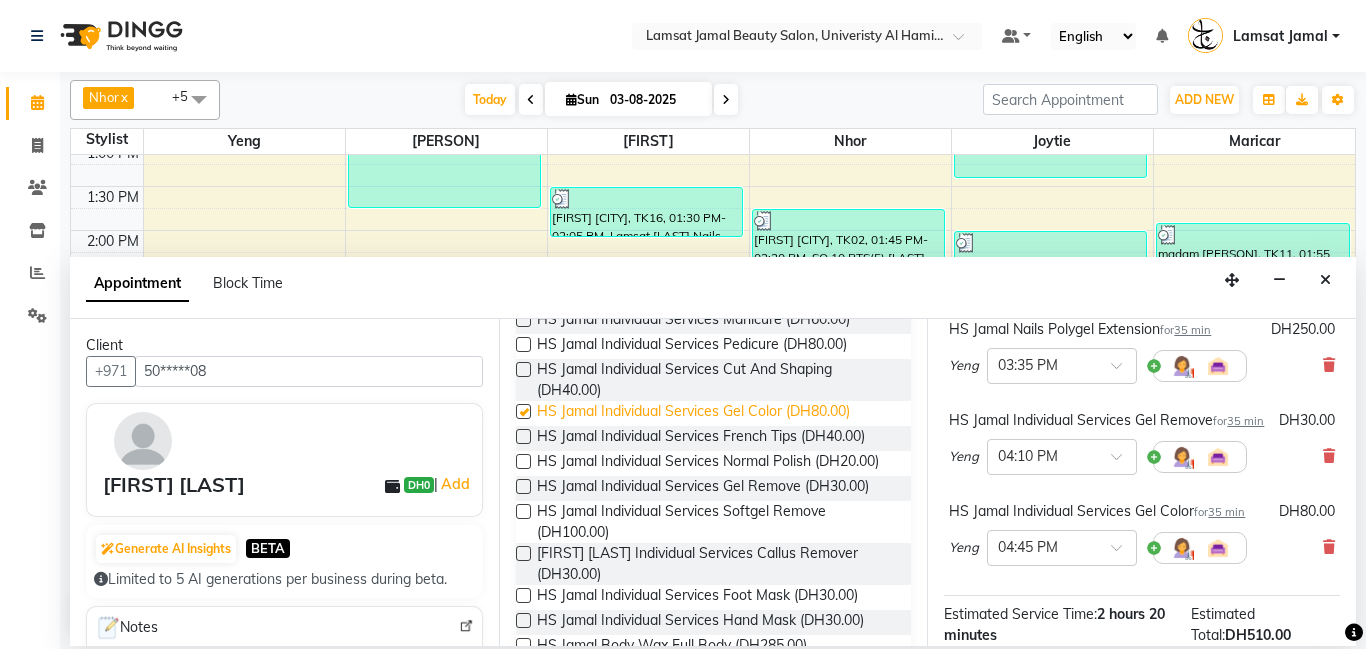 checkbox on "false" 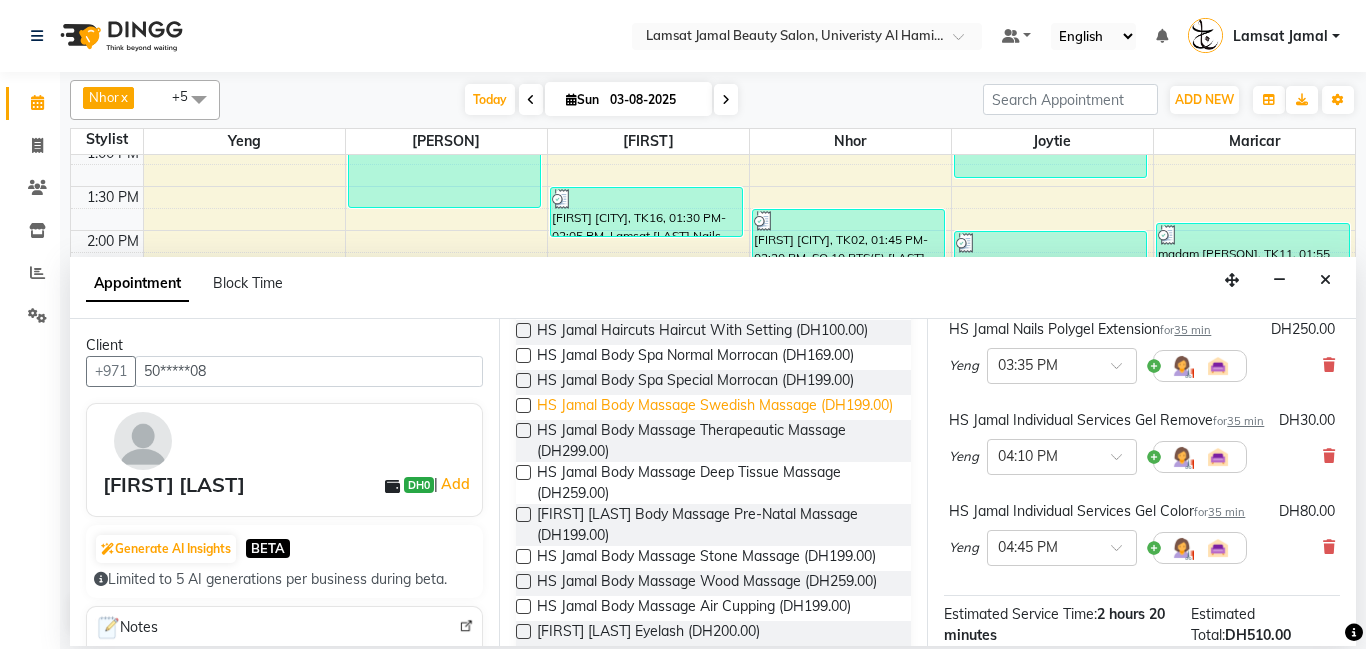 scroll, scrollTop: 2009, scrollLeft: 0, axis: vertical 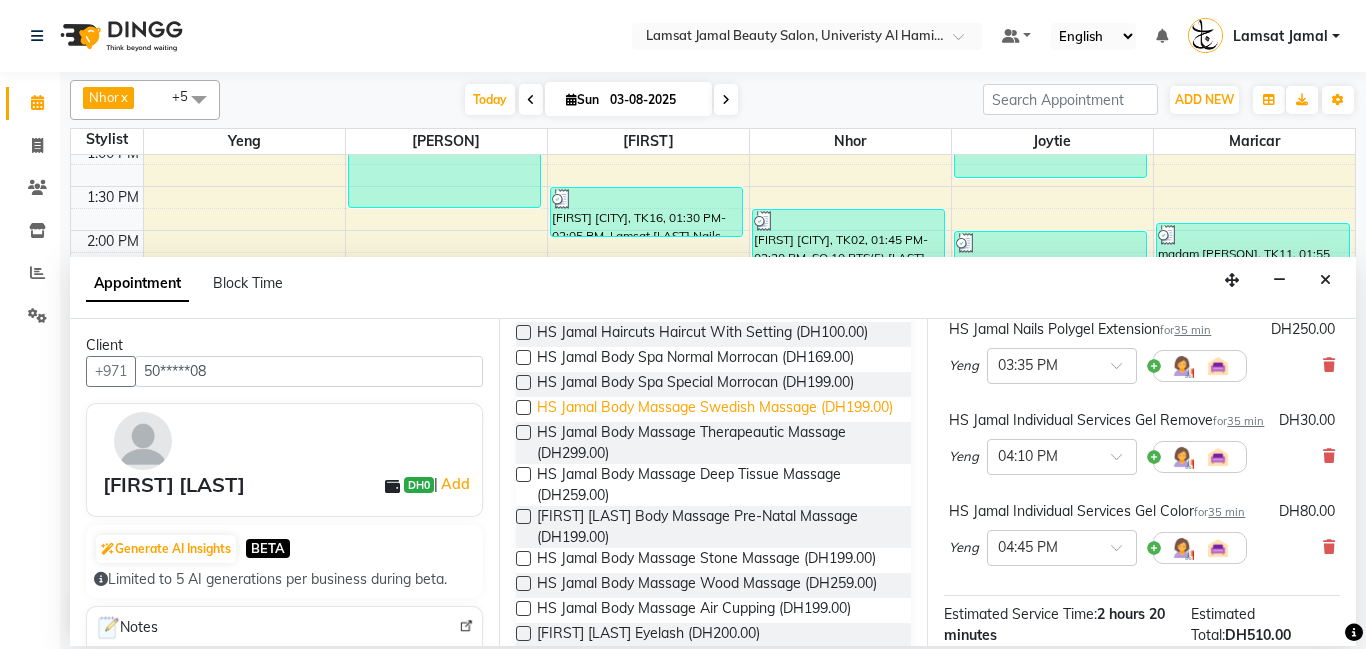 click on "HS Jamal Body Massage Swedish Massage (DH199.00)" at bounding box center (715, 409) 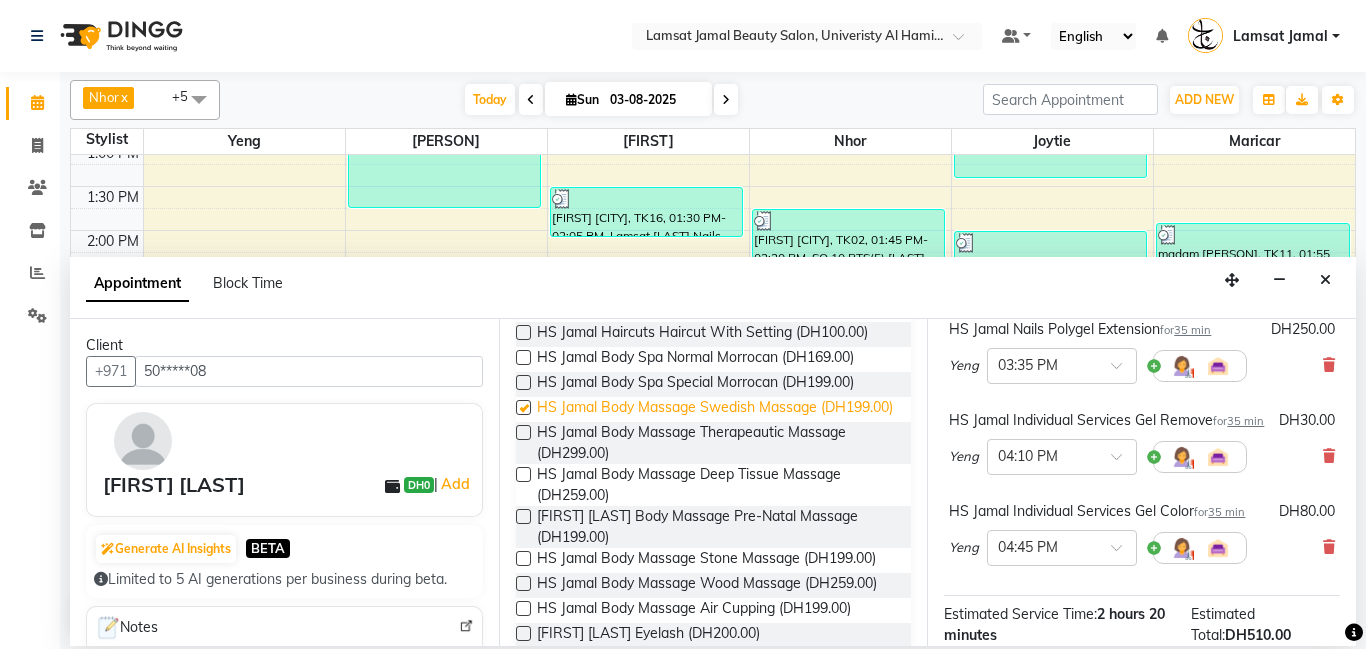 checkbox on "false" 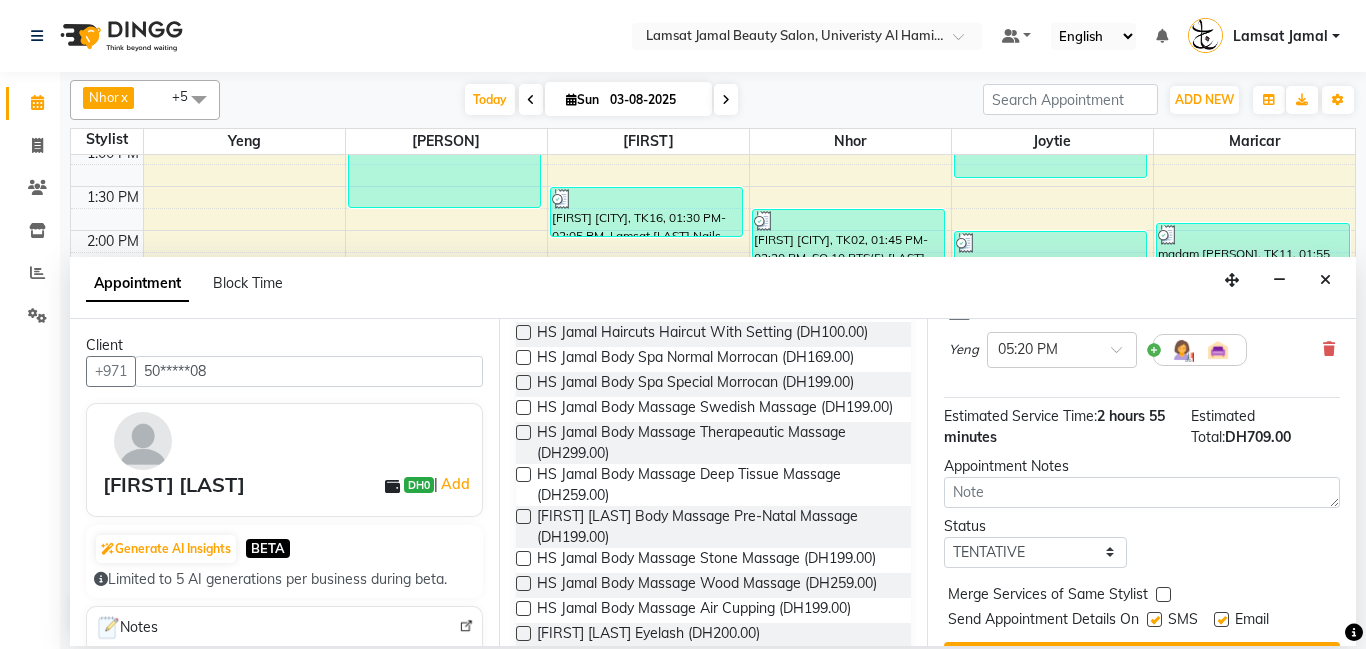 scroll, scrollTop: 647, scrollLeft: 0, axis: vertical 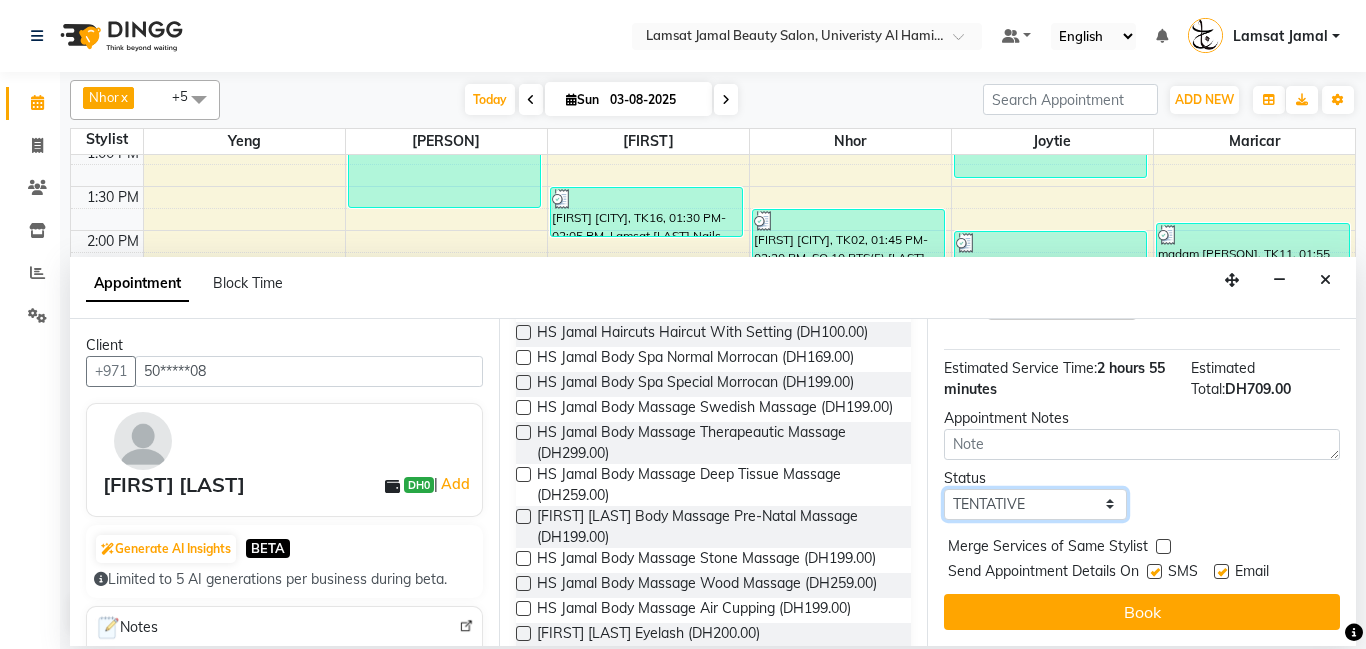 click on "Select TENTATIVE CONFIRM CHECK-IN UPCOMING" at bounding box center [1035, 504] 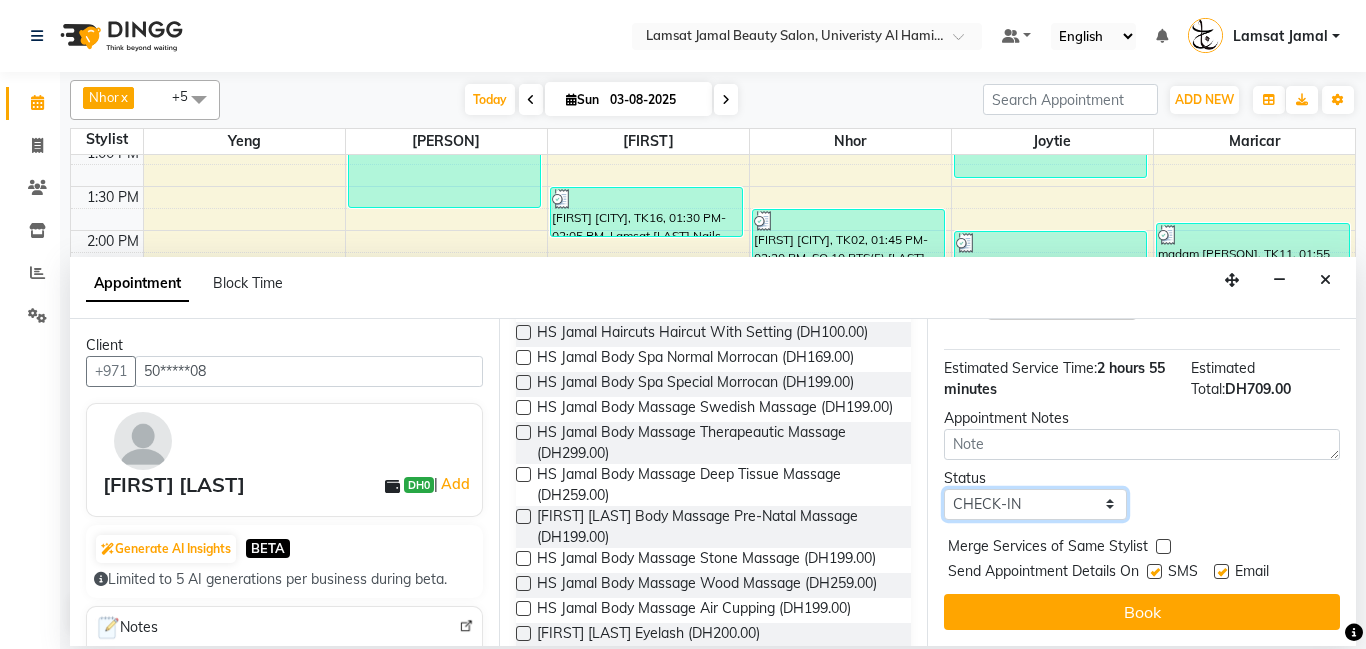 click on "Select TENTATIVE CONFIRM CHECK-IN UPCOMING" at bounding box center [1035, 504] 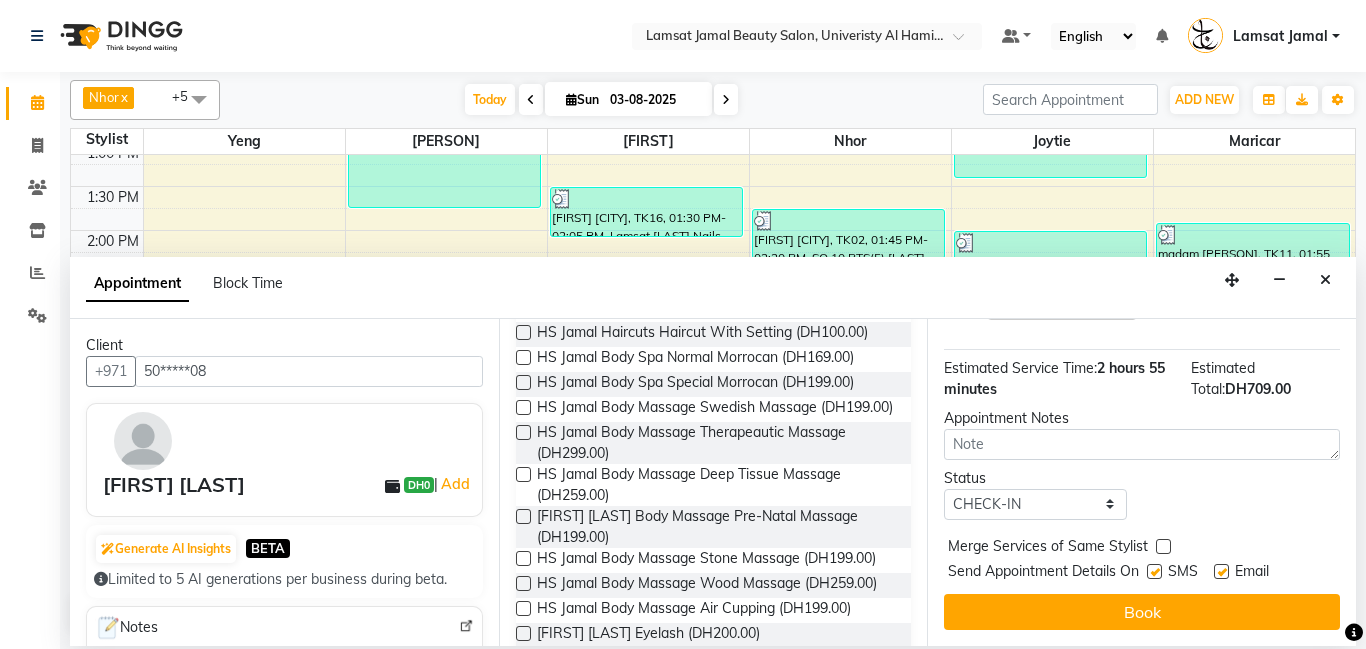 click at bounding box center (1163, 546) 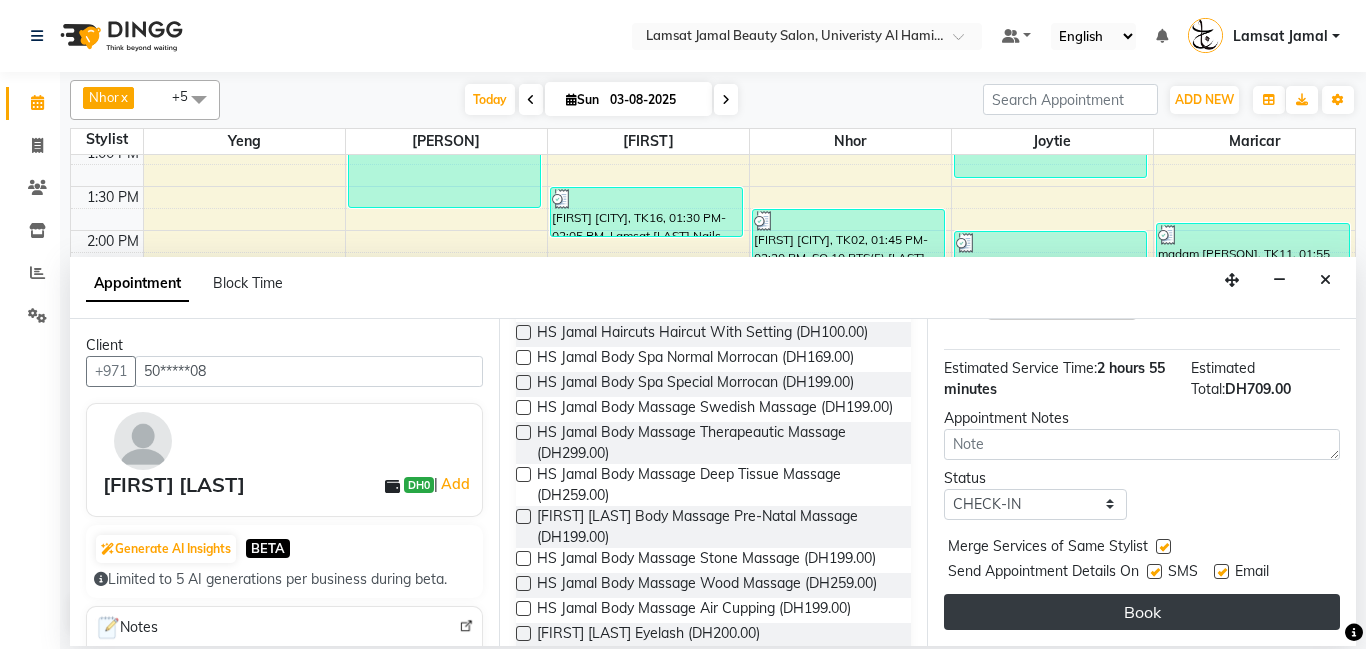 click on "Book" at bounding box center (1142, 612) 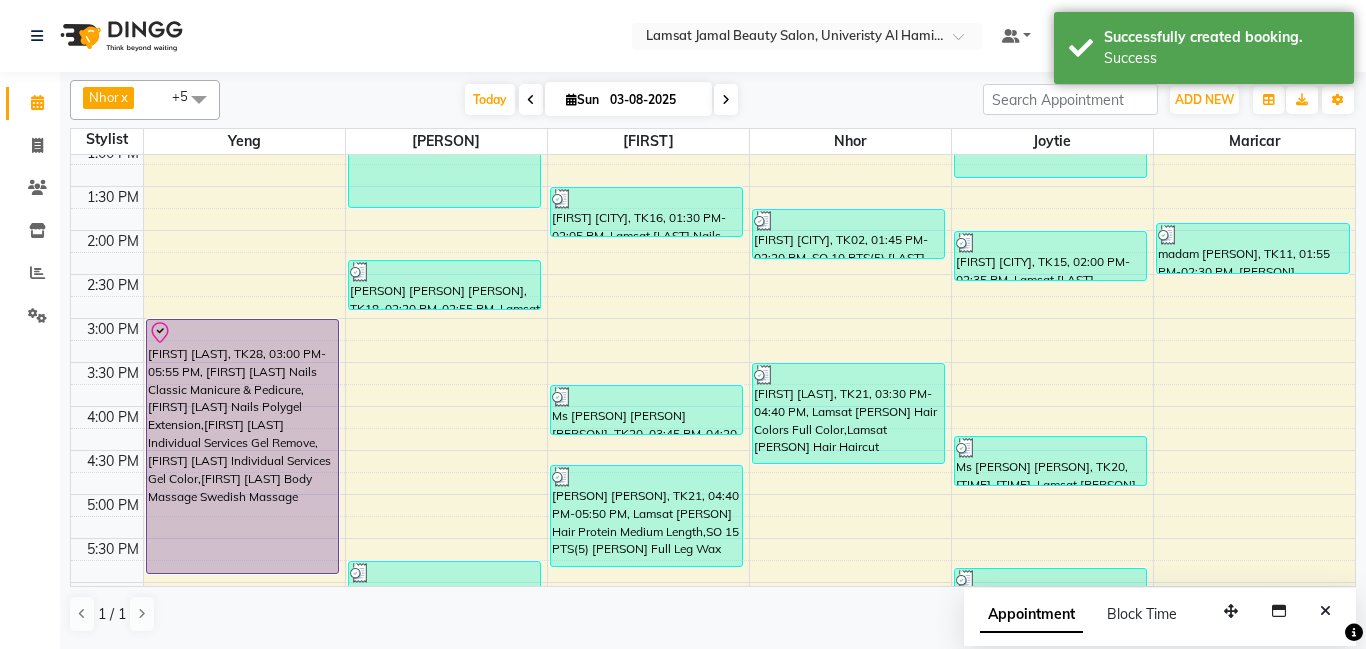 click on "[FIRST] [LAST], TK28, 03:00 PM-05:55 PM, [FIRST] [LAST] Nails Classic Manicure & Pedicure,[FIRST] [LAST] Nails Polygel Extension,[FIRST] [LAST] Individual Services Gel Remove,[FIRST] [LAST] Individual Services Gel Color,[FIRST] [LAST] Body Massage Swedish Massage" at bounding box center (243, 446) 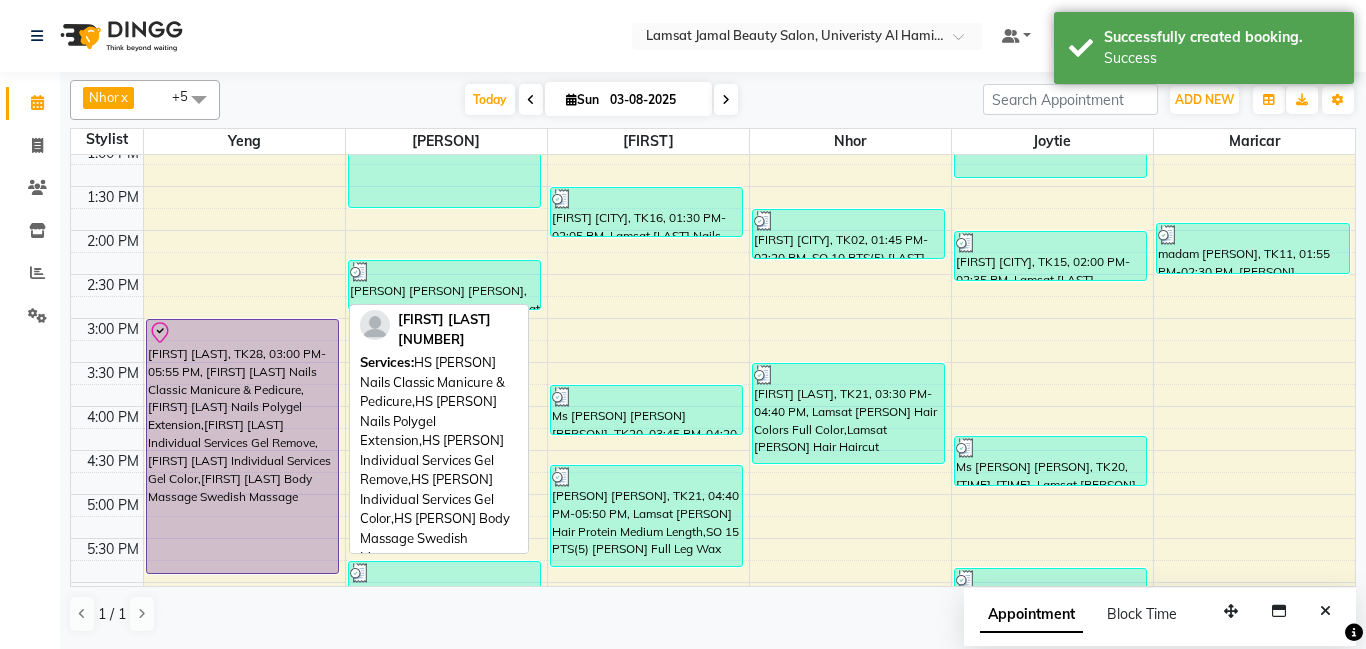click on "[FIRST] [LAST], TK28, 03:00 PM-05:55 PM, [FIRST] [LAST] Nails Classic Manicure & Pedicure,[FIRST] [LAST] Nails Polygel Extension,[FIRST] [LAST] Individual Services Gel Remove,[FIRST] [LAST] Individual Services Gel Color,[FIRST] [LAST] Body Massage Swedish Massage" at bounding box center (243, 446) 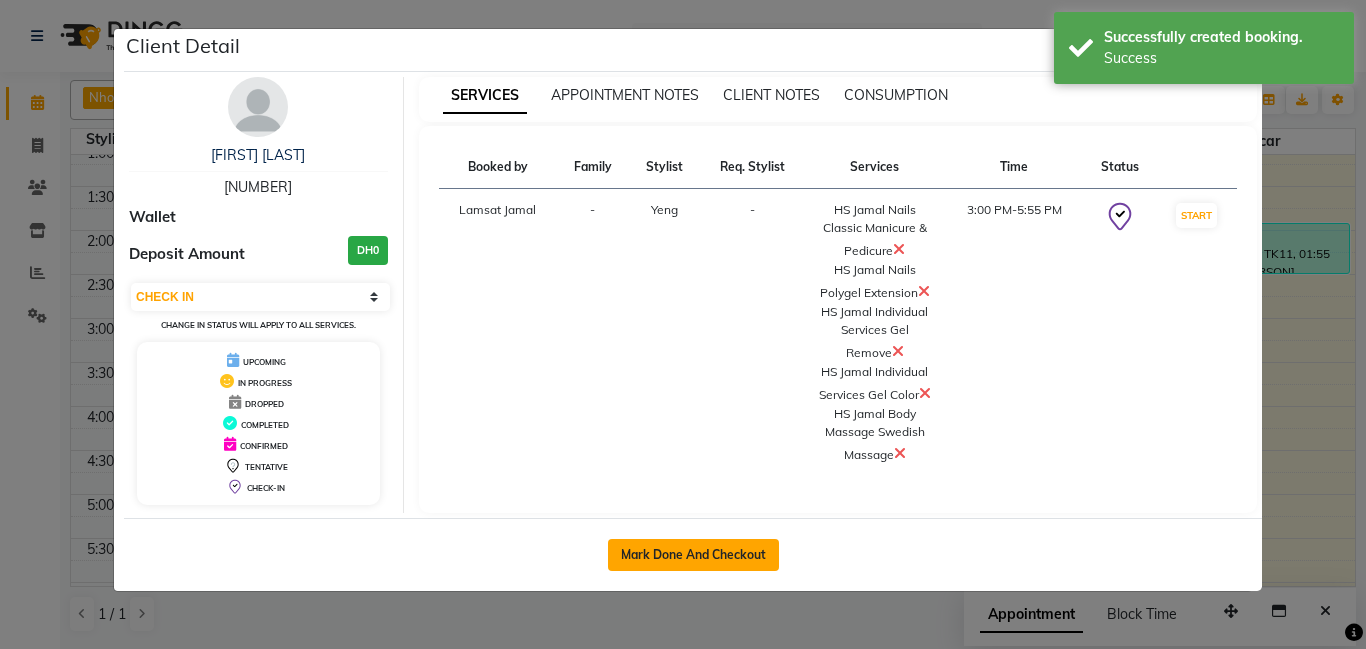 click on "Mark Done And Checkout" 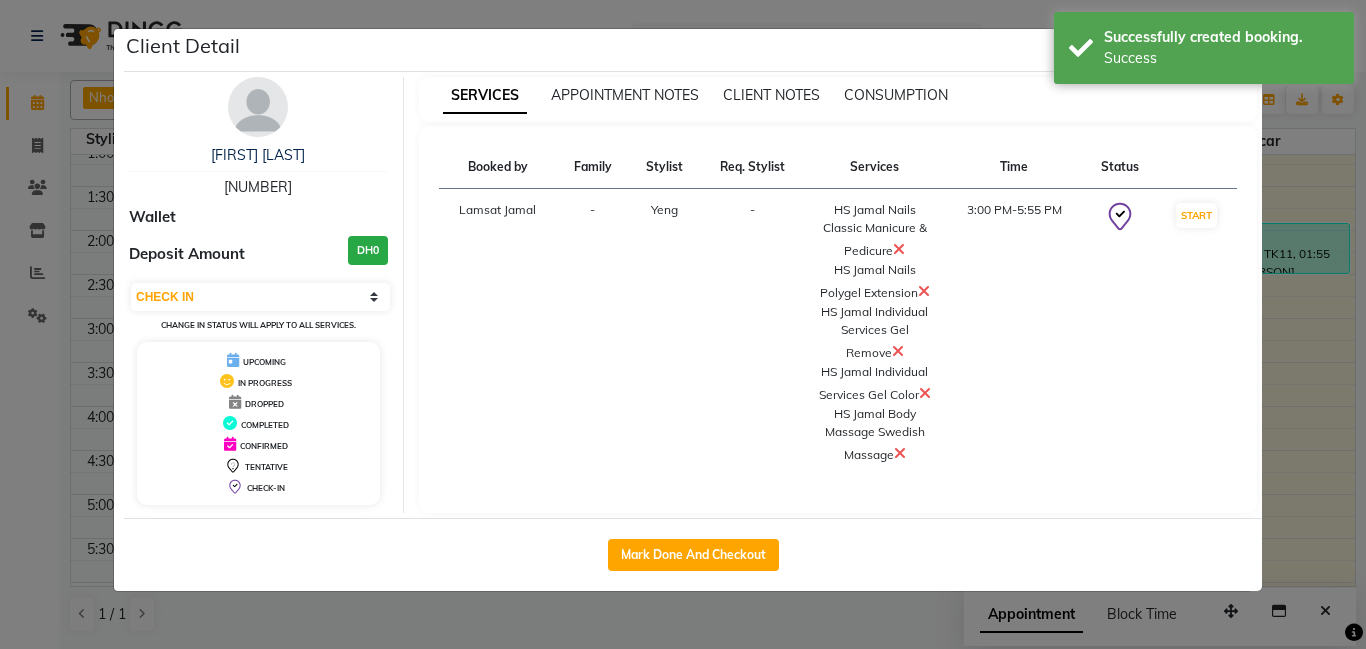 select on "service" 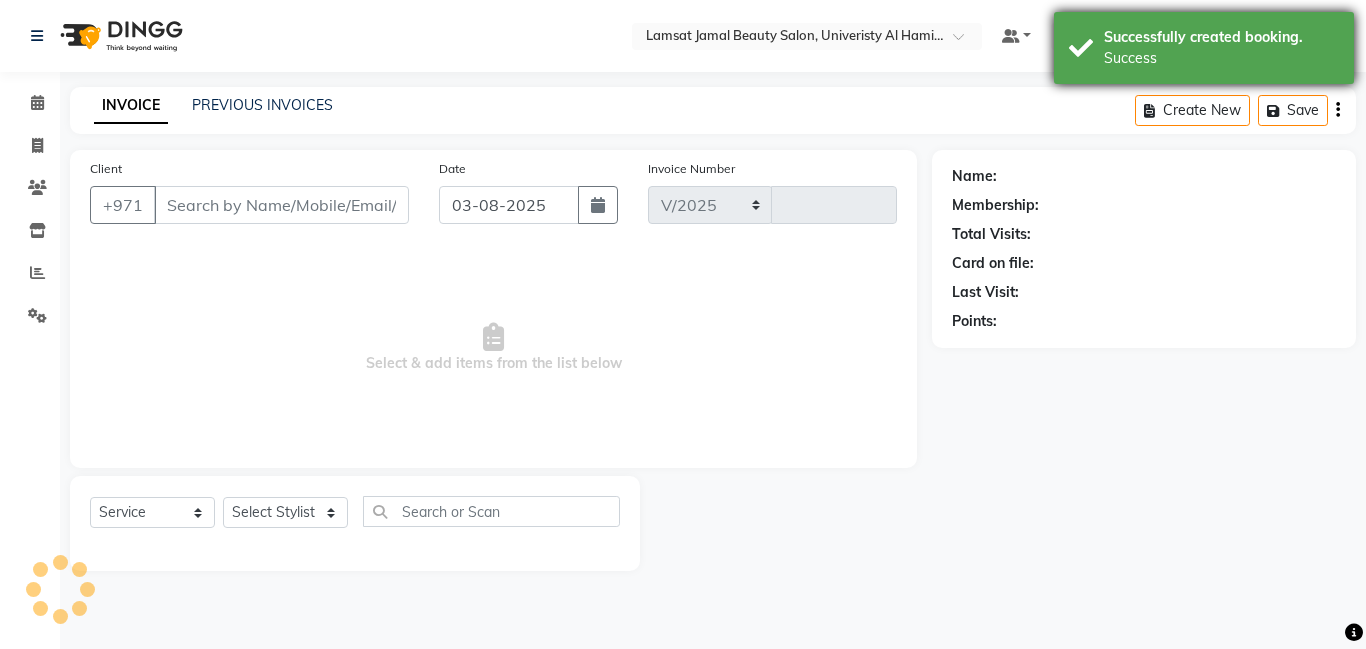 select on "8294" 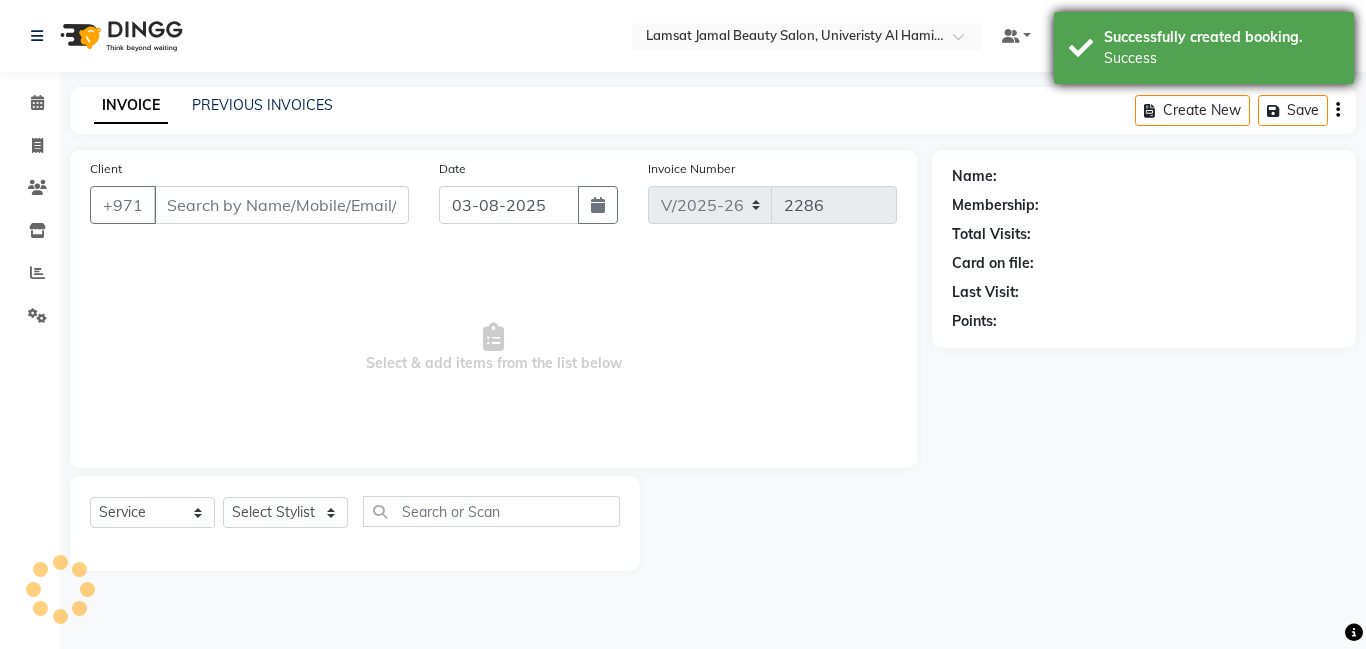 click on "Success" at bounding box center [1221, 58] 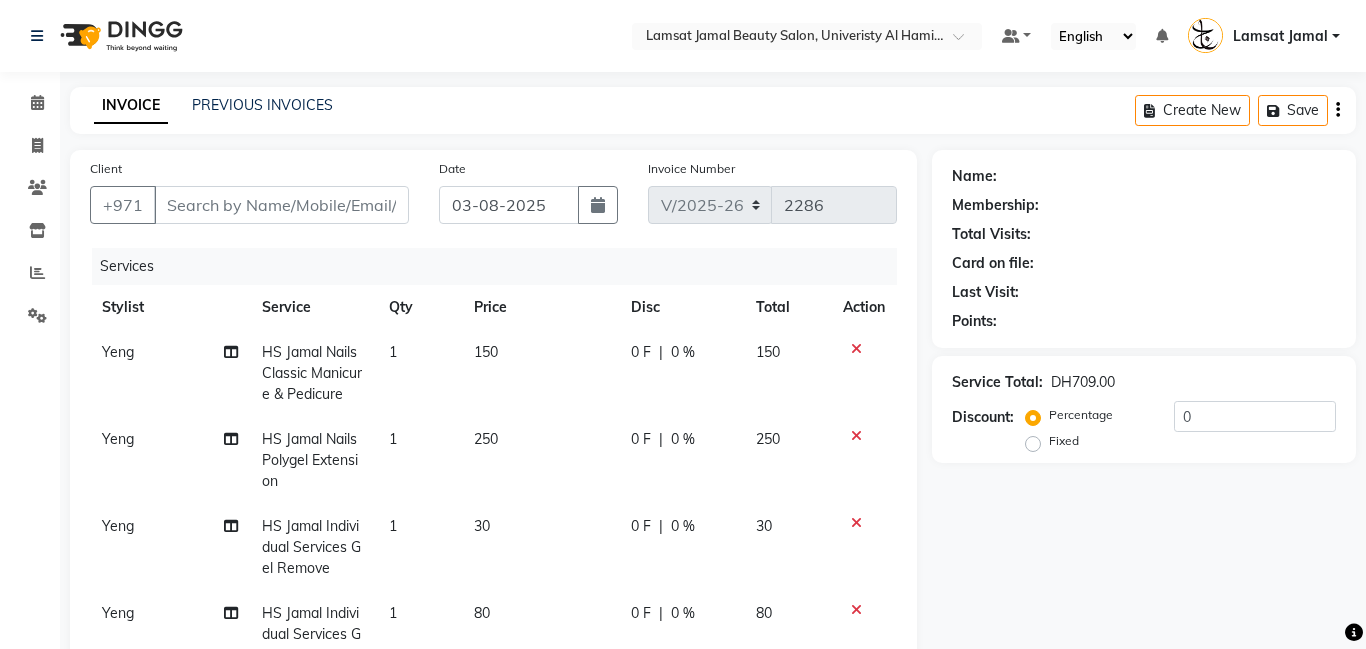 type on "50*****08" 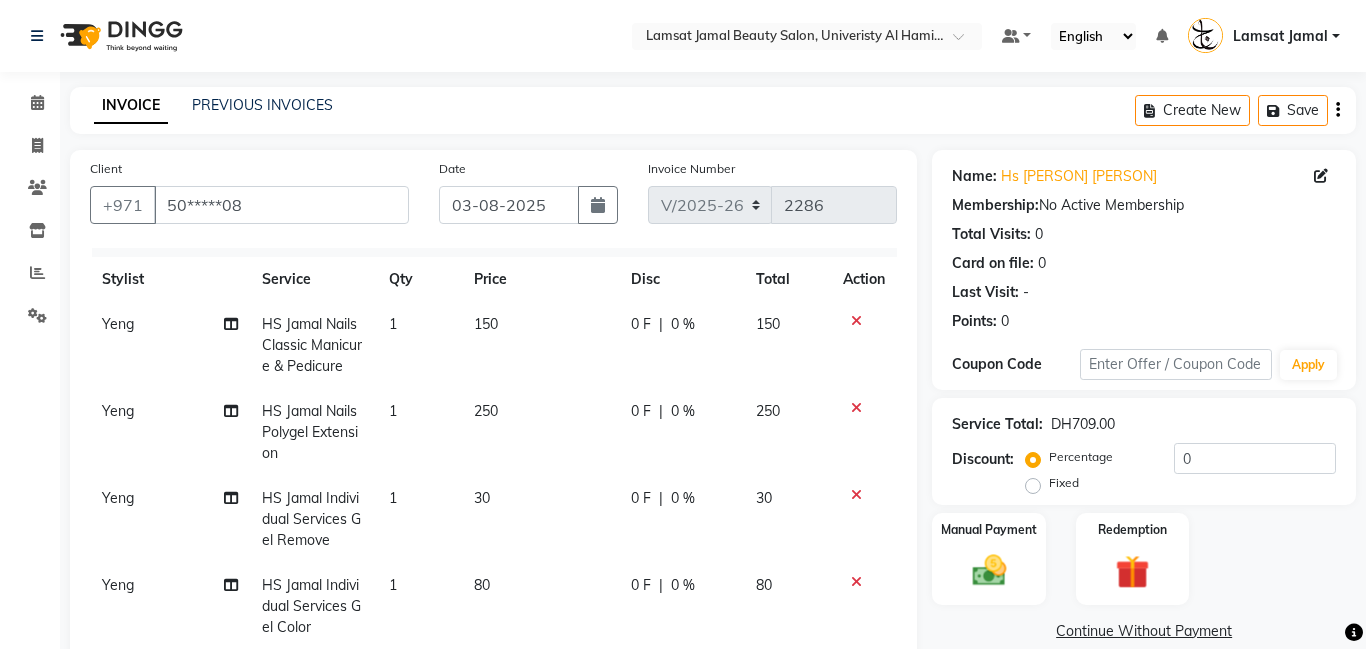 scroll, scrollTop: 33, scrollLeft: 0, axis: vertical 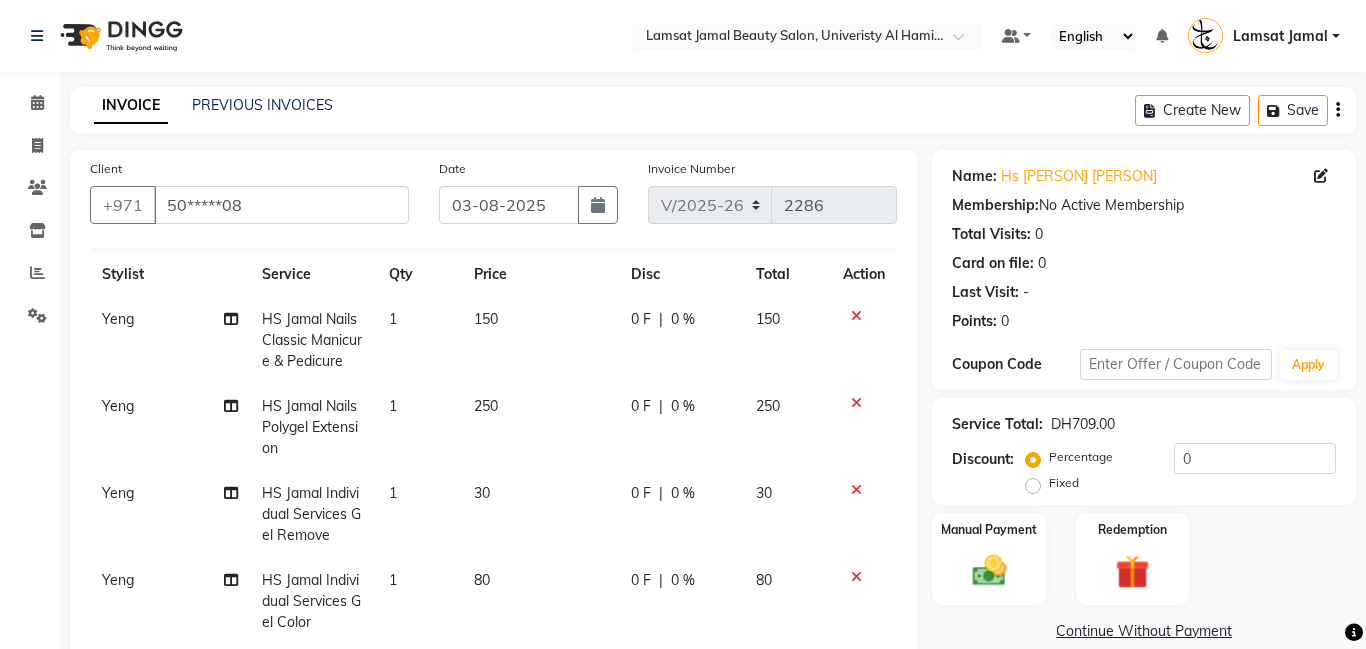 click on "Select  Service  Product  Membership  Package Voucher Prepaid Gift Card" 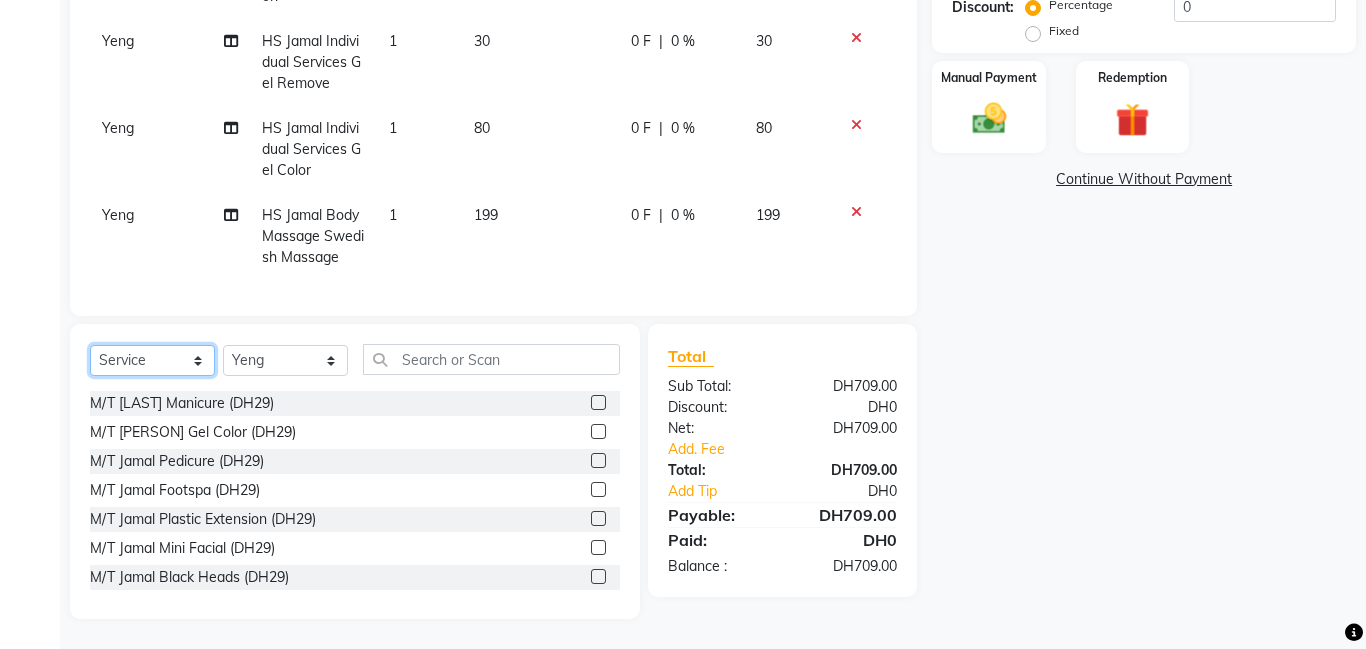 select on "product" 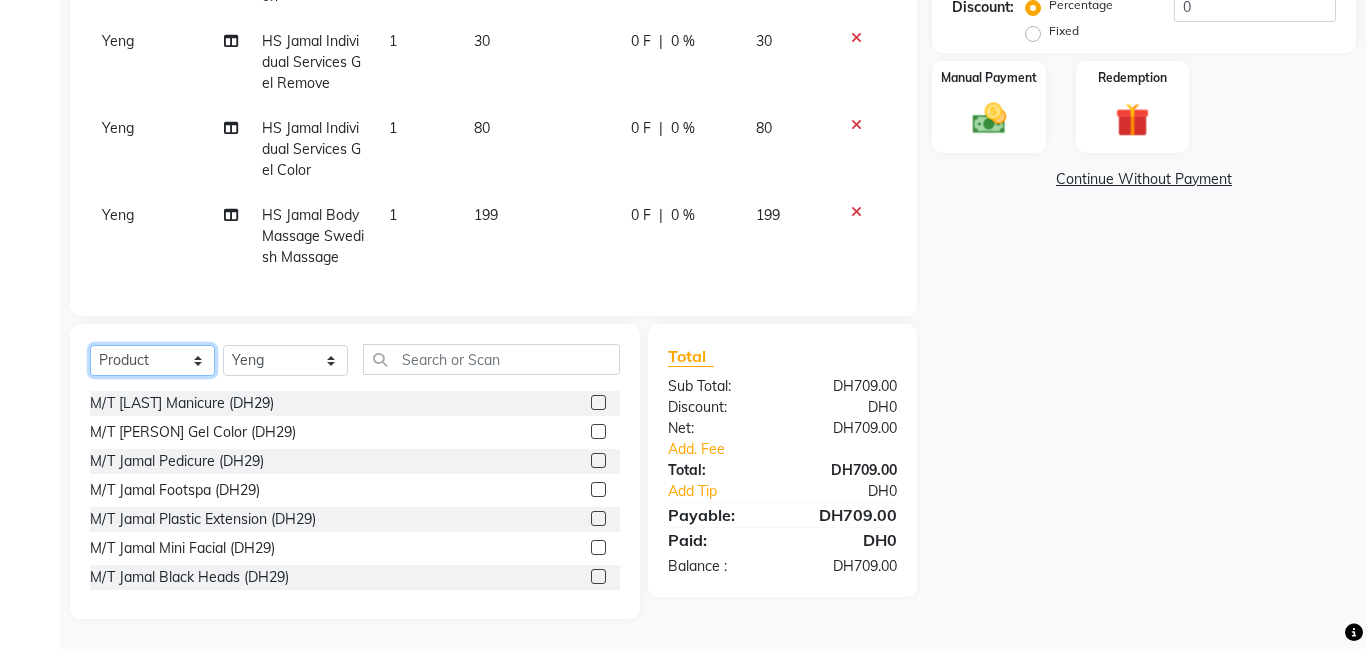 click on "Select  Service  Product  Membership  Package Voucher Prepaid Gift Card" 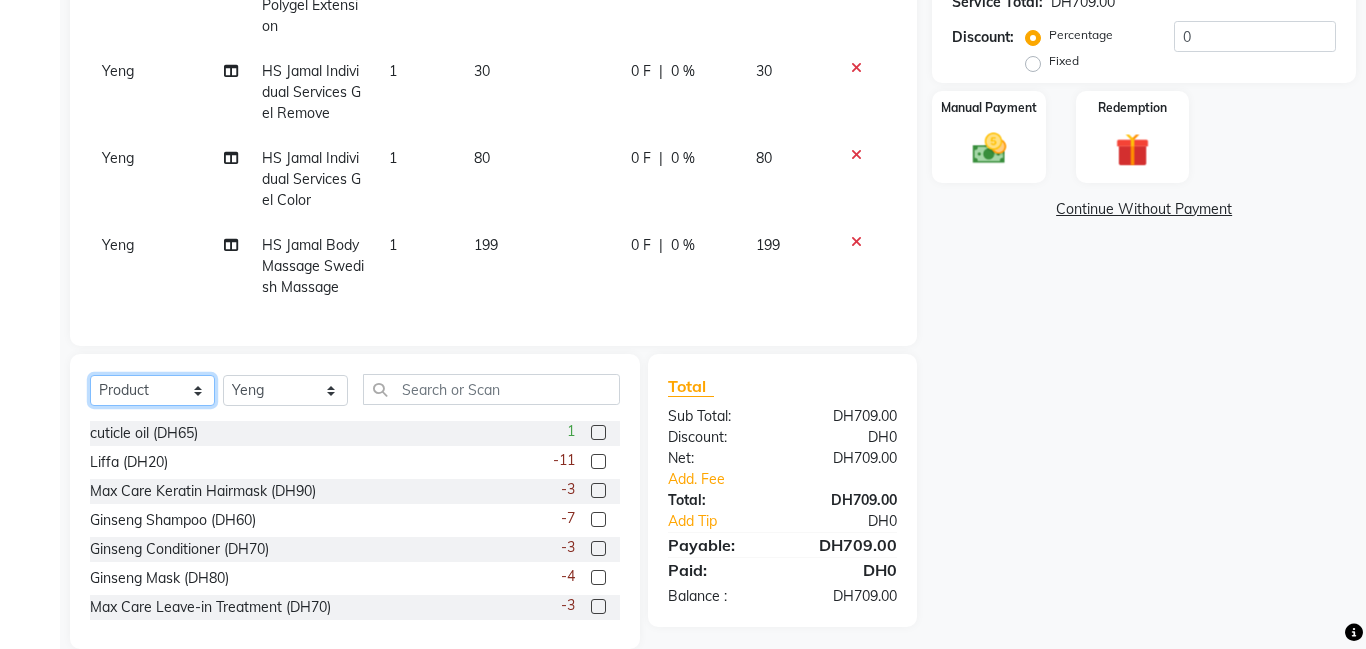 scroll, scrollTop: 105, scrollLeft: 0, axis: vertical 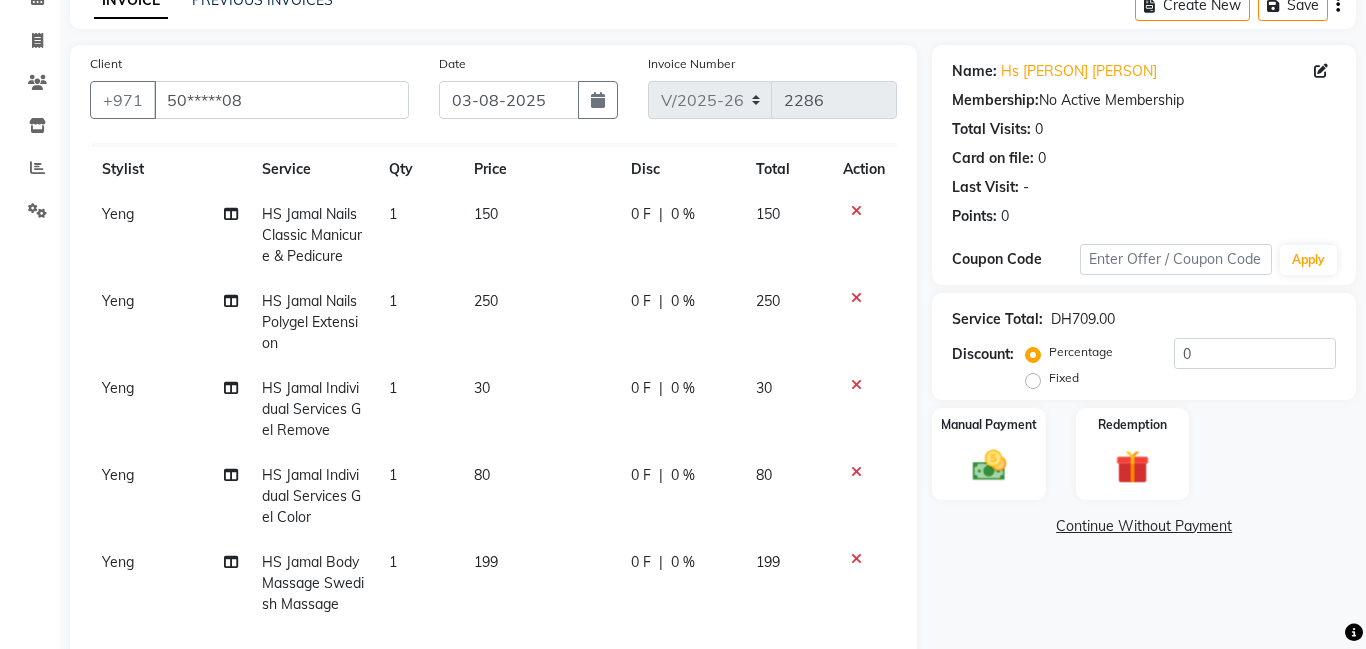 click on "250" 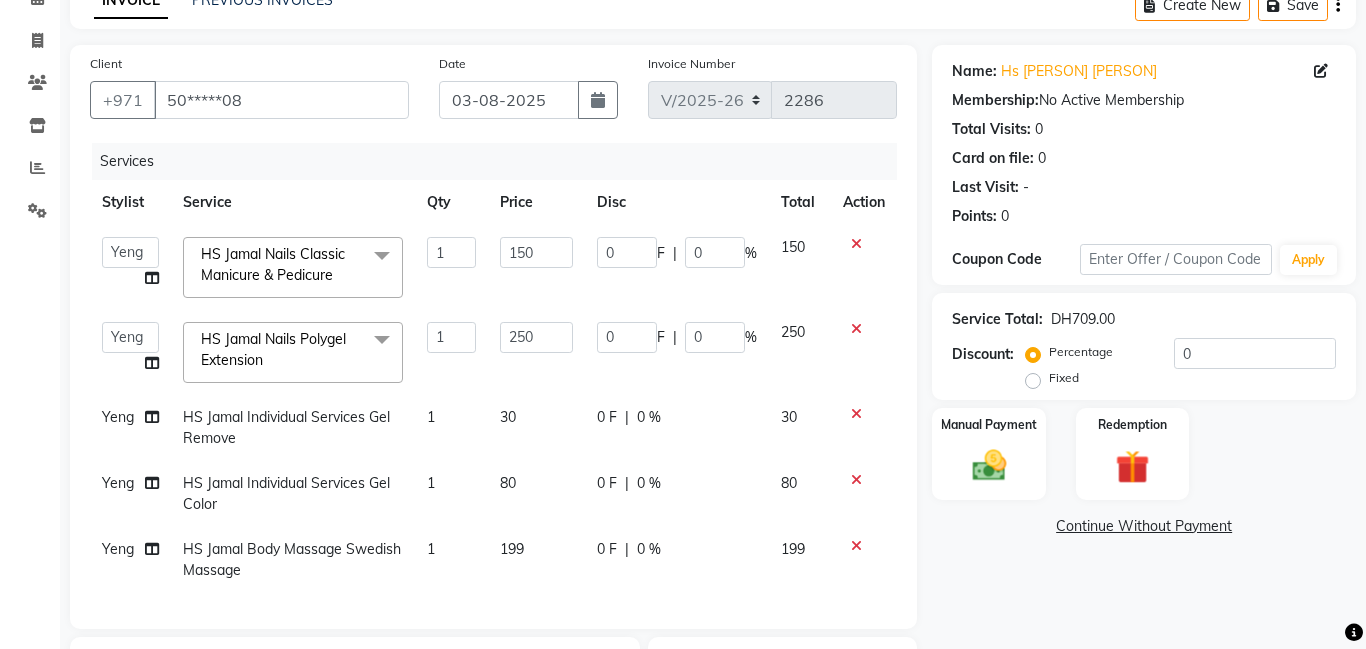 scroll, scrollTop: 0, scrollLeft: 0, axis: both 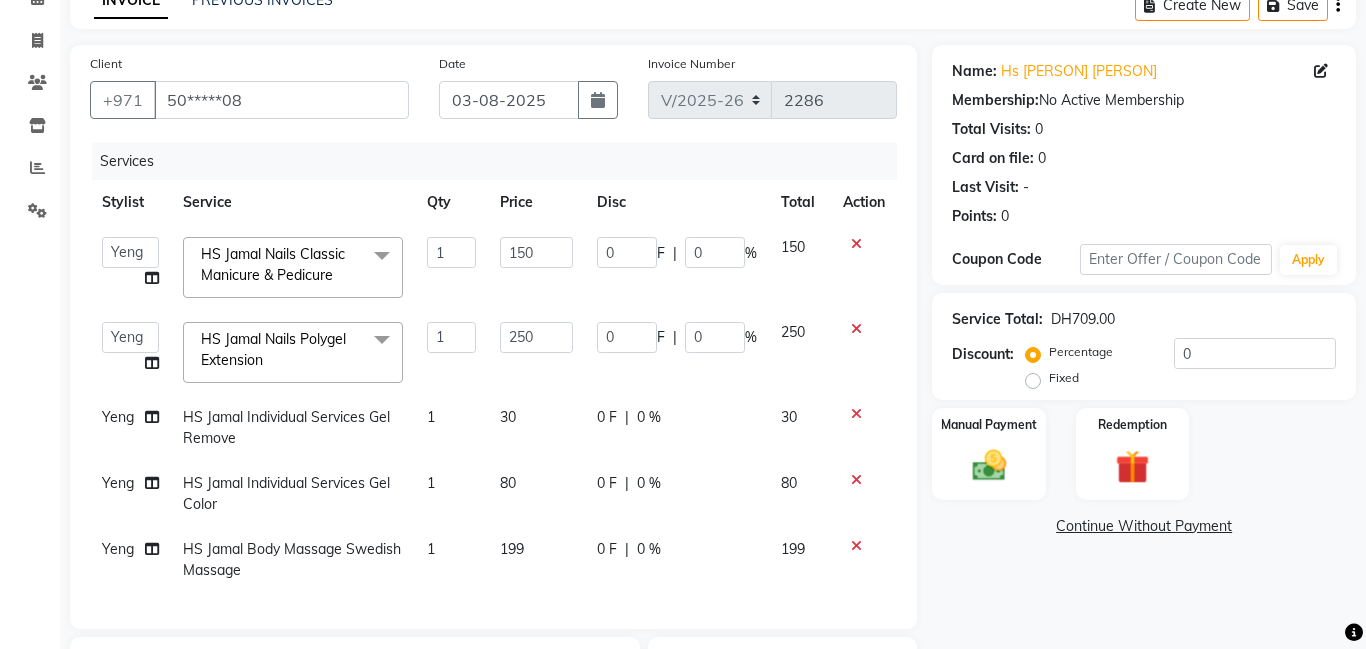 click on "150" 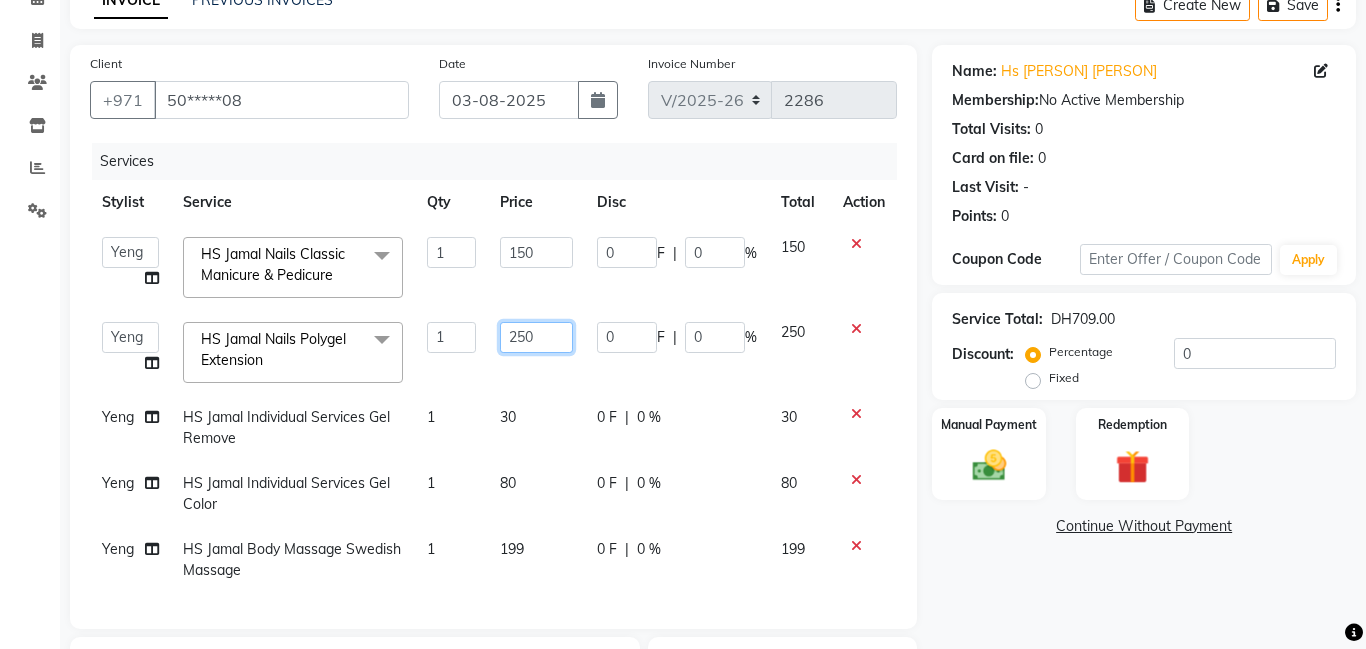 click on "250" 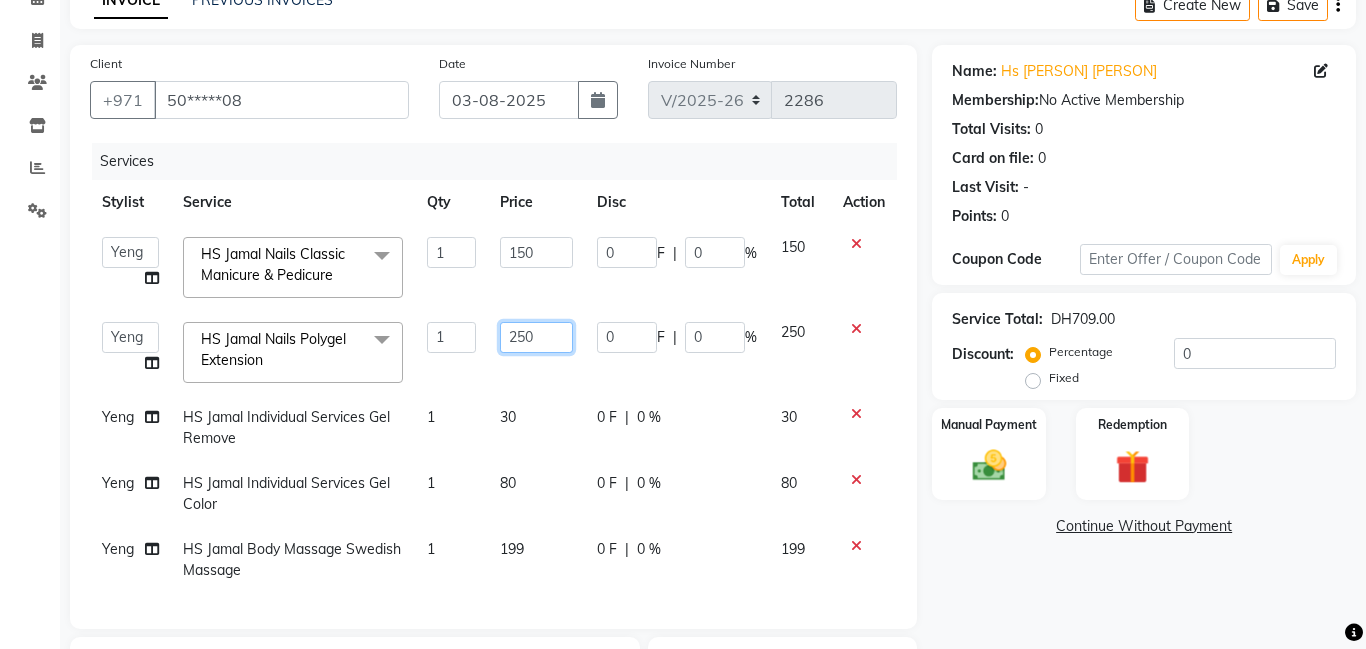click on "250" 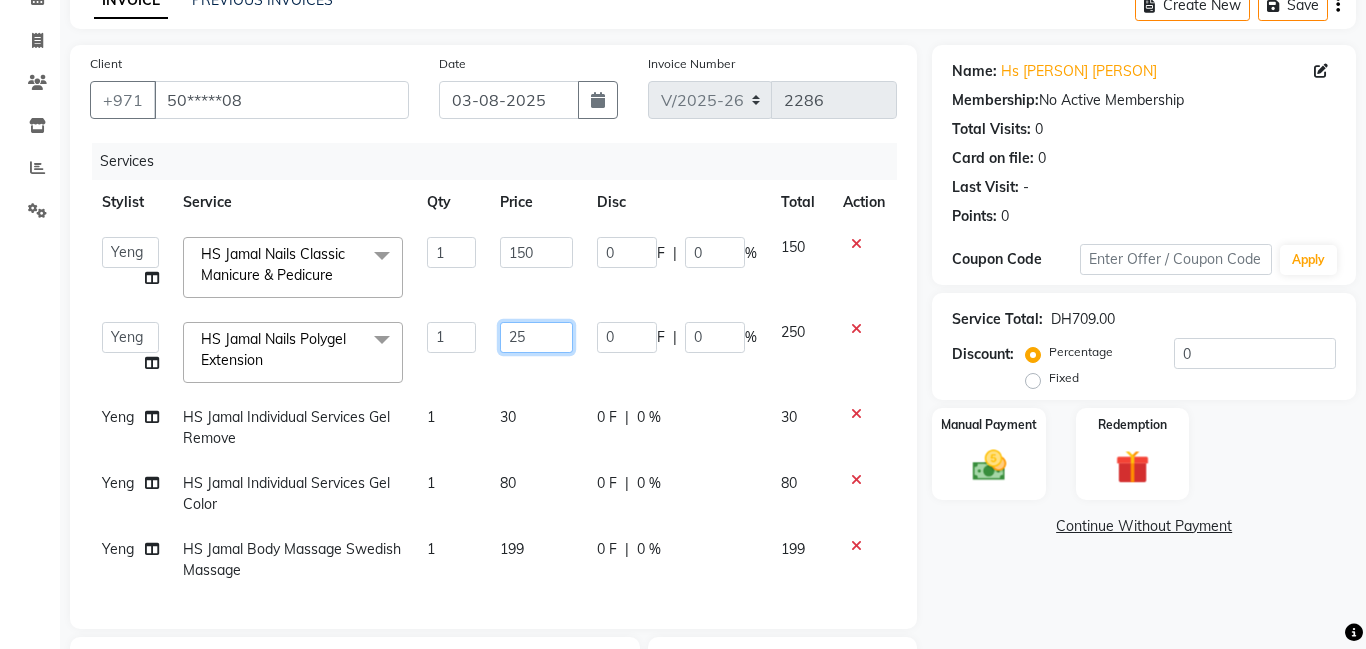 type on "2" 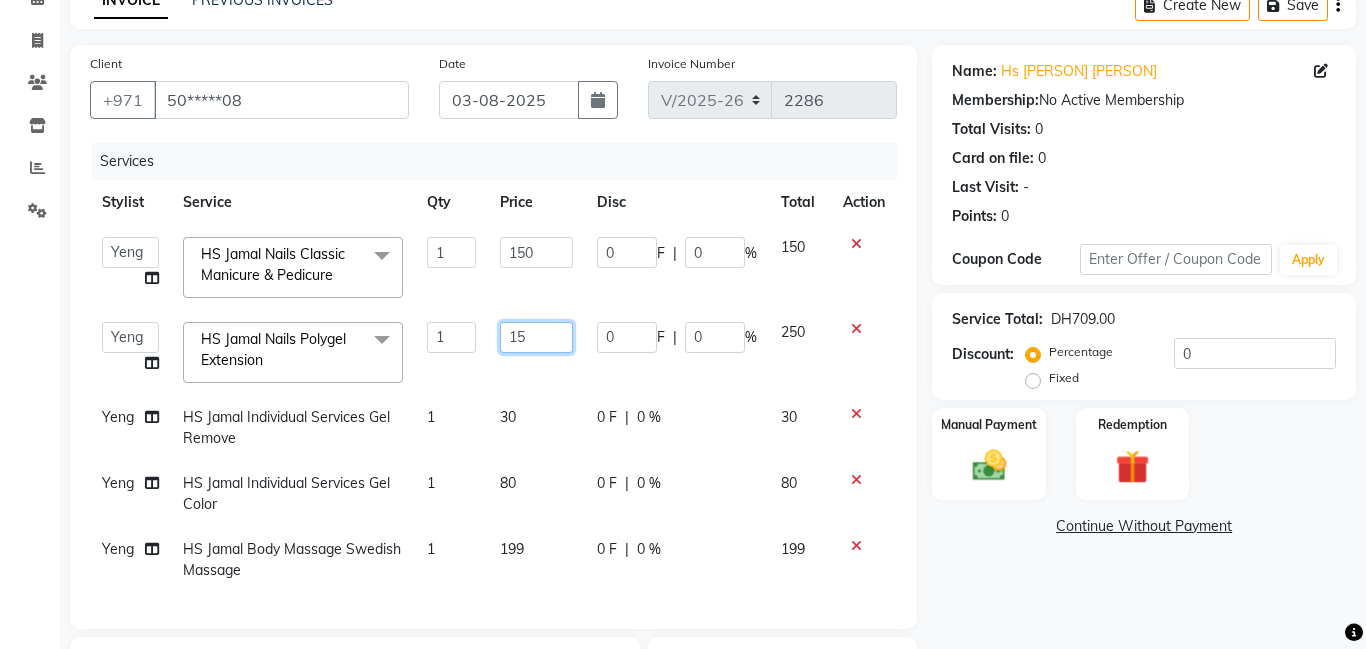 type on "150" 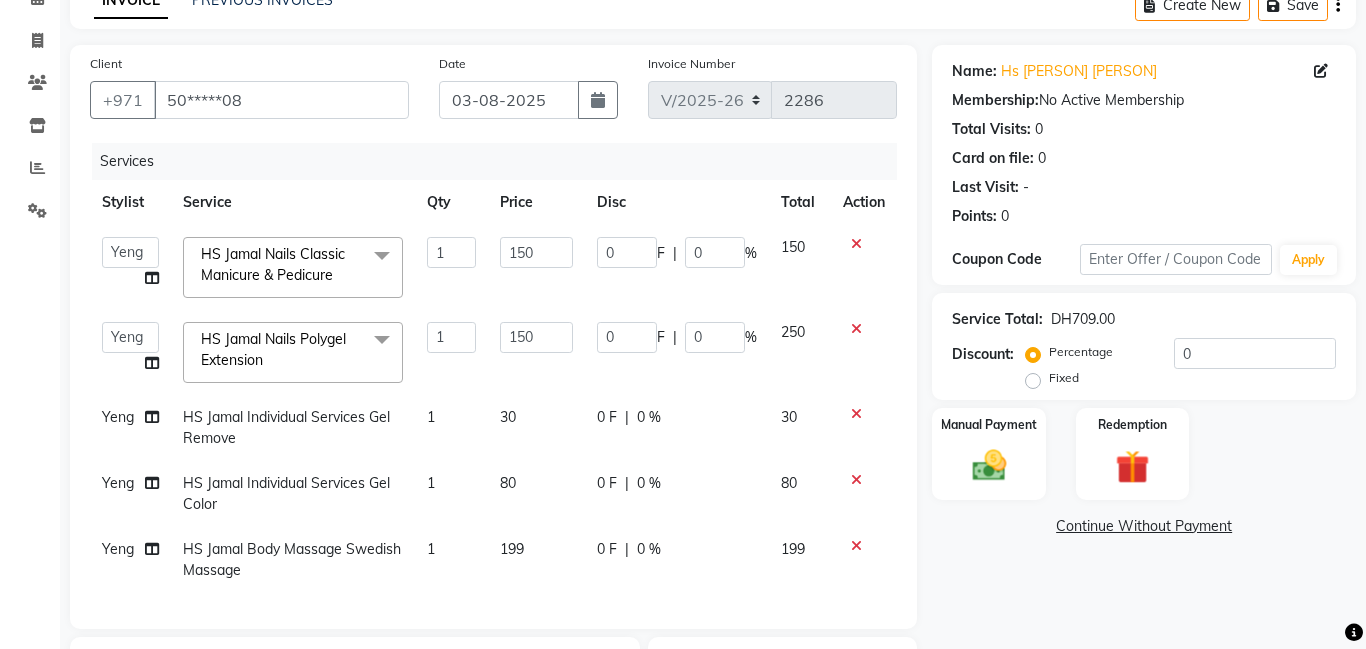 click on "Calendar  Invoice  Clients  Inventory  Reports  Settings Completed InProgress Upcoming Dropped Tentative Check-In Confirm Bookings Segments Page Builder" 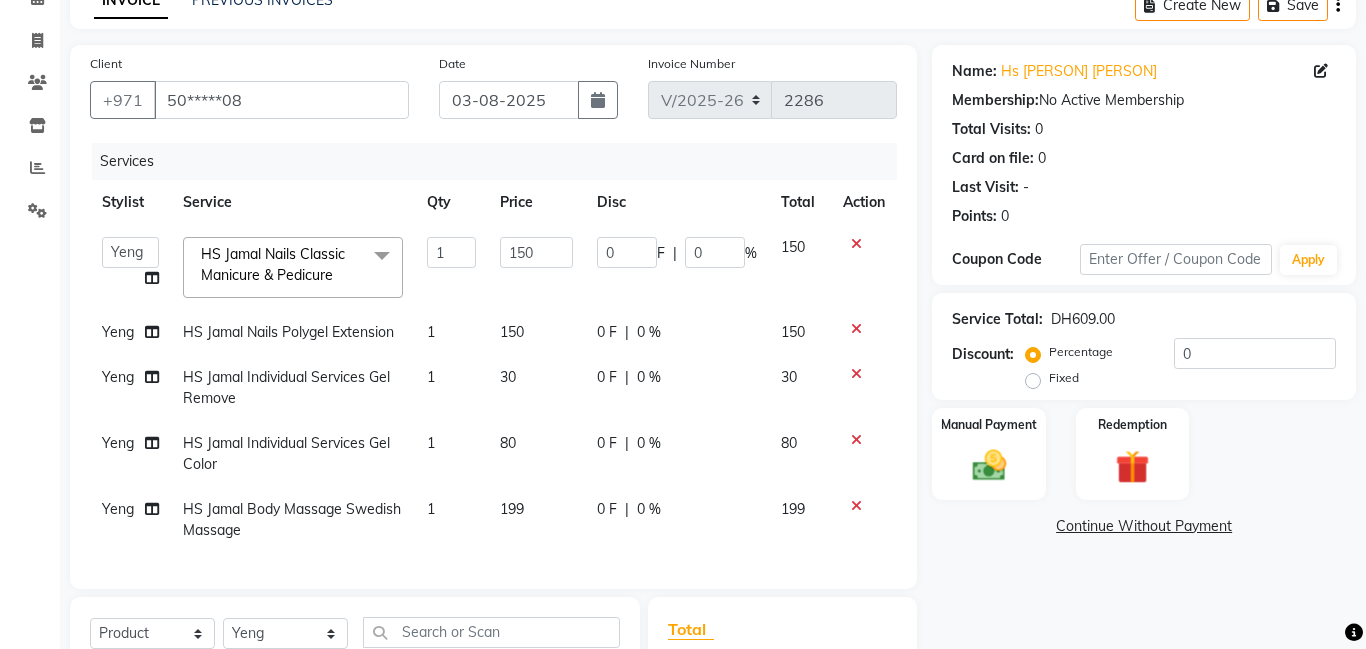 click on "0 F | 0 %" 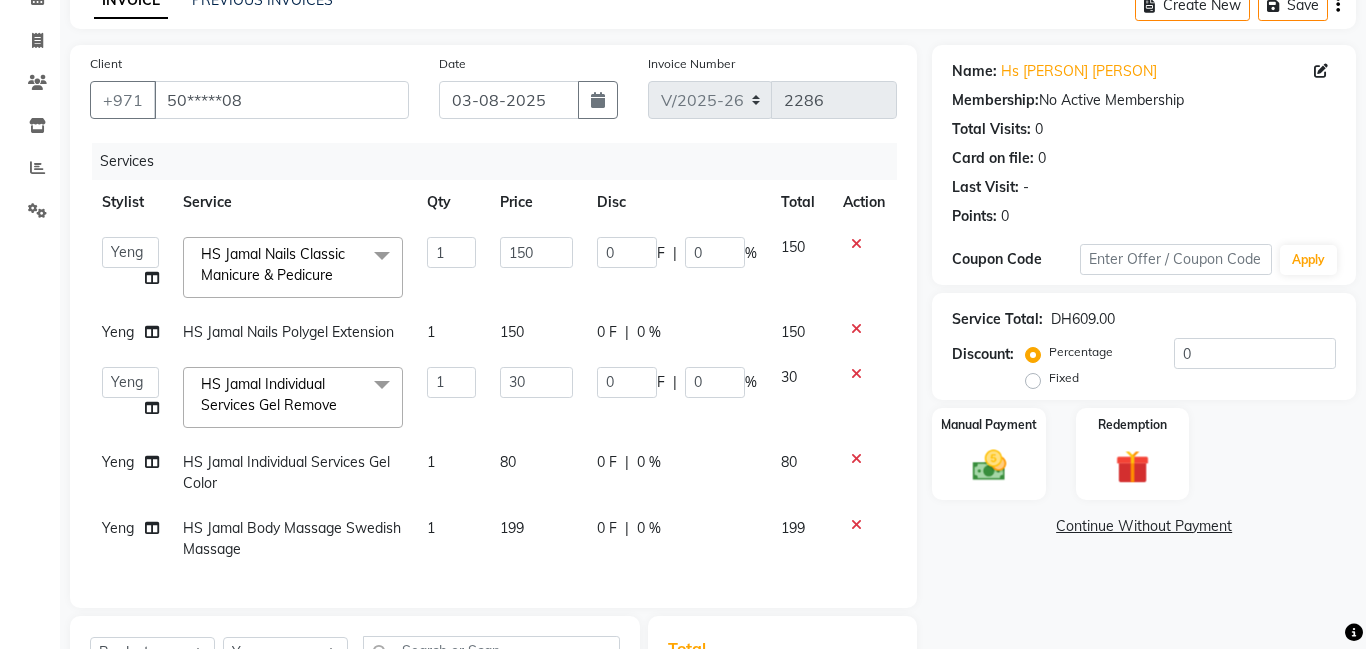 click on "30" 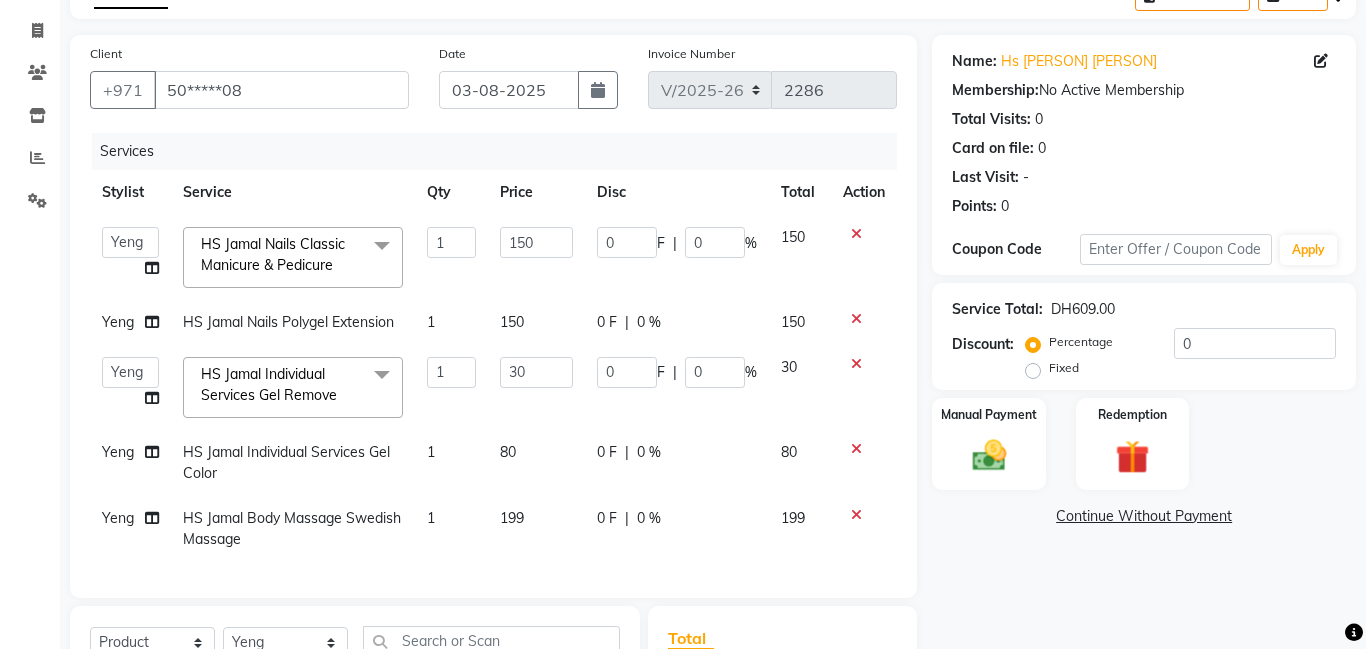 click on "30" 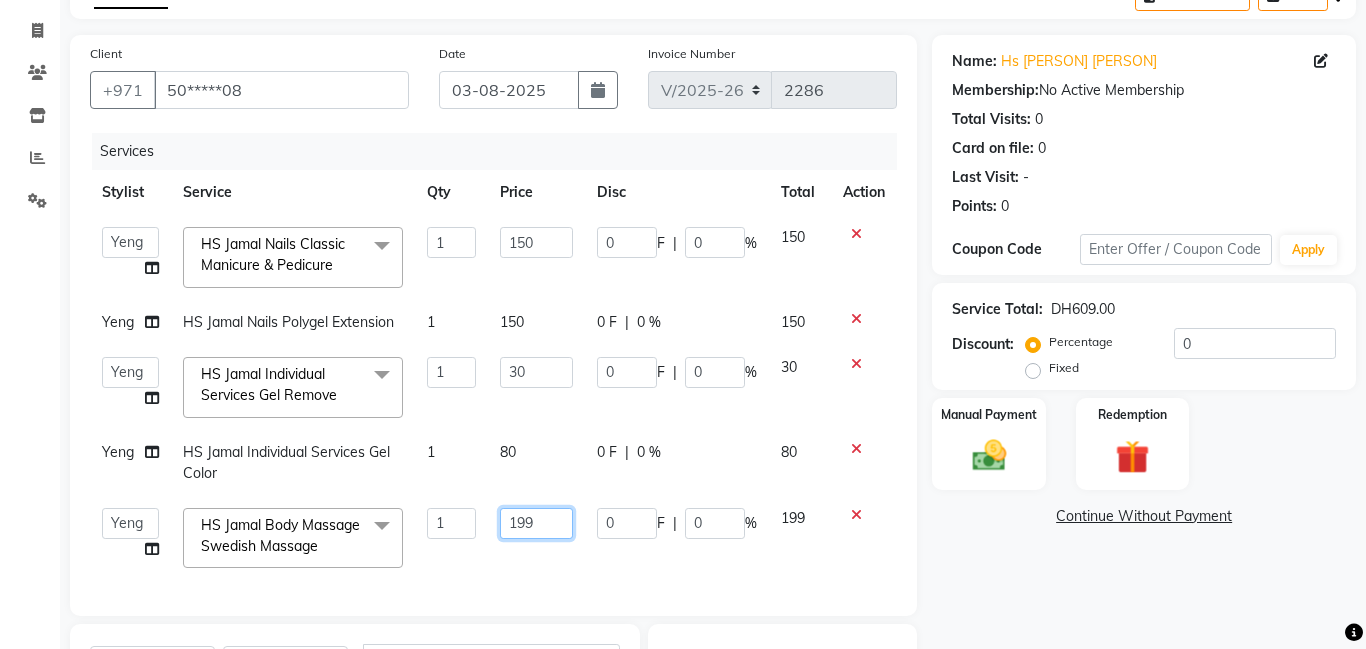 click on "199" 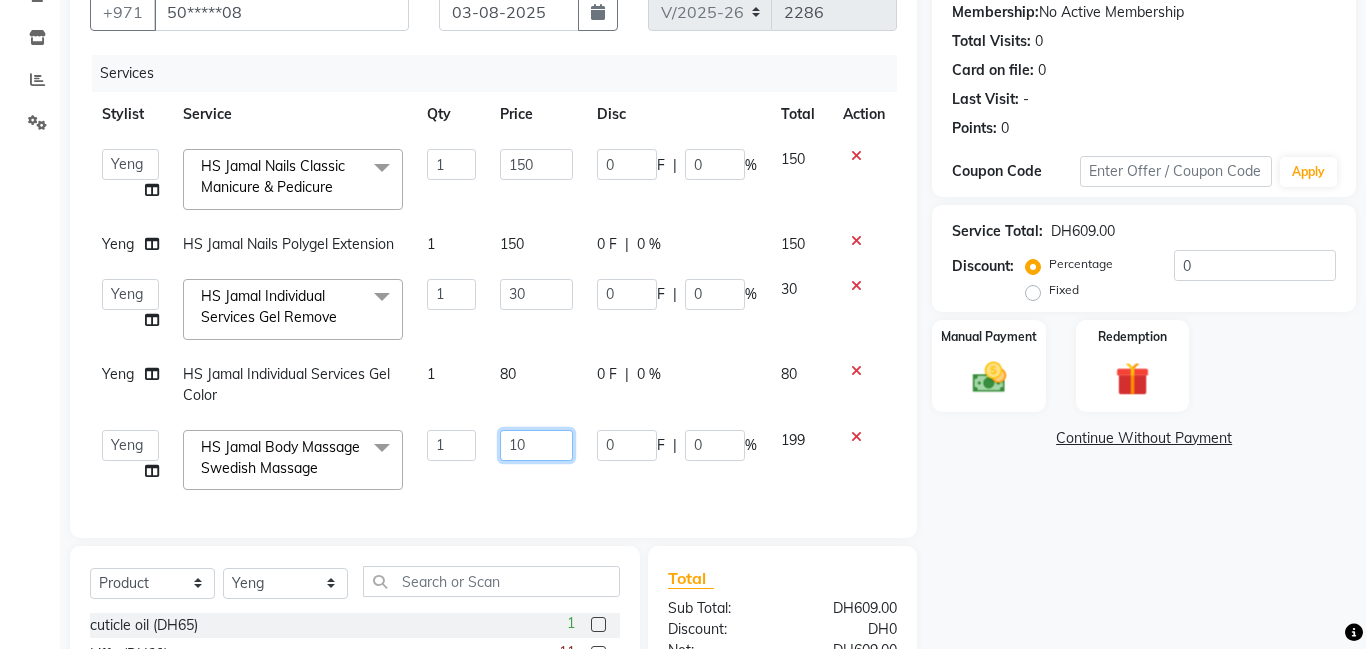 type on "100" 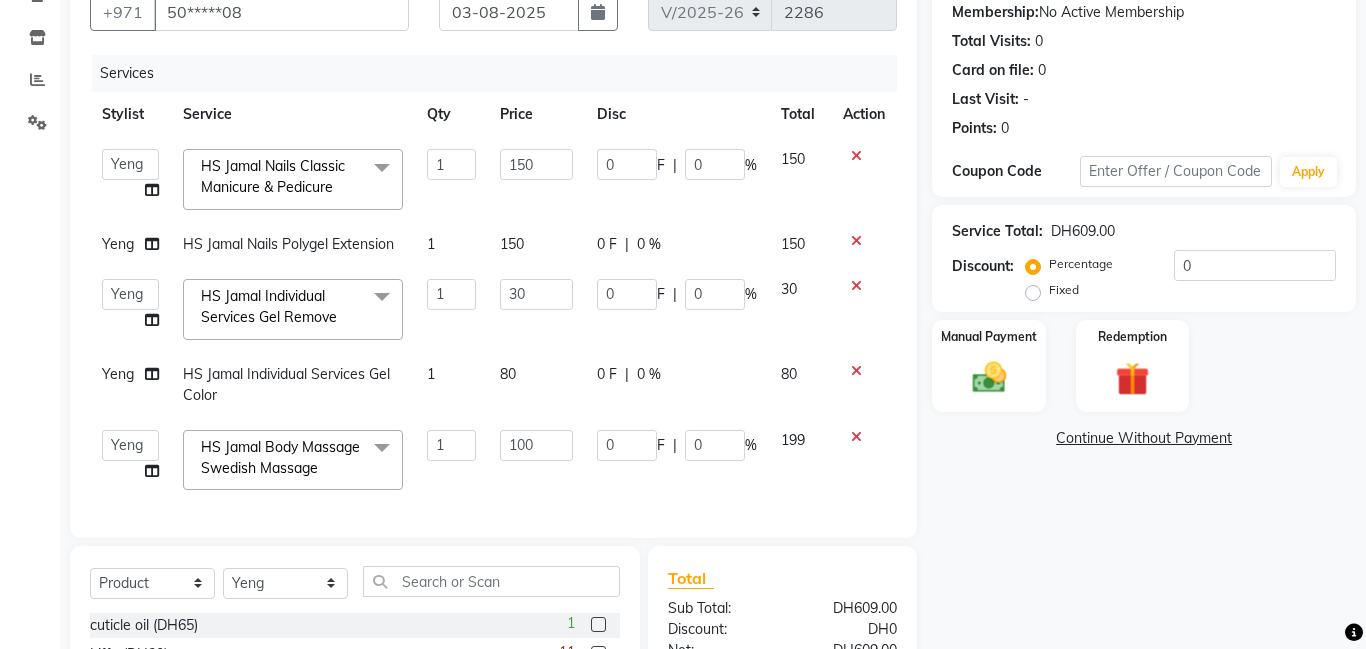click on "80" 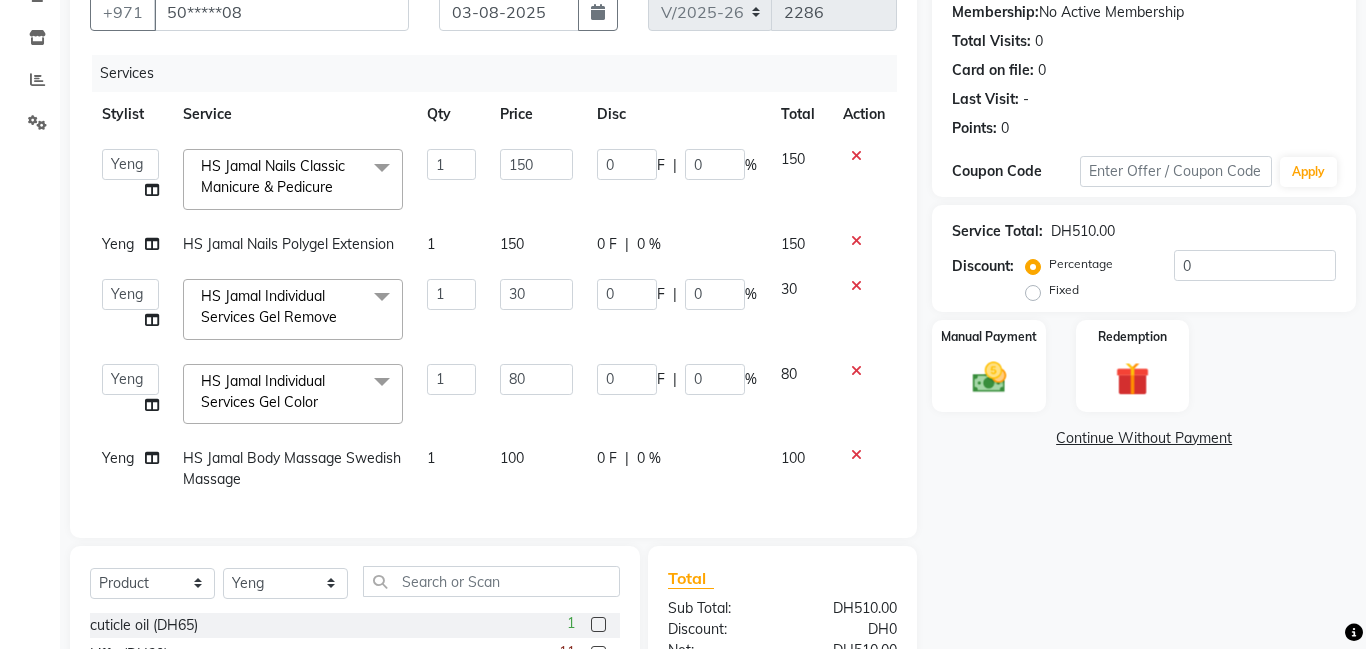 click on "Total" 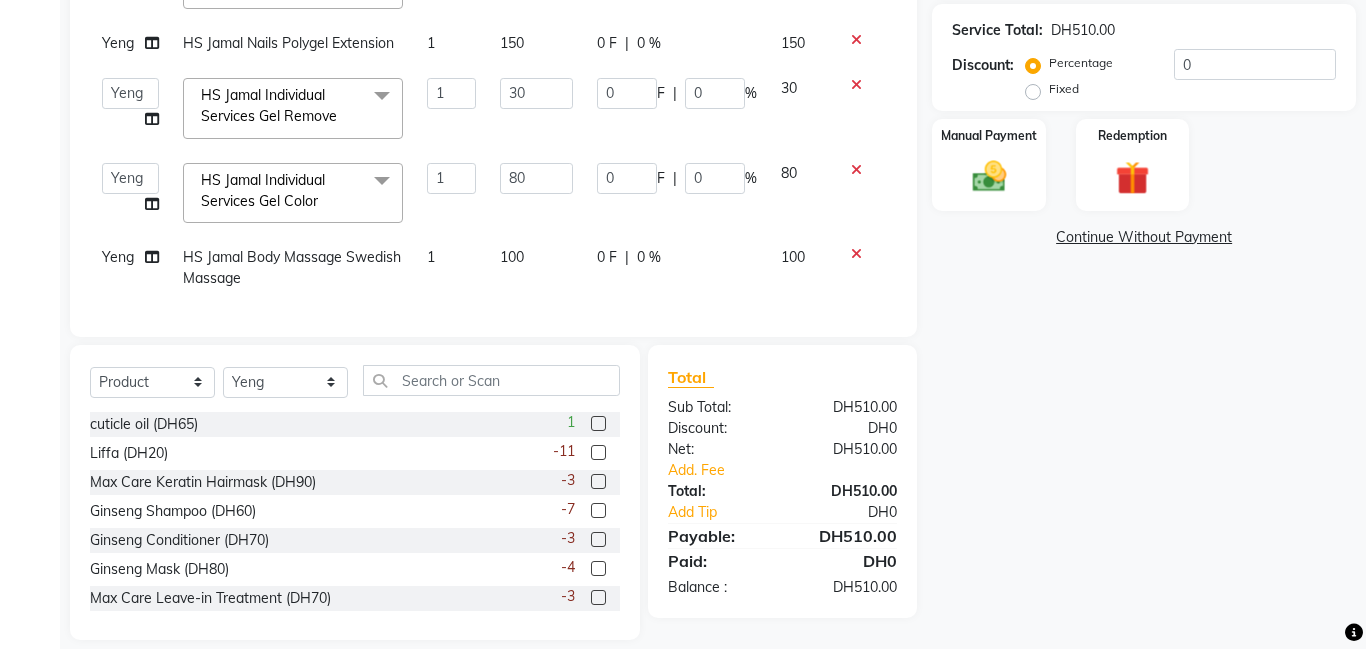 scroll, scrollTop: 253, scrollLeft: 0, axis: vertical 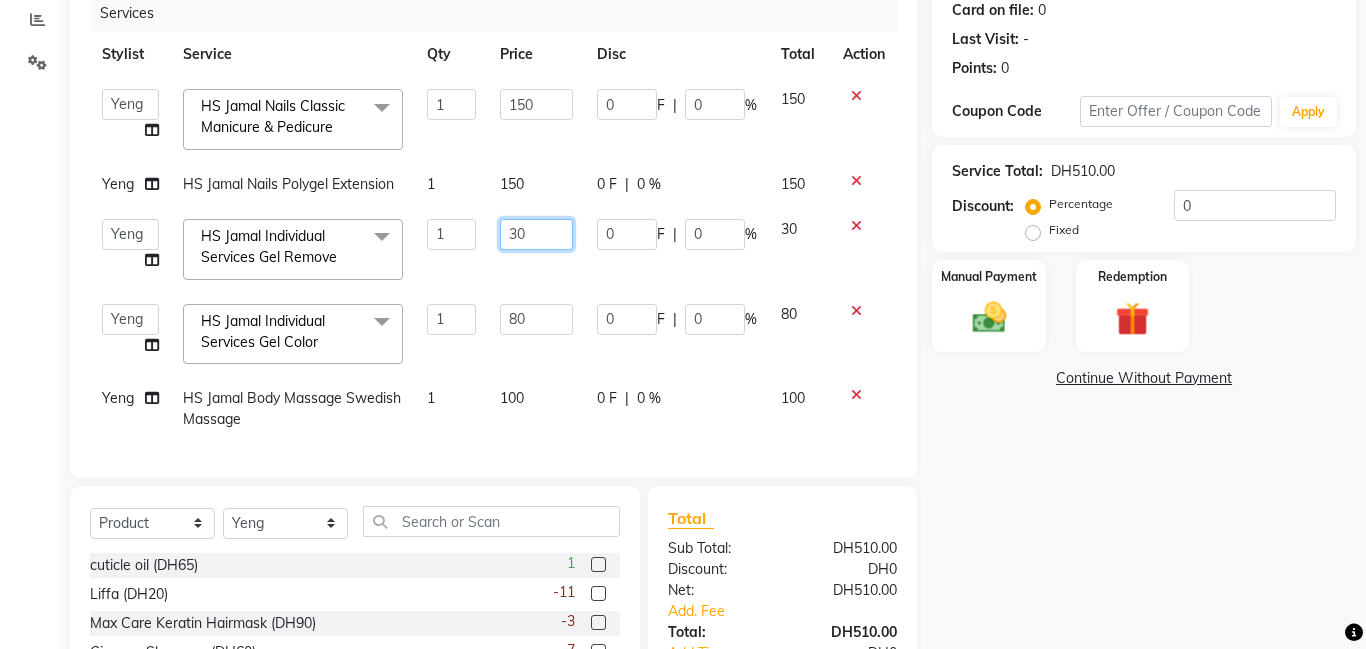 click on "30" 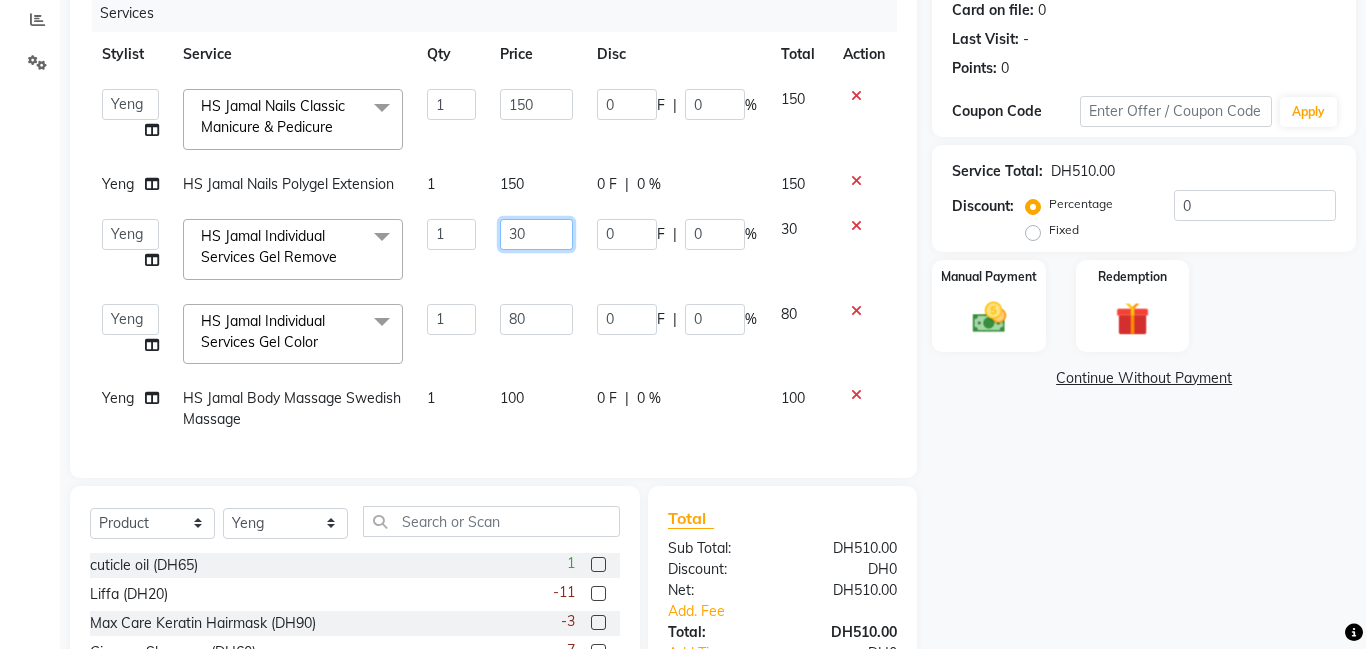 type on "3" 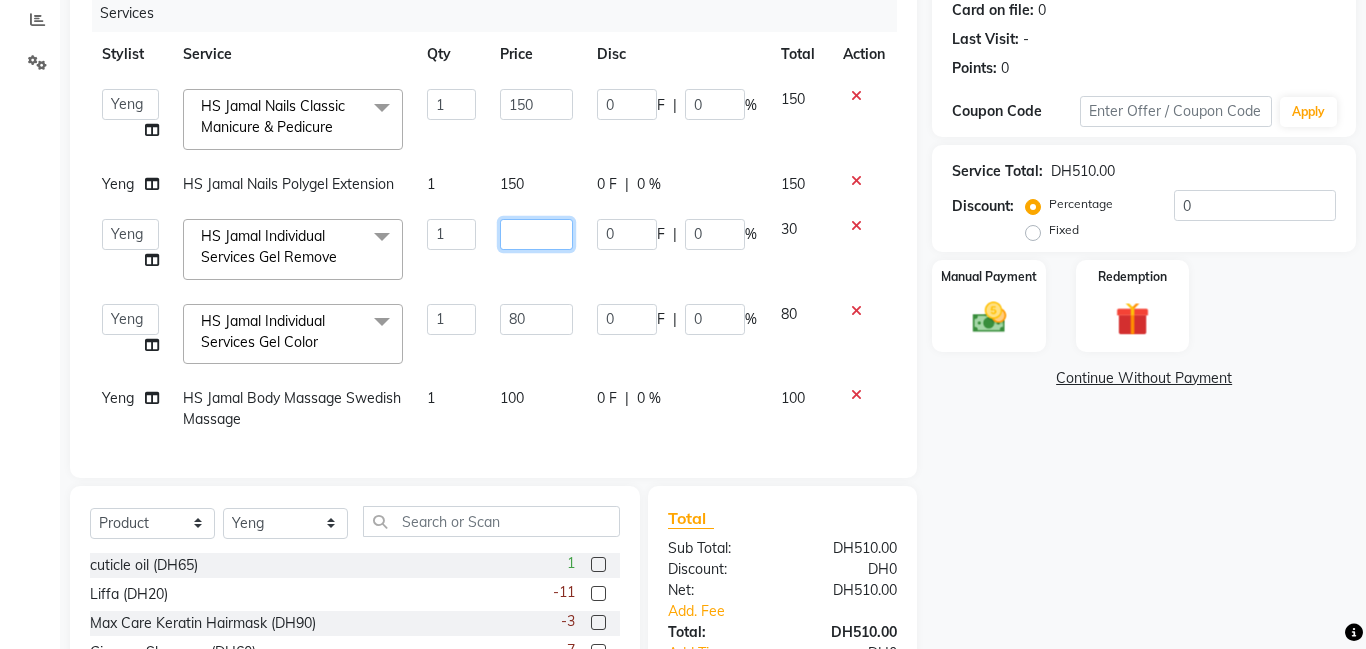 scroll, scrollTop: 233, scrollLeft: 0, axis: vertical 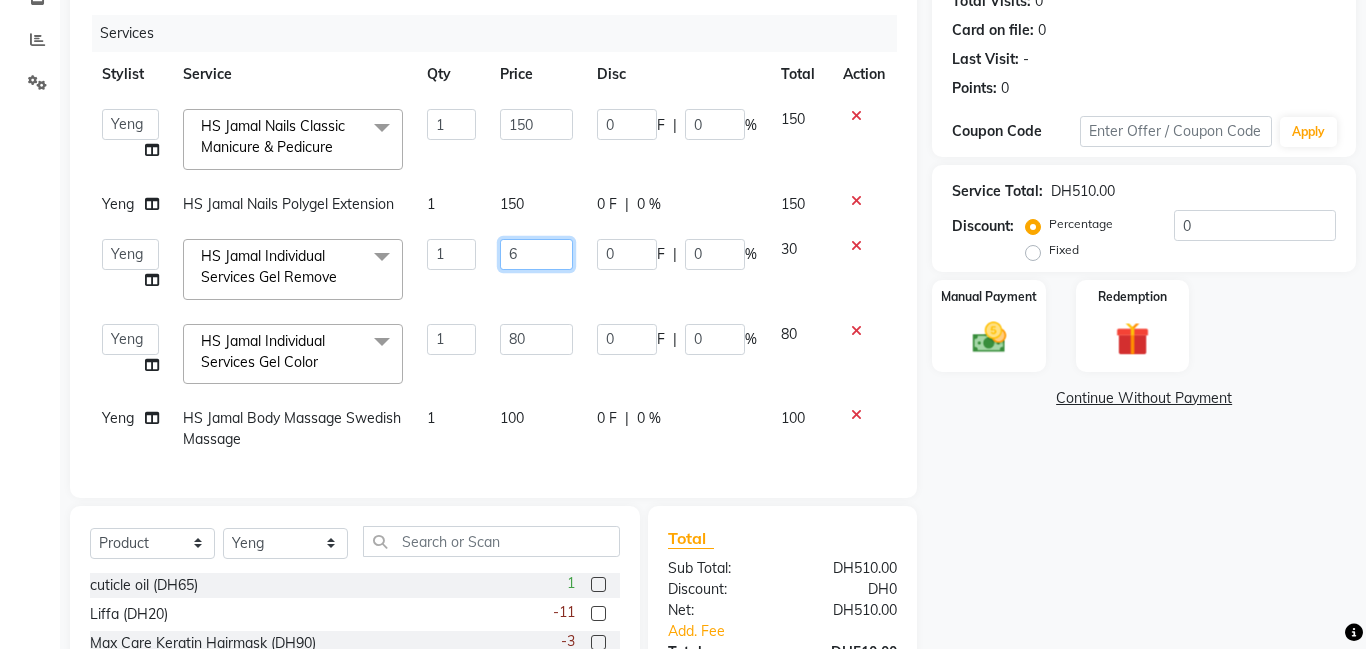 type on "60" 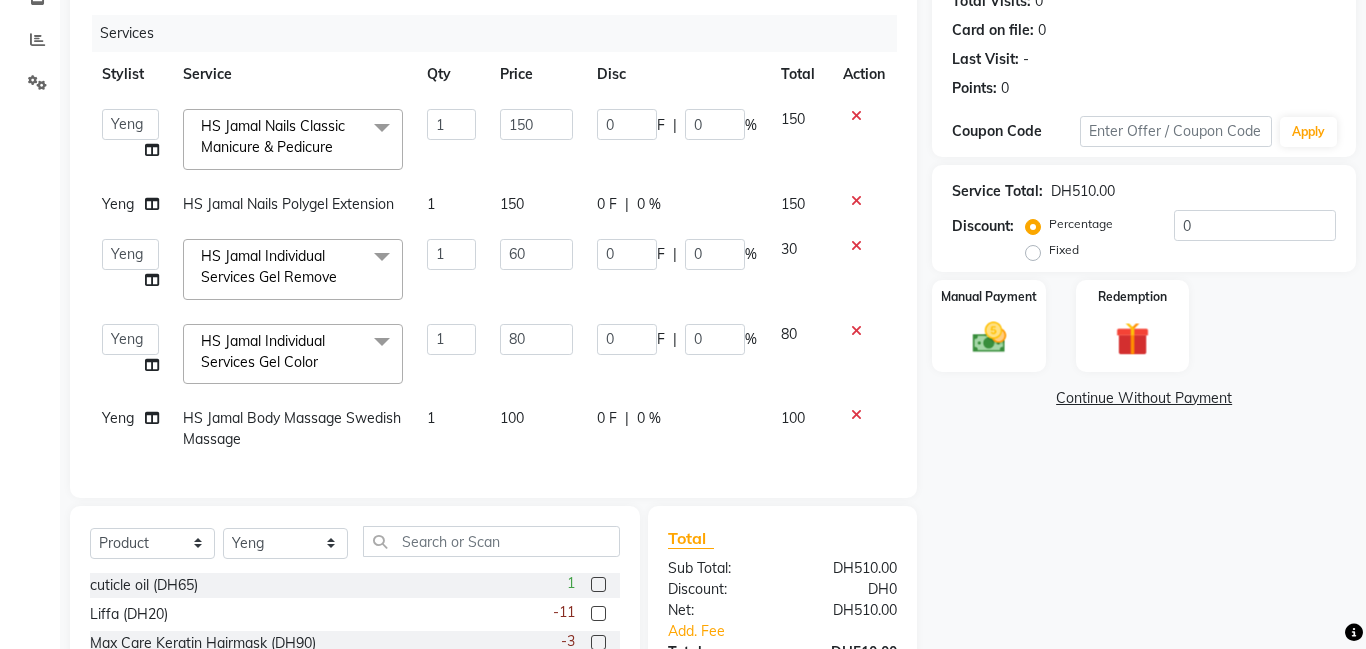 click on "Calendar  Invoice  Clients  Inventory  Reports  Settings Completed InProgress Upcoming Dropped Tentative Check-In Confirm Bookings Segments Page Builder" 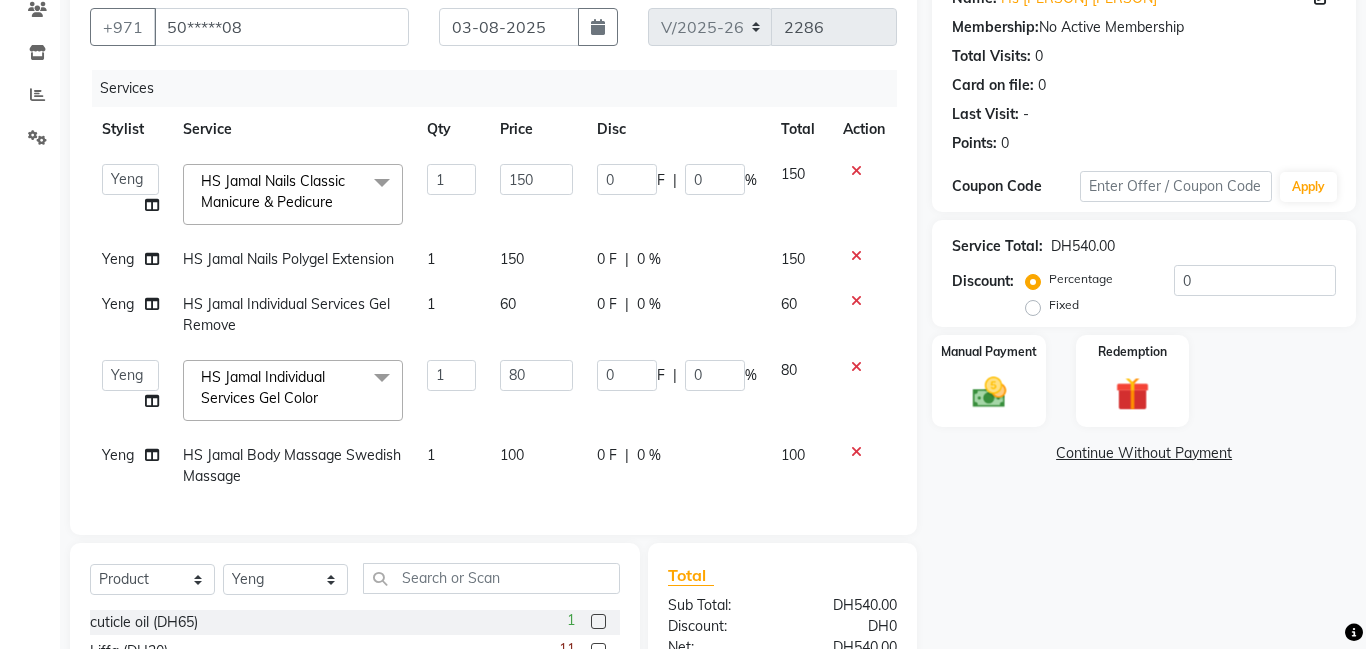 scroll, scrollTop: 397, scrollLeft: 0, axis: vertical 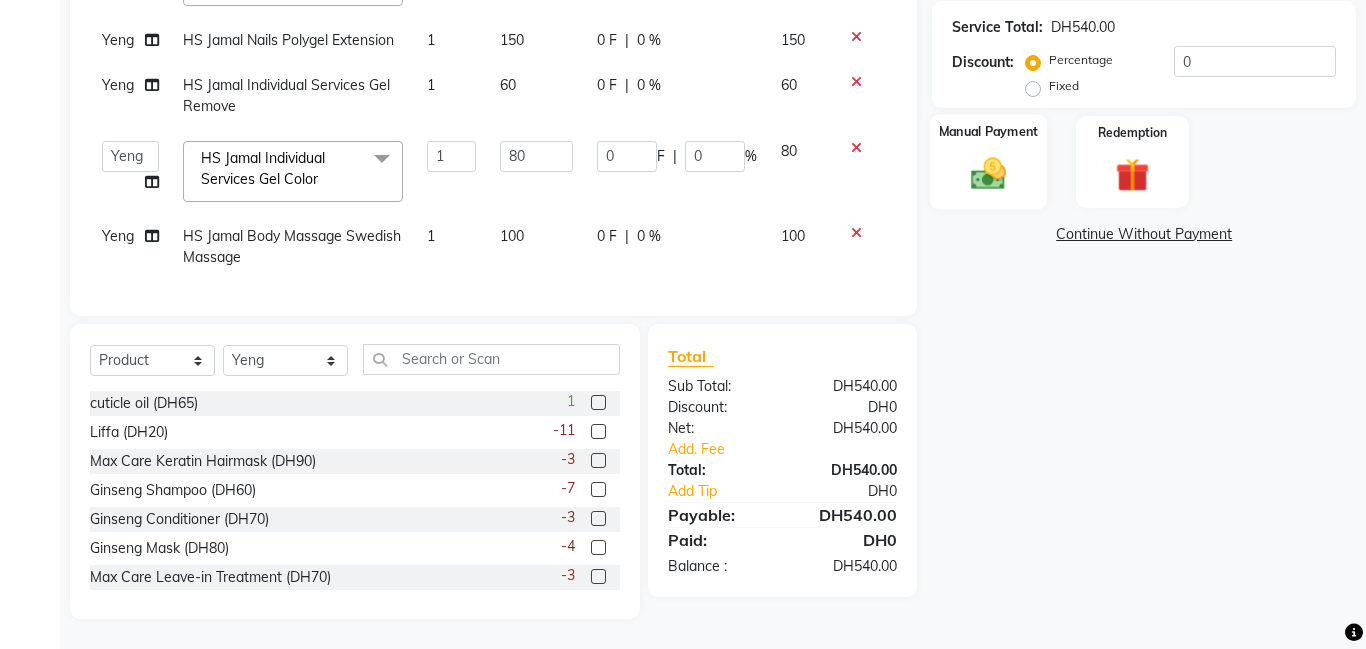 click 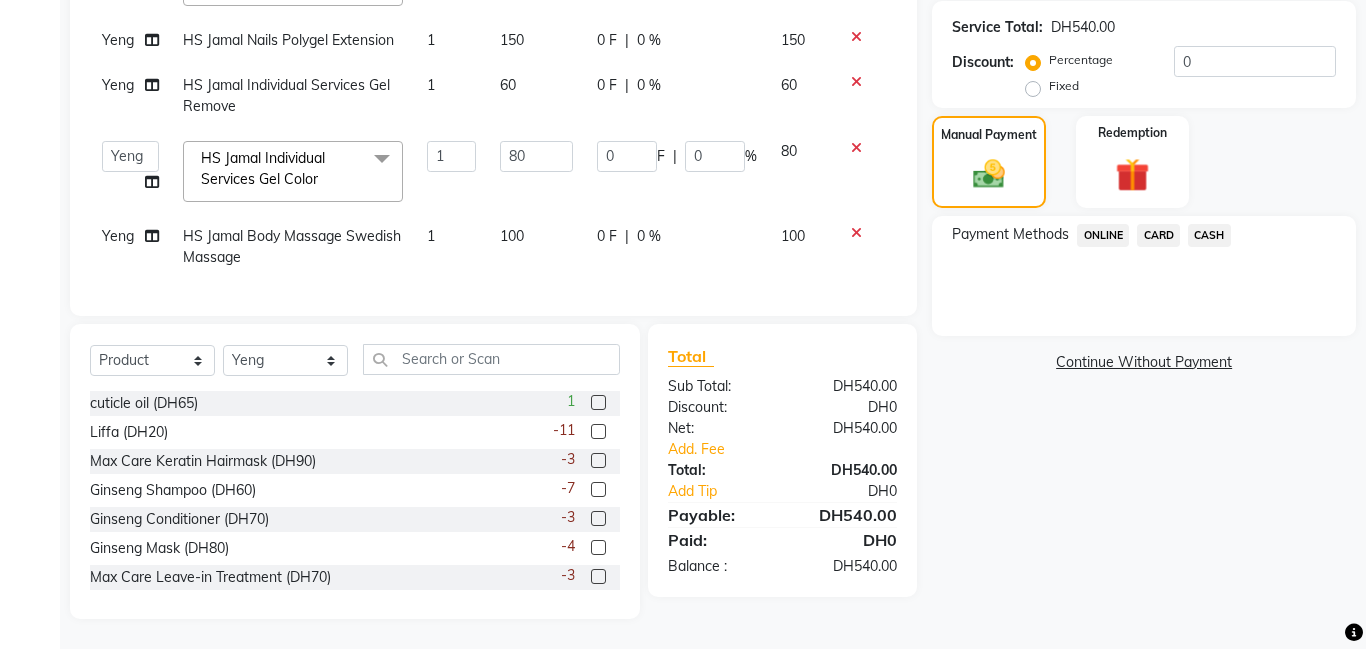 click on "CASH" 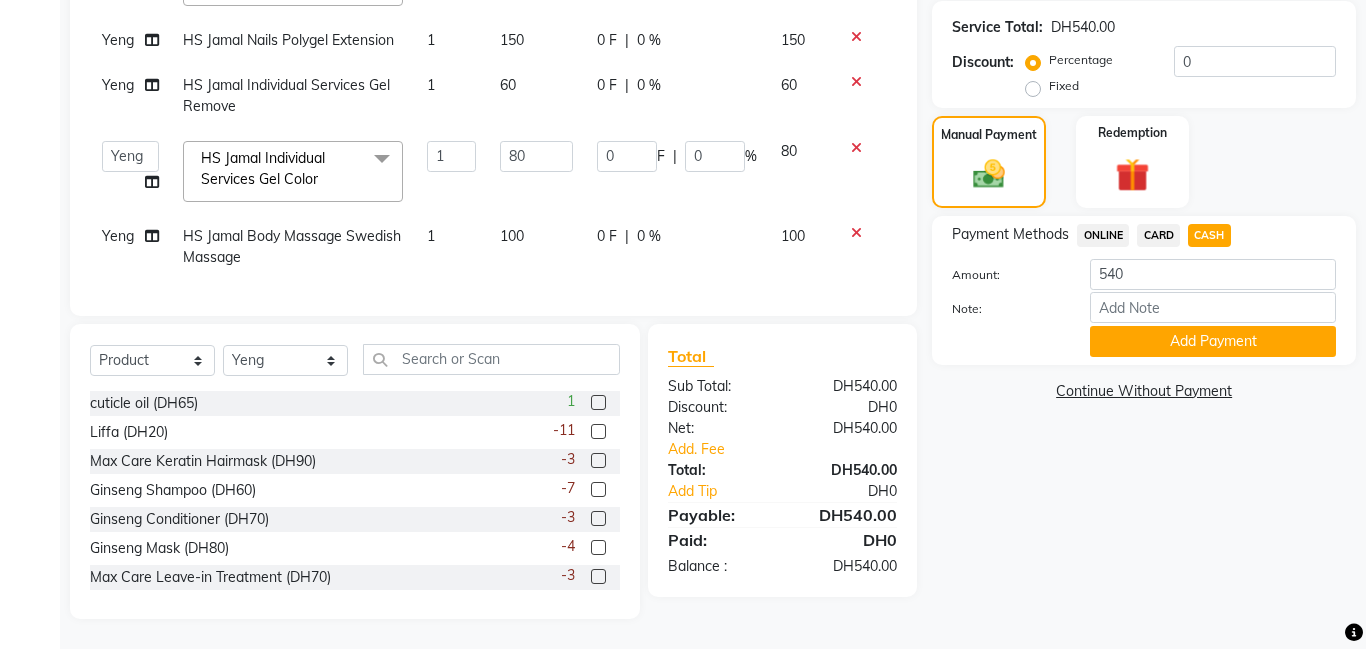 click on "Name: [FIRST] [LAST] Membership: No Active Membership Total Visits: 0 Card on file: 0 Last Visit: - Points: 0 Coupon Code Apply Service Total: DH540.00 Discount: Percentage Fixed 0 Manual Payment Redemption Payment Methods ONLINE CARD CASH Amount: 540 Note: Add Payment Continue Without Payment" 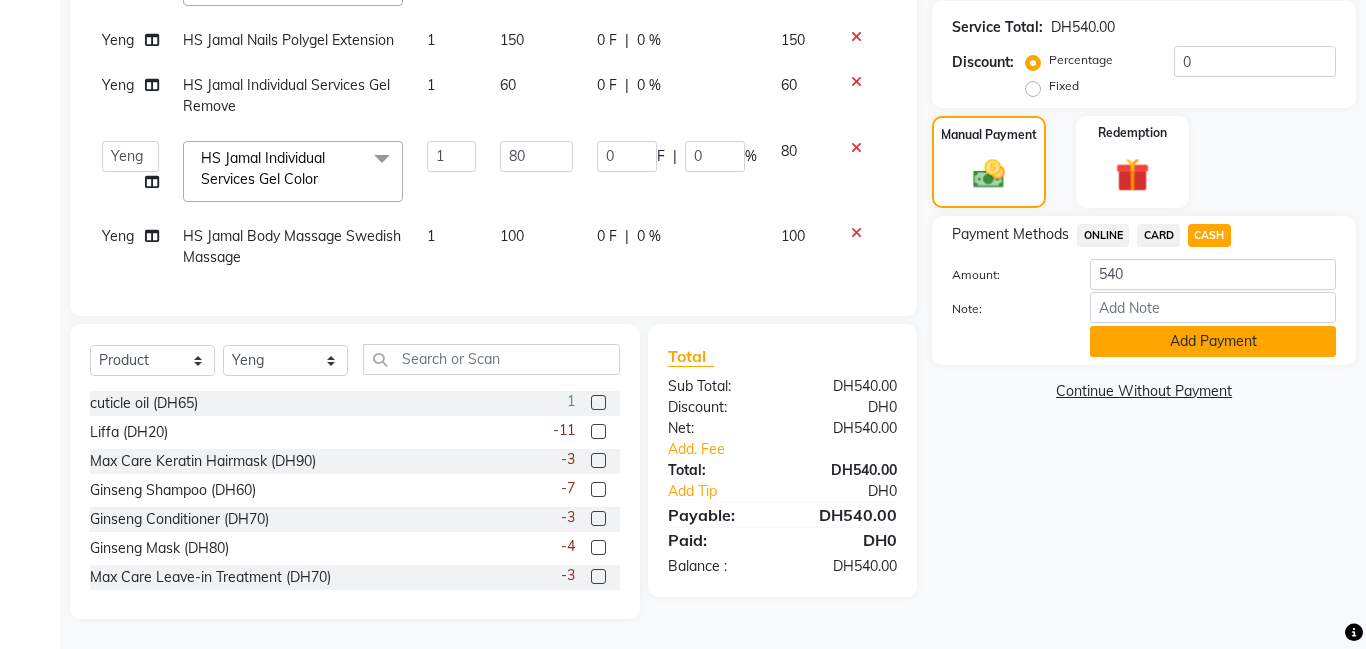 click on "Add Payment" 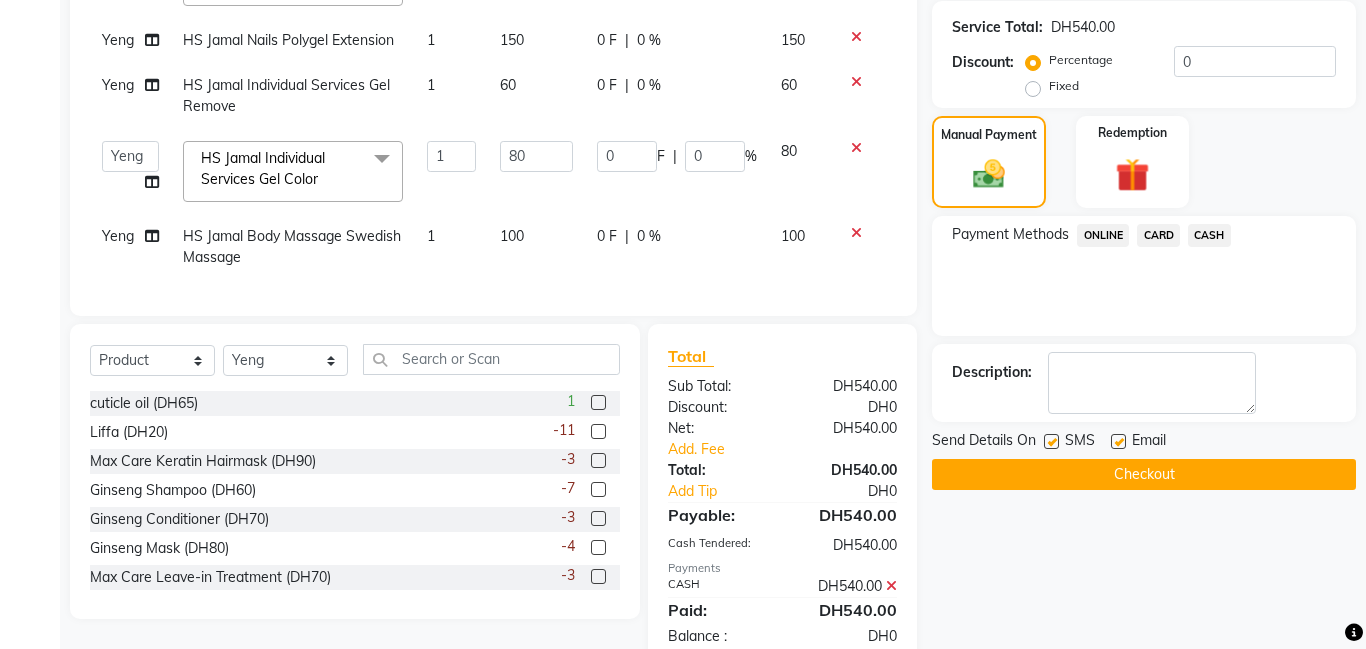 click on "Checkout" 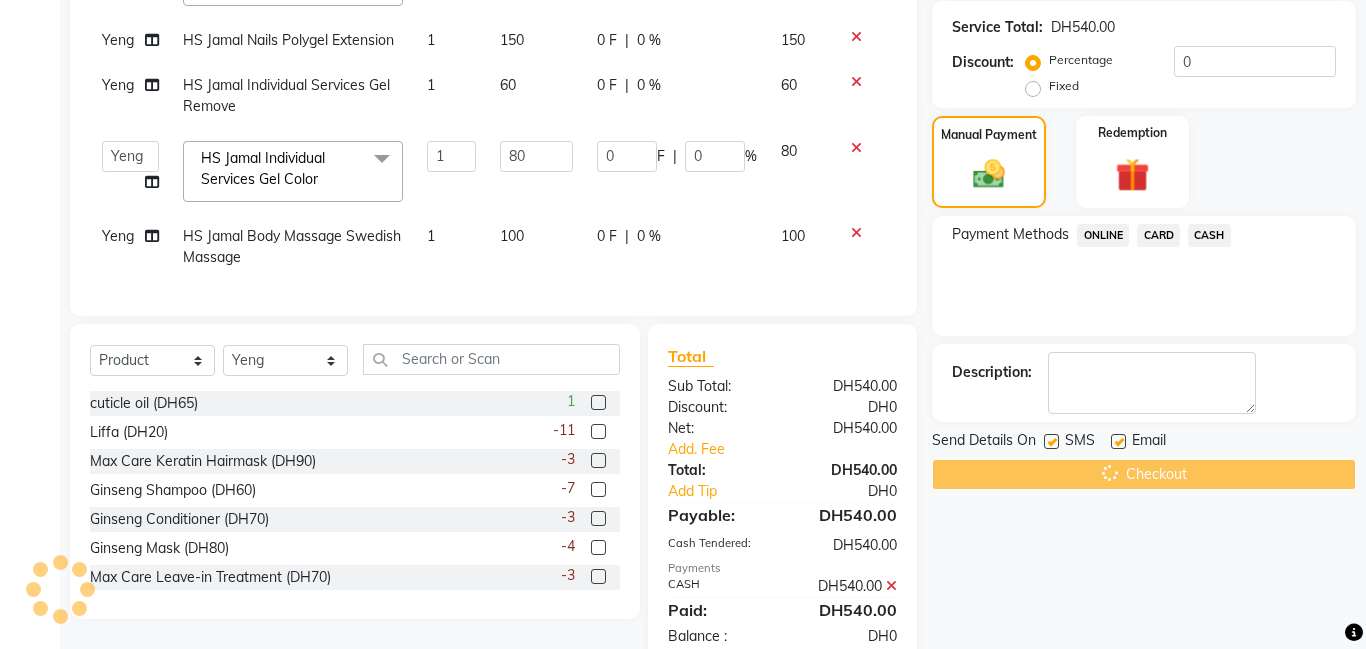 scroll, scrollTop: 445, scrollLeft: 0, axis: vertical 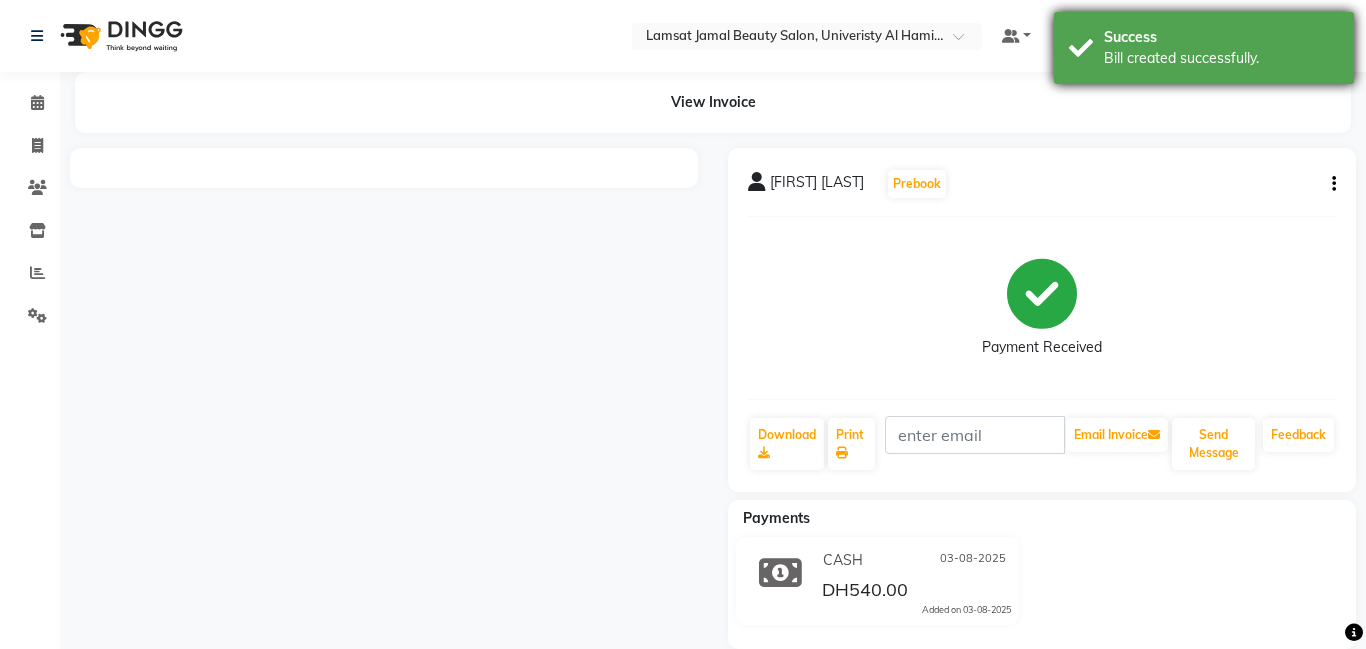 click on "Bill created successfully." at bounding box center [1221, 58] 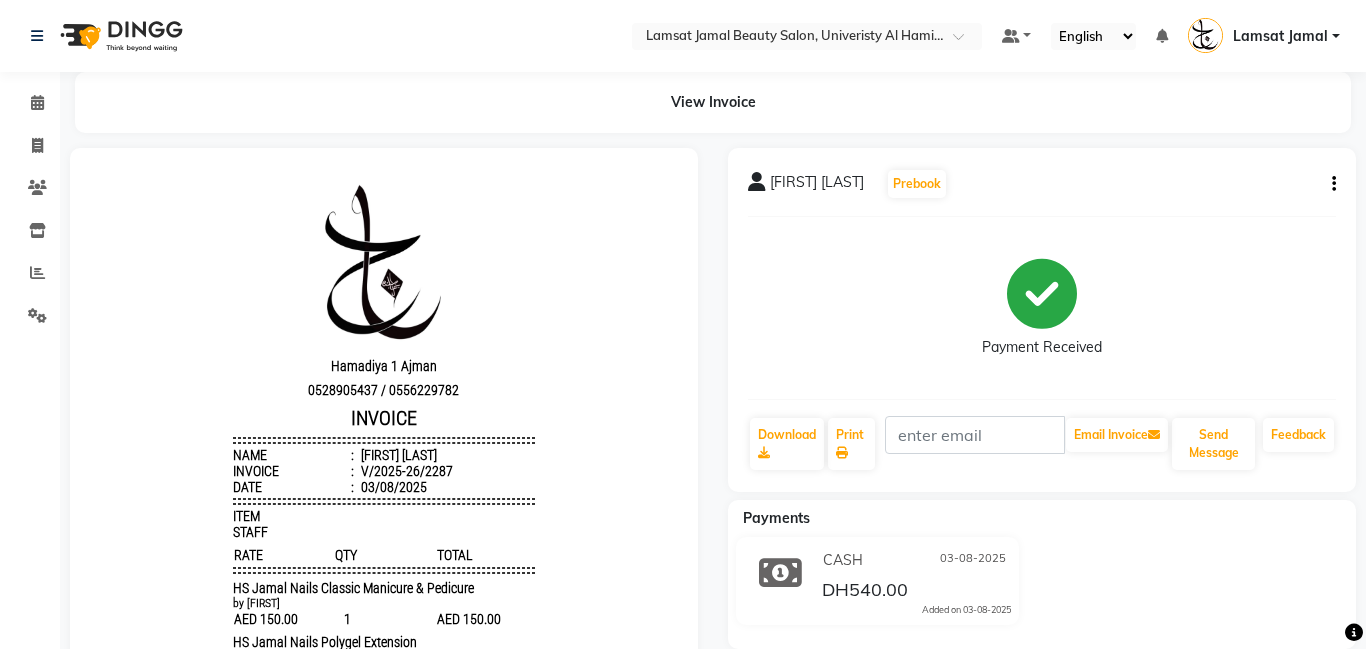 scroll, scrollTop: 0, scrollLeft: 0, axis: both 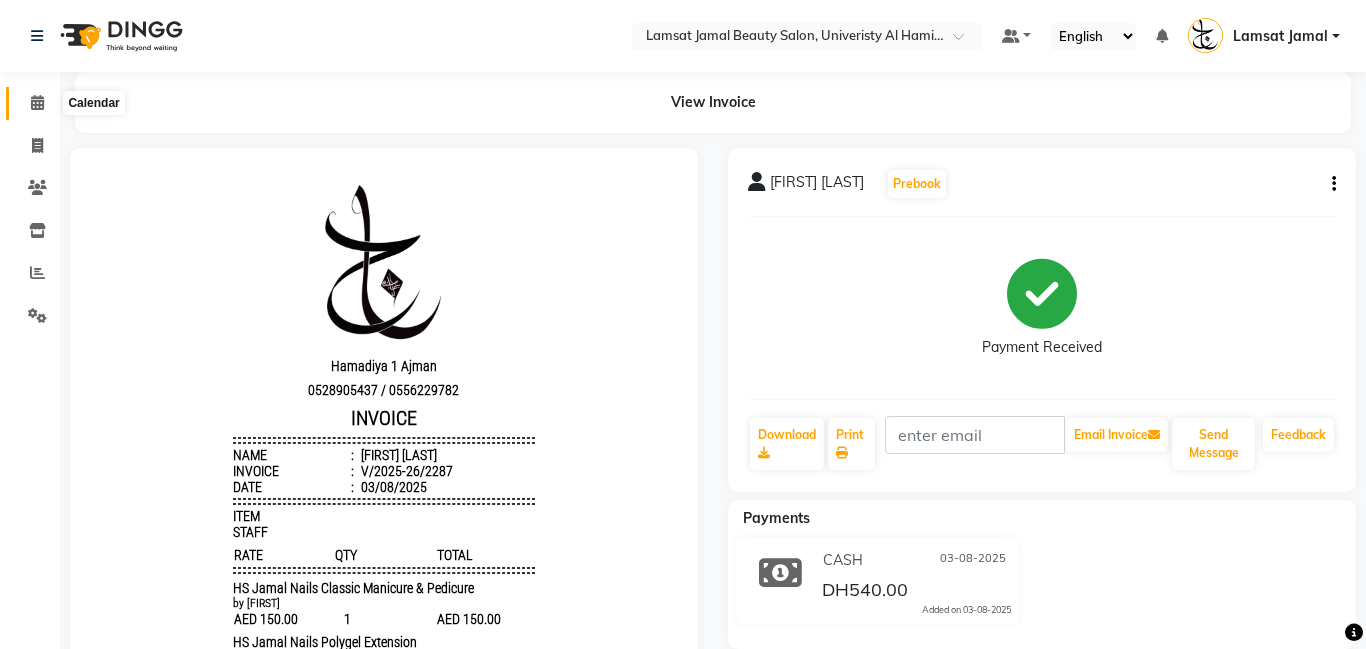 click 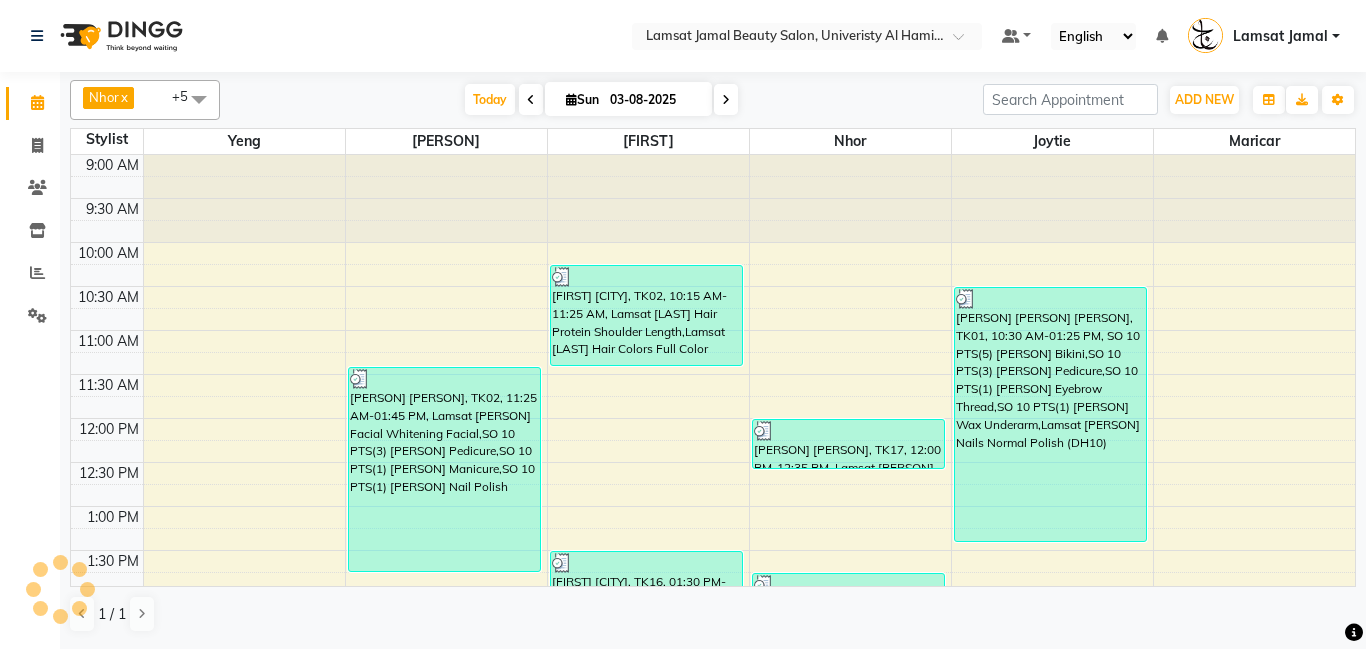 click on "9:00 AM 9:30 AM 10:00 AM 10:30 AM 11:00 AM 11:30 AM 12:00 PM 12:30 PM 1:00 PM 1:30 PM 2:00 PM 2:30 PM 3:00 PM 3:30 PM 4:00 PM 4:30 PM 5:00 PM 5:30 PM 6:00 PM 6:30 PM 7:00 PM 7:30 PM 8:00 PM 8:30 PM 9:00 PM 9:30 PM 10:00 PM 10:30 PM 11:00 PM 11:30 PM     HS [PERSON] [PERSON], TK02, 11:25 AM-01:45 PM, Lamsat [PERSON] Facial Whitening Facial,SO 10 PTS(3) [PERSON] Pedicure,SO 10 PTS(1) [PERSON] Manicure,SO 10 PTS(1) [PERSON] Nail Polish     [PERSON] [PERSON] [PERSON], TK18, 02:20 PM-02:55 PM, Lamsat [PERSON] Hair Protein Shoulder Length     [PERSON] [PERSON], TK22, 05:45 PM-08:40 PM, Lamsat [PERSON] Nails Gel Remove,SO 20 PTS(3) [PERSON] Shoulder Massage (10 Minutes) (DH10),SO 20 PTS(4) [PERSON] Back Massage (10 Minutes) (DH10),SO 20 PTS(3) [PERSON] Pedicure (DH10),SO 20 PTS(5) [PERSON] Gel Polish (DH10)" at bounding box center (713, 814) 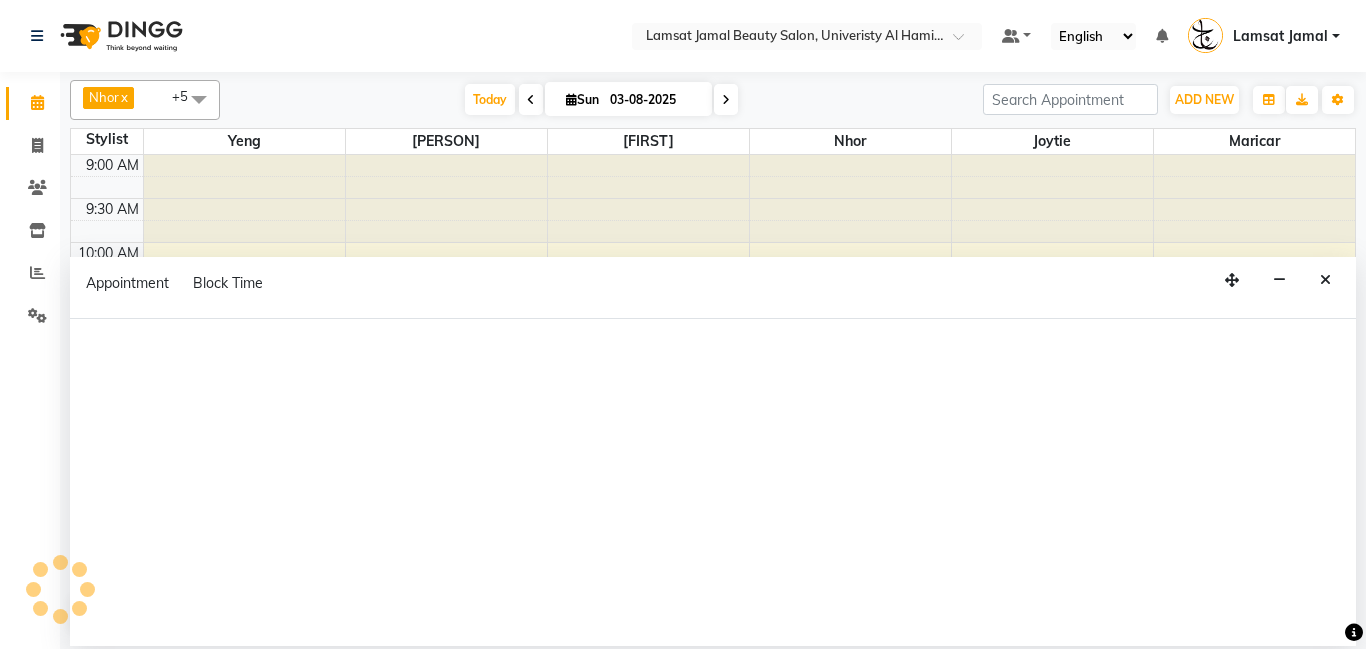 scroll, scrollTop: 0, scrollLeft: 0, axis: both 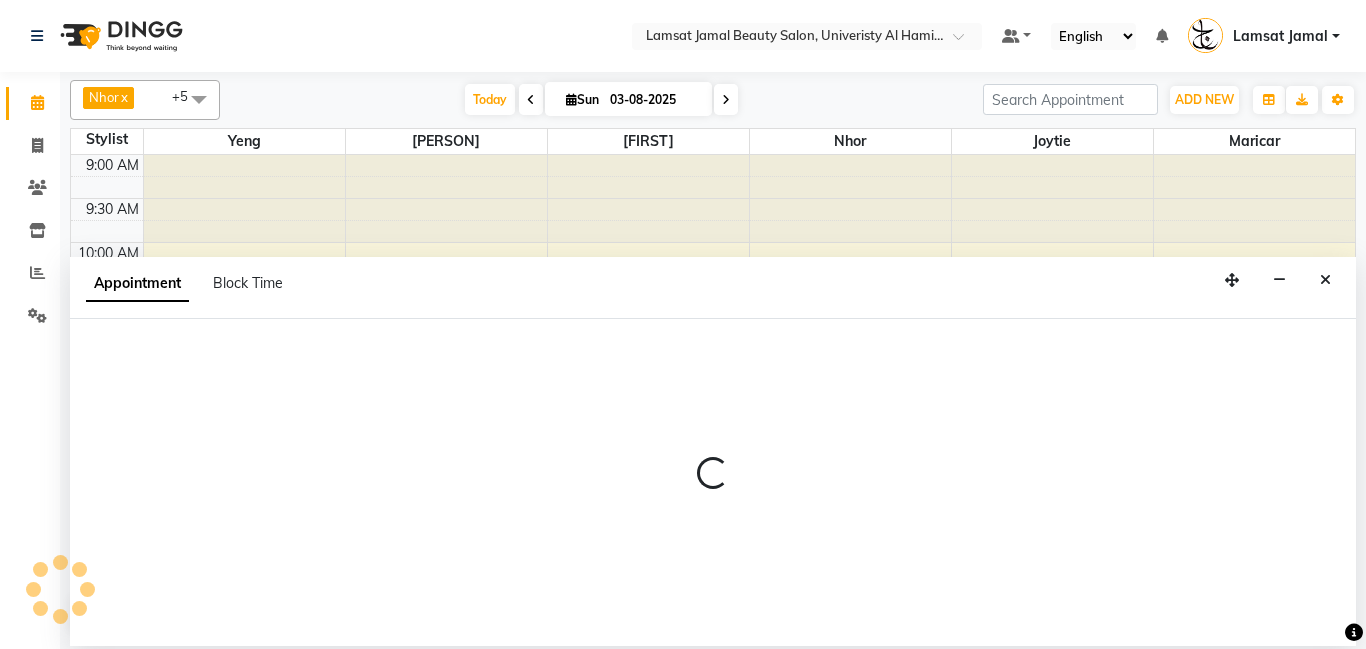 click on "Appointment Block Time" at bounding box center [713, 288] 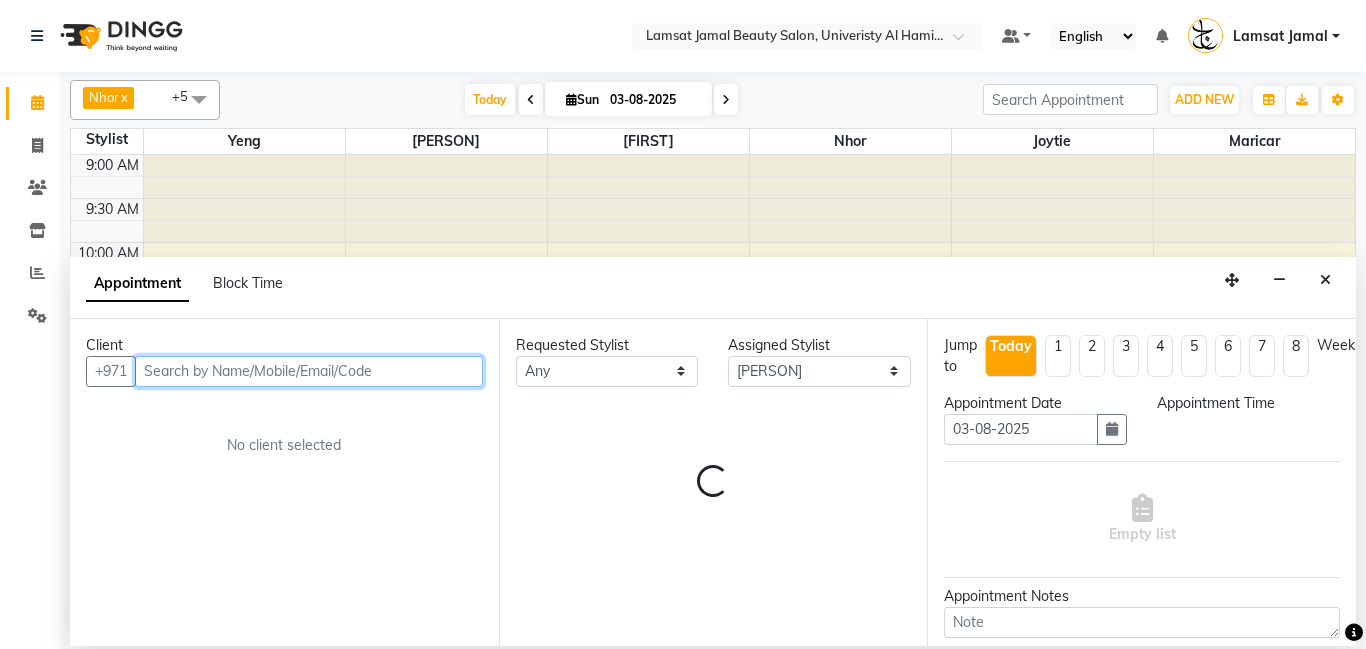 select on "630" 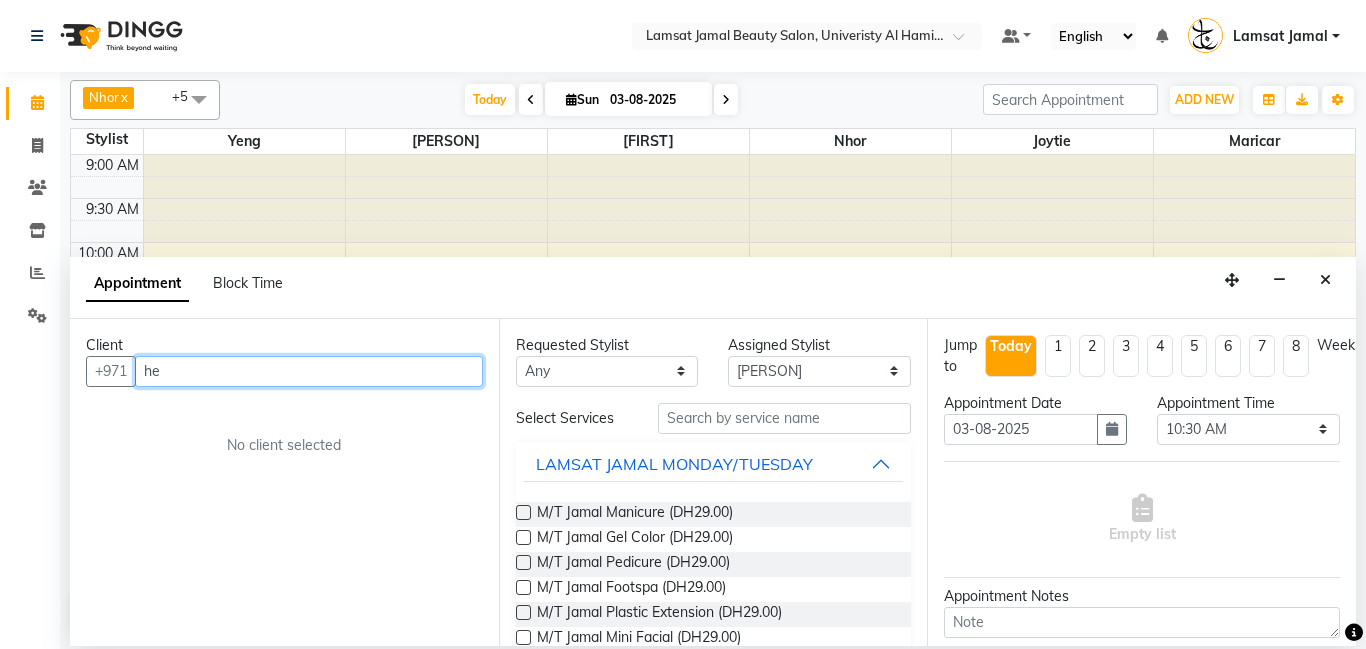 type on "h" 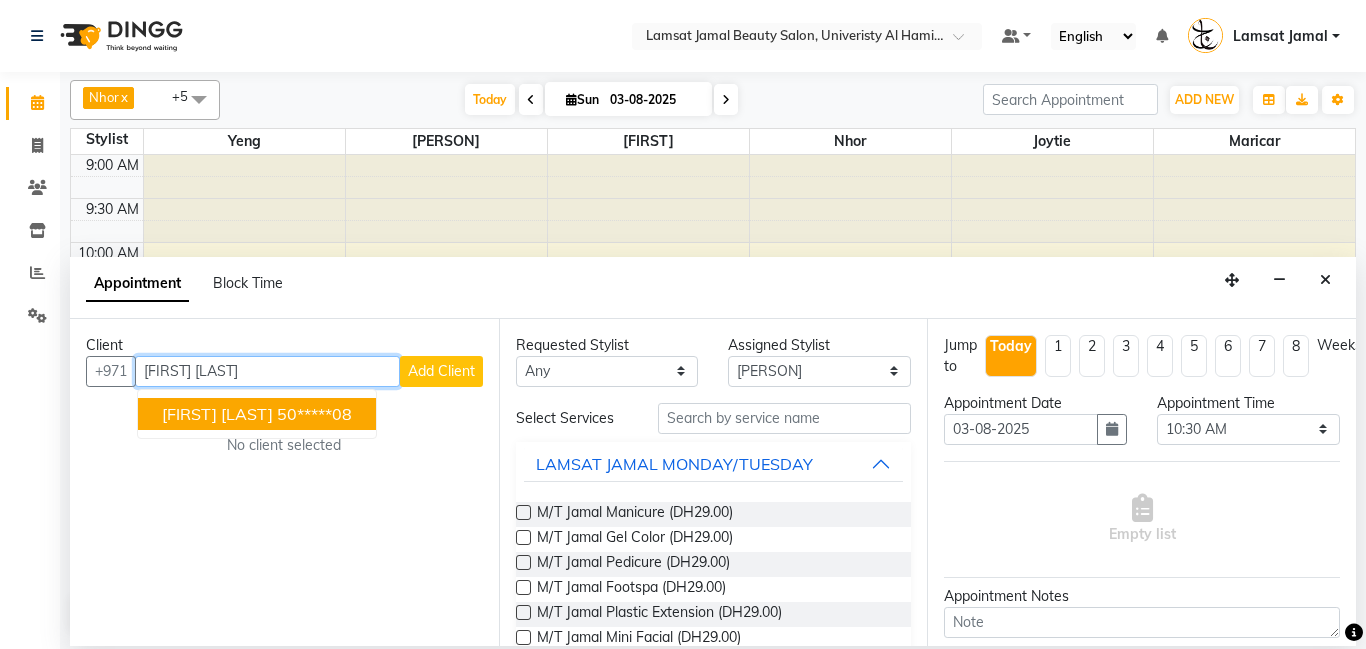 click on "50*****08" at bounding box center [314, 414] 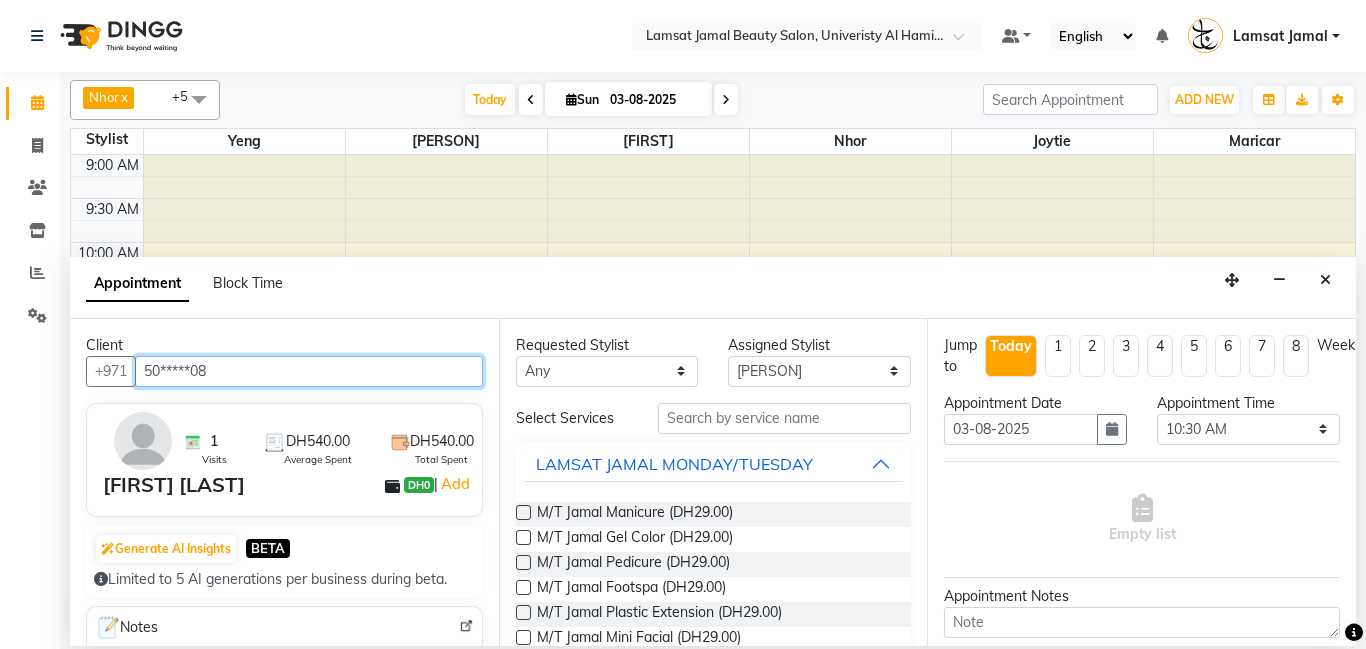 type on "50*****08" 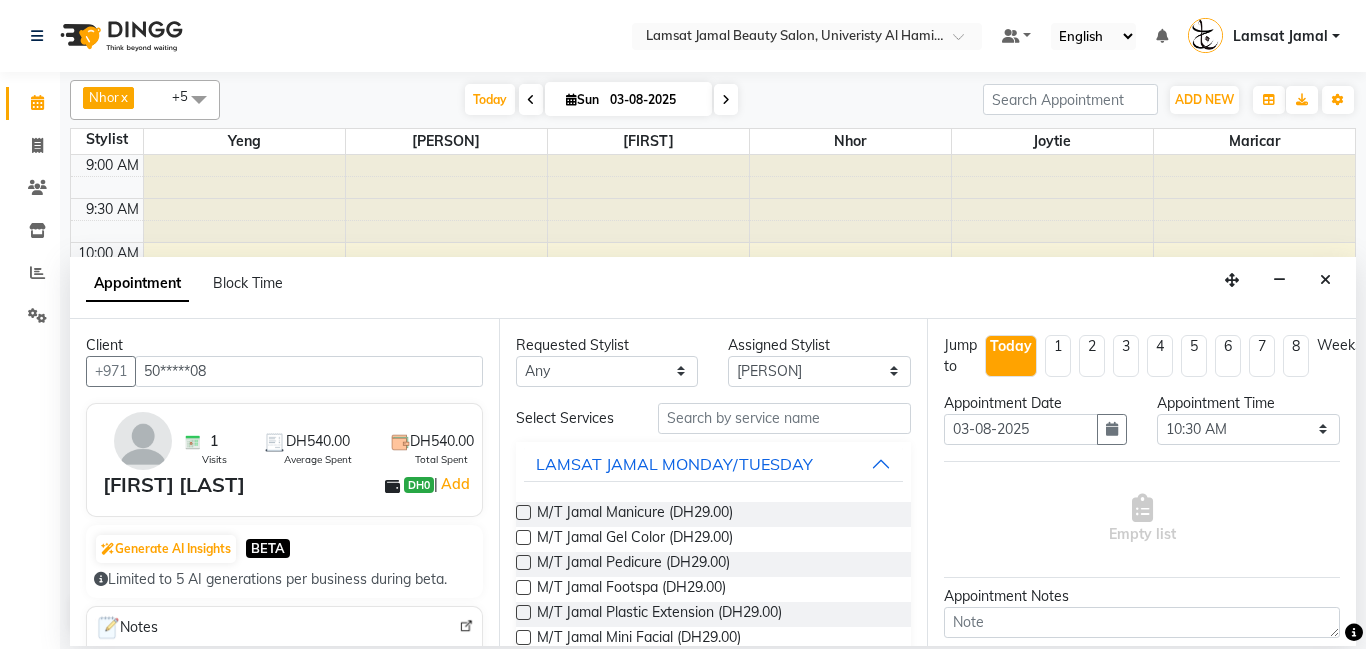 click on "Appointment Block Time" at bounding box center [713, 288] 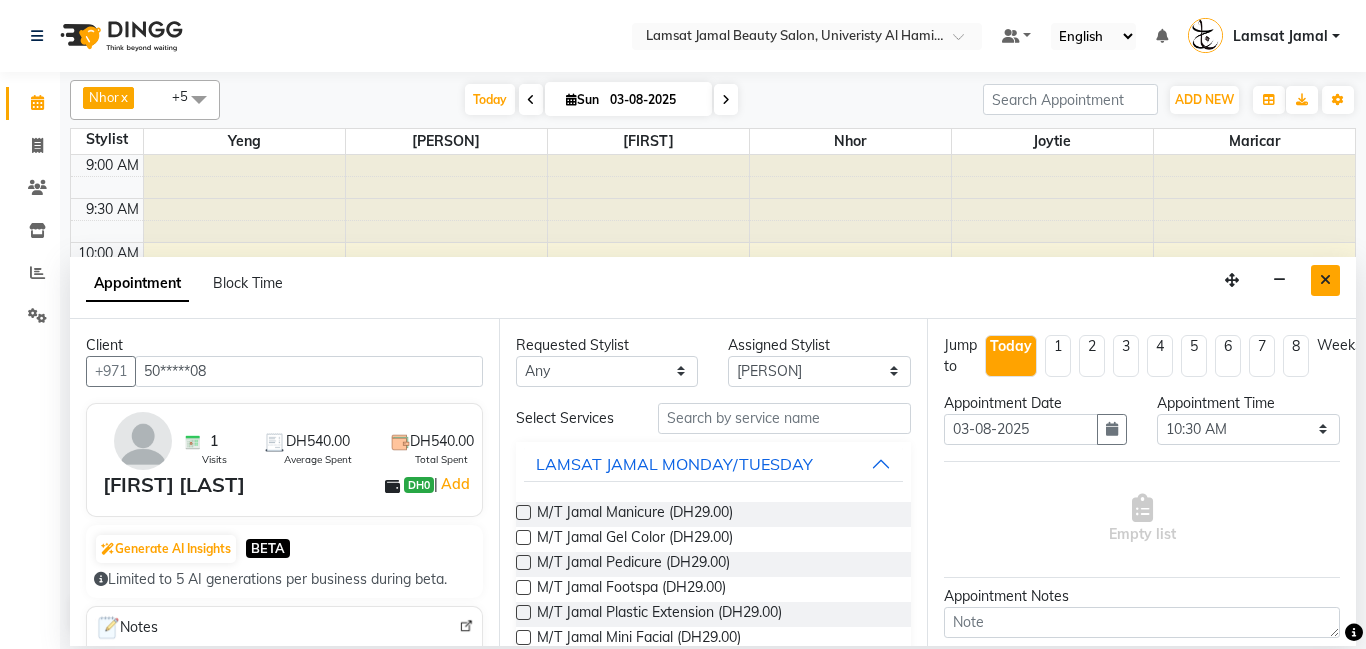 click at bounding box center (1325, 280) 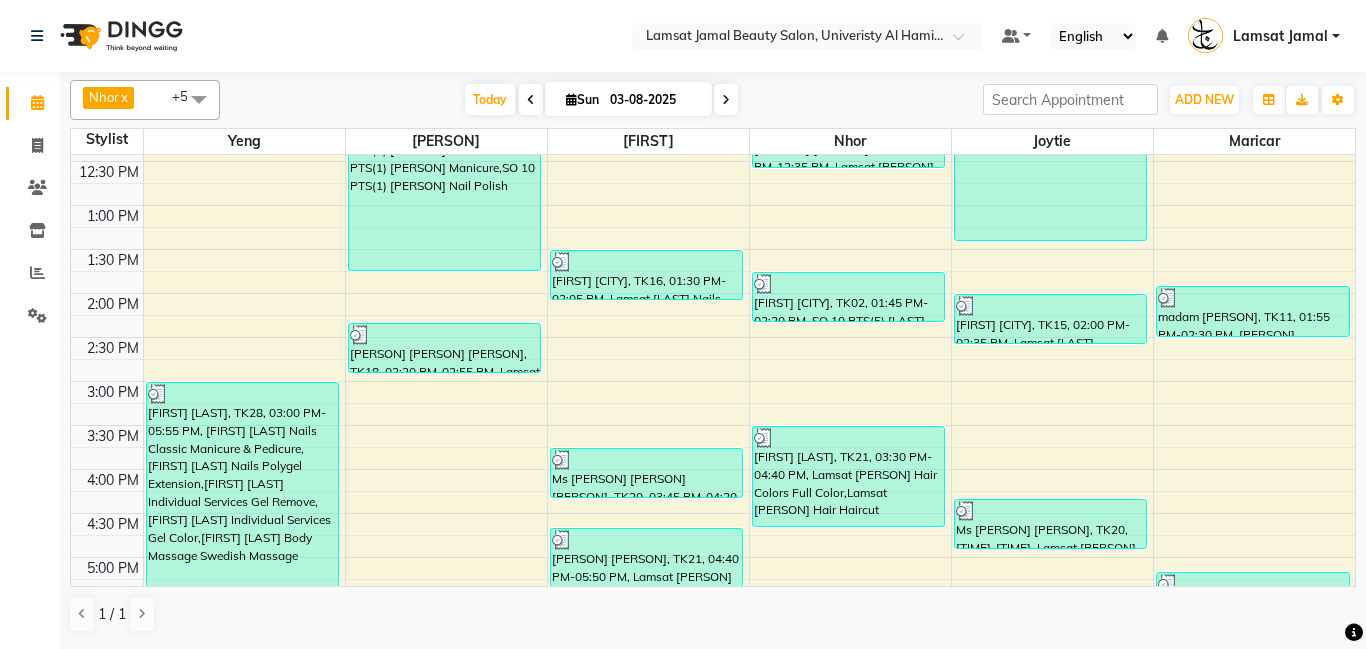 scroll, scrollTop: 341, scrollLeft: 0, axis: vertical 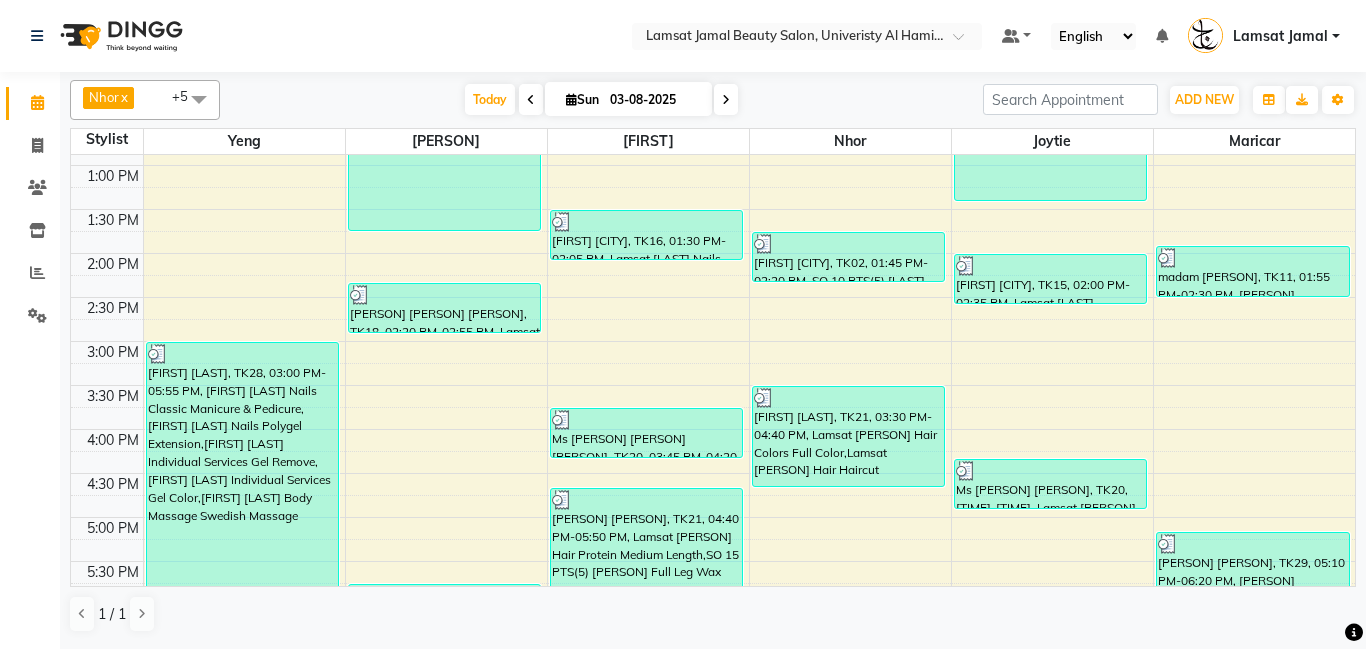 click on "9:00 AM 9:30 AM 10:00 AM 10:30 AM 11:00 AM 11:30 AM 12:00 PM 12:30 PM 1:00 PM 1:30 PM 2:00 PM 2:30 PM 3:00 PM 3:30 PM 4:00 PM 4:30 PM 5:00 PM 5:30 PM 6:00 PM 6:30 PM 7:00 PM 7:30 PM 8:00 PM 8:30 PM 9:00 PM 9:30 PM 10:00 PM 10:30 PM 11:00 PM 11:30 PM     HS [PERSON] [PERSON], TK02, 11:25 AM-01:45 PM, Lamsat [PERSON] Facial Whitening Facial,SO 10 PTS(3) [PERSON] Pedicure,SO 10 PTS(1) [PERSON] Manicure,SO 10 PTS(1) [PERSON] Nail Polish     [PERSON] [PERSON] [PERSON], TK18, 02:20 PM-02:55 PM, Lamsat [PERSON] Hair Protein Shoulder Length     [PERSON] [PERSON], TK22, 05:45 PM-08:40 PM, Lamsat [PERSON] Nails Gel Remove,SO 20 PTS(3) [PERSON] Shoulder Massage (10 Minutes) (DH10),SO 20 PTS(4) [PERSON] Back Massage (10 Minutes) (DH10),SO 20 PTS(3) [PERSON] Pedicure (DH10),SO 20 PTS(5) [PERSON] Gel Polish (DH10)" at bounding box center [713, 473] 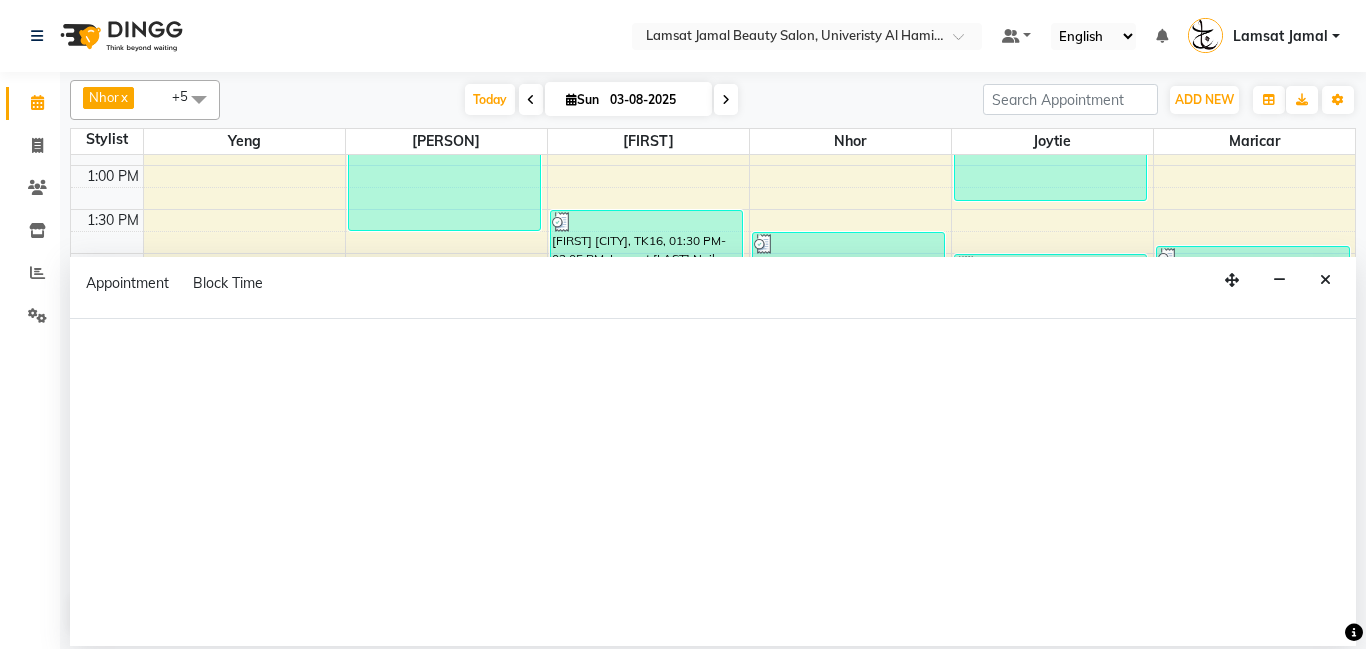 select on "79911" 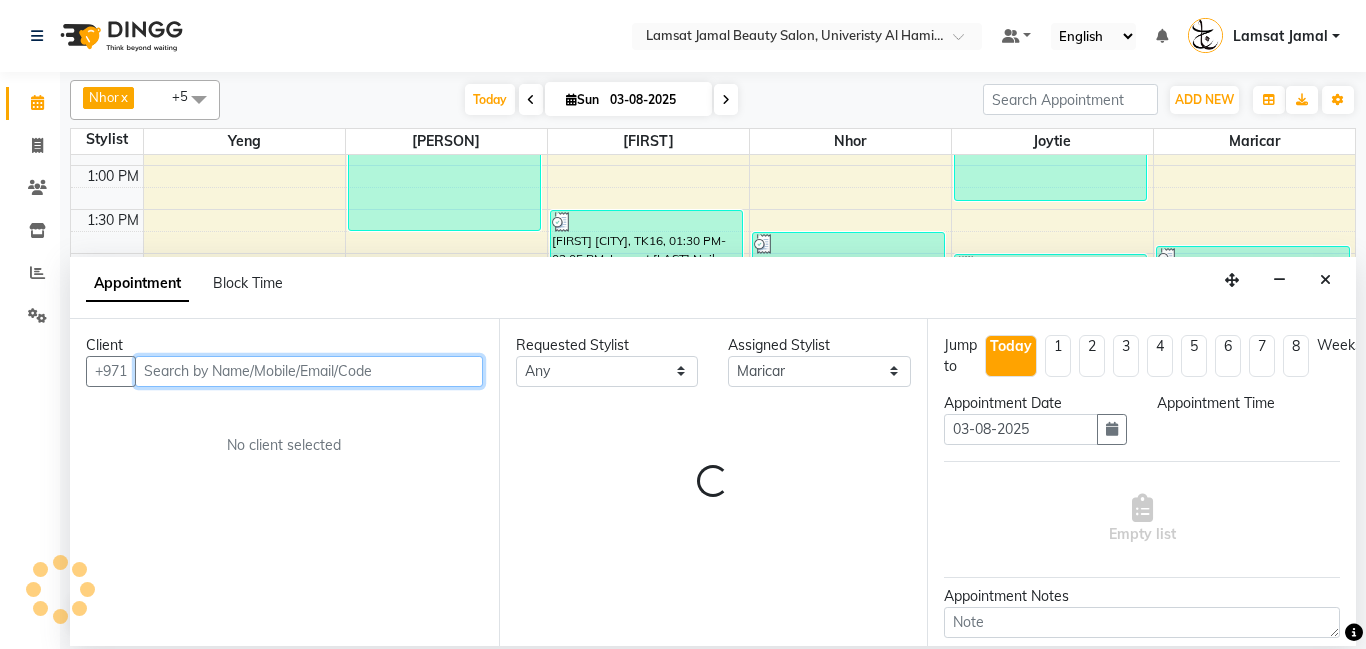 click at bounding box center (309, 371) 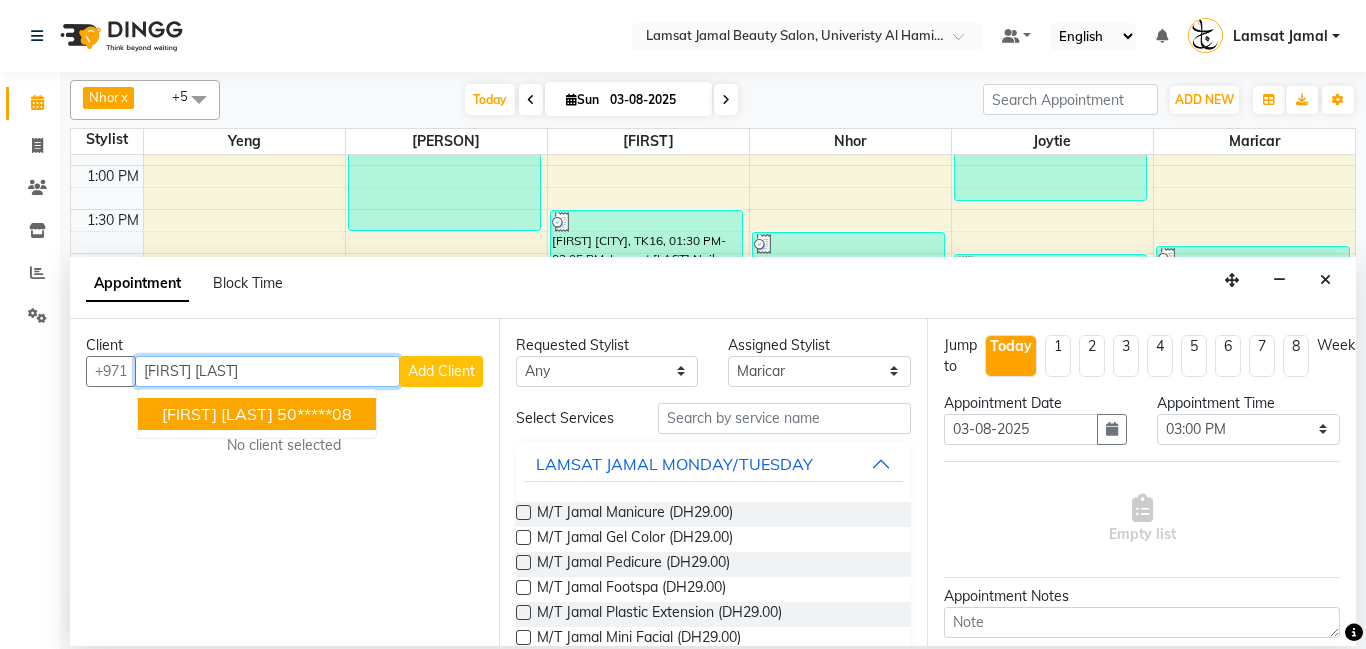 click on "[FIRST] [LAST] 50*****08" at bounding box center [257, 414] 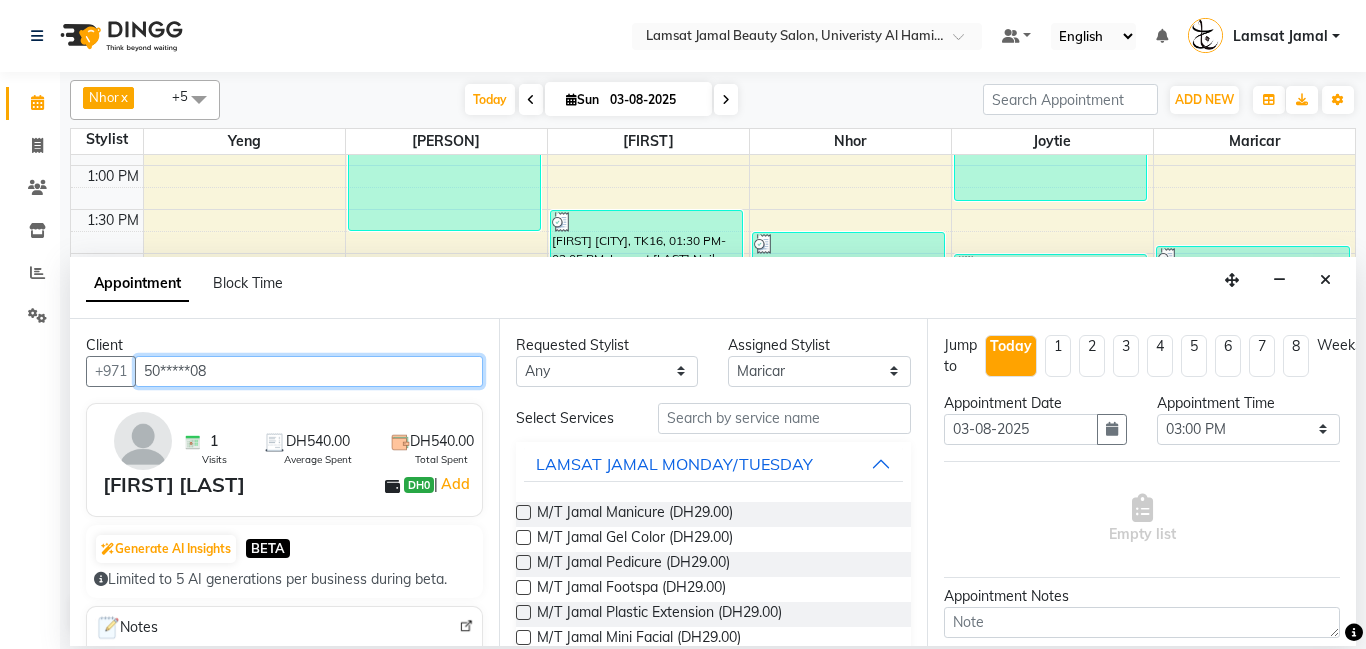 type on "50*****08" 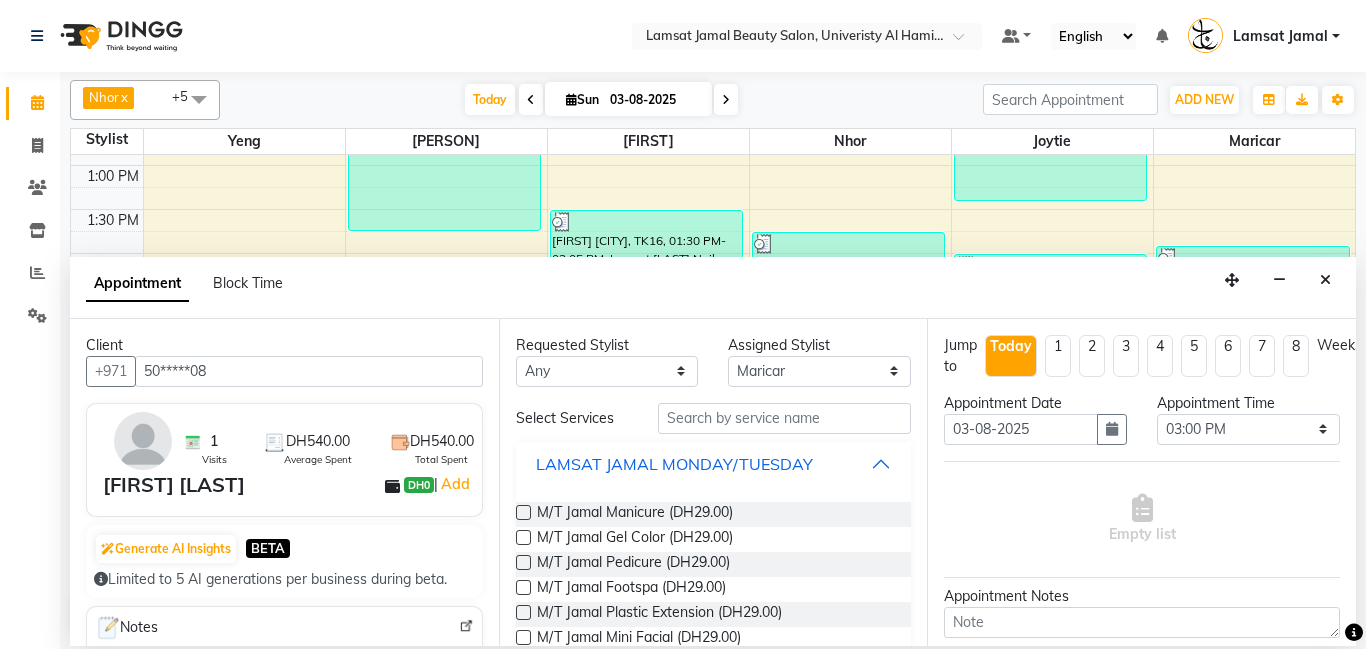 click on "LAMSAT JAMAL MONDAY/TUESDAY" at bounding box center (714, 464) 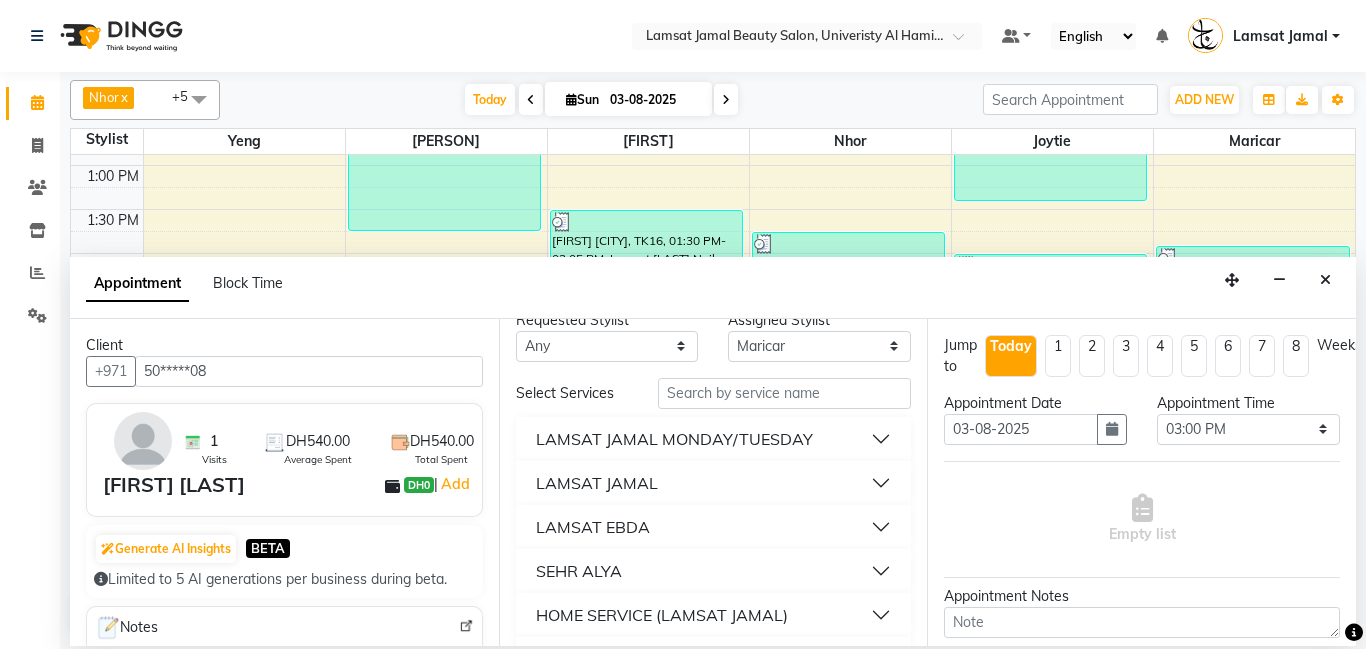scroll, scrollTop: 148, scrollLeft: 0, axis: vertical 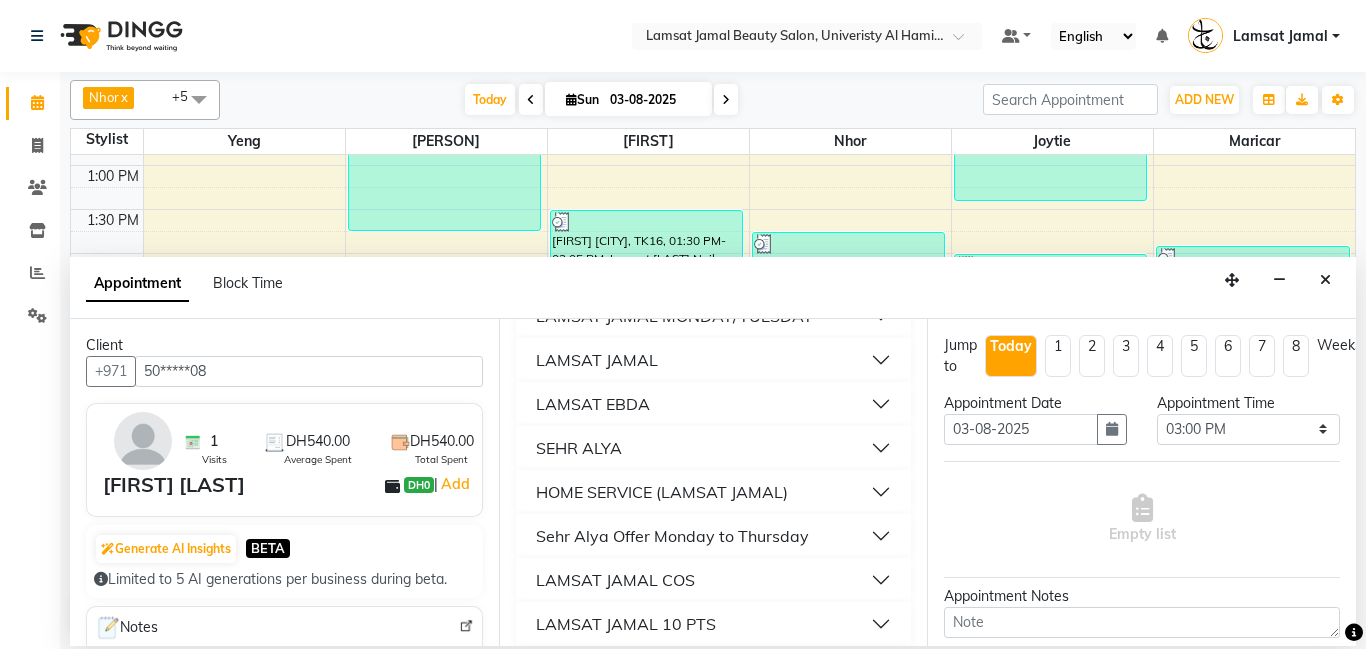 click on "HOME SERVICE (LAMSAT JAMAL)" at bounding box center (714, 492) 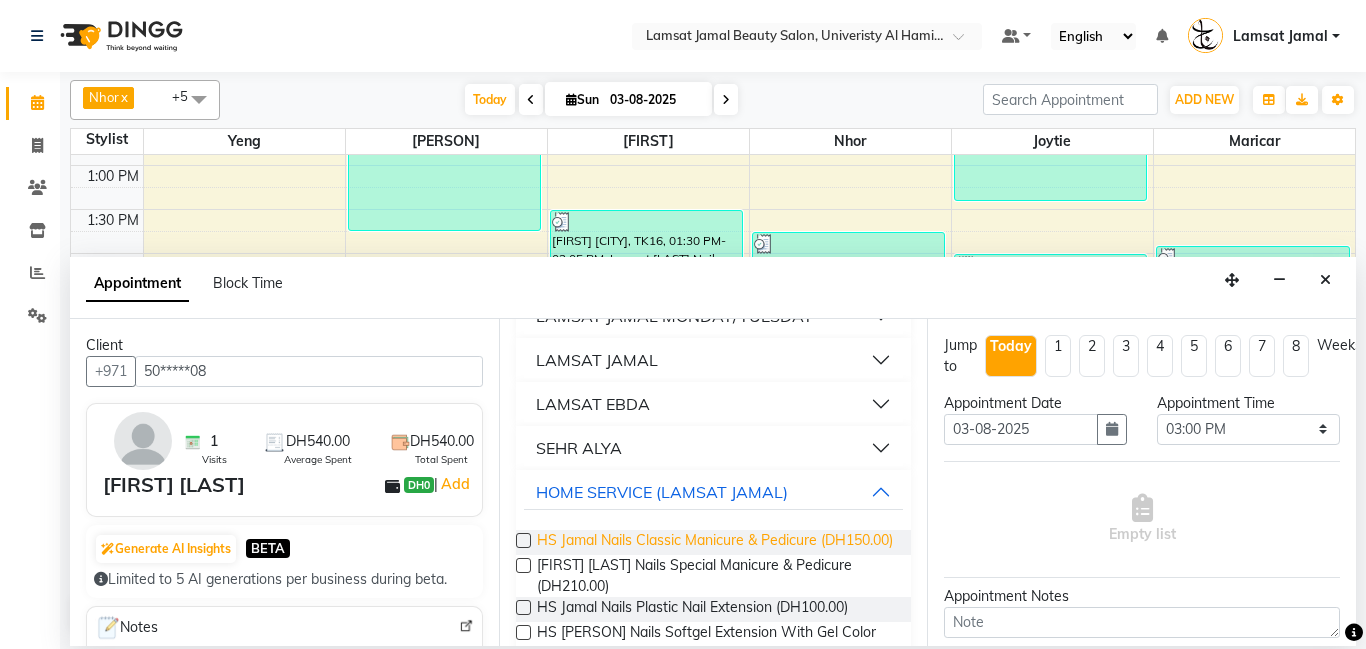 click on "HS Jamal Nails Classic Manicure & Pedicure (DH150.00)" at bounding box center (715, 542) 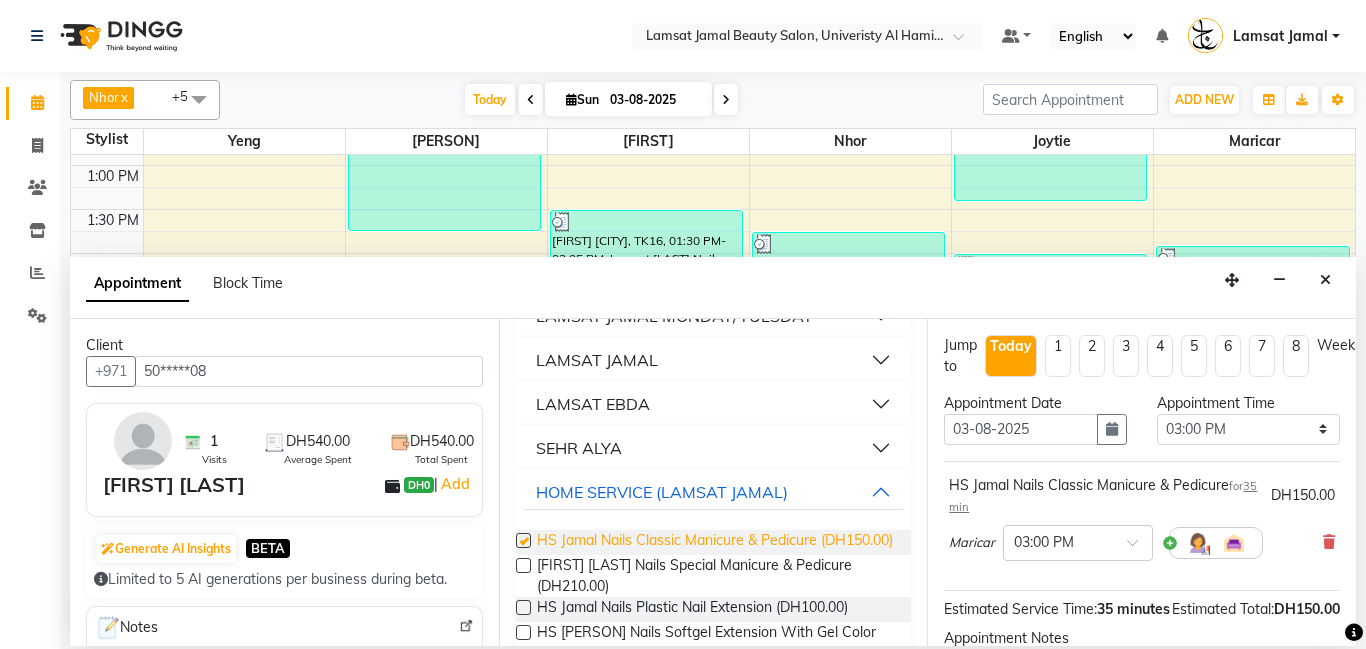 checkbox on "false" 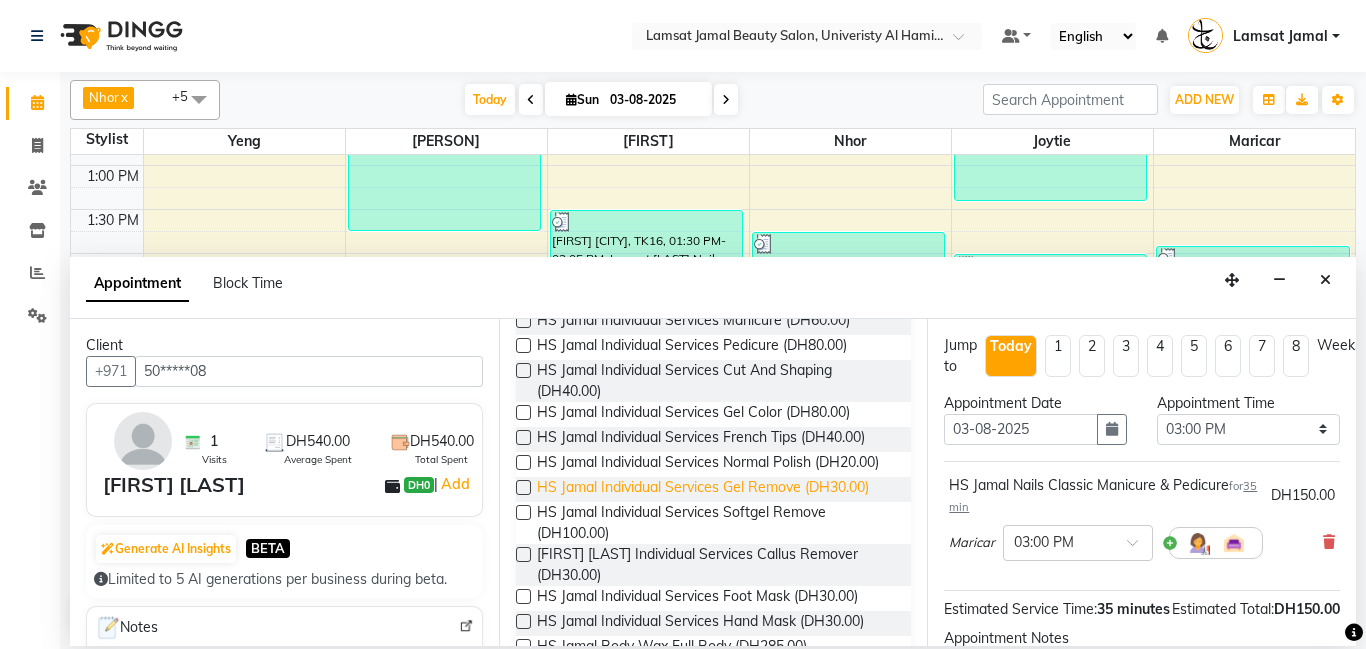 scroll, scrollTop: 559, scrollLeft: 0, axis: vertical 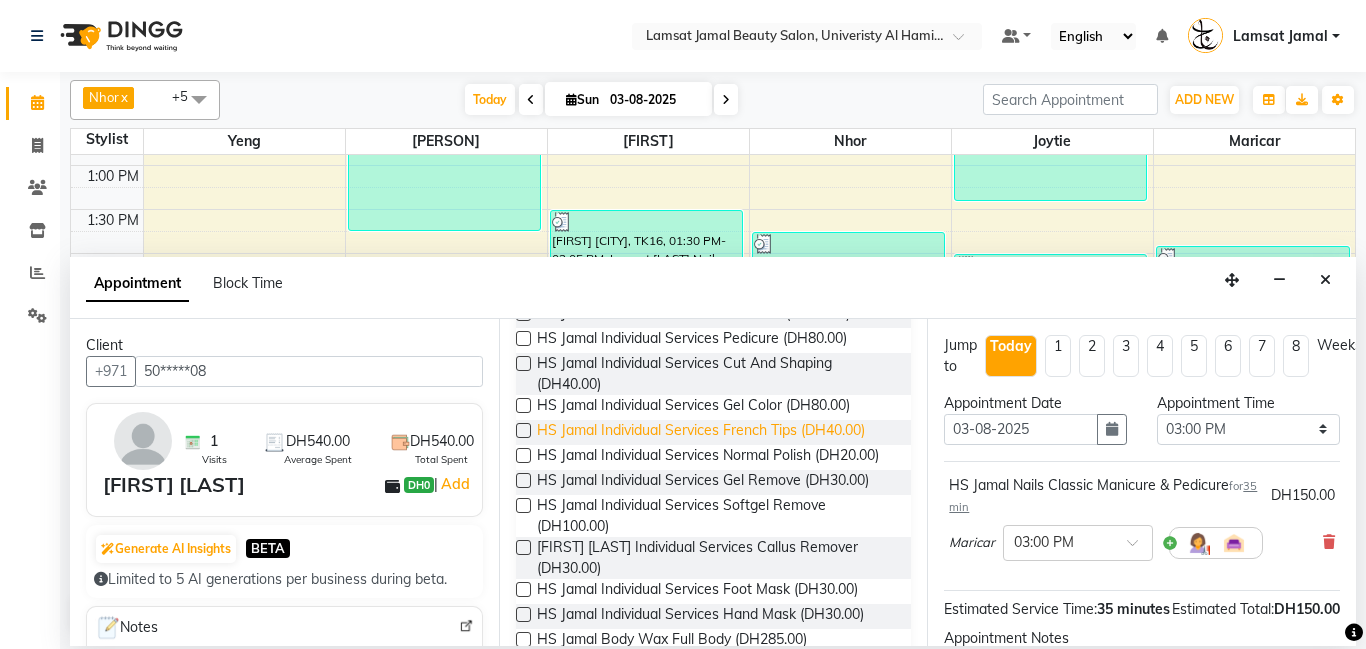 click on "HS Jamal Individual Services French Tips (DH40.00)" at bounding box center [701, 432] 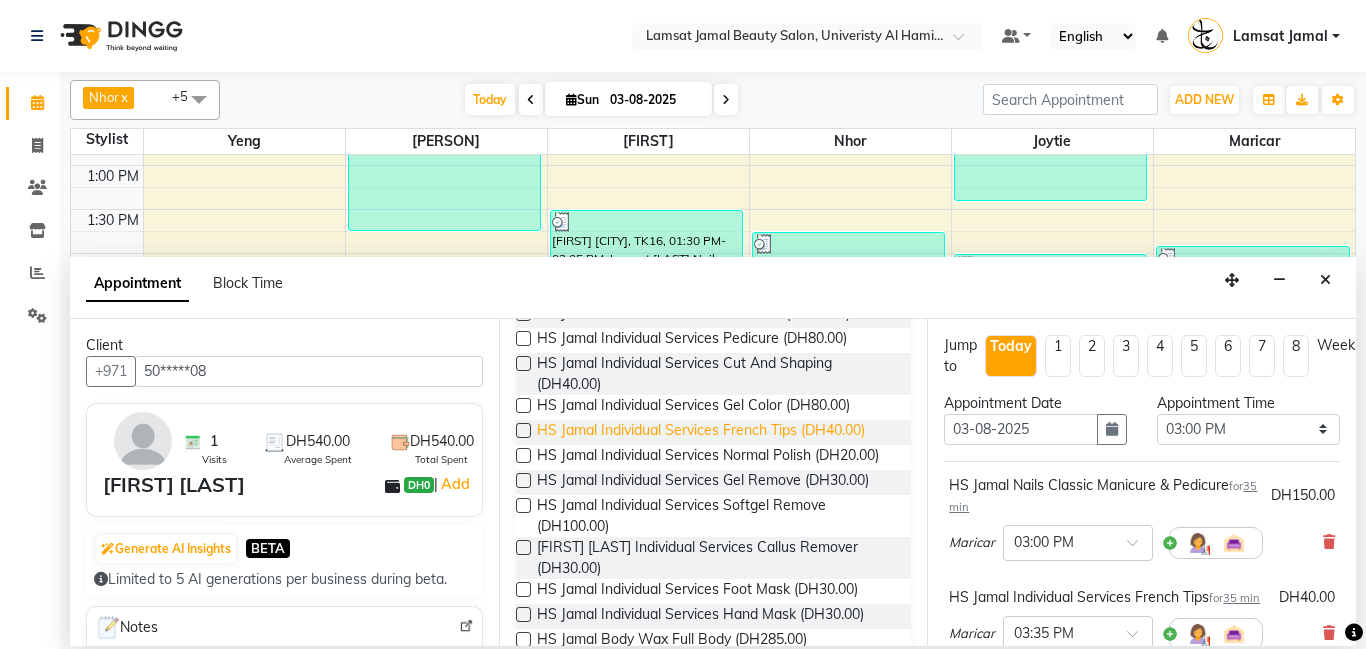 click on "HS Jamal Individual Services French Tips (DH40.00)" at bounding box center (701, 432) 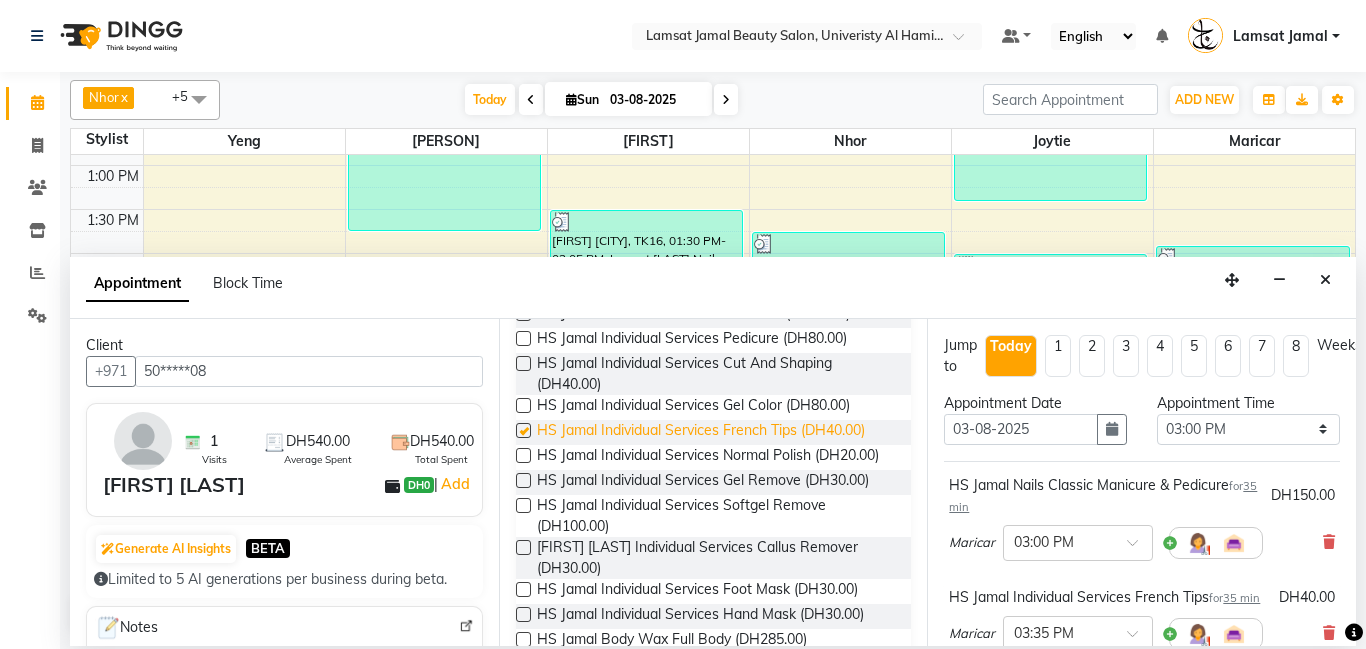 checkbox on "false" 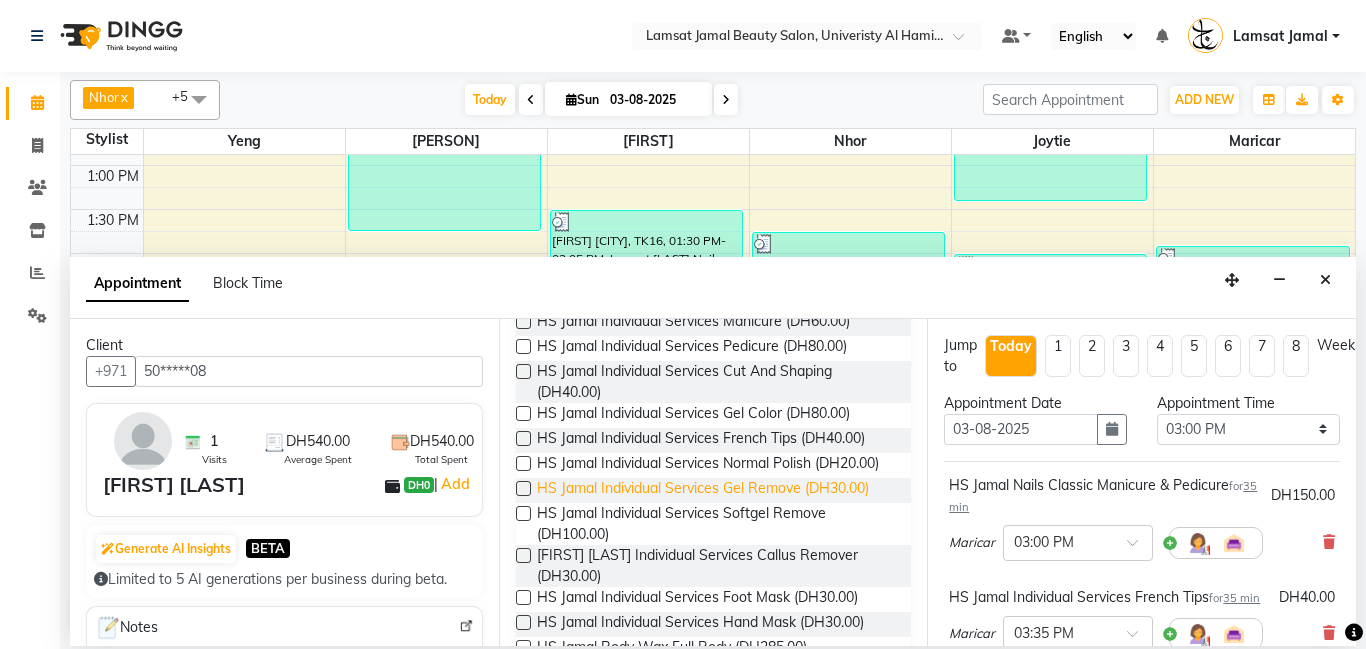 scroll, scrollTop: 549, scrollLeft: 0, axis: vertical 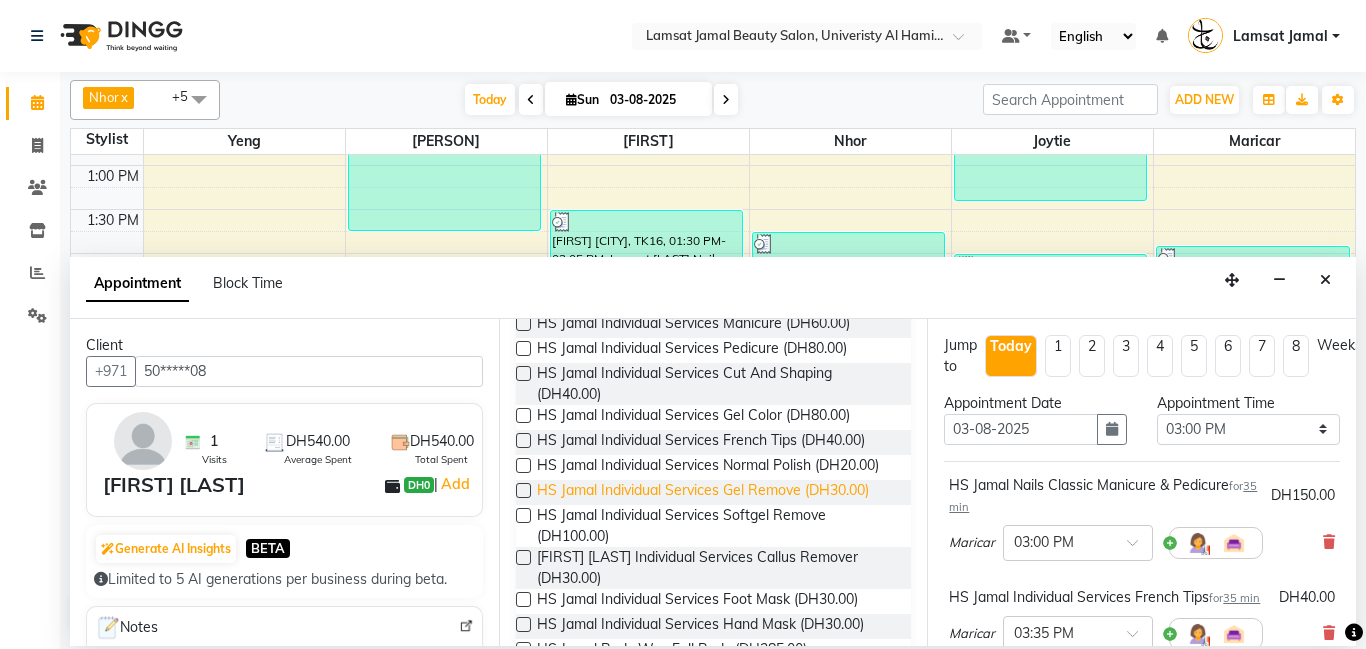 click on "HS Jamal Individual Services Gel Remove (DH30.00)" at bounding box center [703, 492] 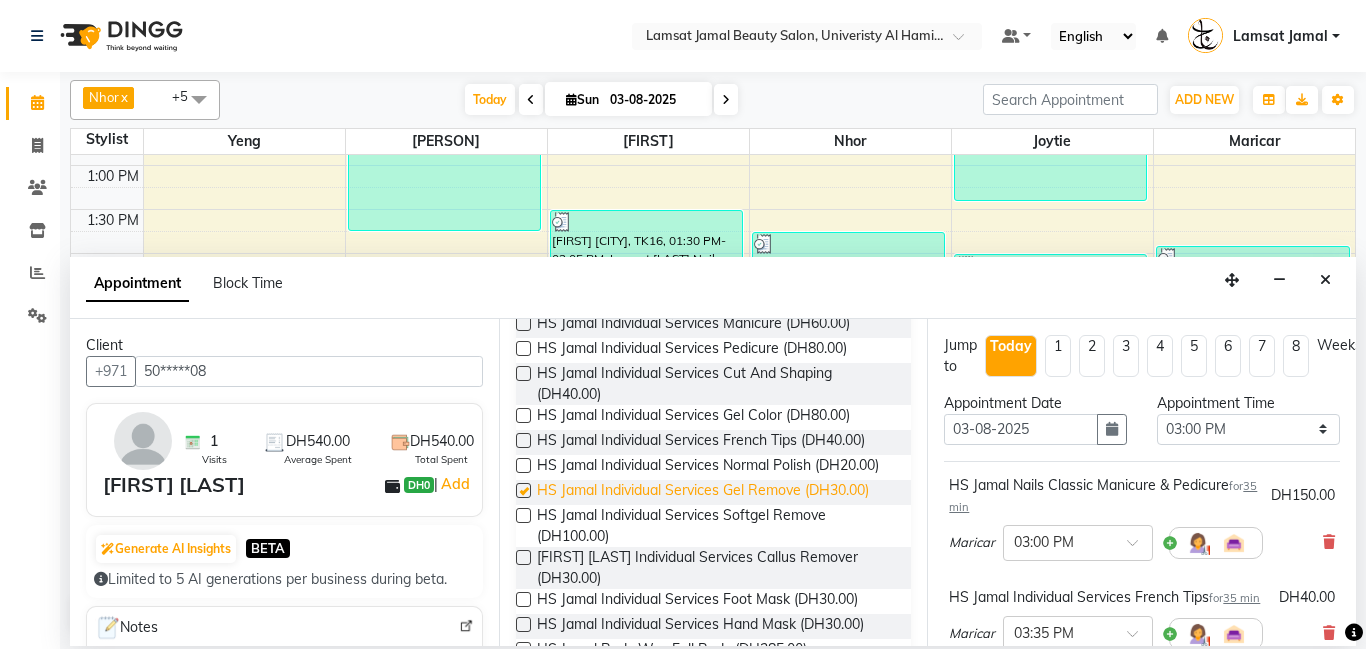 checkbox on "false" 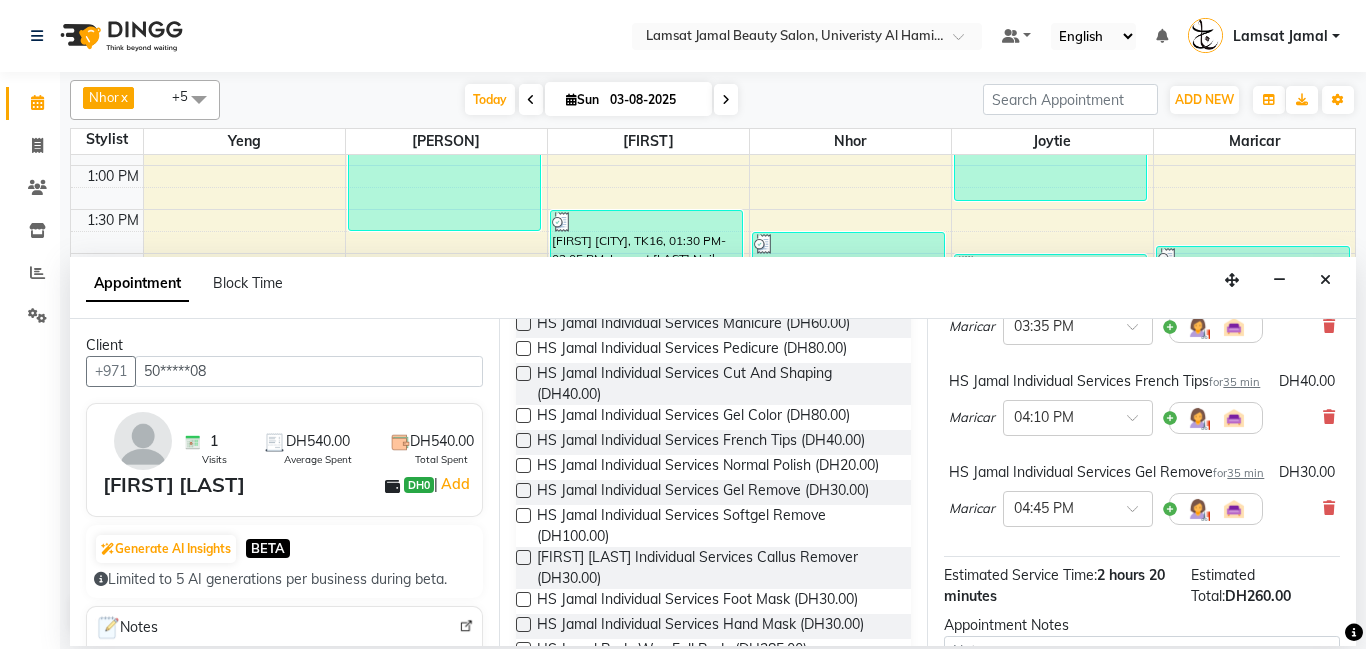 scroll, scrollTop: 390, scrollLeft: 0, axis: vertical 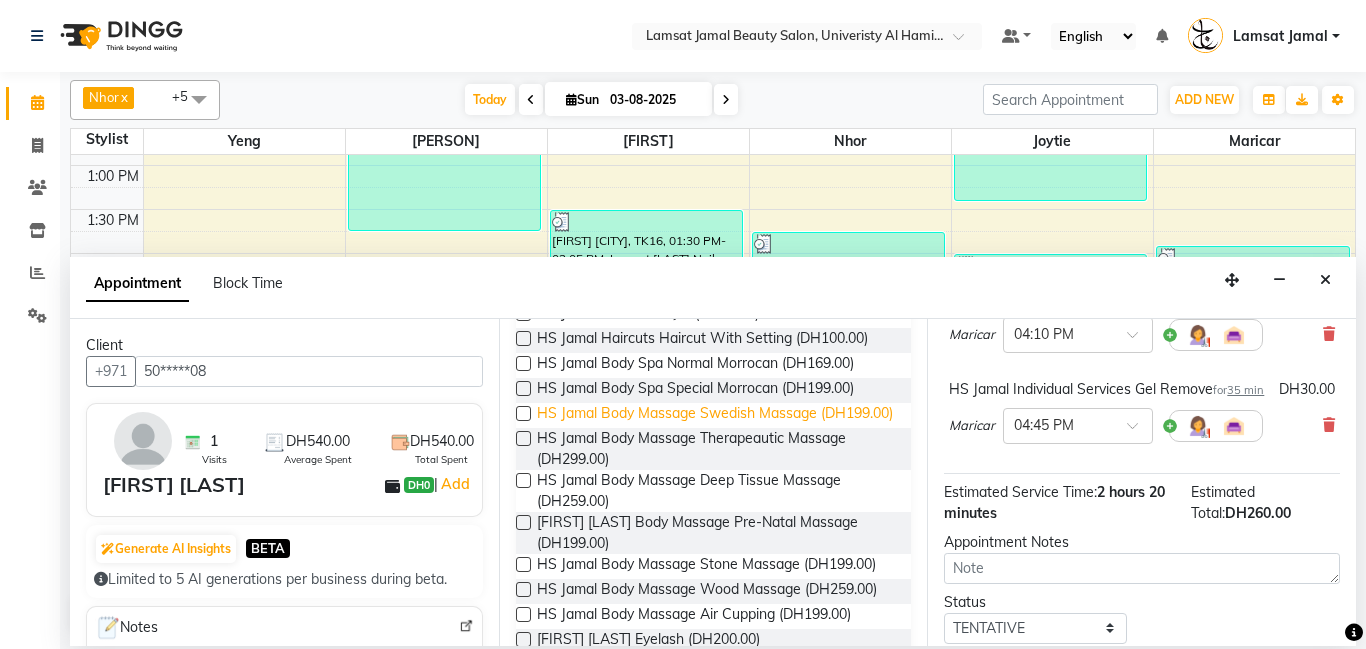 click on "HS Jamal Body Massage Swedish Massage (DH199.00)" at bounding box center [715, 415] 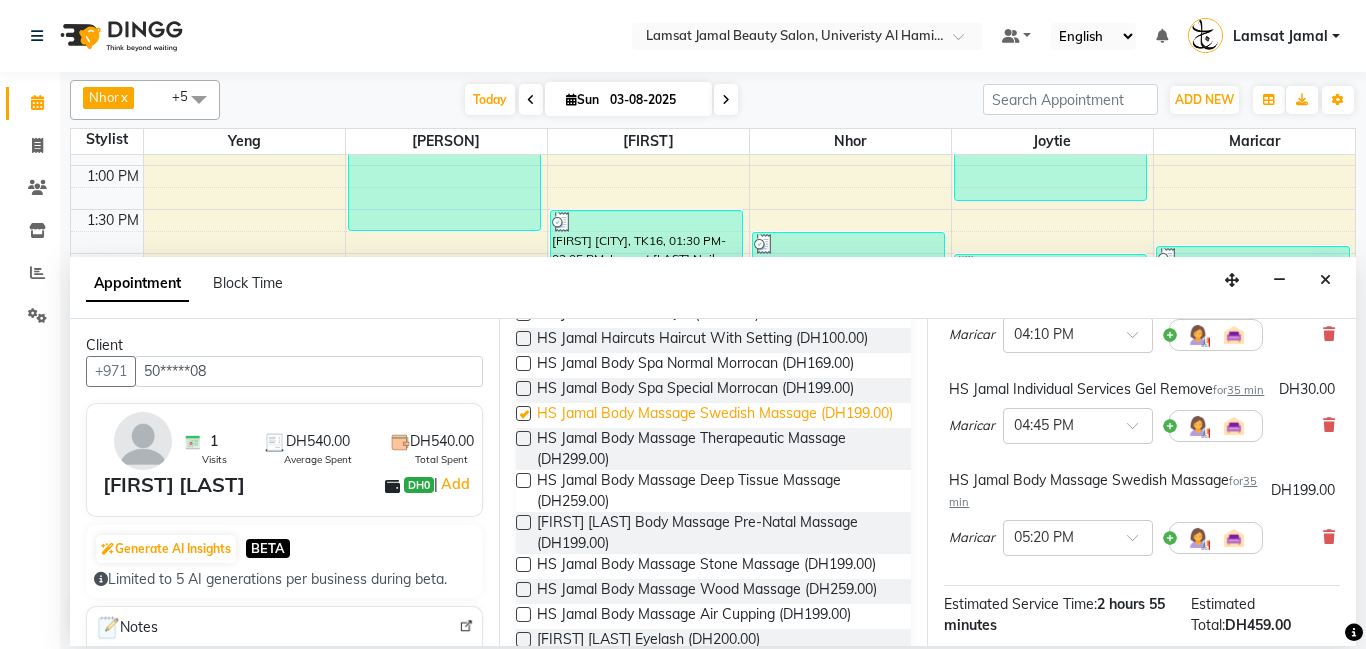 checkbox on "false" 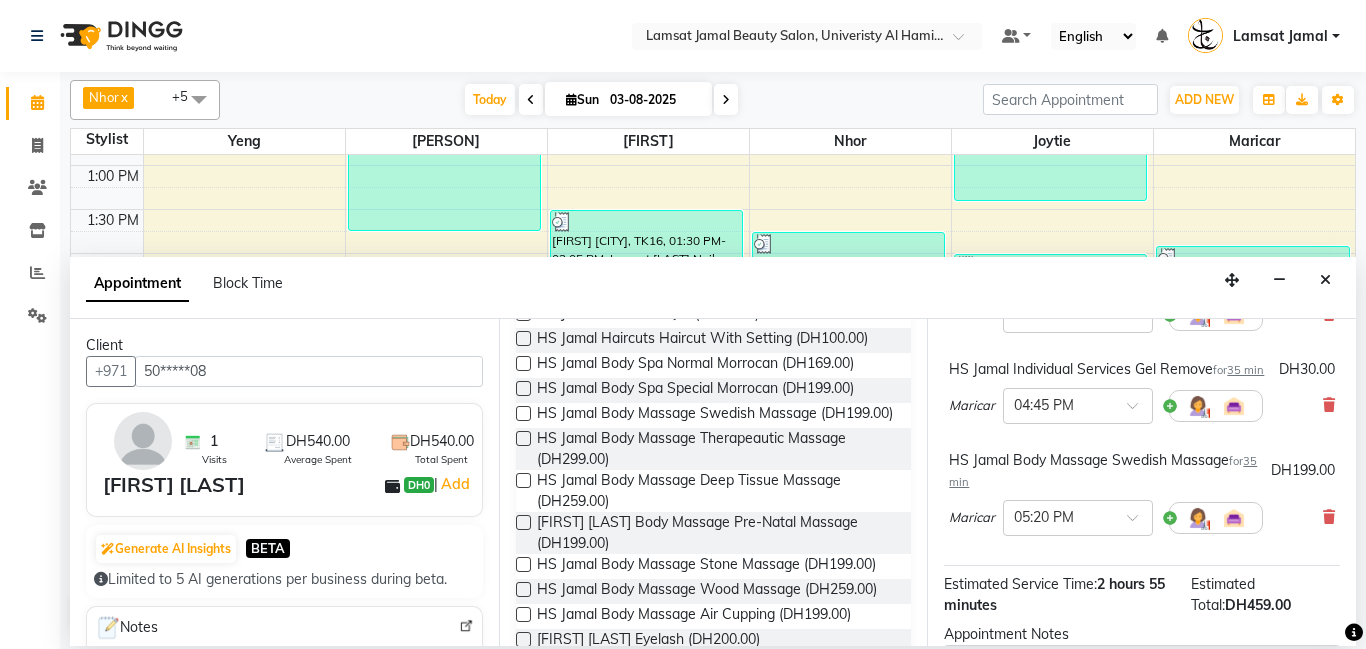 scroll, scrollTop: 647, scrollLeft: 0, axis: vertical 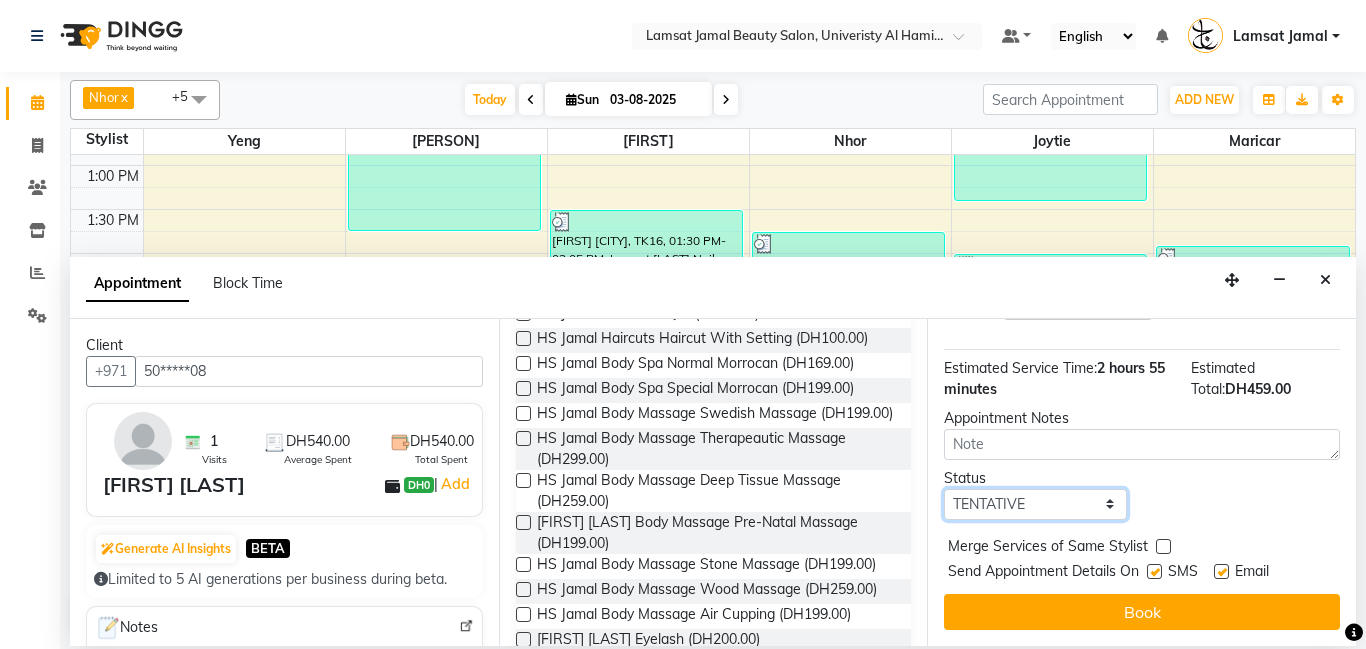 click on "Select TENTATIVE CONFIRM CHECK-IN UPCOMING" at bounding box center [1035, 504] 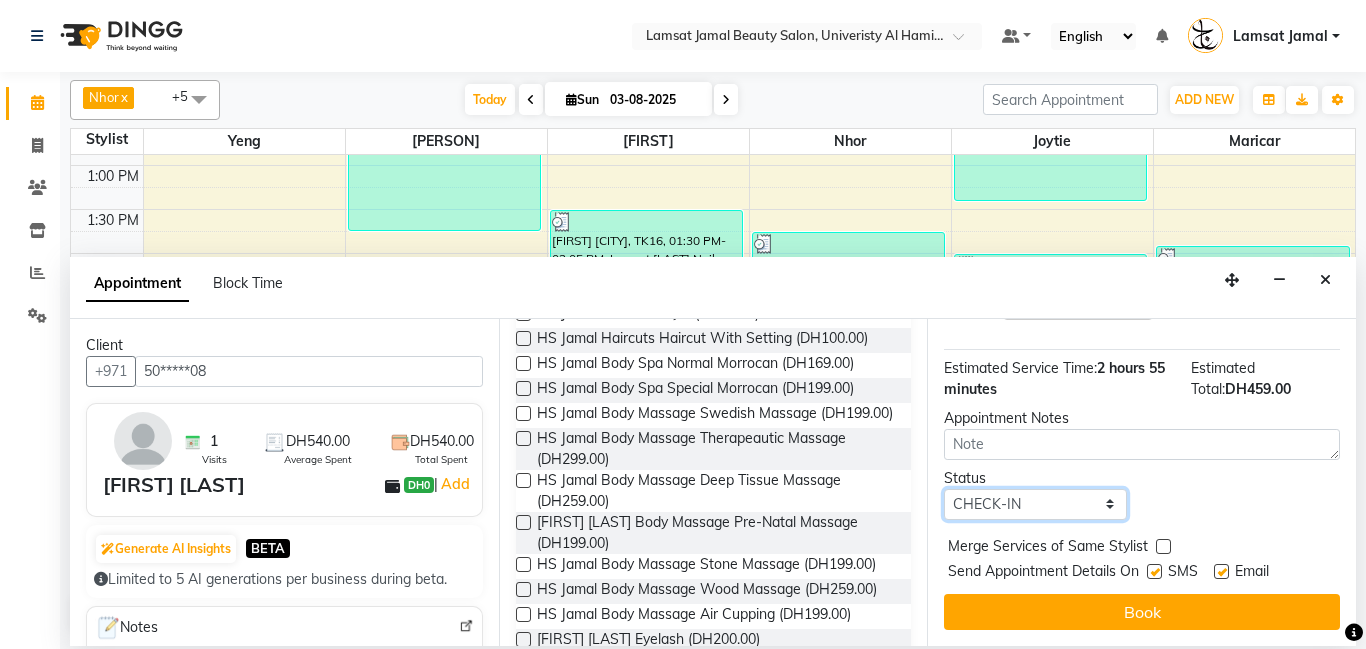 click on "Select TENTATIVE CONFIRM CHECK-IN UPCOMING" at bounding box center [1035, 504] 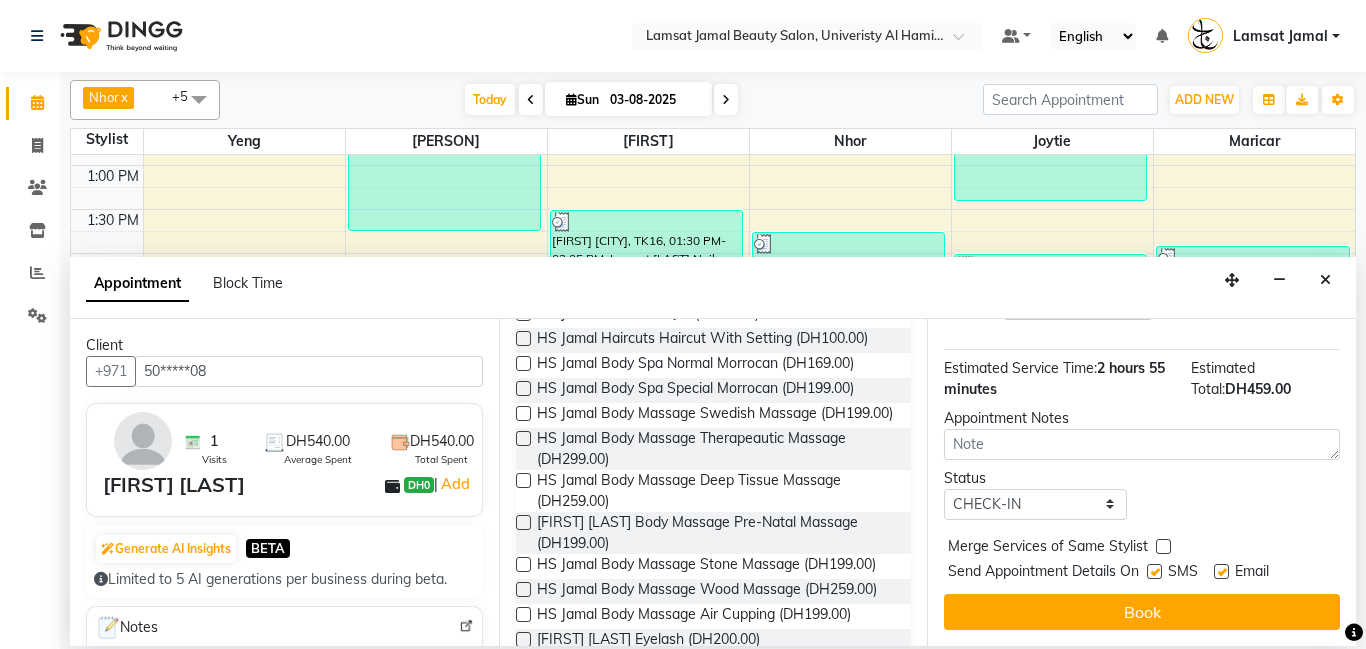 click at bounding box center (1163, 546) 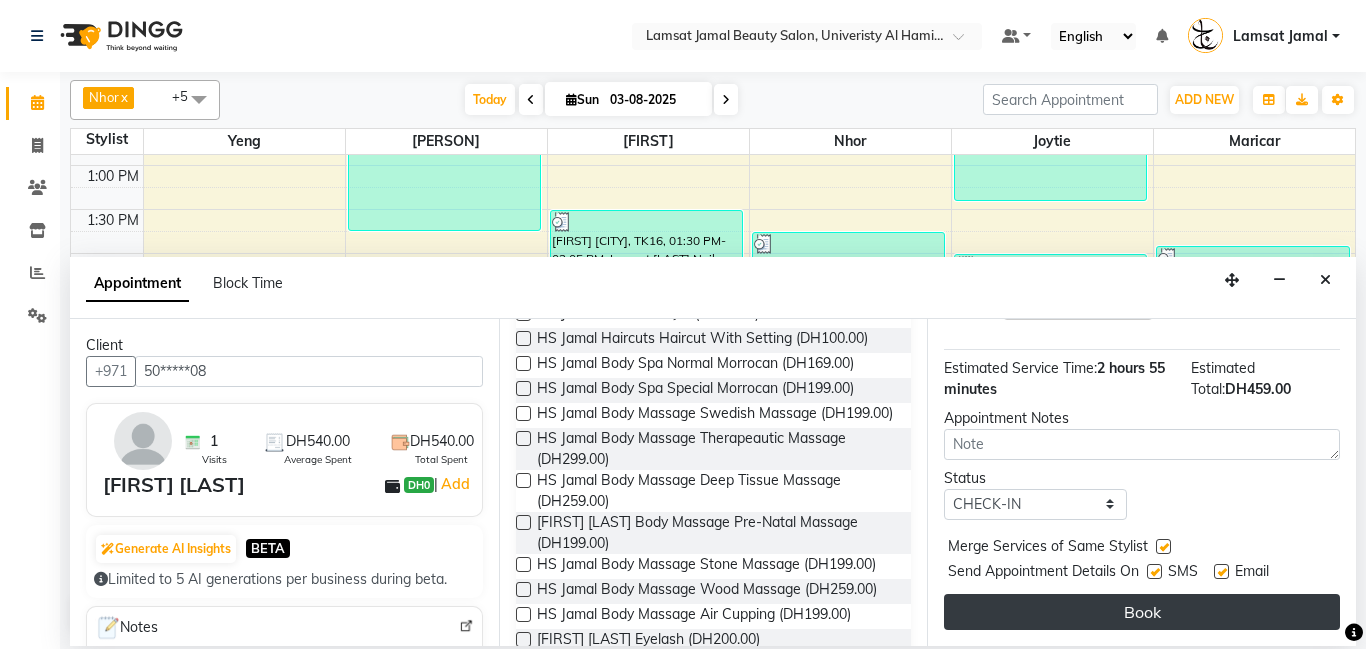 click on "Book" at bounding box center (1142, 612) 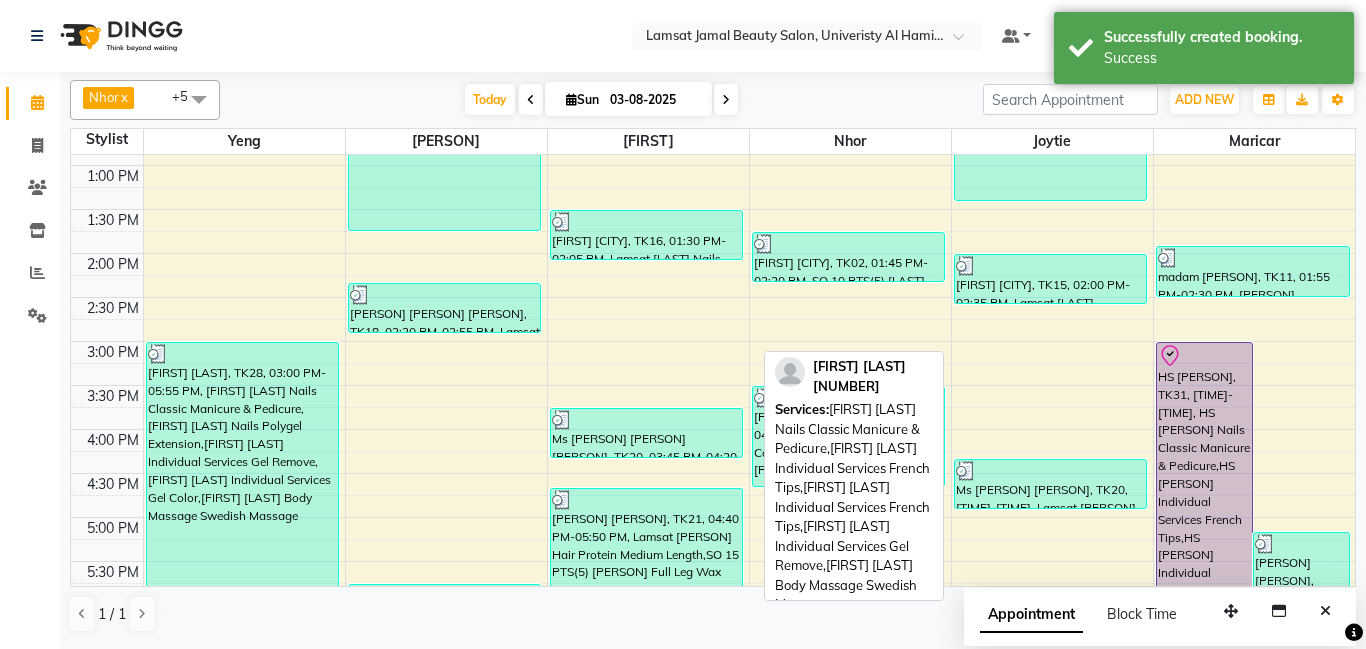 click on "HS [PERSON], TK31, [TIME]-[TIME], HS [PERSON] Nails Classic Manicure & Pedicure,HS [PERSON] Individual Services French Tips,HS [PERSON] Individual Services French Tips,HS [PERSON] Individual Services Gel Remove,HS [PERSON] Body Massage Swedish Massage" at bounding box center (1204, 469) 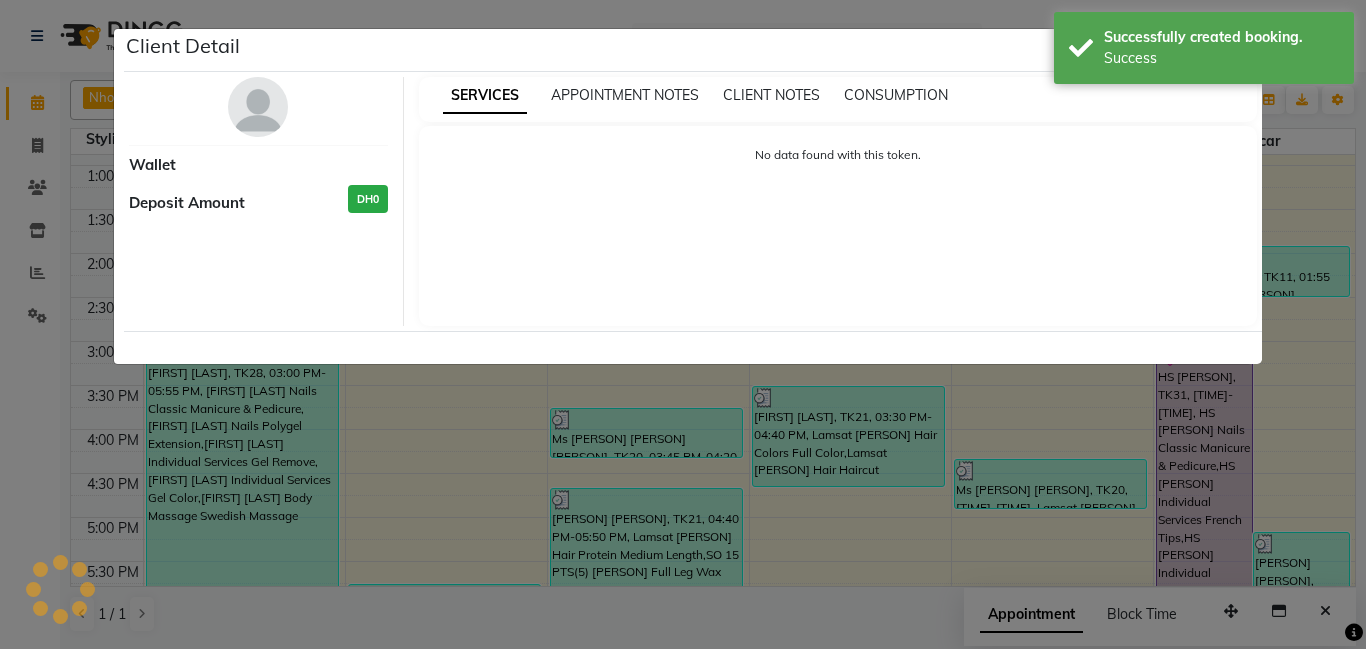 select on "8" 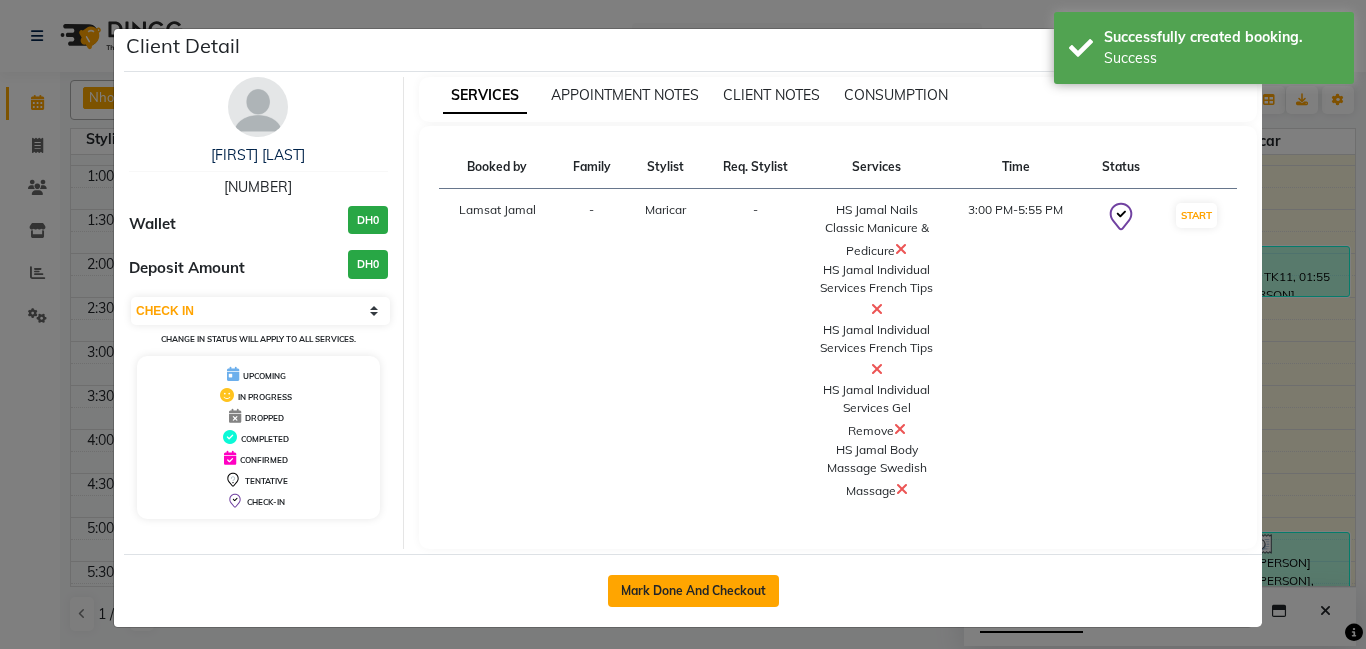 click on "Mark Done And Checkout" 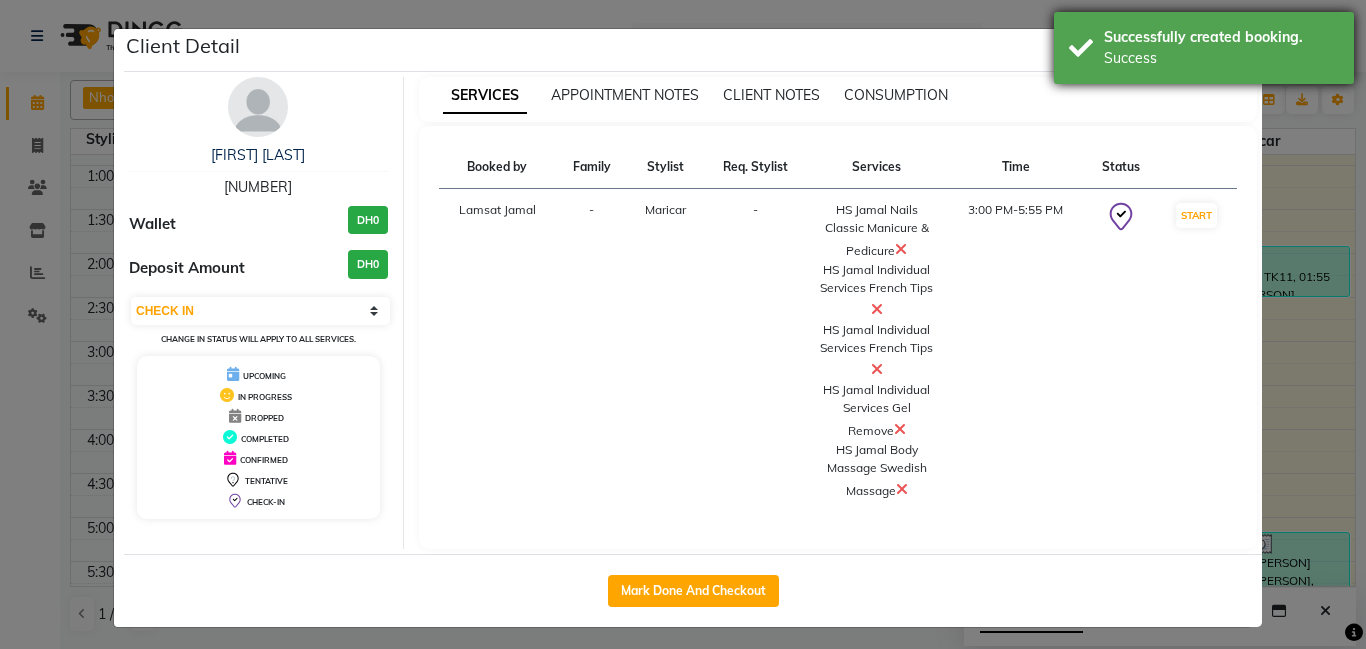 click on "Successfully created booking.   Success" at bounding box center (1204, 48) 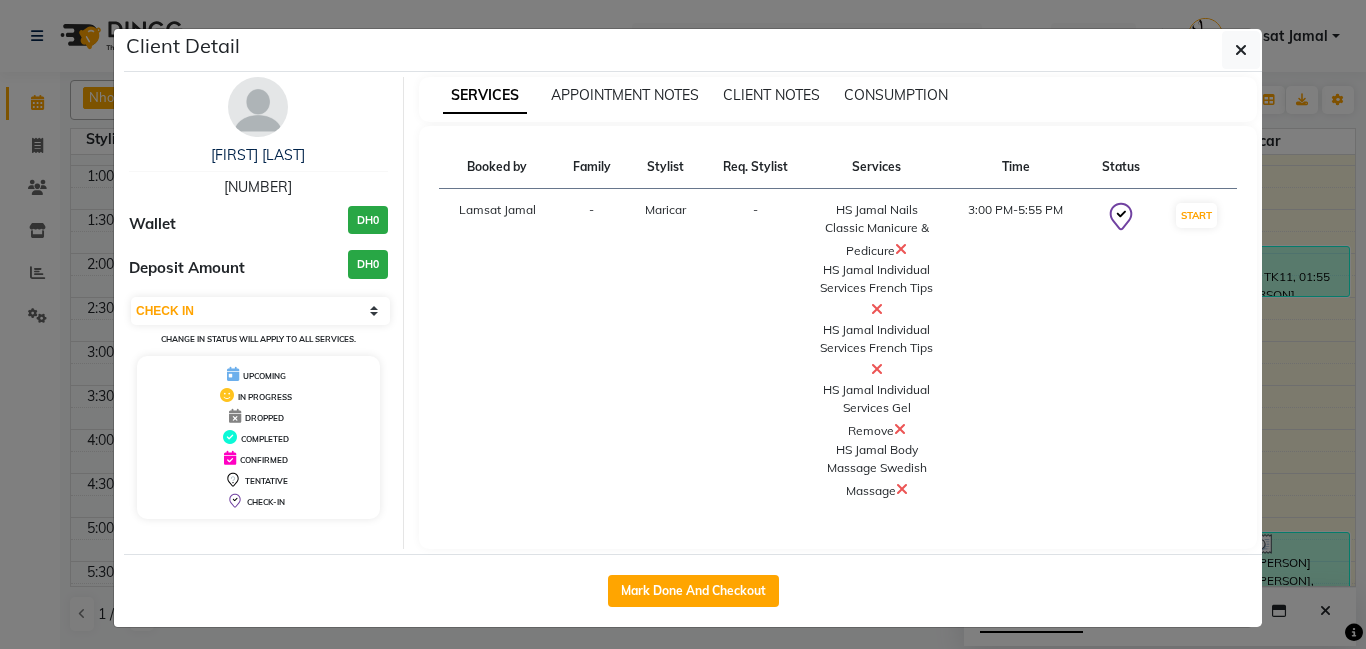 select on "service" 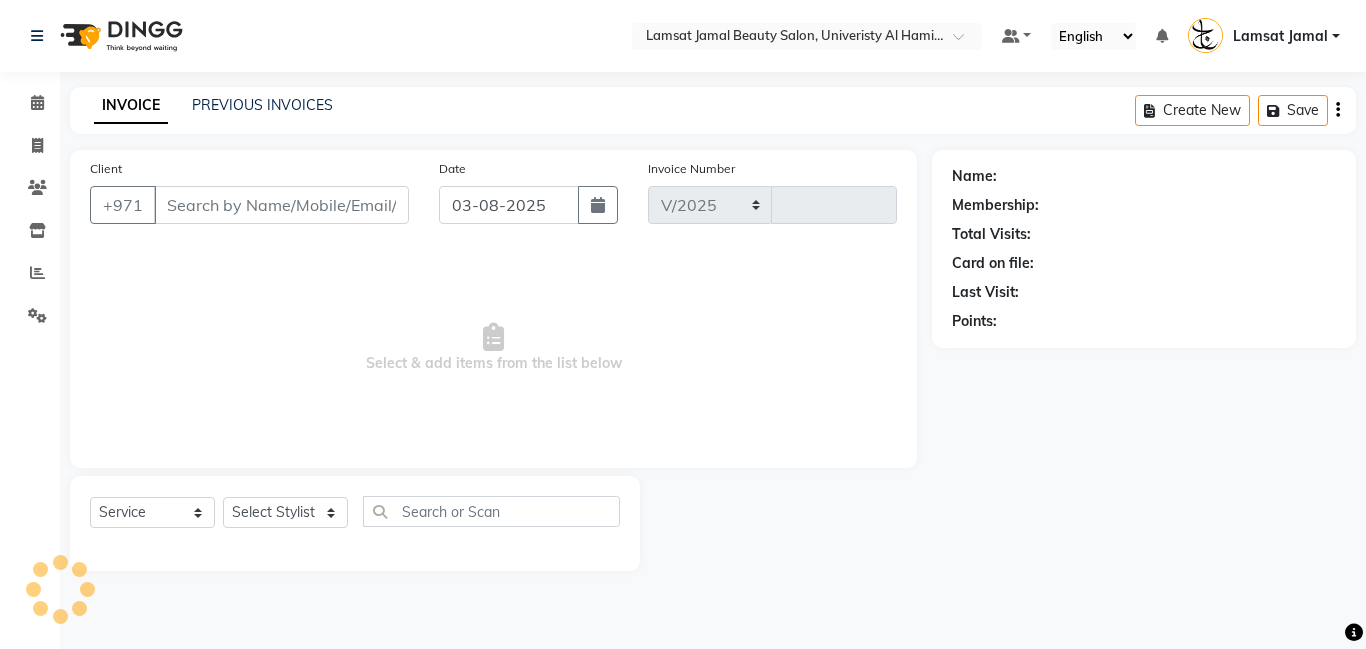 select on "8294" 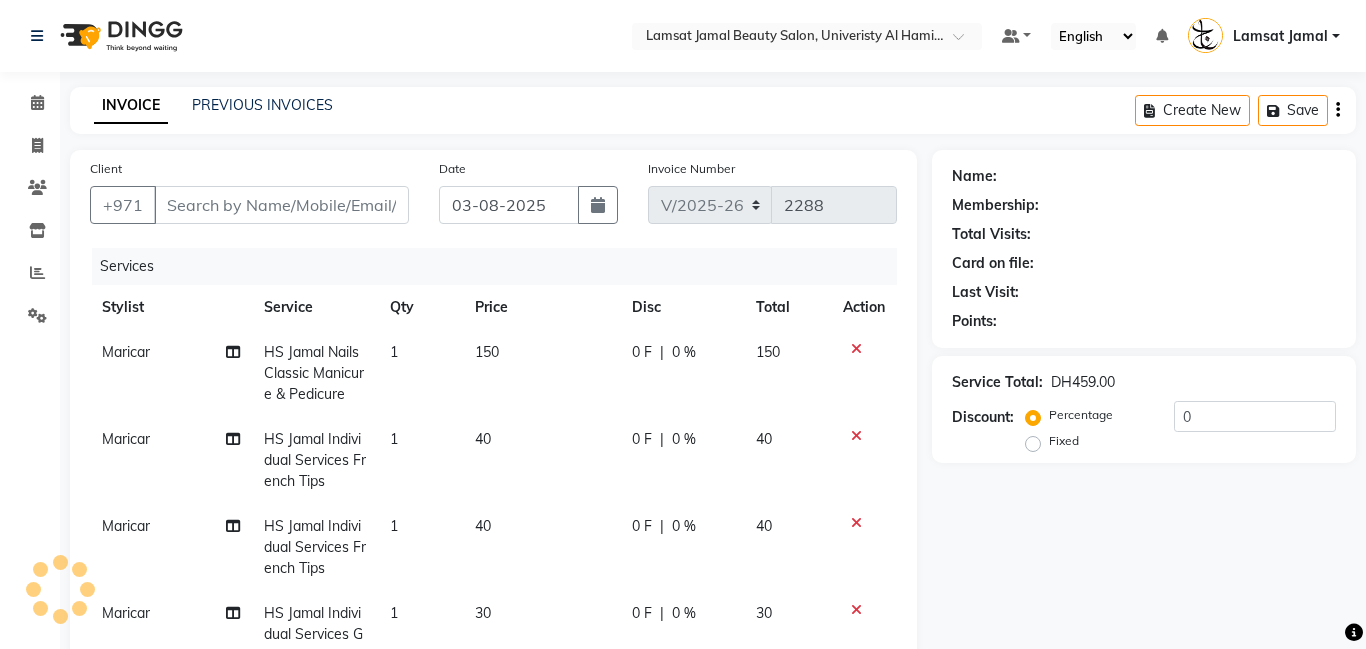 type on "50*****08" 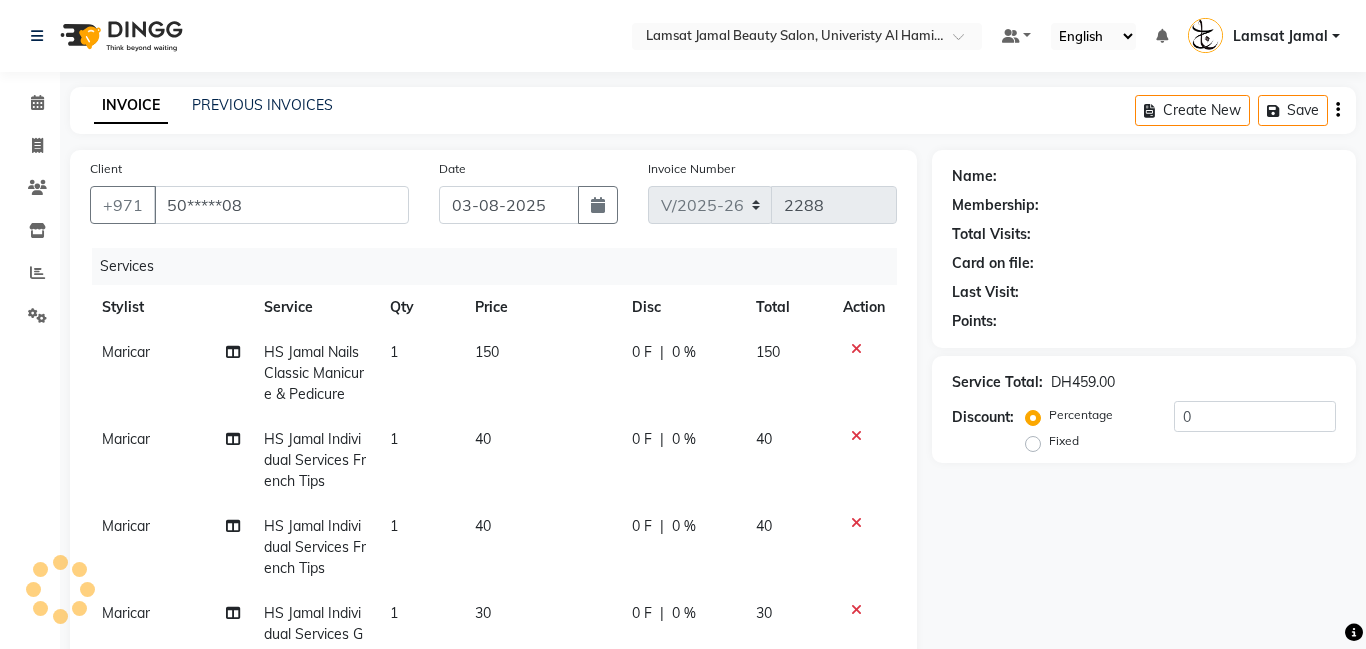 select on "79911" 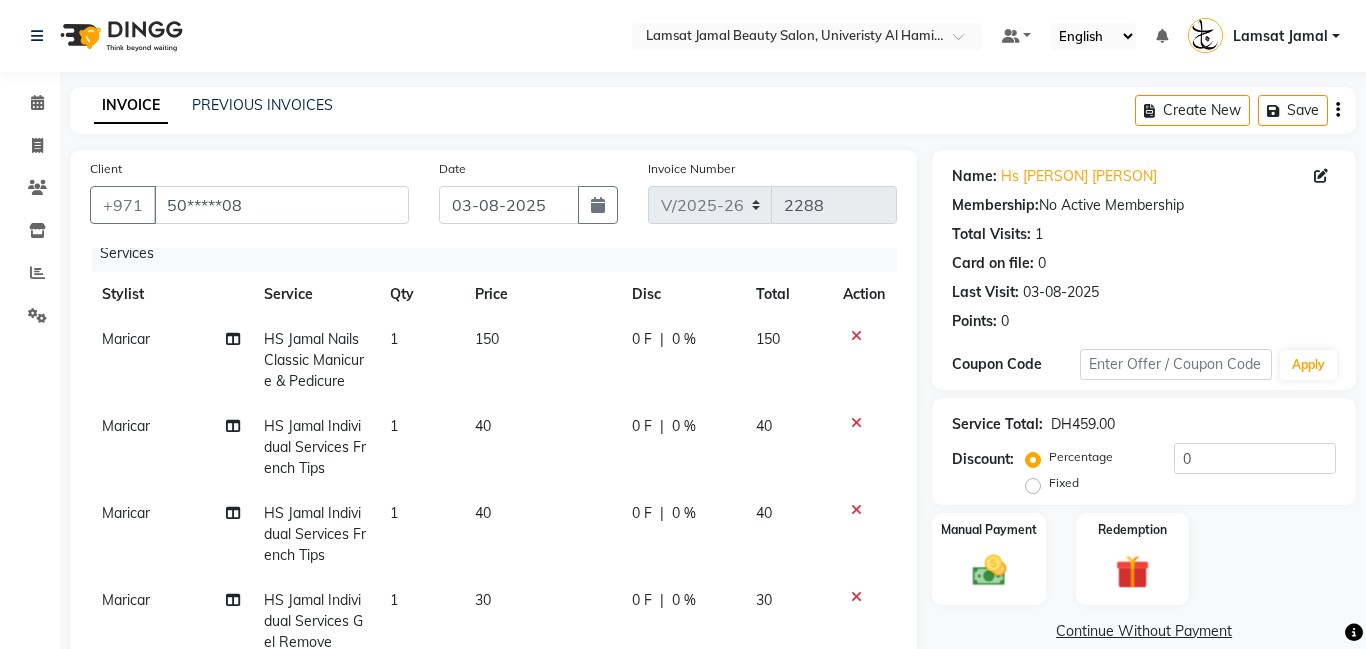 scroll, scrollTop: 33, scrollLeft: 0, axis: vertical 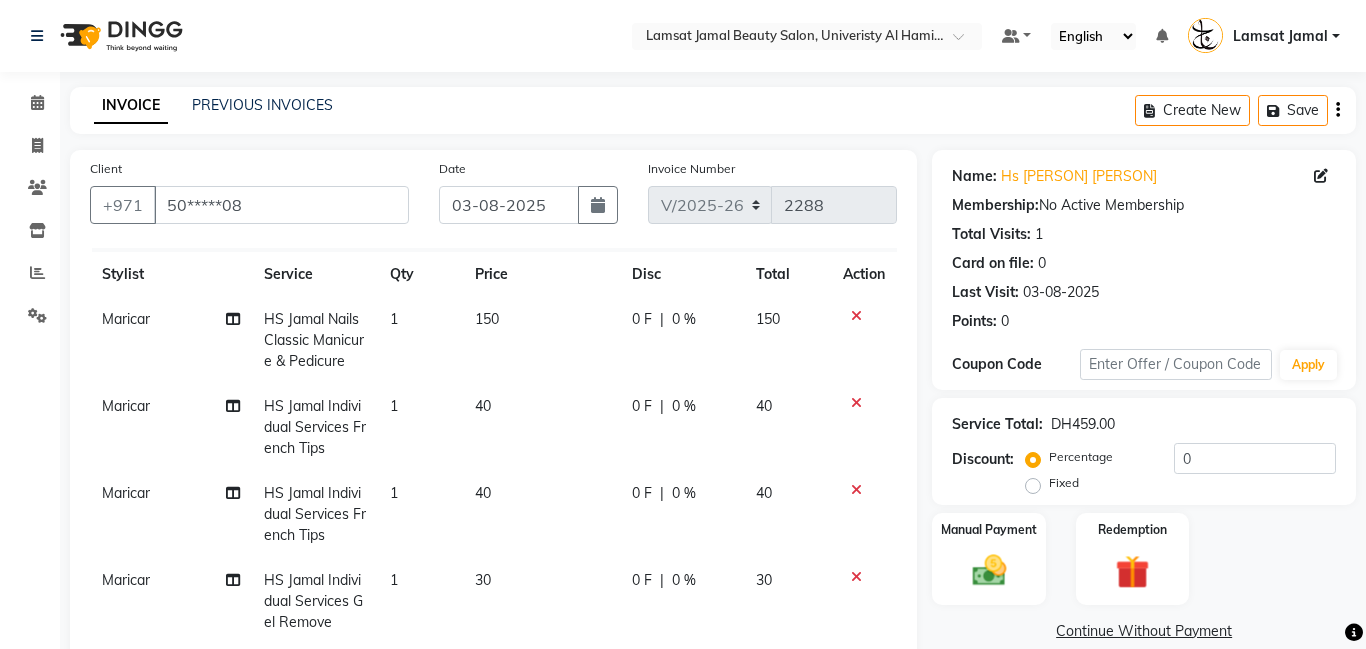 click on "40" 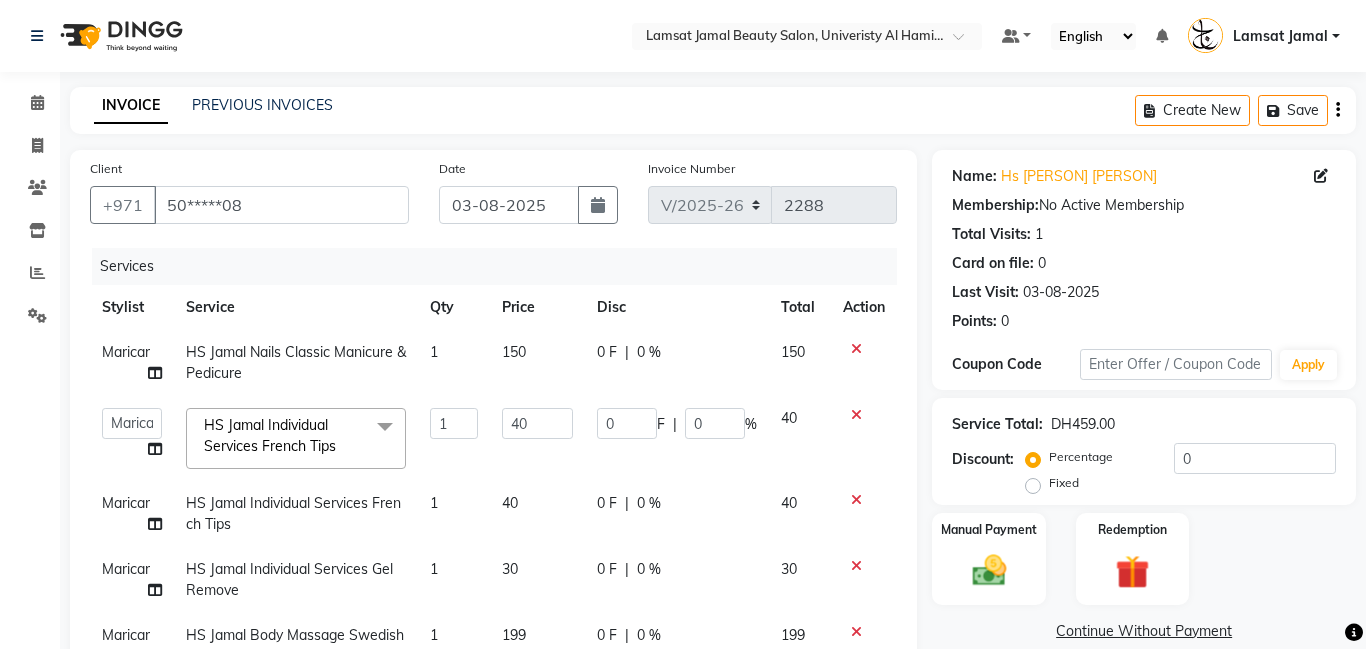 scroll, scrollTop: 0, scrollLeft: 0, axis: both 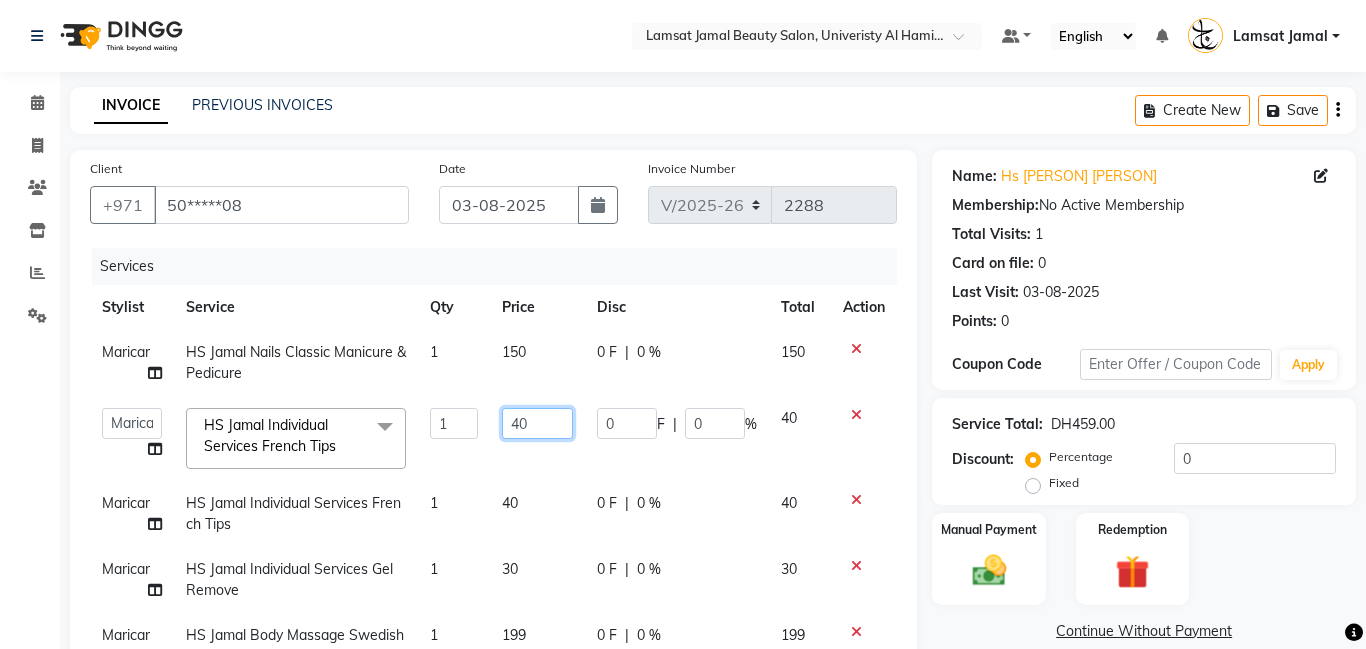 click on "40" 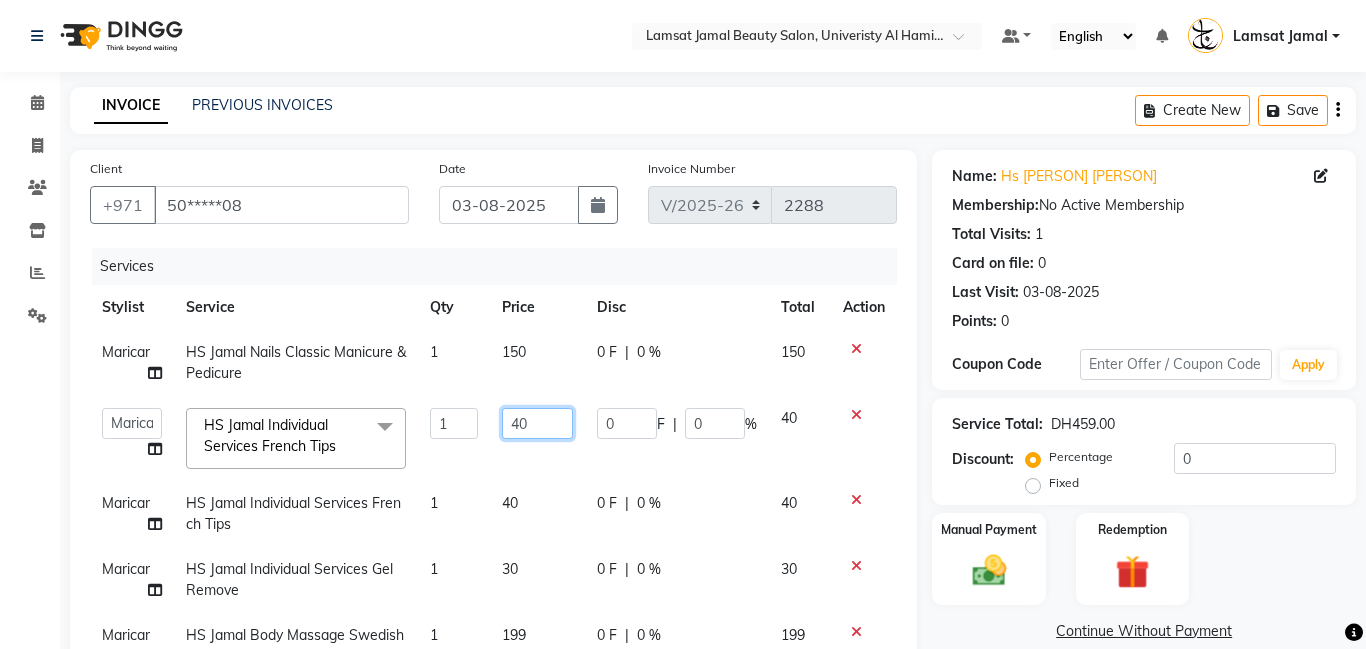 type on "4" 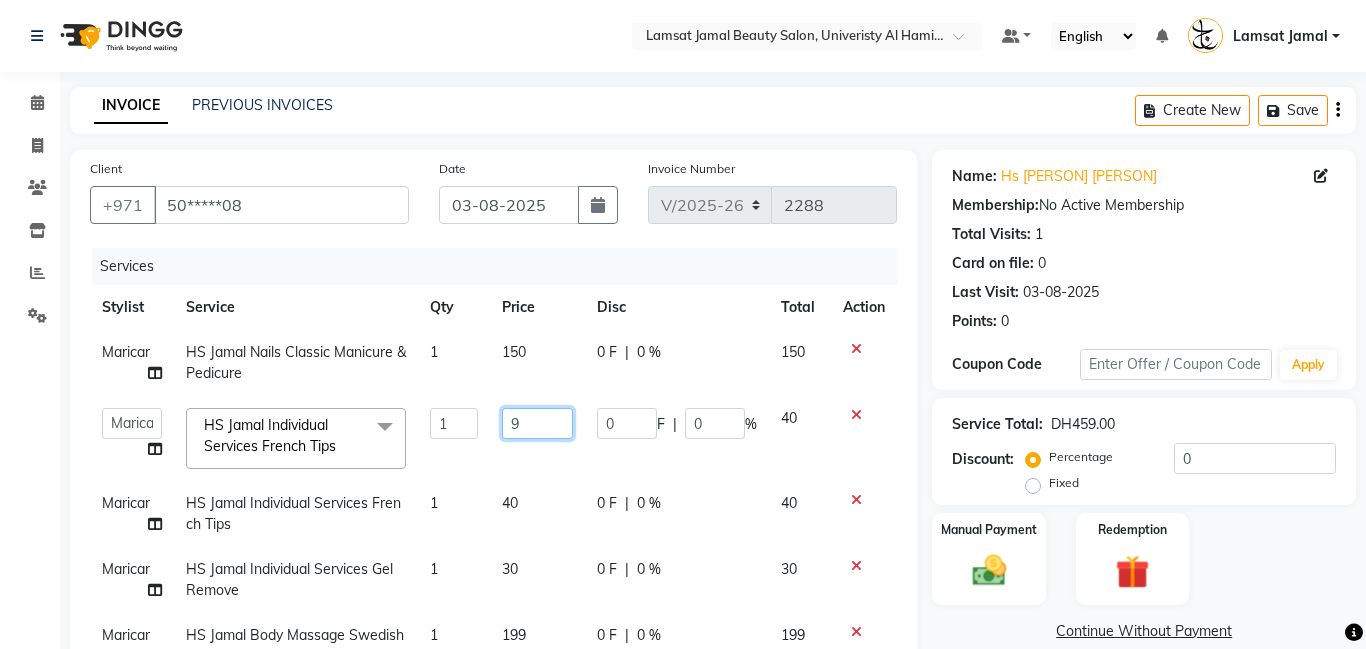 type on "95" 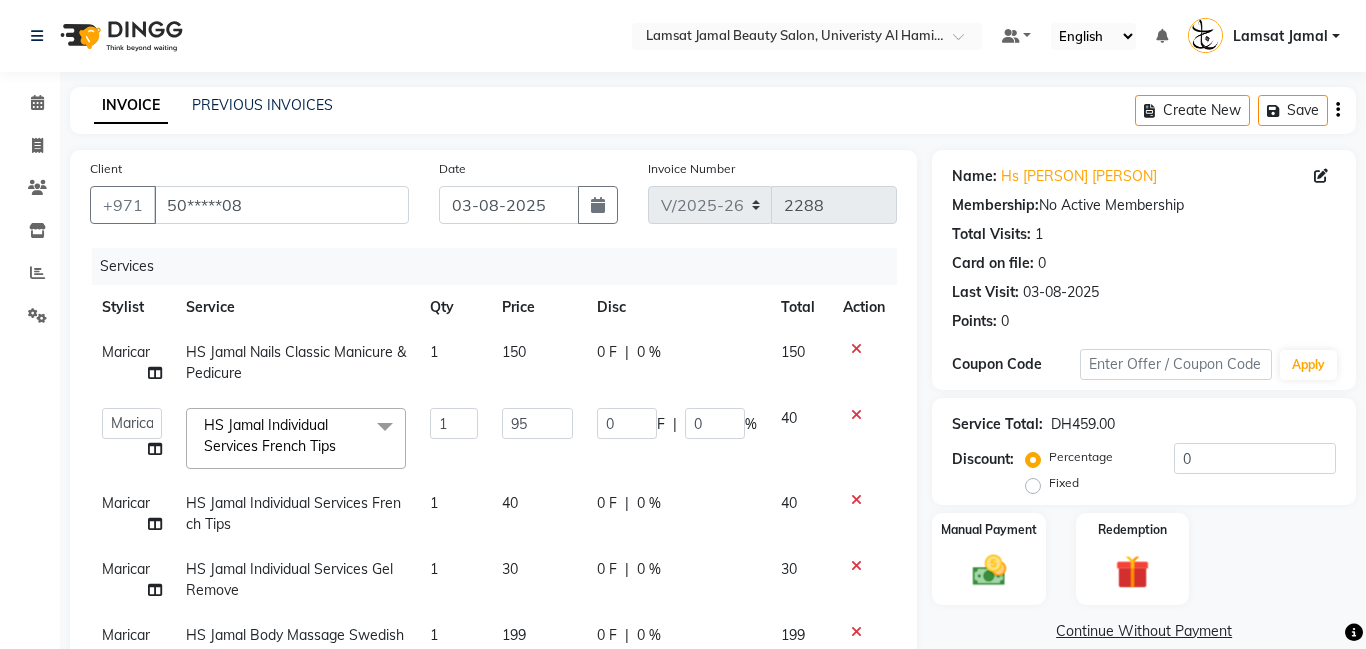 click on "40" 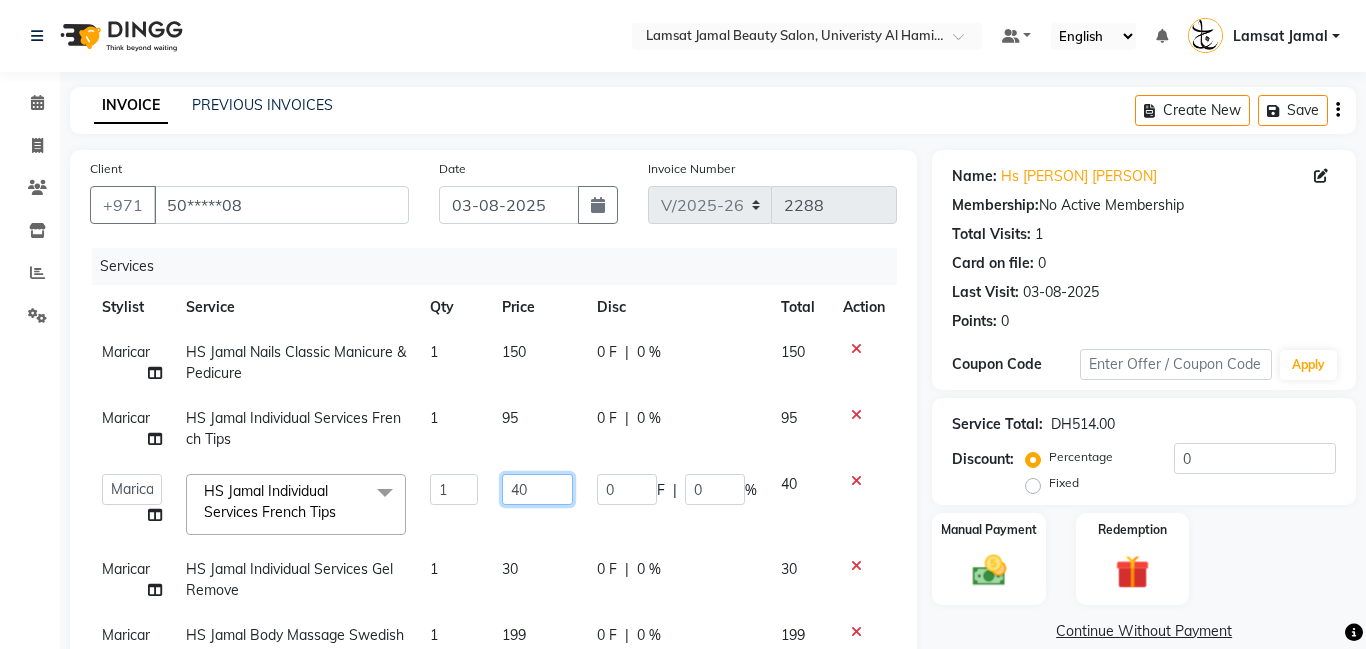 click on "40" 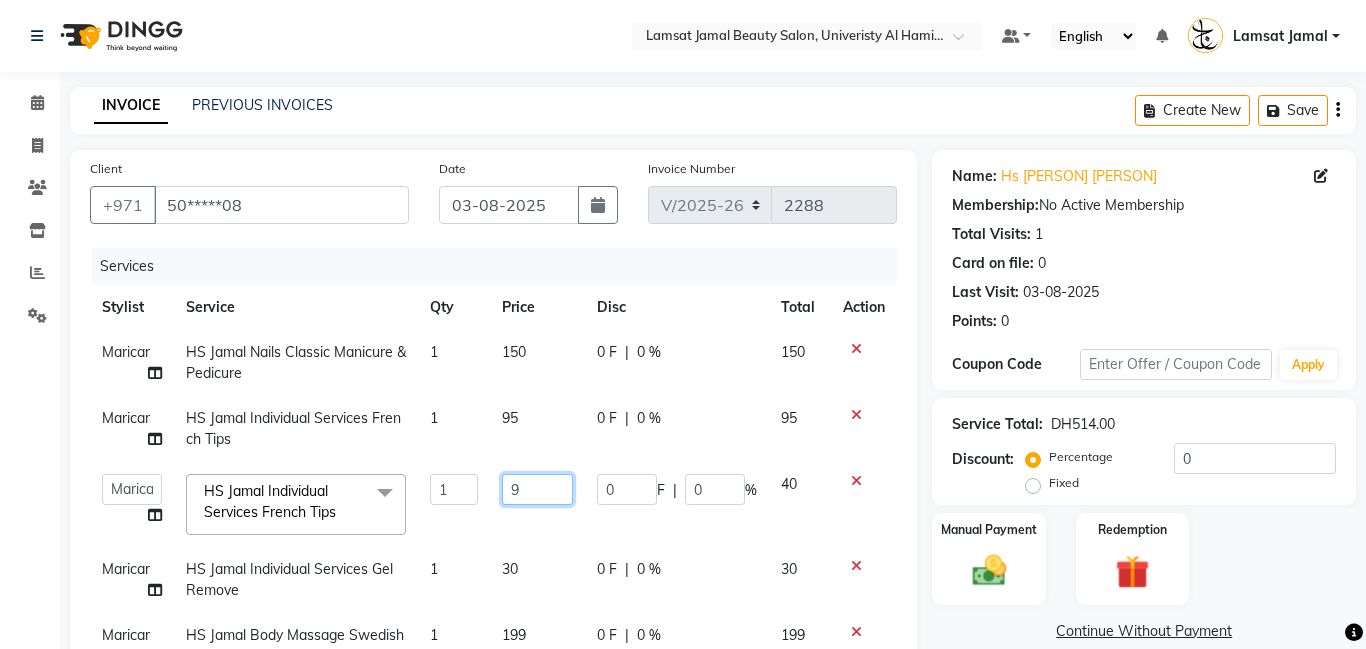 type on "95" 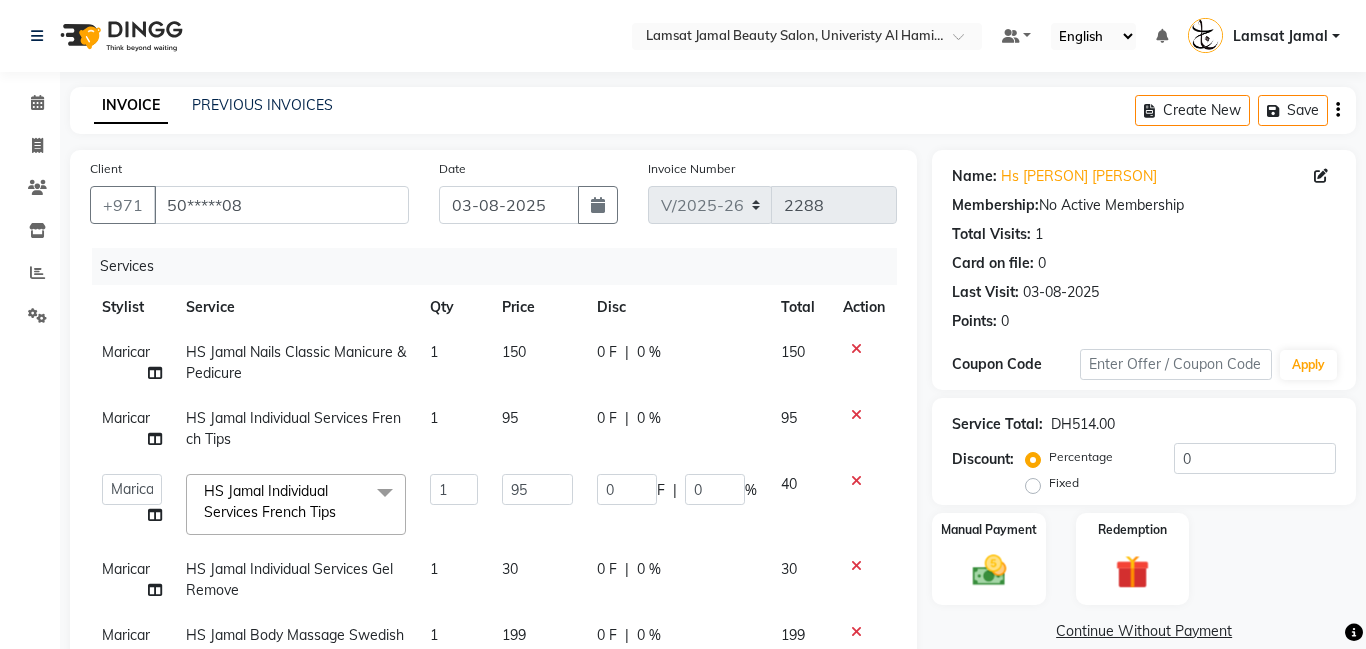 click on "[FIRST] [LAST] Nails Classic Manicure & Pedicure 1 150 0 F | 0 % 150 [FIRST] [LAST] Individual Services French Tips 1 95 0 F | 0 % 95 [CITY] [FIRST] [FIRST] [FIRST] [FIRST] [FIRST] Lamsat Ebda Lamsat [LAST] [FIRST] [FIRST] [FIRST] [FIRST] [FIRST] [FIRST] Owner [FIRST] [FIRST] [FIRST] [FIRST] [FIRST] [FIRST] [FIRST] Individual Services French Tips x M/T [LAST] Manicure (DH29) M/T [LAST] Gel Color (DH29) M/T [LAST] Pedicure (DH29) M/T [LAST] Footspa (DH29) M/T [LAST] Plastic Extension (DH29) M/T [LAST] Mini Facial (DH29) M/T [LAST] Black Heads (DH29) M/T [LAST] Face Bleach (DH29) M/T [LAST] Eyebrow Tint (DH29) M/T [LAST] Hair Trim (DH29) M/T [LAST] Morrocan Bath (DH69) M/T [LAST] Soft Gel (DH69) M/T [LAST] Roots Color With Hair Trim (DH69) M/T [LAST] Hair Spa With Hair Trim (DH69) M/T [LAST] Hot Oil With Hair Trim (DH69) M/T [LAST] Manicure & Pedicure for 2 Pax (DH199) M/T [LAST] Morrocan Bath + 30 Min Massage (DH199) M/T [LAST] Normal Facial, Manicure, Pedicure (DH199) Lamsat [LAST] Nails Footspa (DH30)" 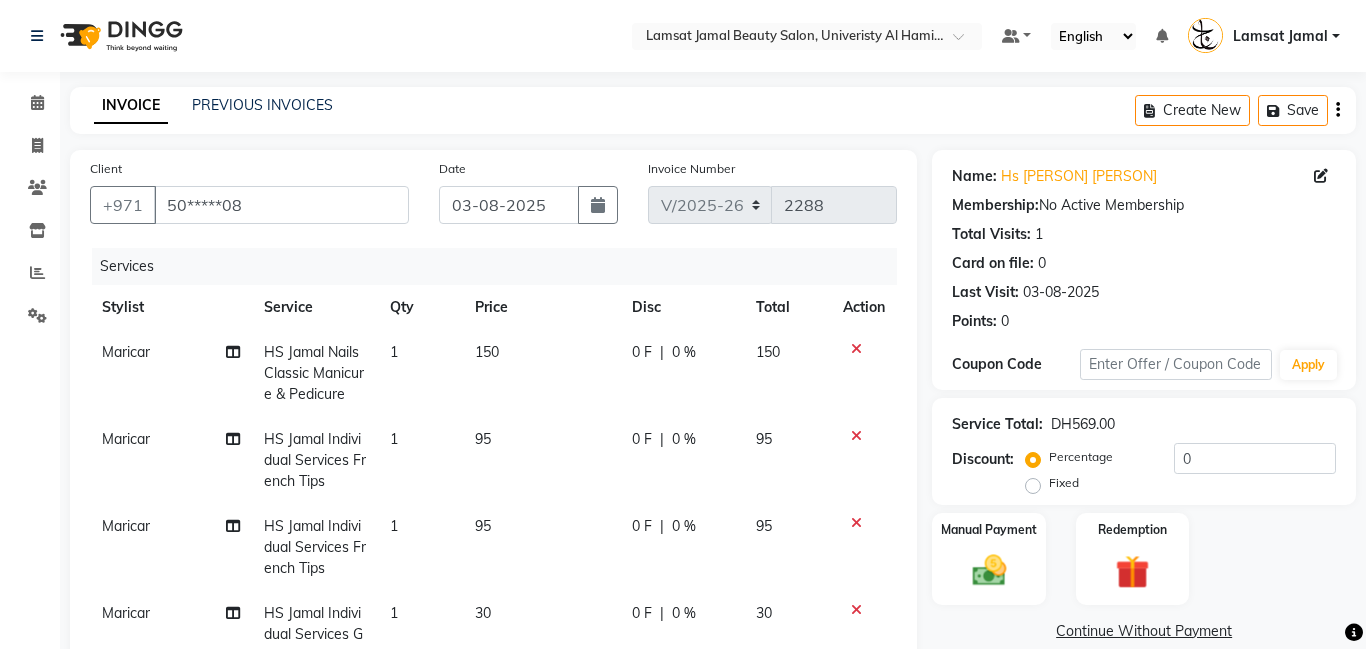 scroll, scrollTop: 33, scrollLeft: 0, axis: vertical 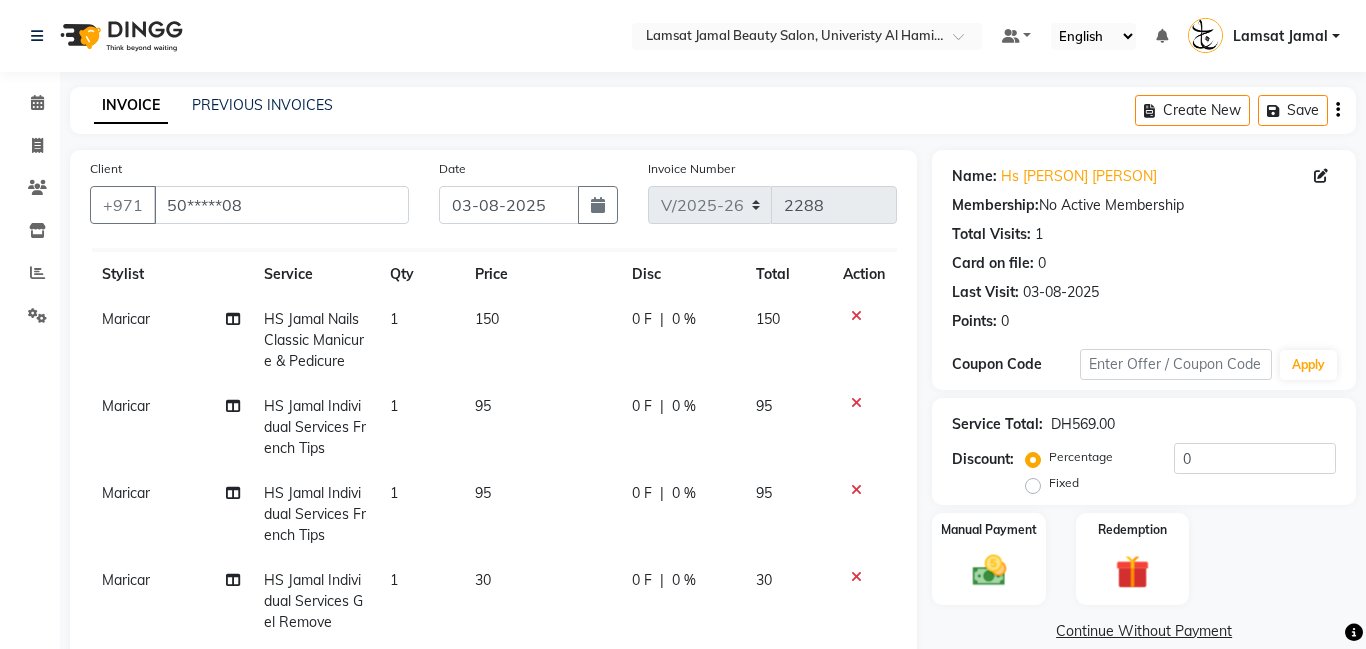 click on "95" 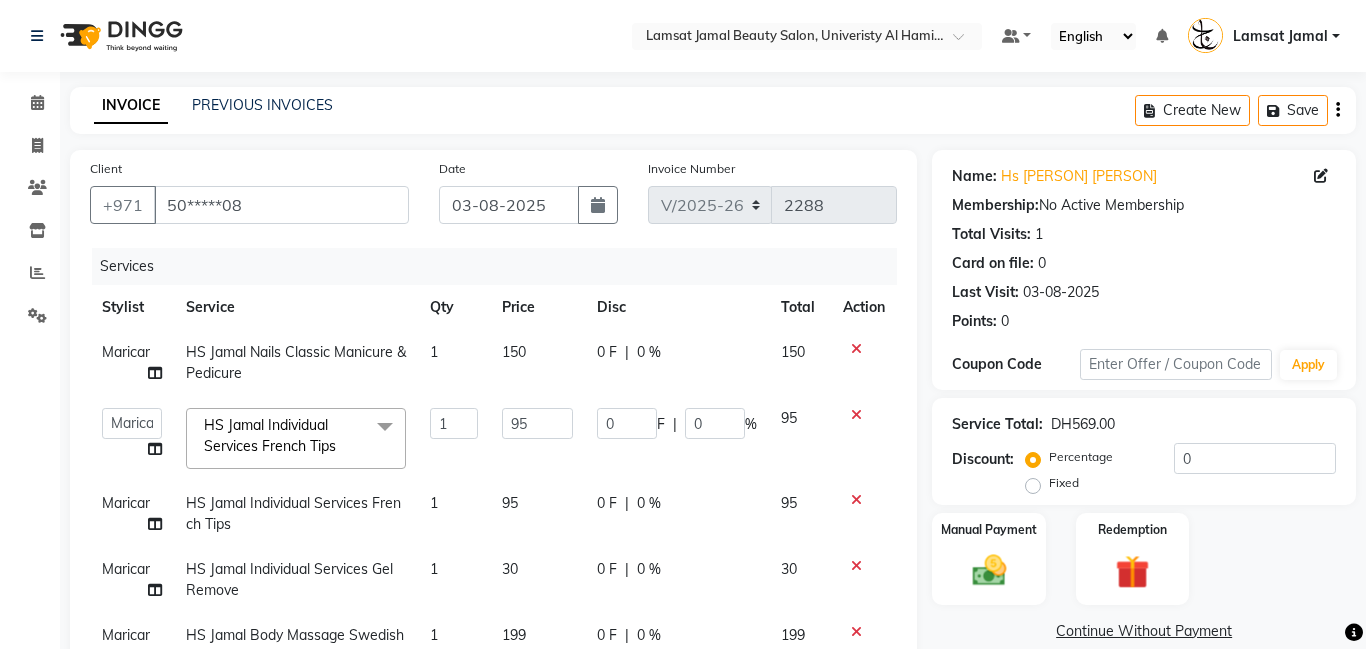click on "30" 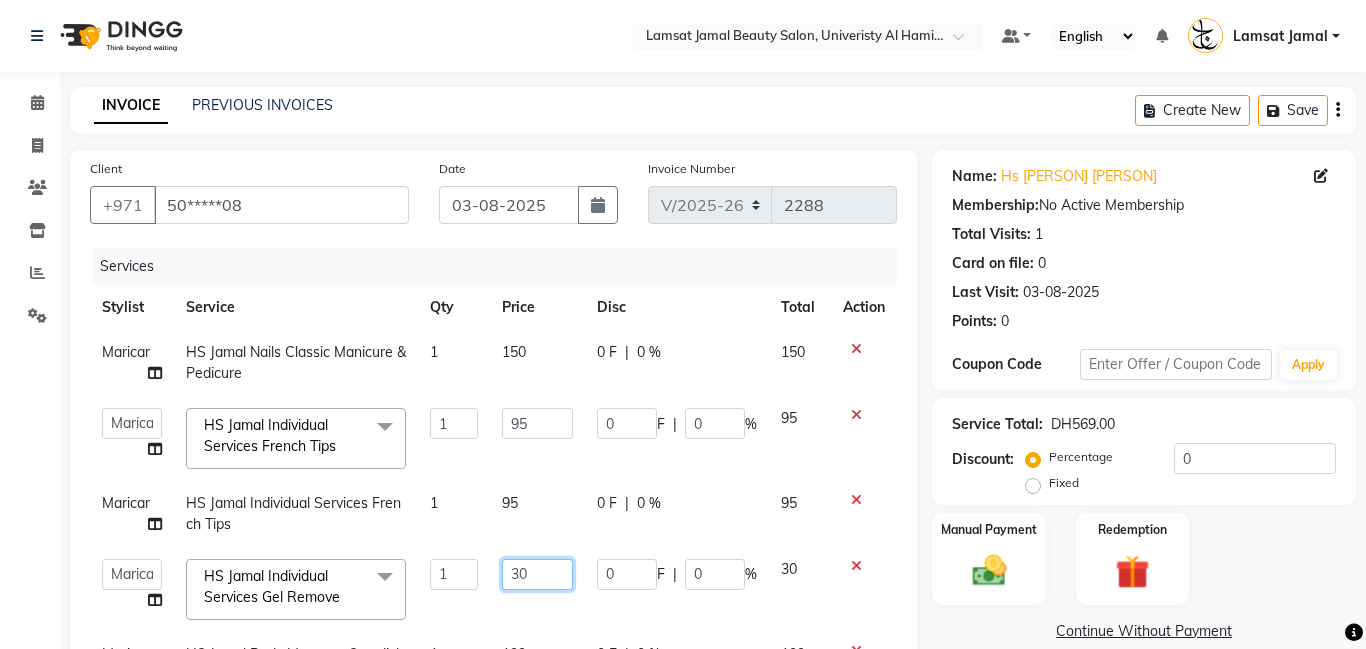 click on "30" 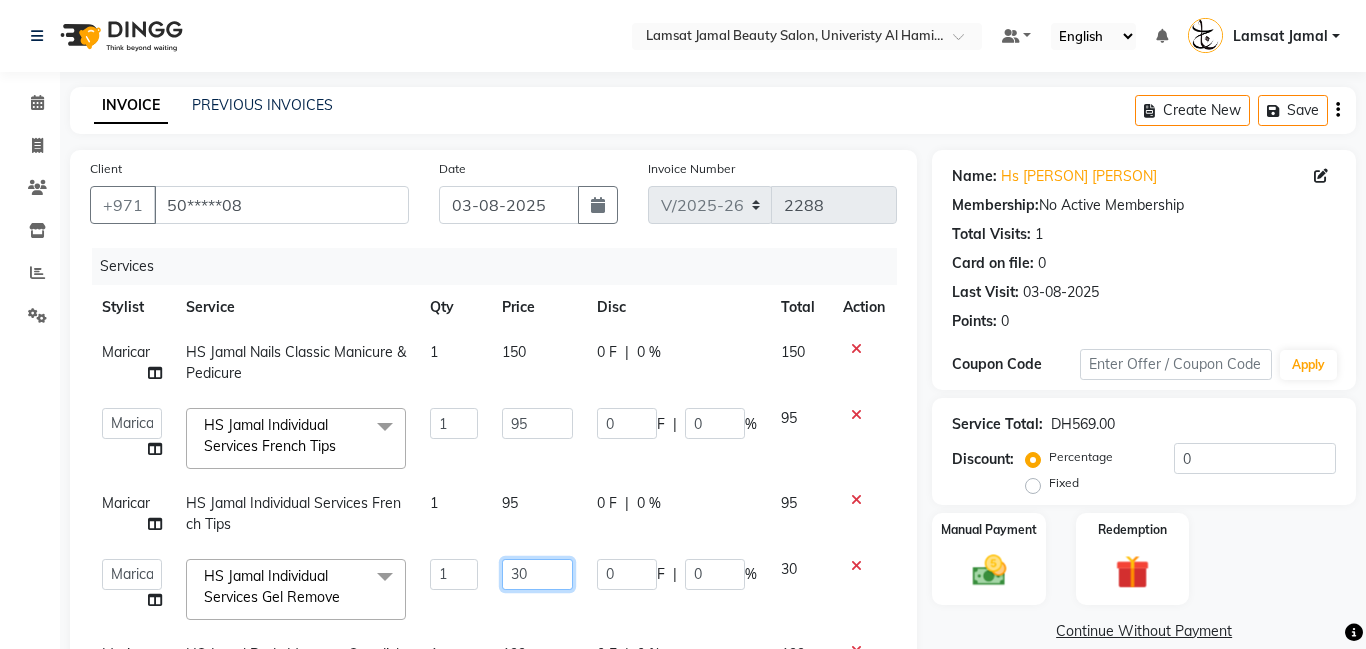 type on "3" 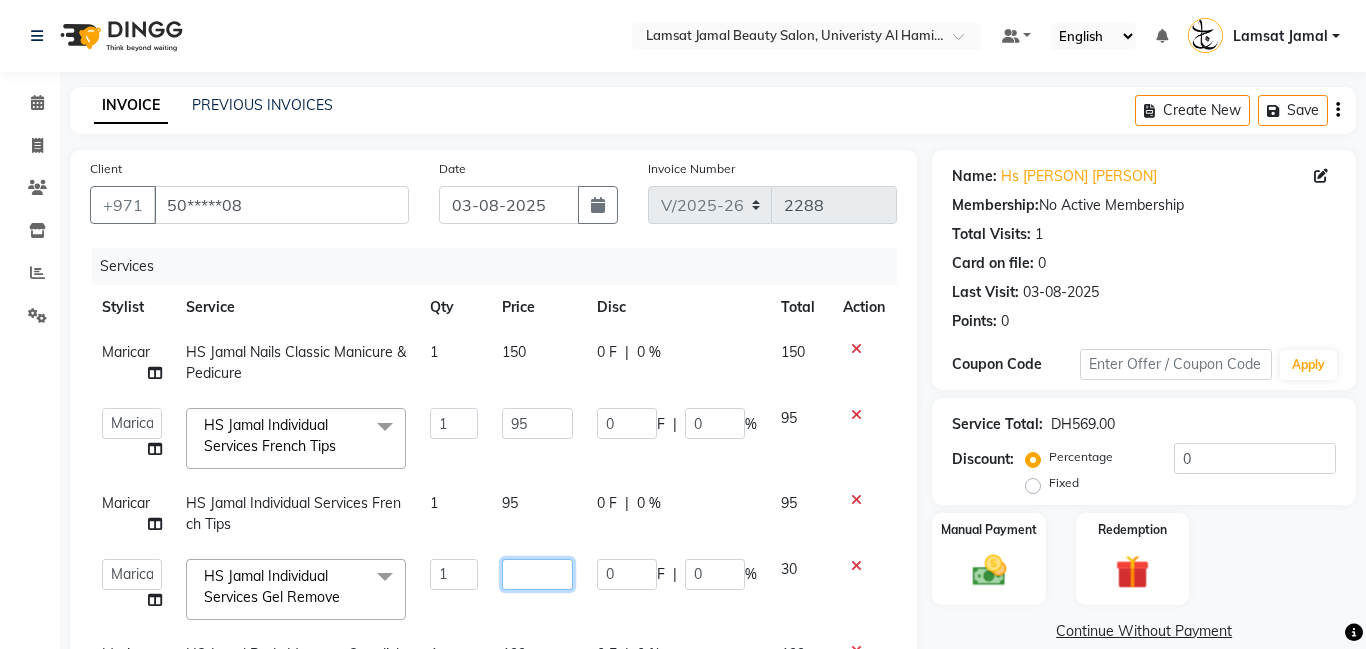 scroll, scrollTop: 188, scrollLeft: 0, axis: vertical 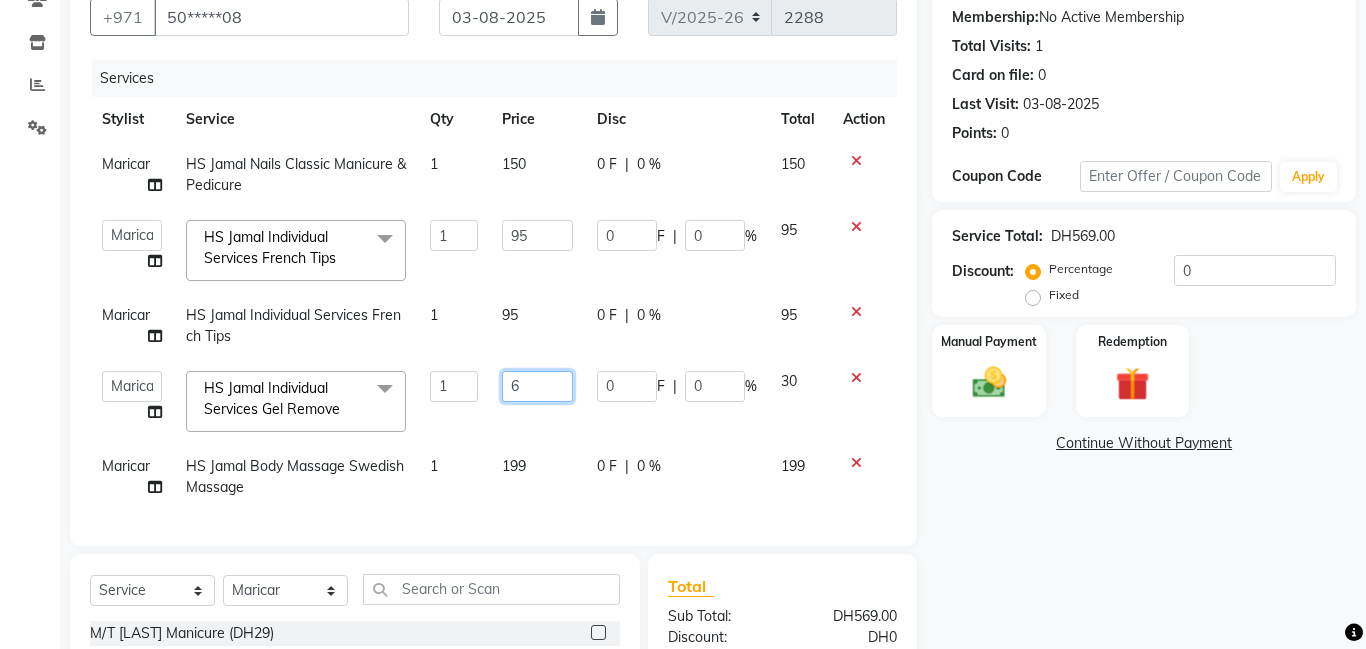 type on "60" 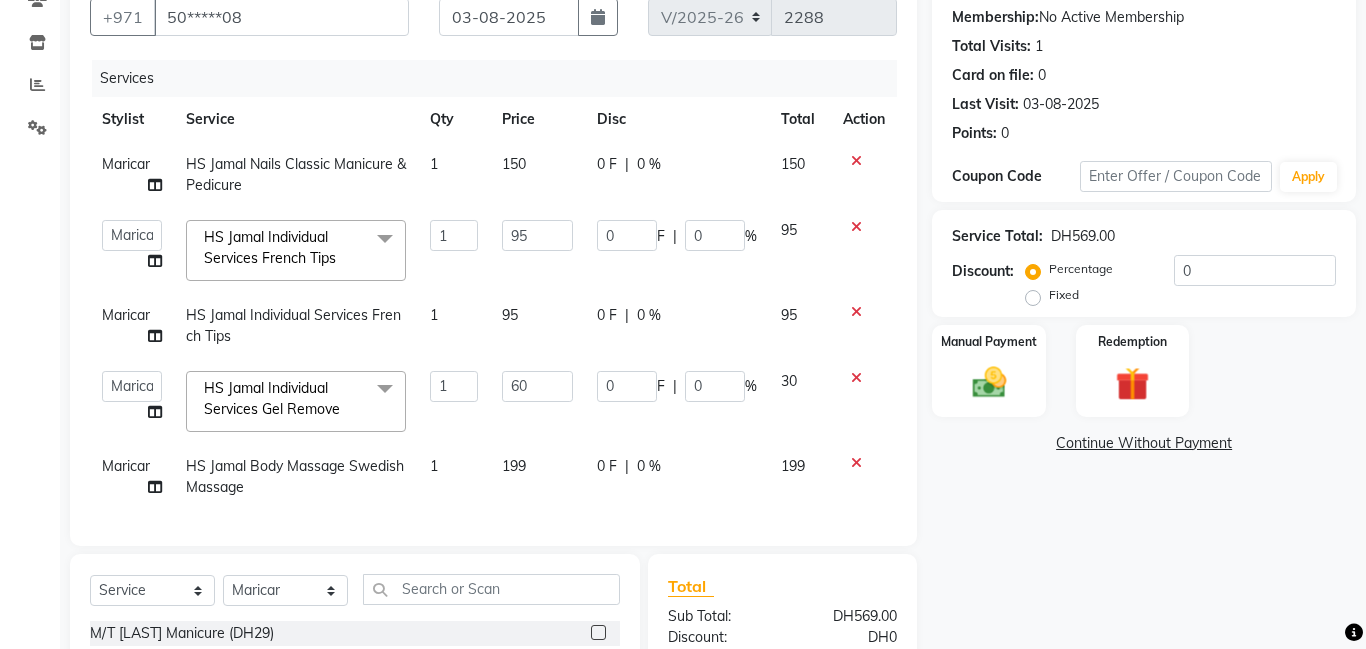 click on "199" 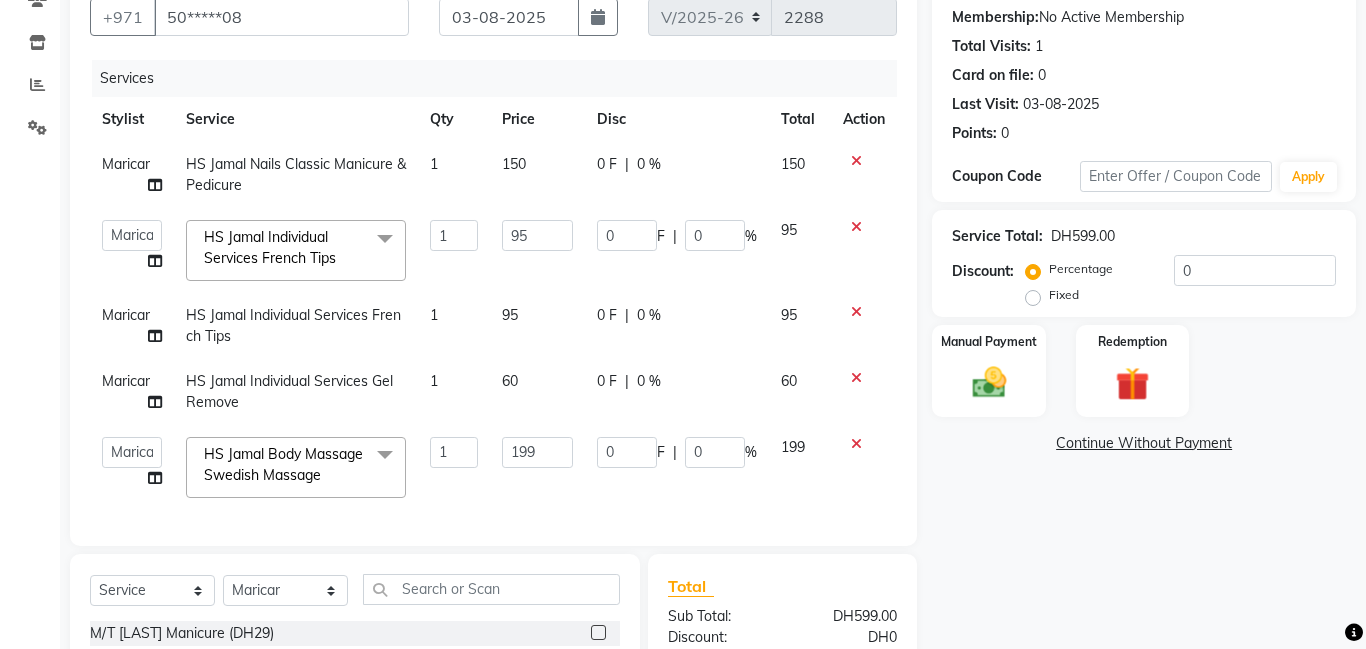 click on "199" 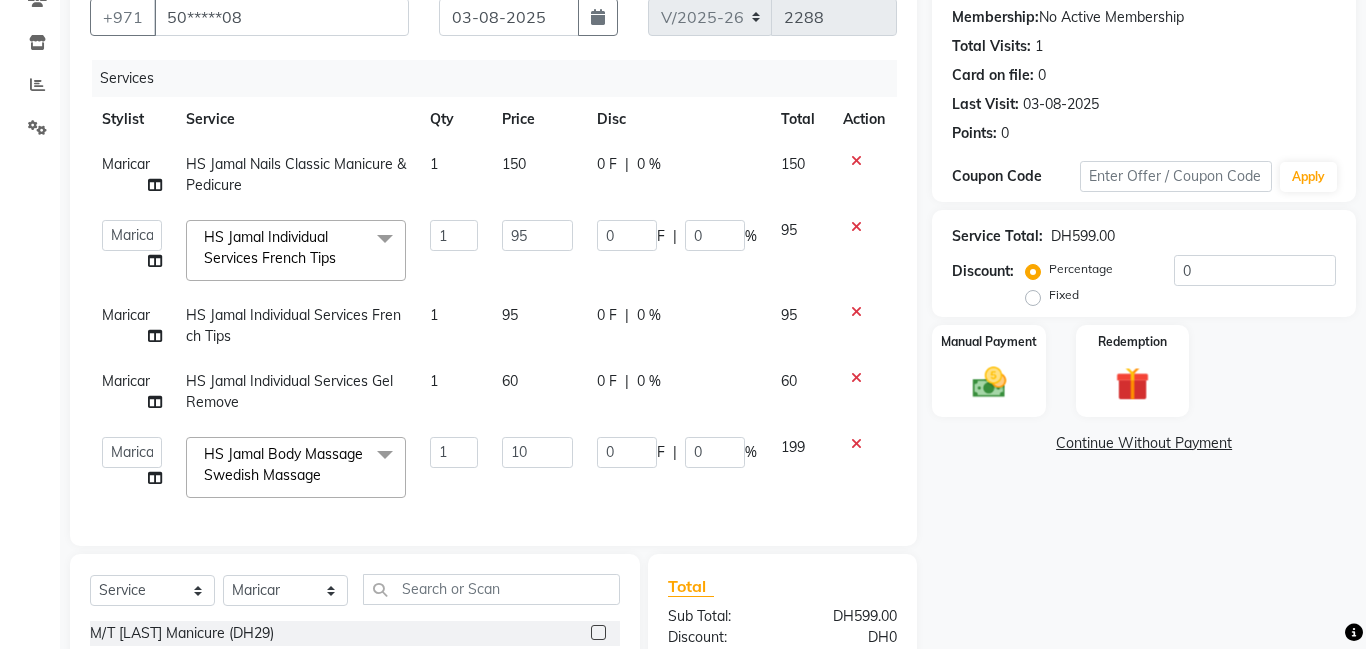 type on "100" 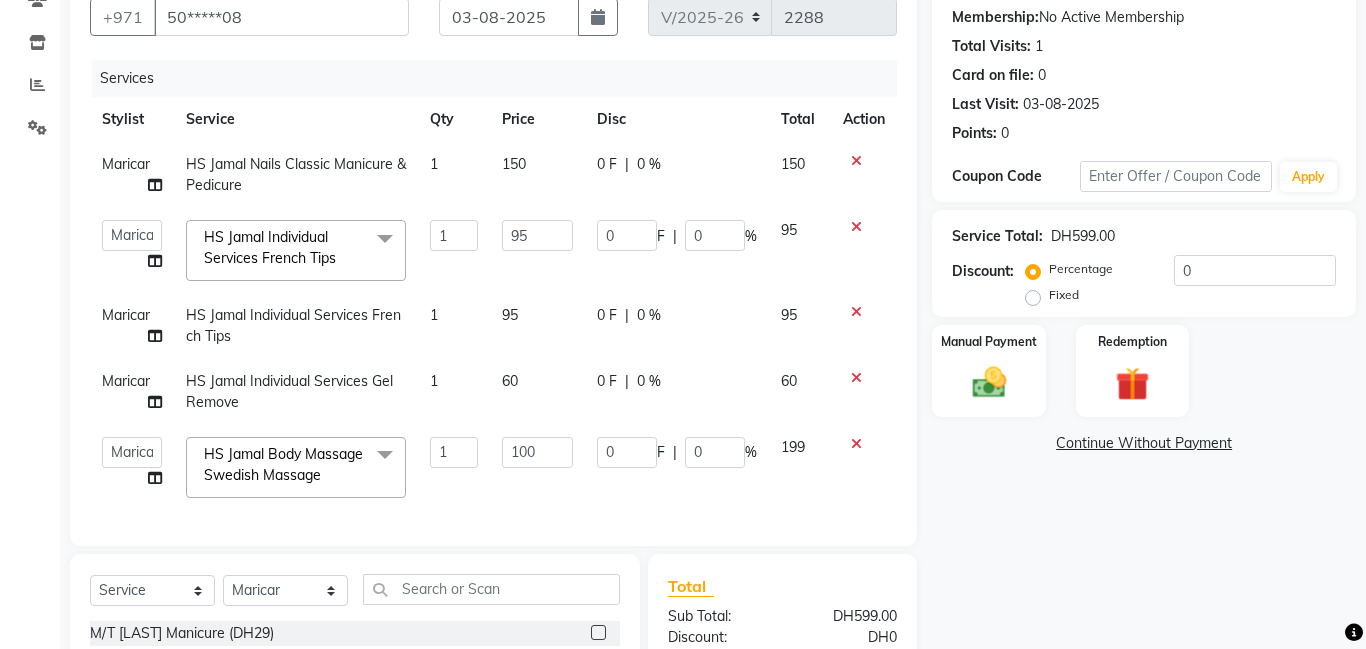click on "Calendar  Invoice  Clients  Inventory  Reports  Settings Completed InProgress Upcoming Dropped Tentative Check-In Confirm Bookings Segments Page Builder" 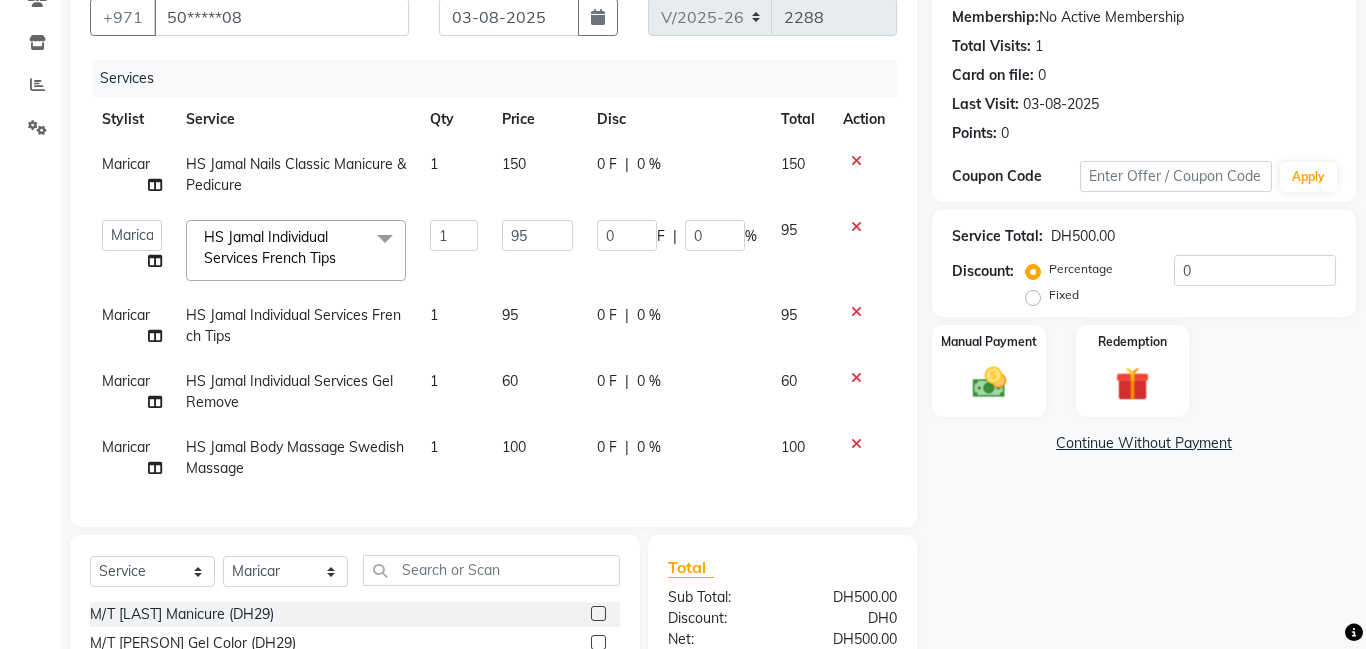 click on "HS Jamal Individual Services Gel Remove" 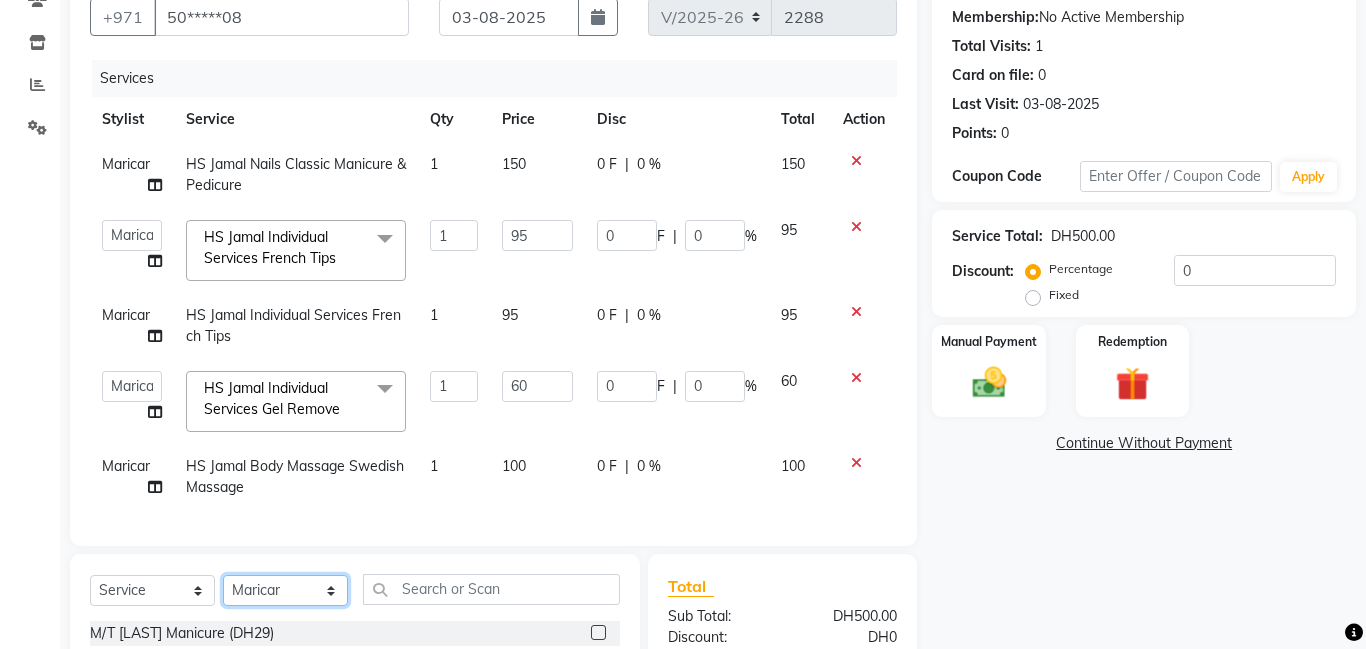 click on "Select Stylist [CITY] [FIRST] [FIRST] [FIRST] [FIRST] [FIRST] Lamsat Ebda Lamsat [LAST] [FIRST] [FIRST] [FIRST] [FIRST] [FIRST] [FIRST] Owner [FIRST] [FIRST] [FIRST] [FIRST] [FIRST] [FIRST]" 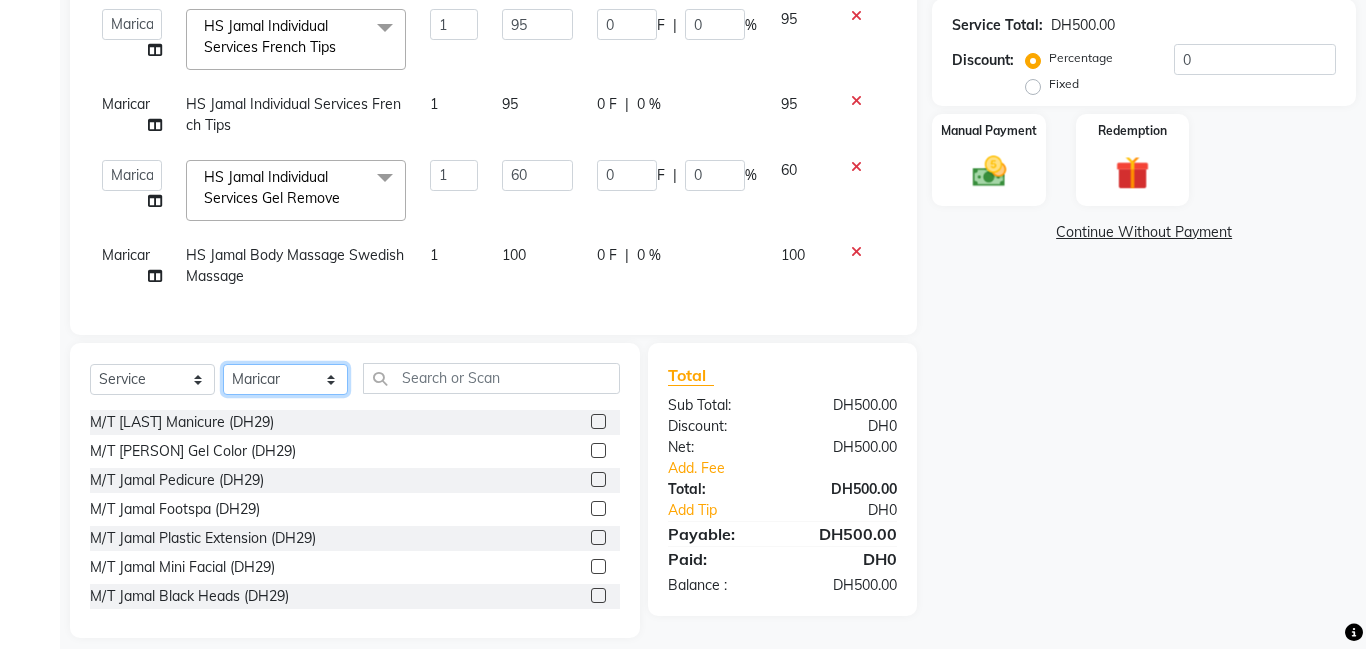 select on "79927" 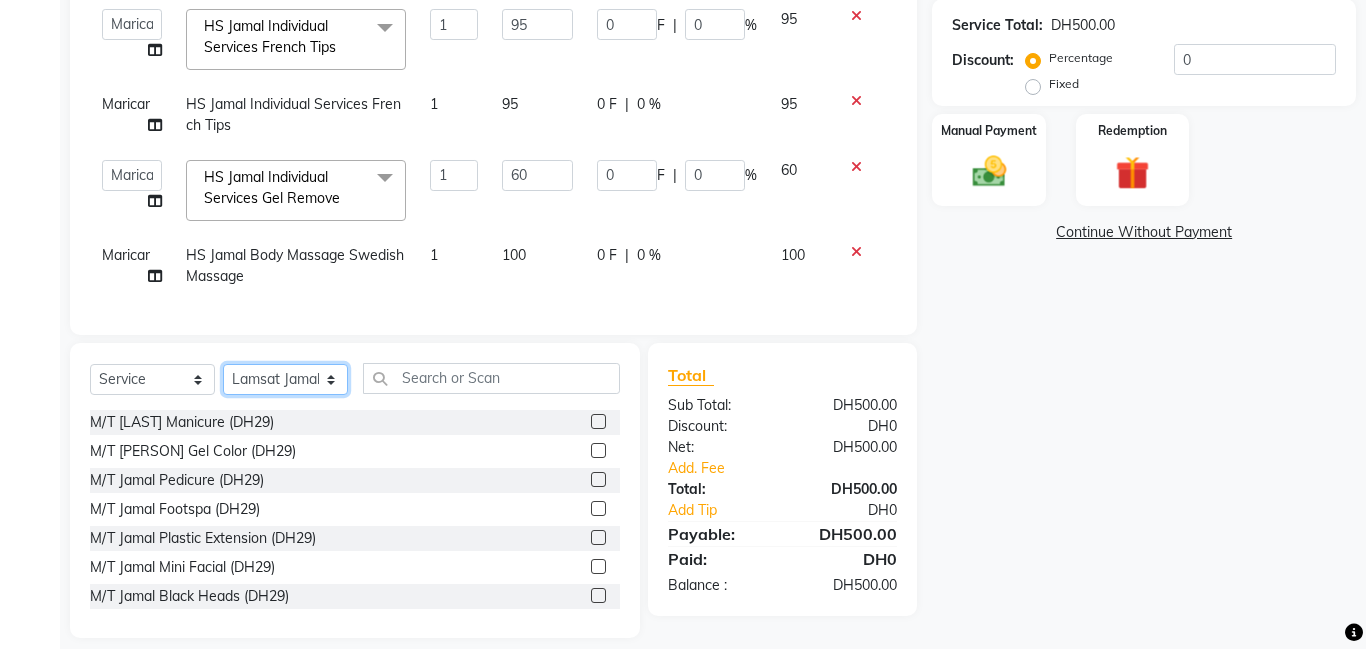 click on "Select Stylist [CITY] [FIRST] [FIRST] [FIRST] [FIRST] [FIRST] Lamsat Ebda Lamsat [LAST] [FIRST] [FIRST] [FIRST] [FIRST] [FIRST] [FIRST] Owner [FIRST] [FIRST] [FIRST] [FIRST] [FIRST] [FIRST]" 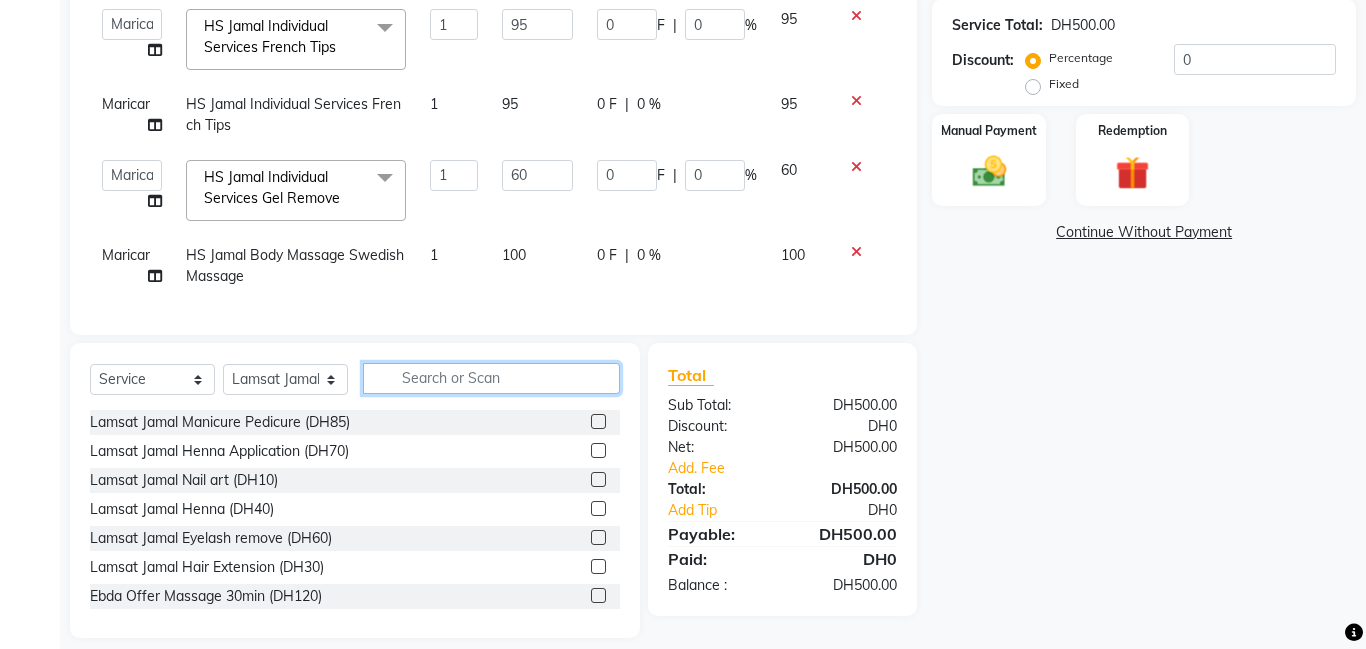 click 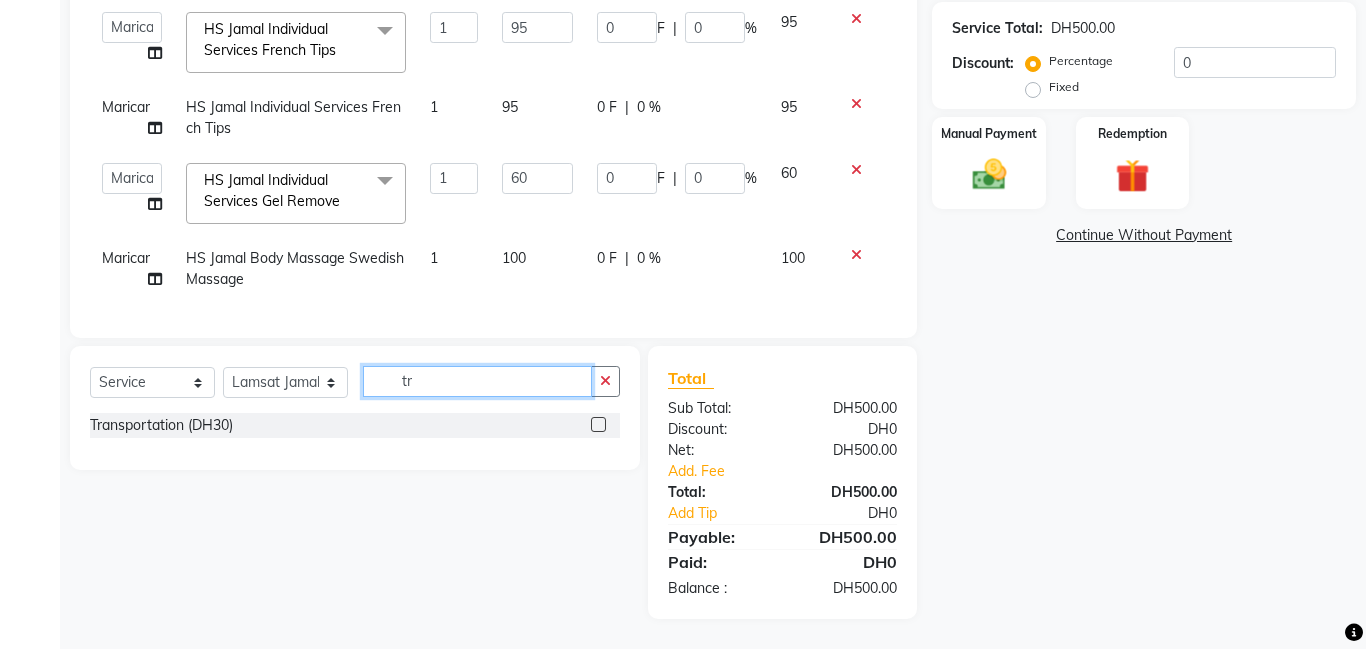 scroll, scrollTop: 396, scrollLeft: 0, axis: vertical 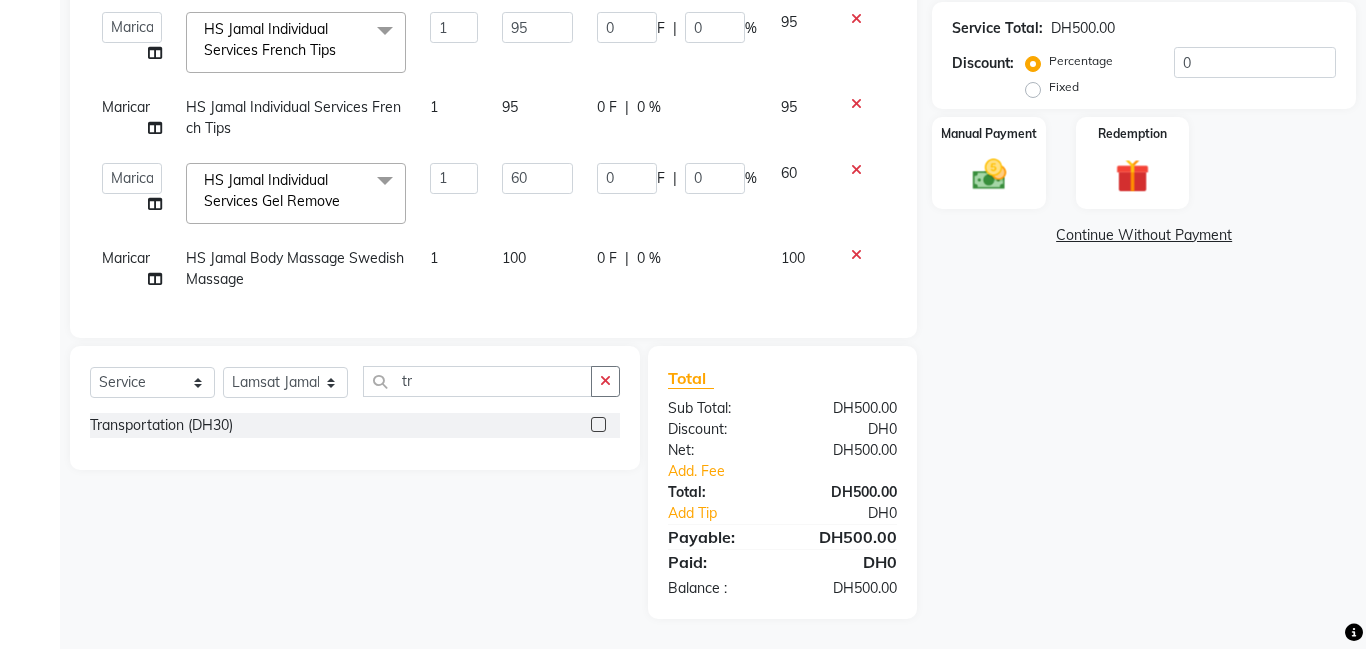 click 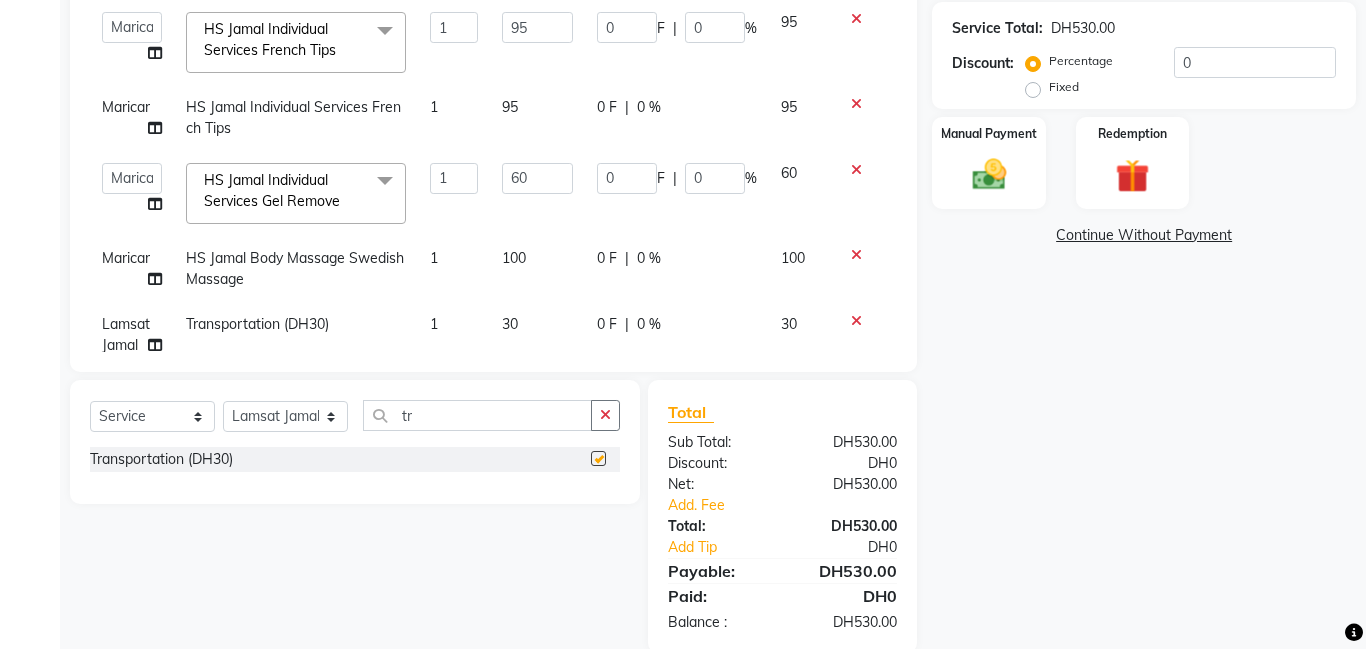 checkbox on "false" 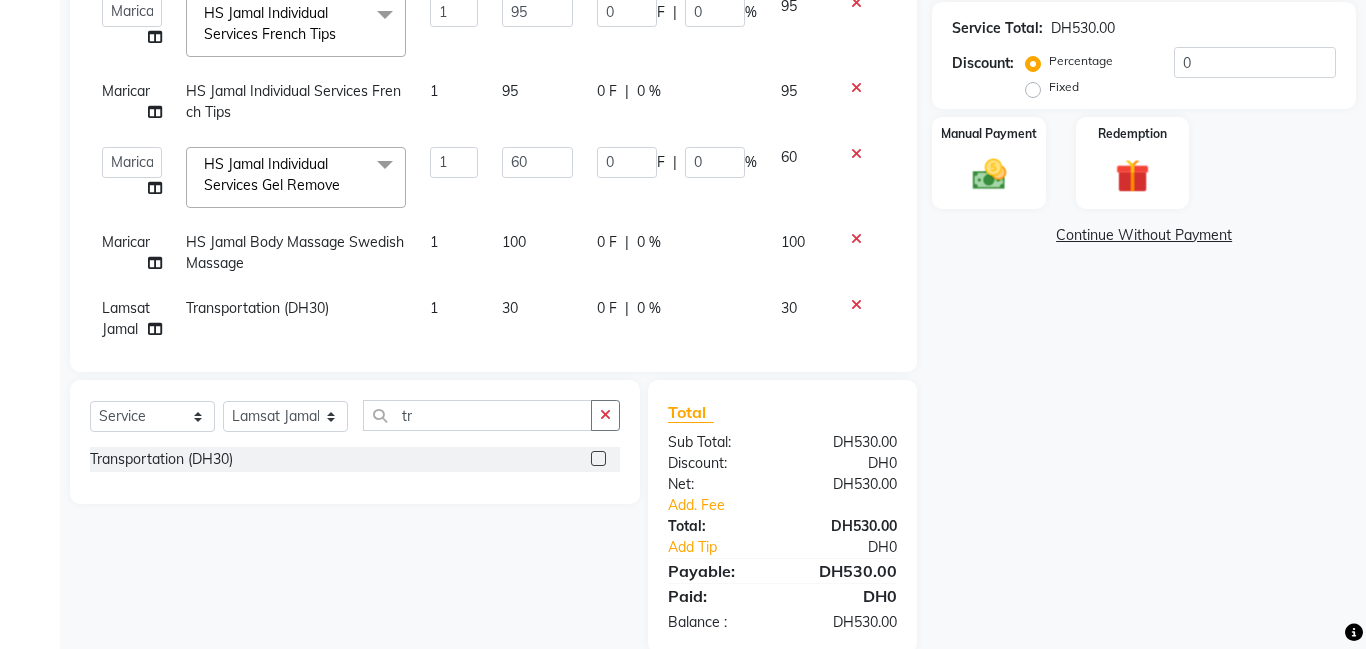 scroll, scrollTop: 32, scrollLeft: 0, axis: vertical 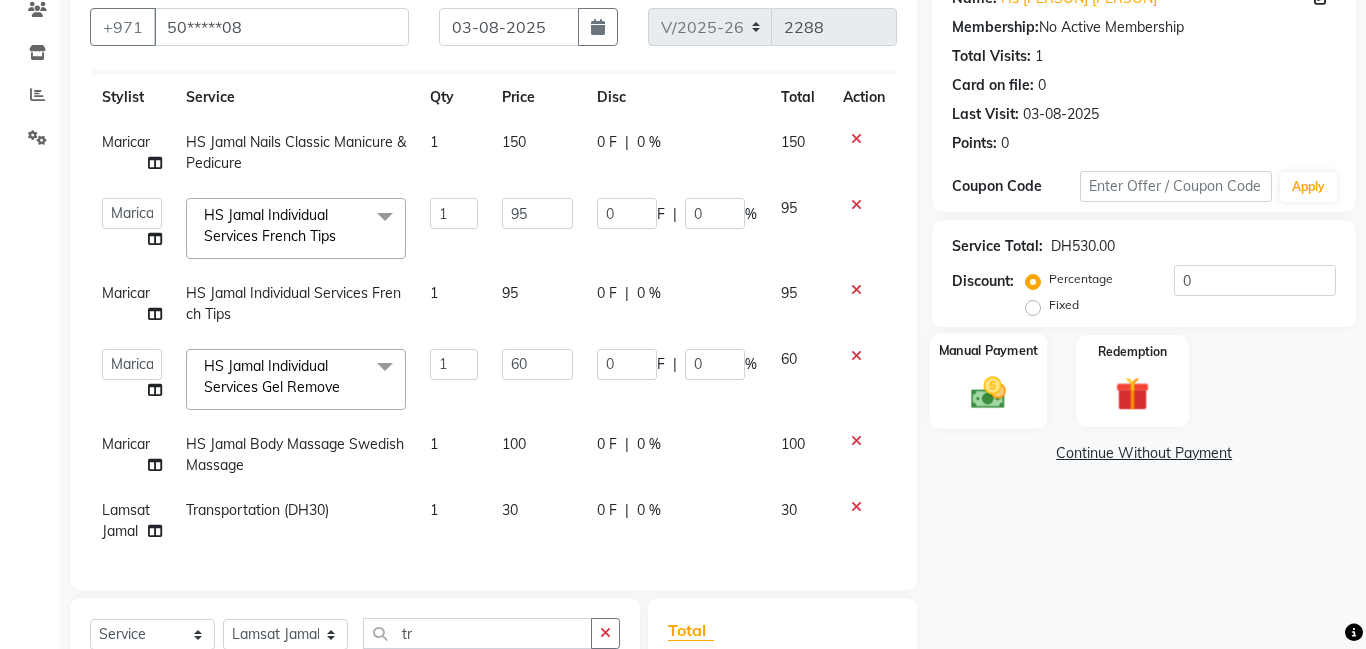 click on "Manual Payment" 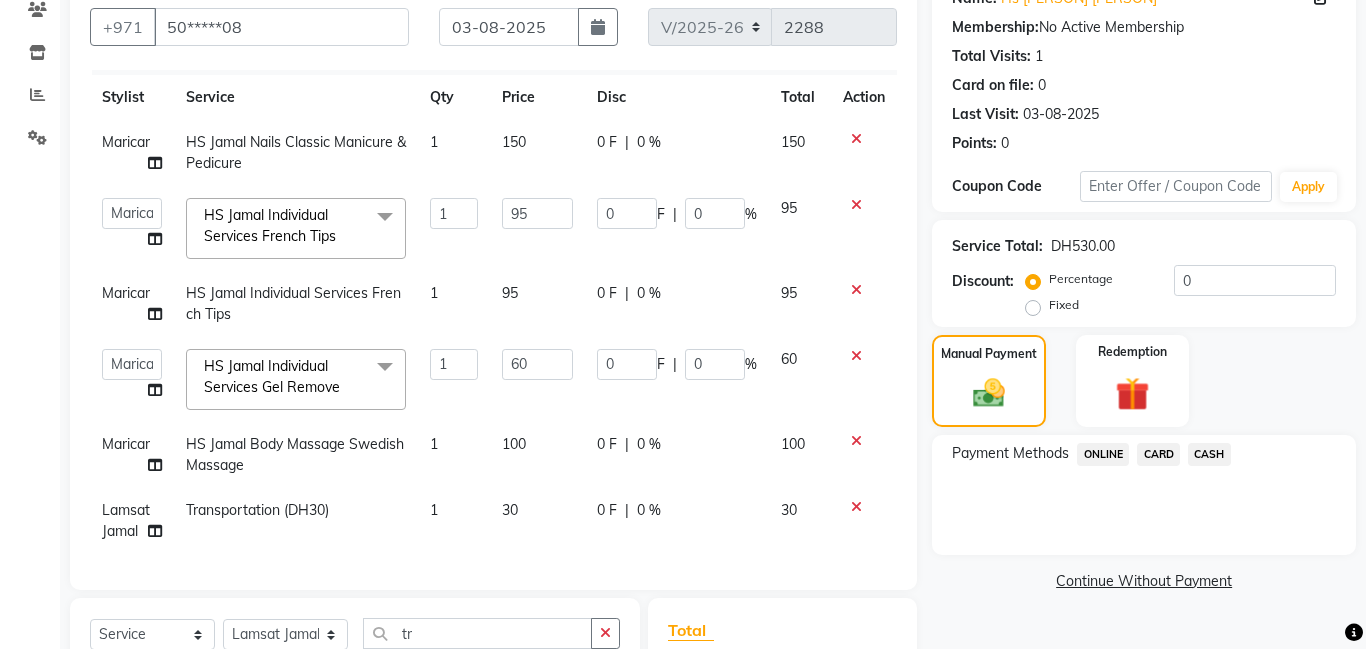 click on "CASH" 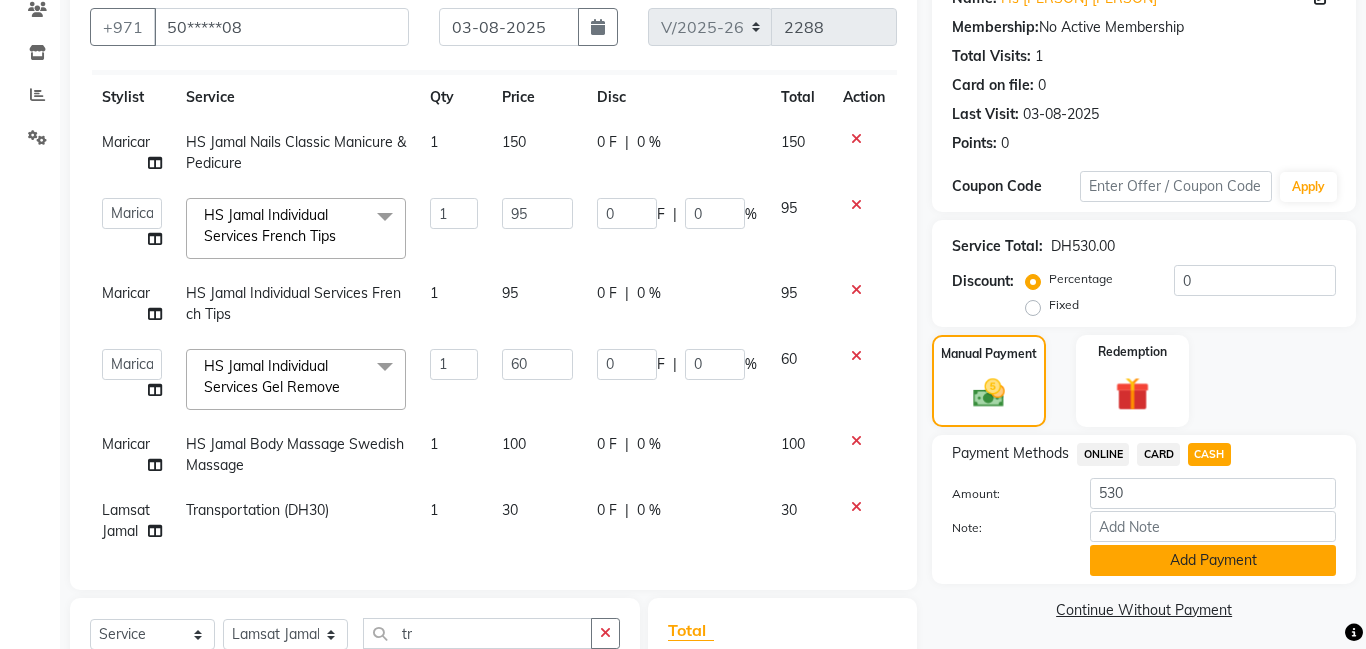 click on "Add Payment" 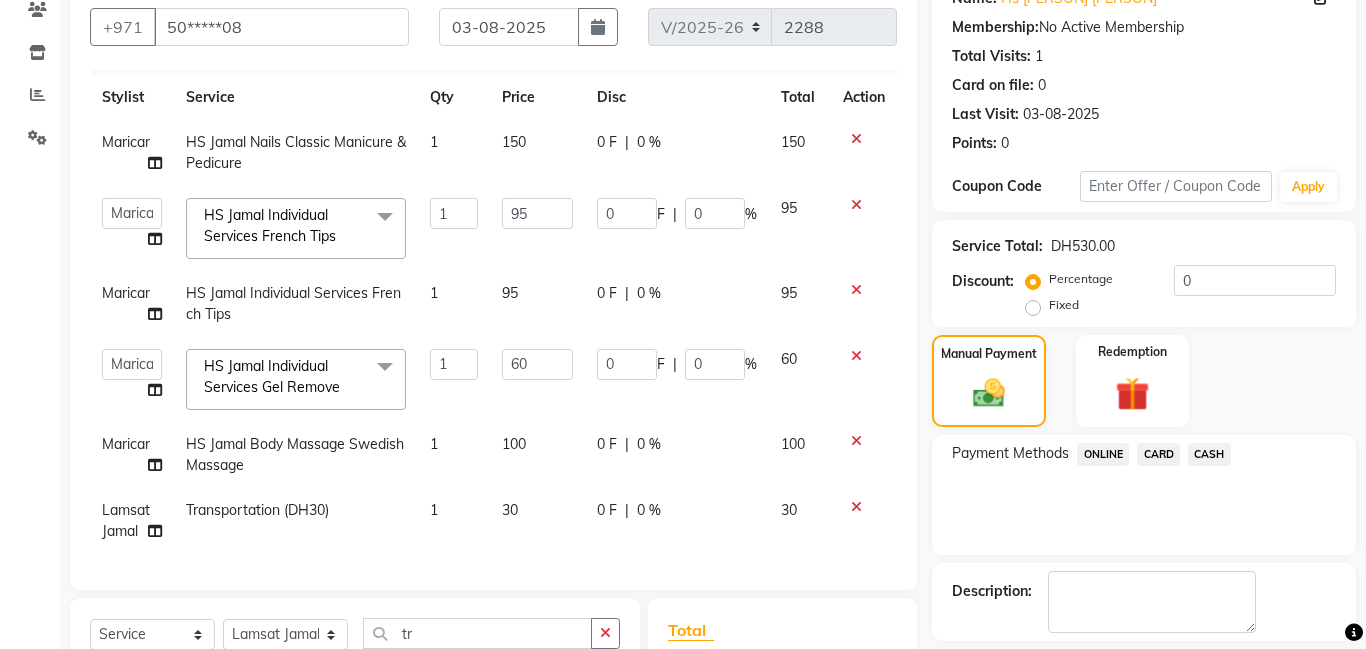 click on "Checkout" 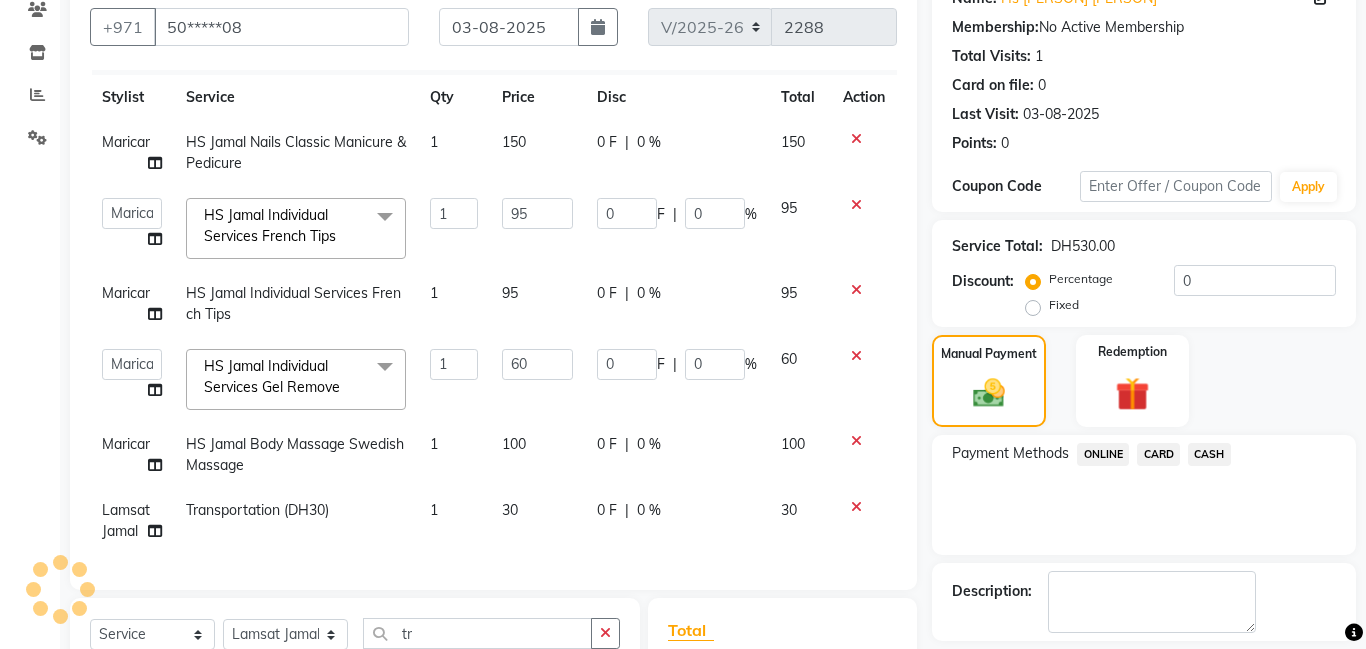 scroll, scrollTop: 501, scrollLeft: 0, axis: vertical 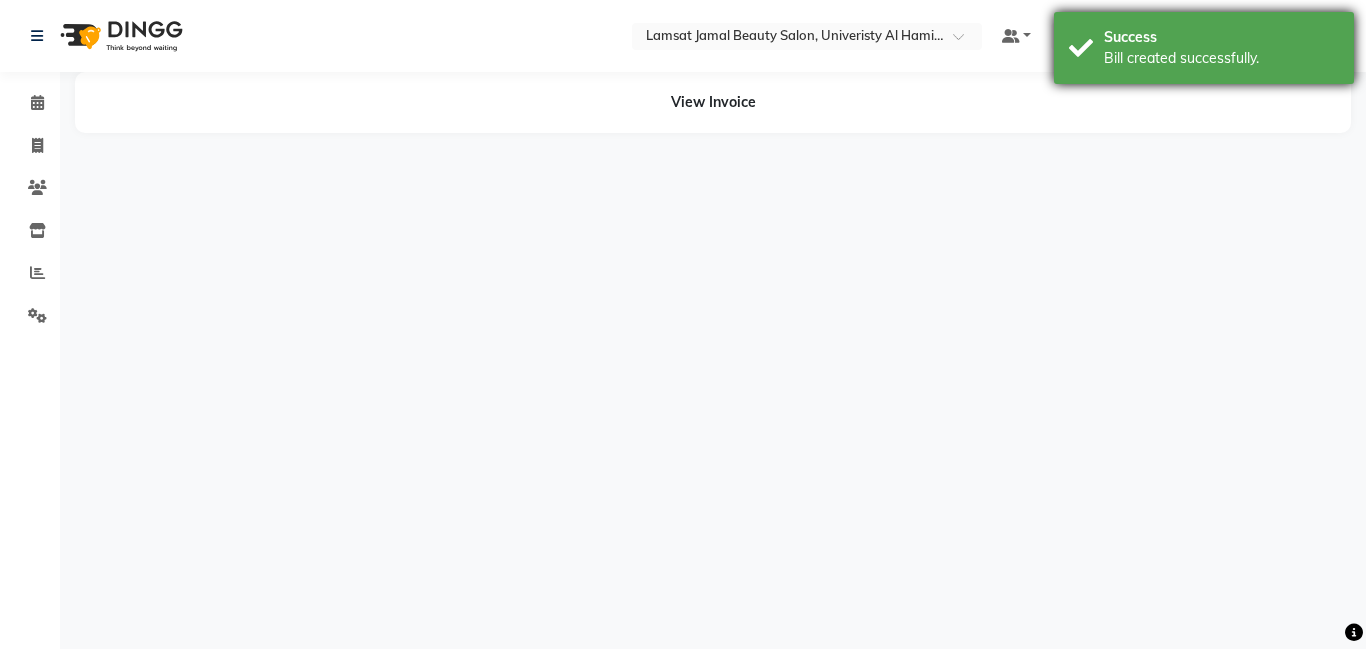 click on "Success   Bill created successfully." at bounding box center [1204, 48] 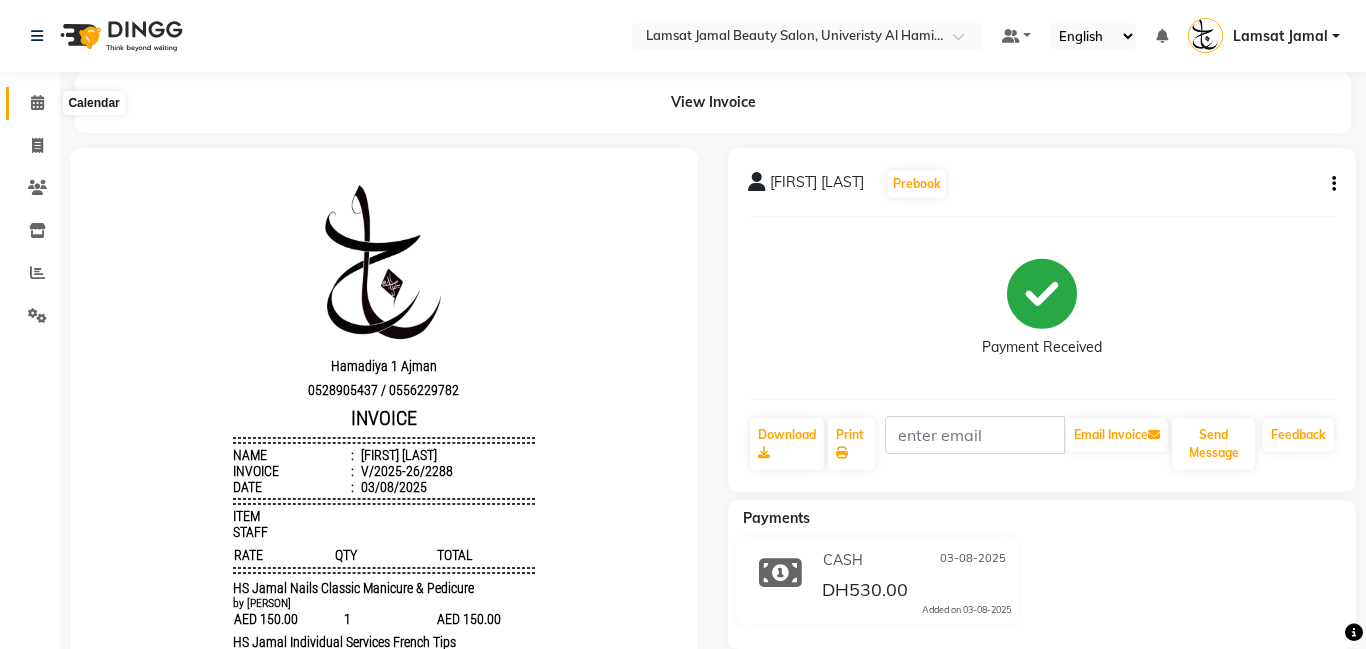 scroll, scrollTop: 0, scrollLeft: 0, axis: both 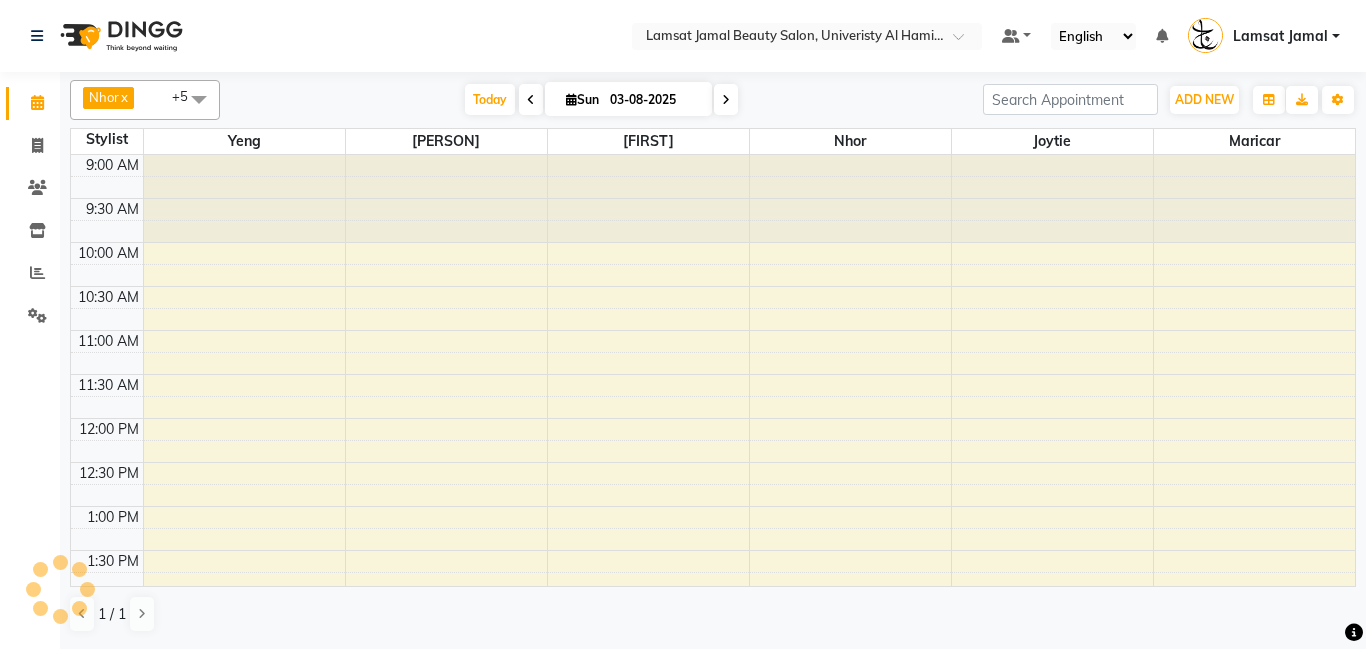 click at bounding box center [199, 99] 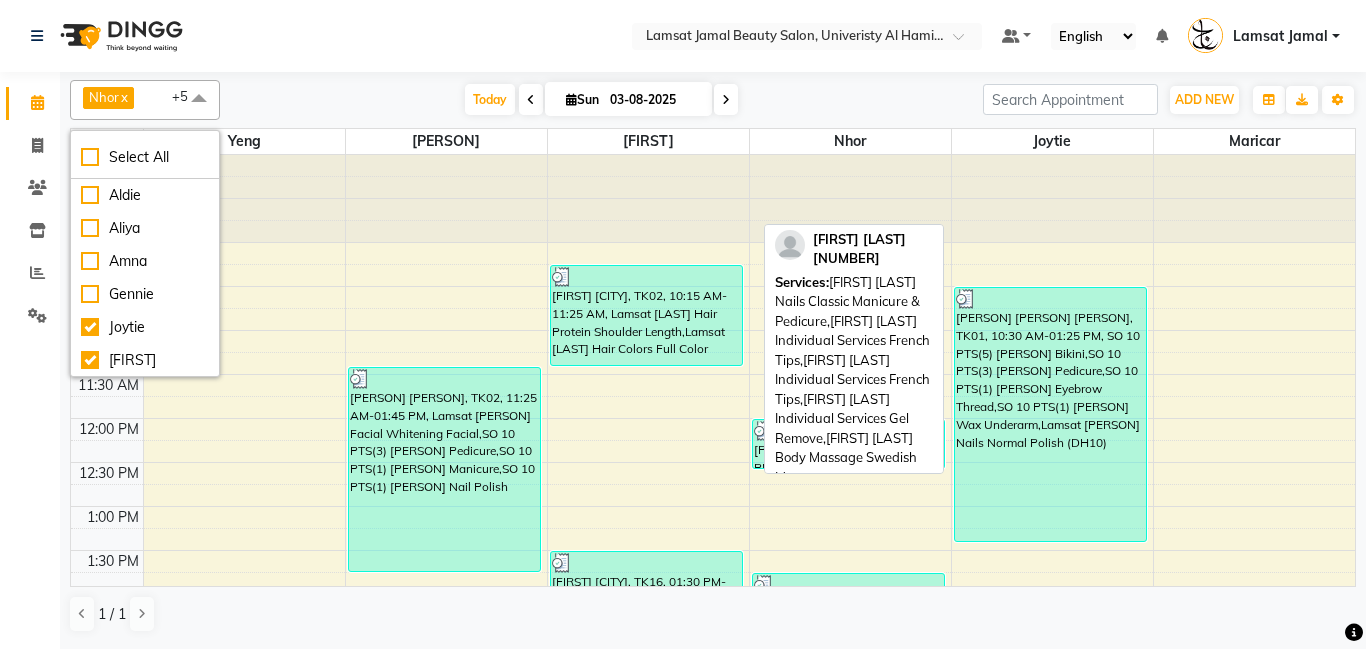 scroll, scrollTop: 435, scrollLeft: 0, axis: vertical 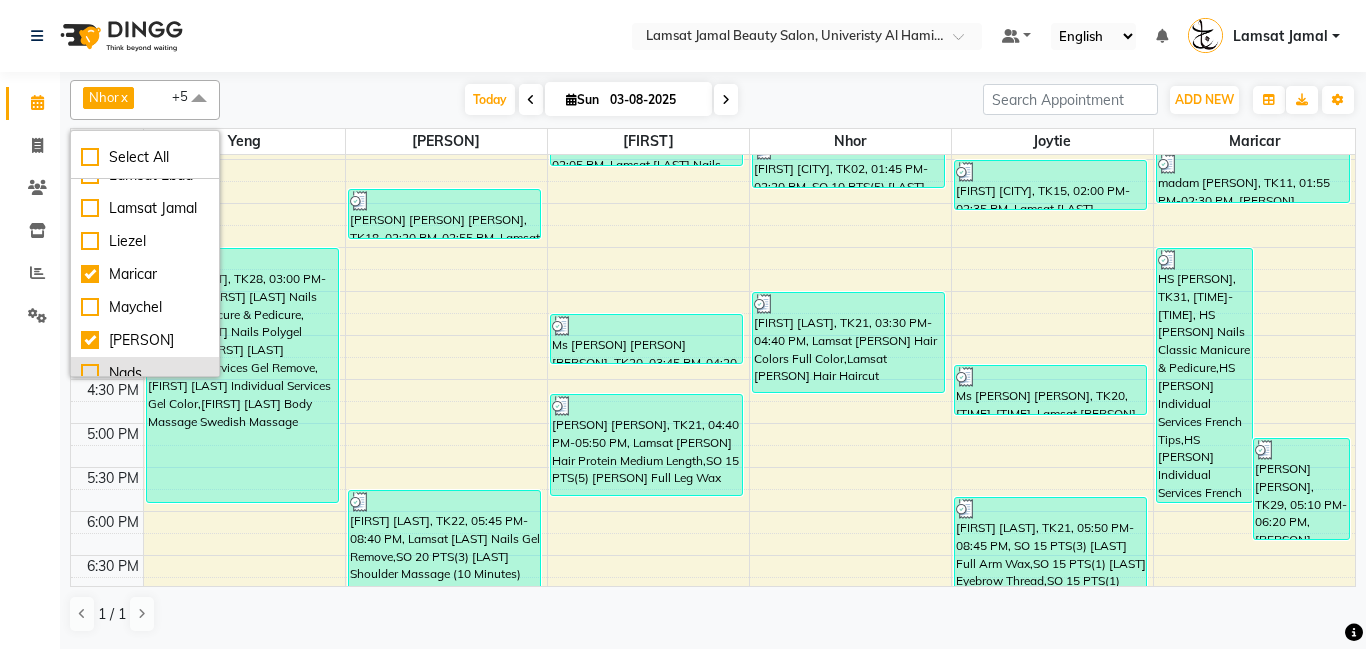 click on "Liezel" at bounding box center (145, 241) 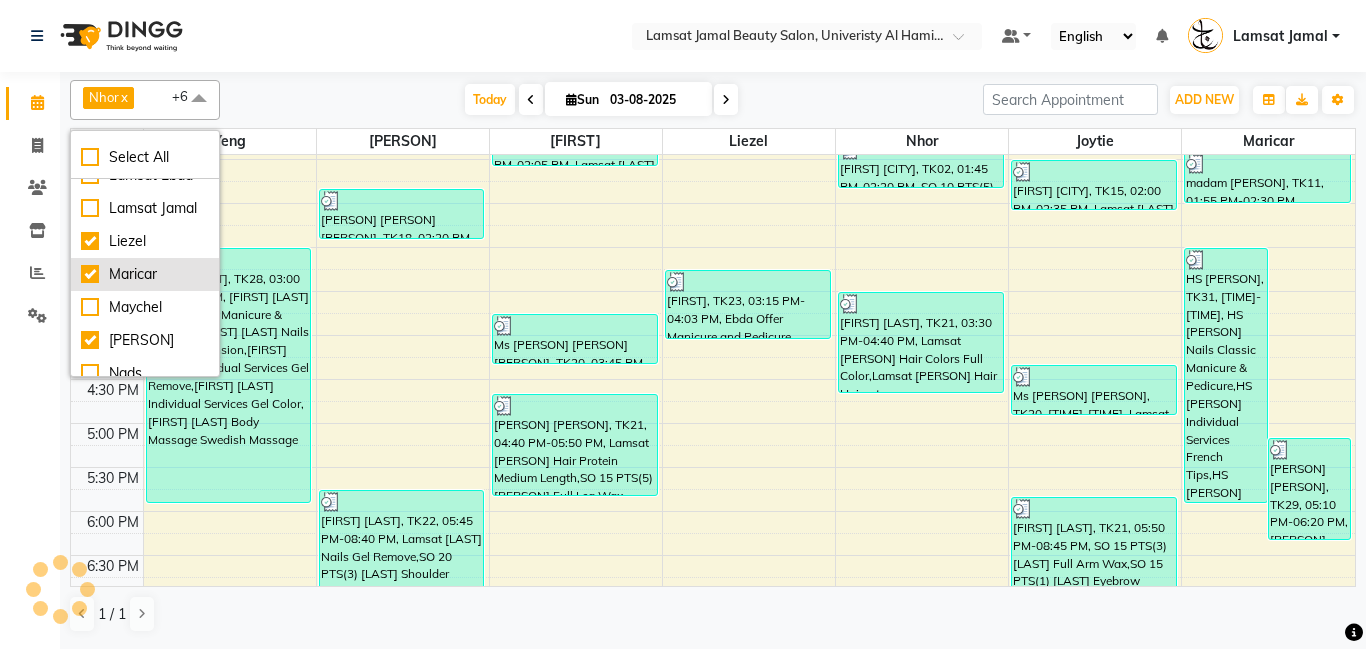 type 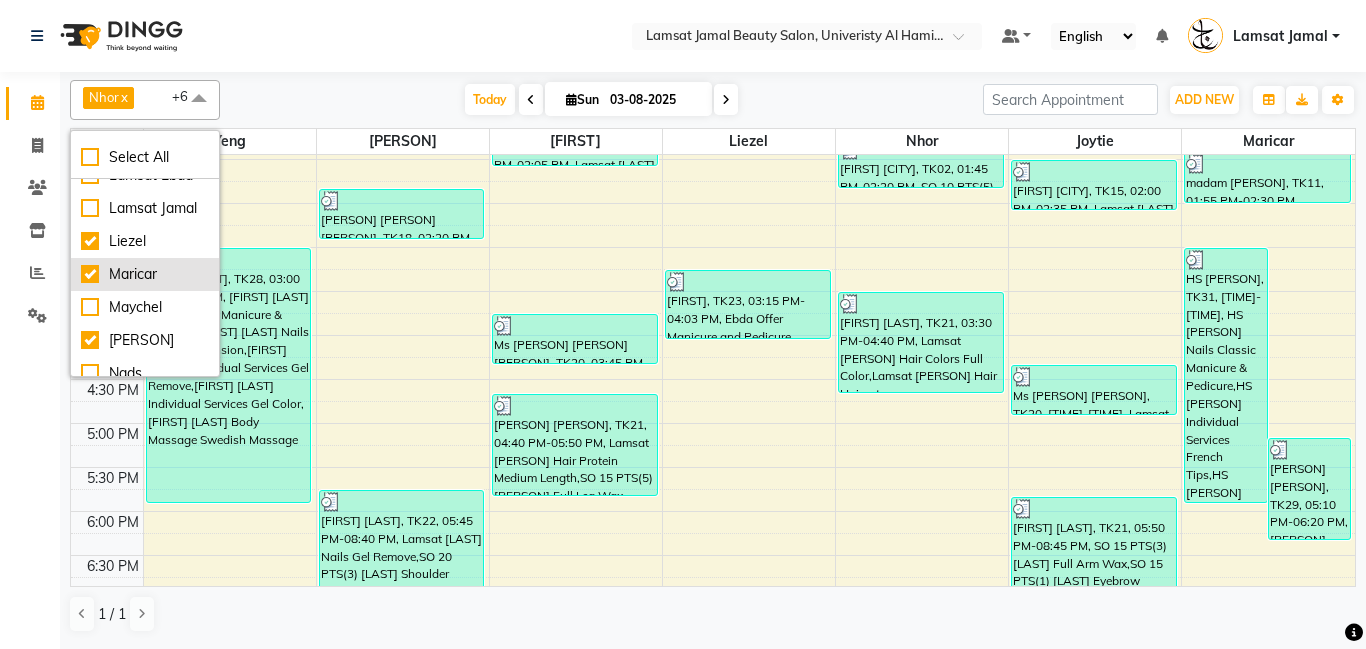 click on "Maricar" at bounding box center (145, 274) 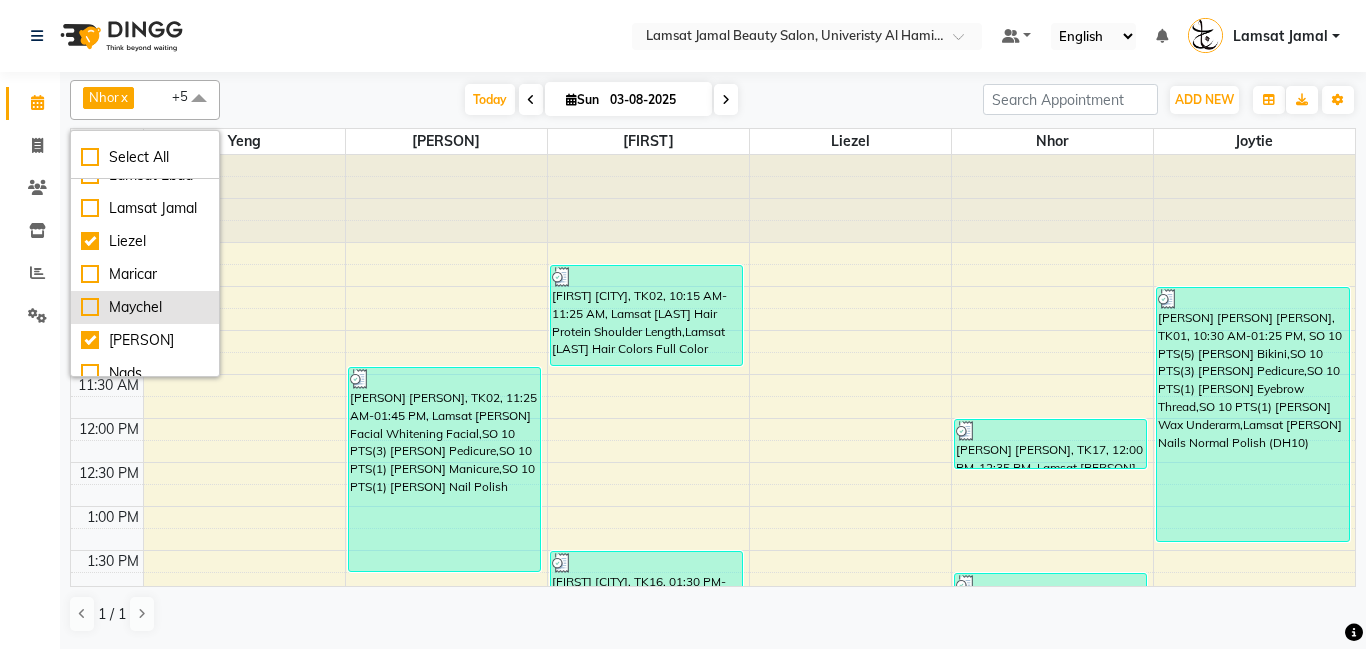 scroll, scrollTop: 329, scrollLeft: 0, axis: vertical 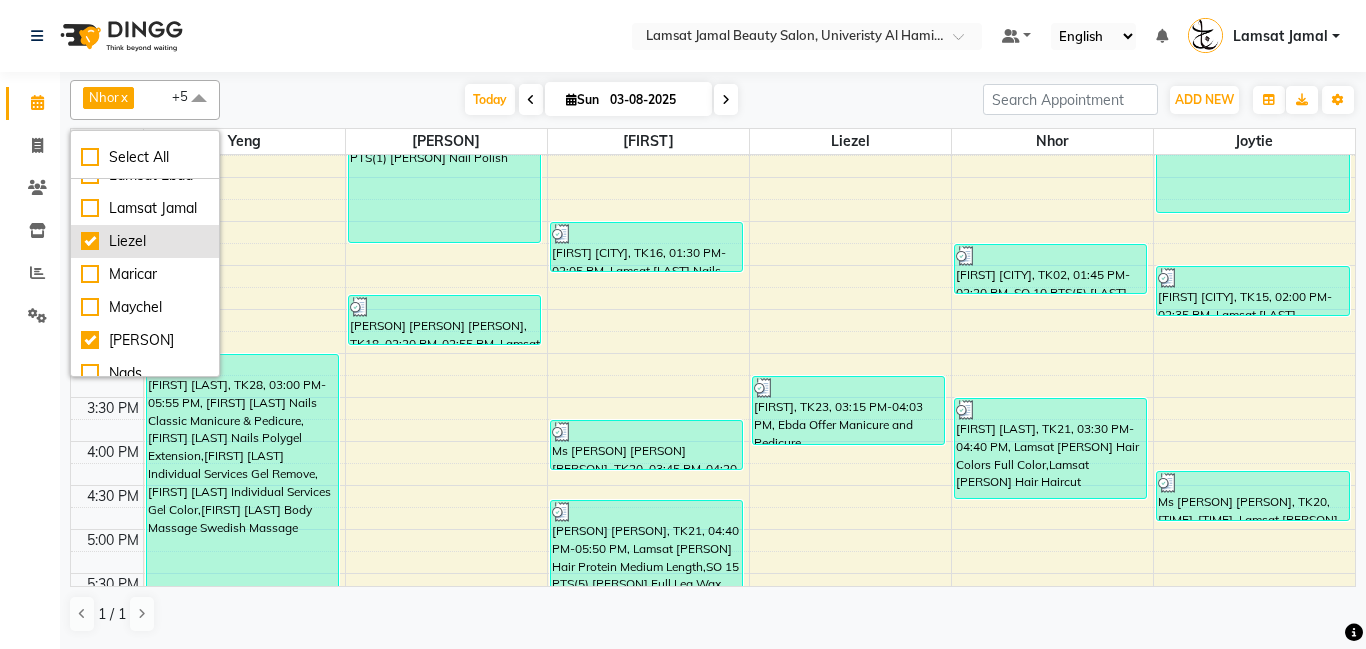 click on "Liezel" at bounding box center (145, 241) 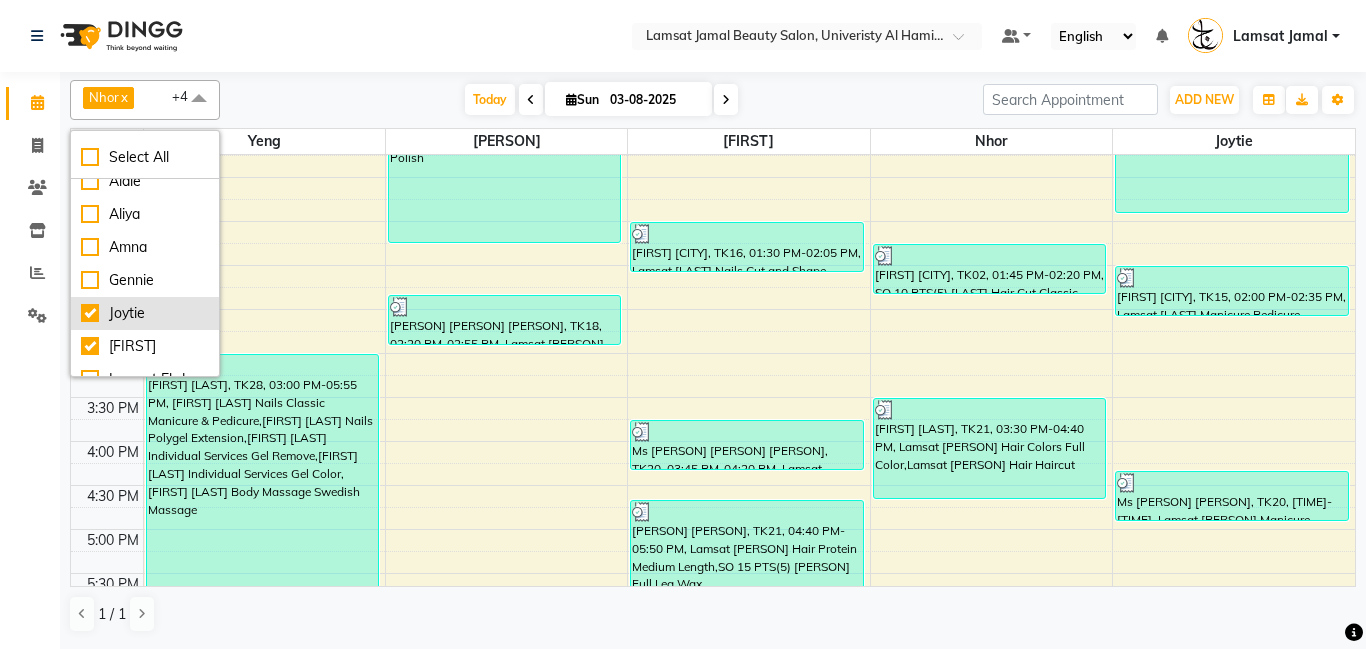 scroll, scrollTop: 0, scrollLeft: 0, axis: both 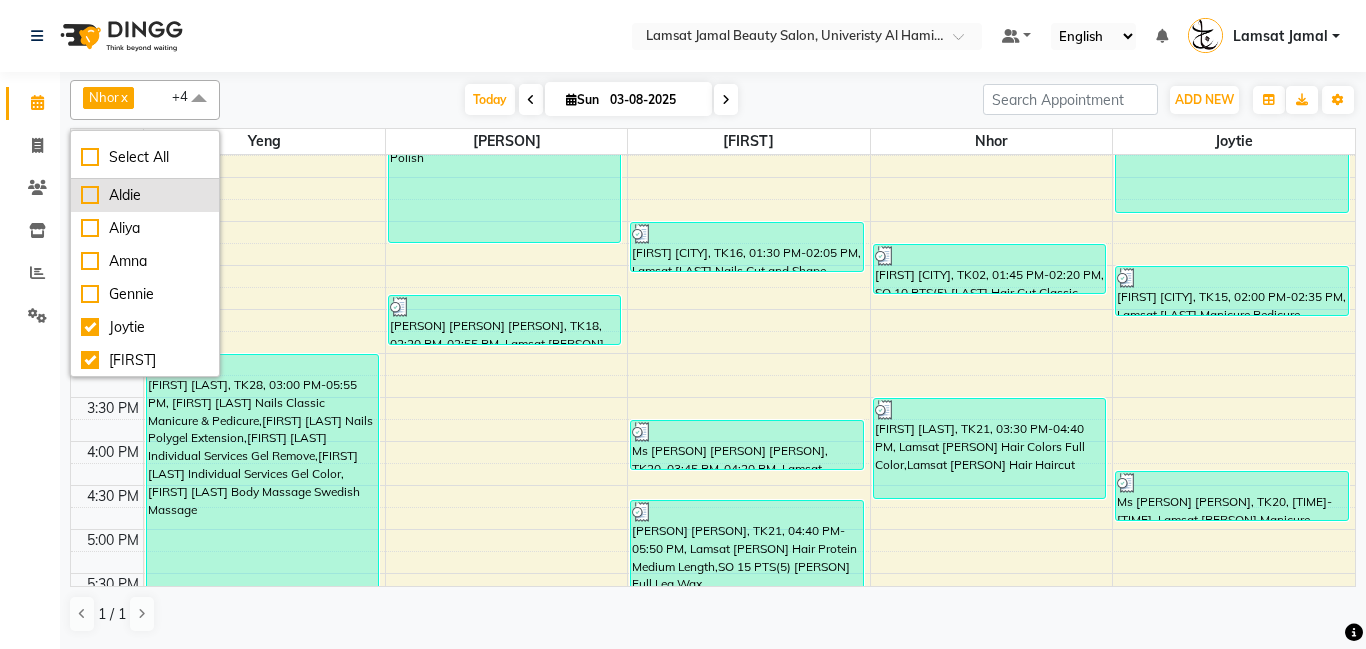 click on "Aldie" at bounding box center [145, 195] 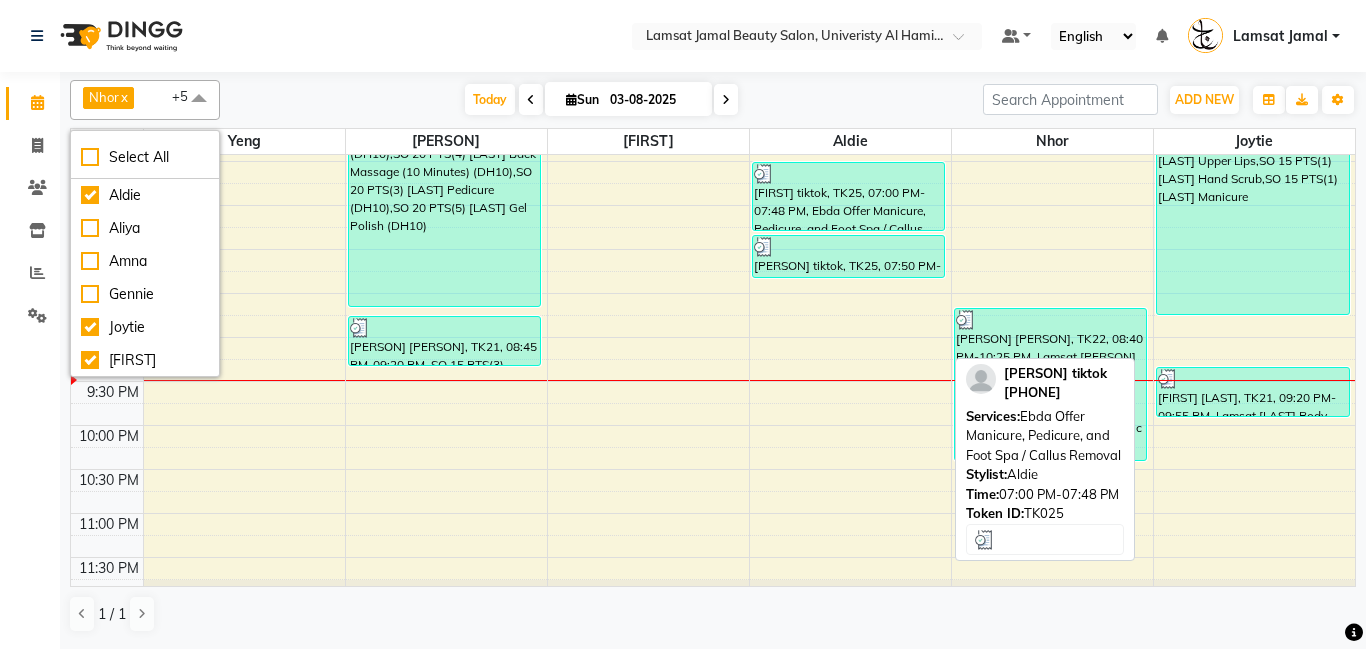 scroll, scrollTop: 888, scrollLeft: 0, axis: vertical 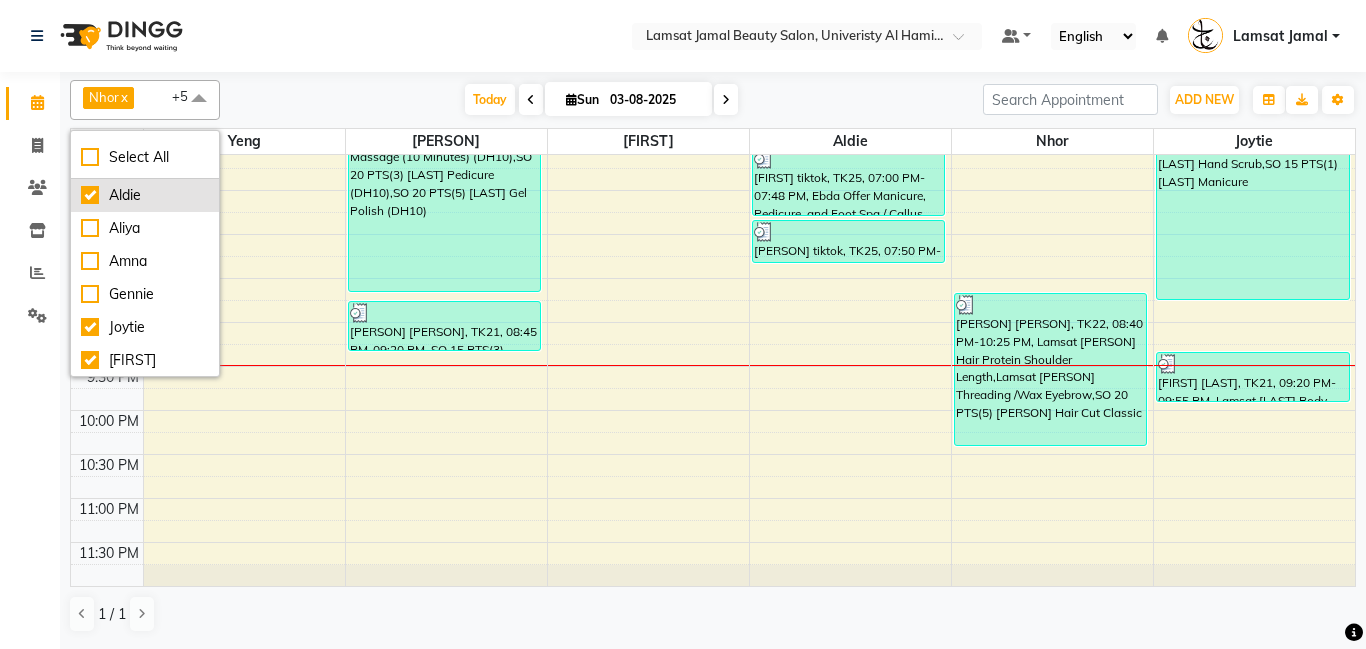 click on "Aldie" at bounding box center [145, 195] 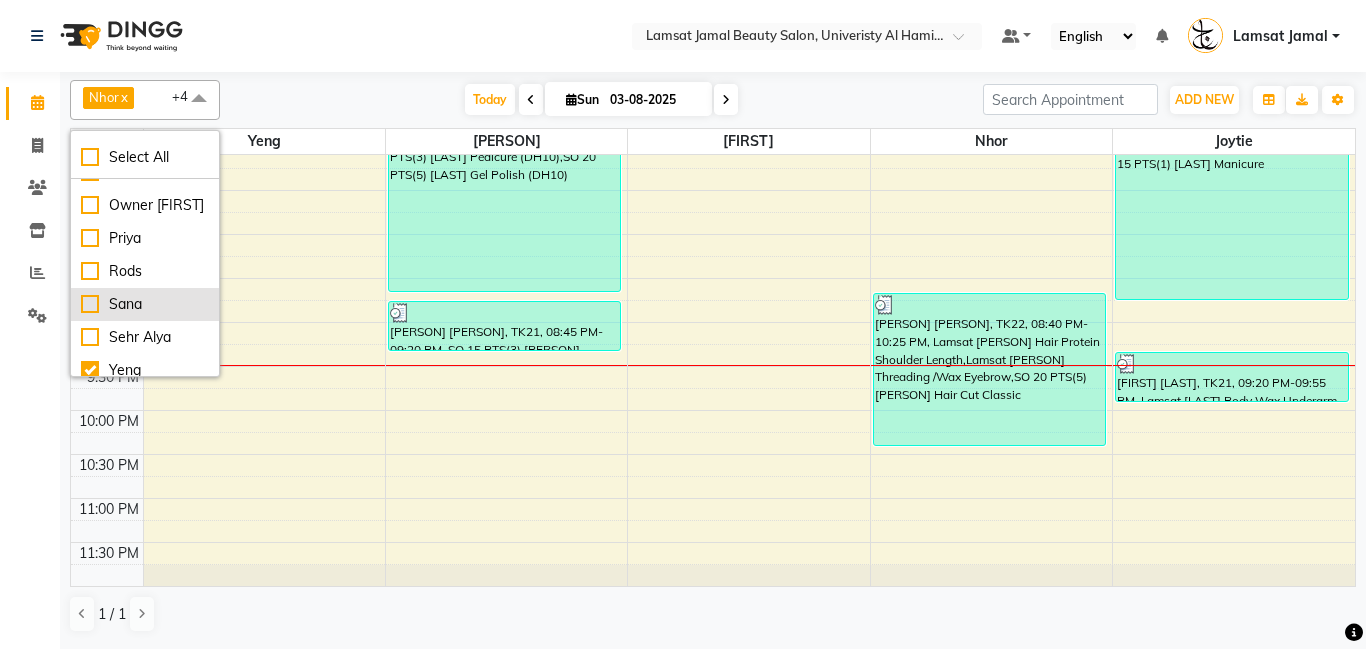 scroll, scrollTop: 496, scrollLeft: 0, axis: vertical 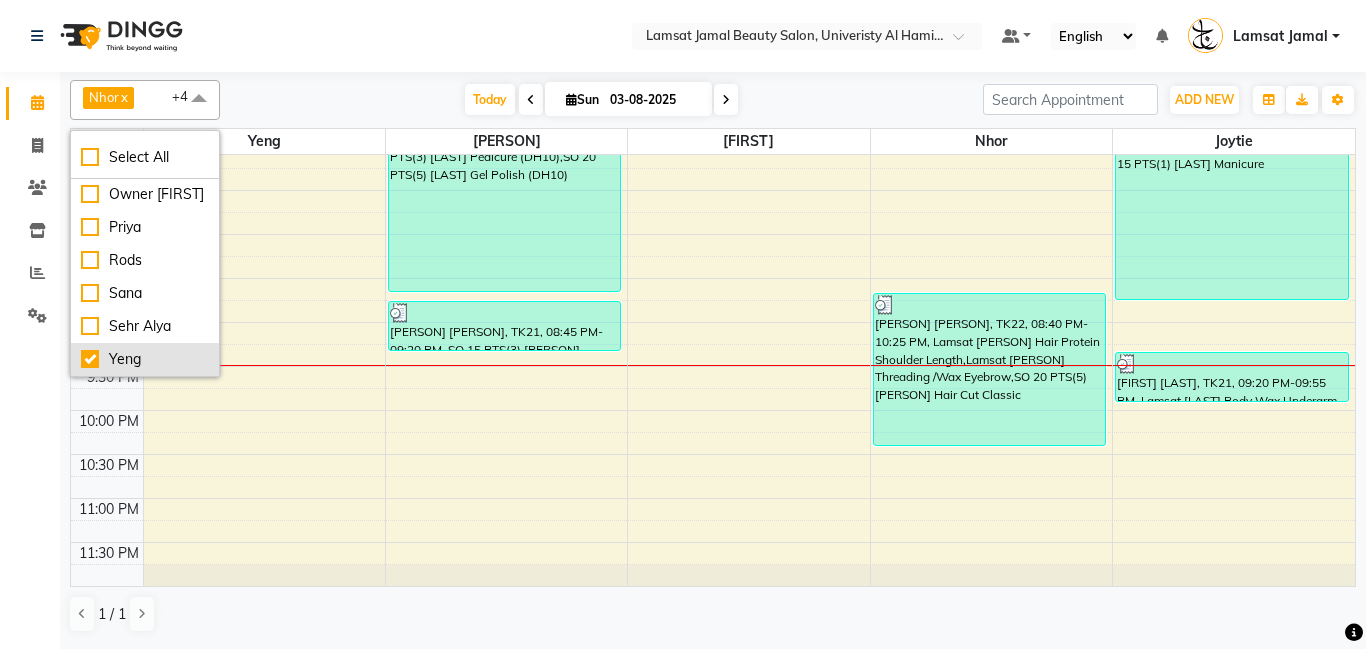click on "Yeng" at bounding box center [145, 359] 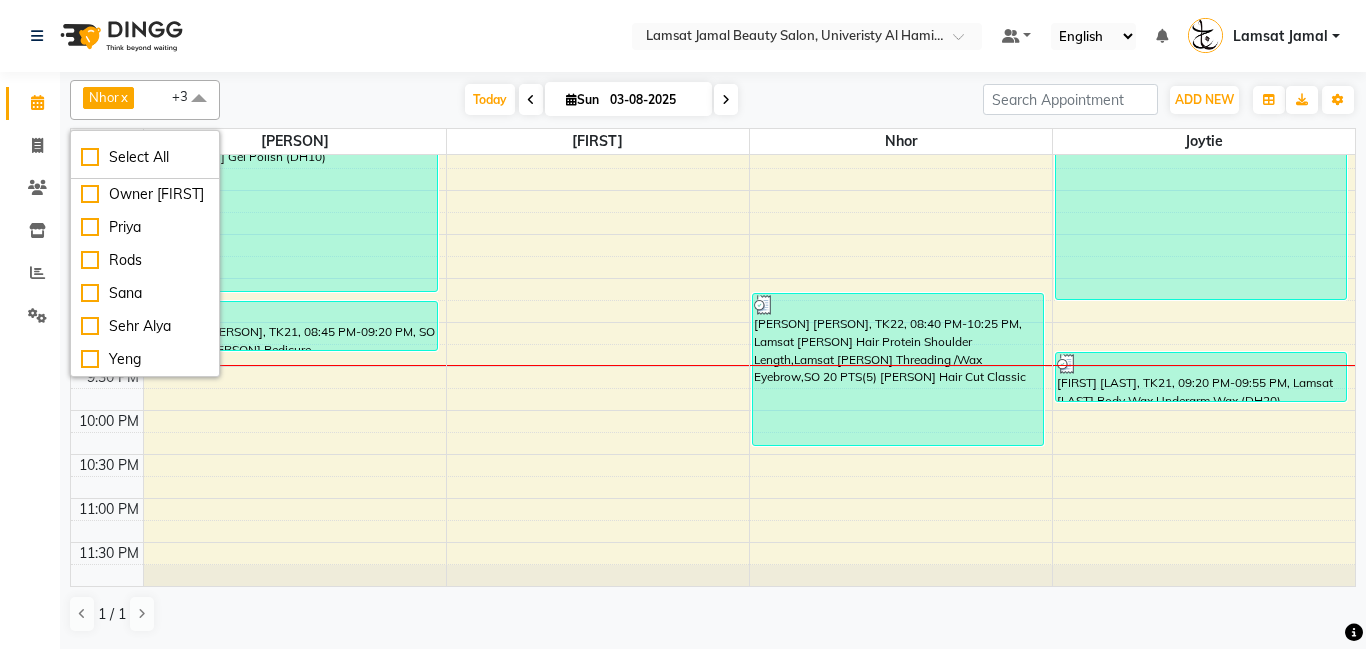 click on "Today  Sun 03-08-2025" at bounding box center [601, 100] 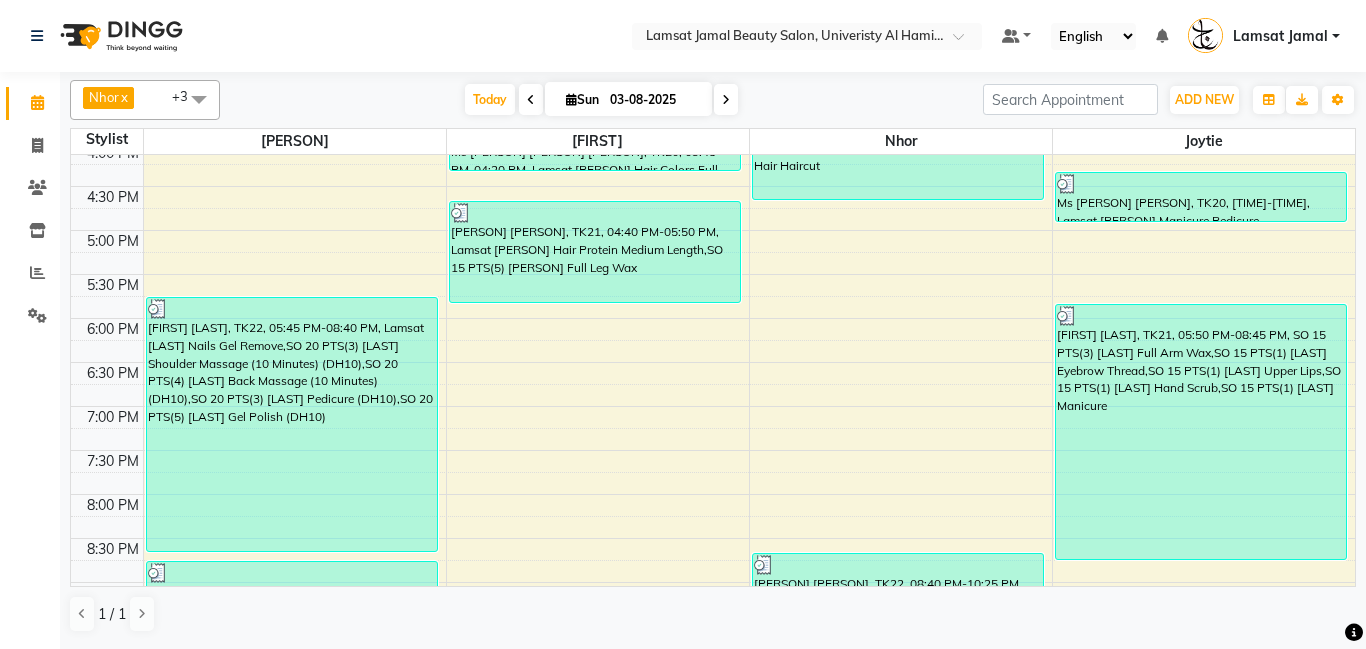 scroll, scrollTop: 642, scrollLeft: 0, axis: vertical 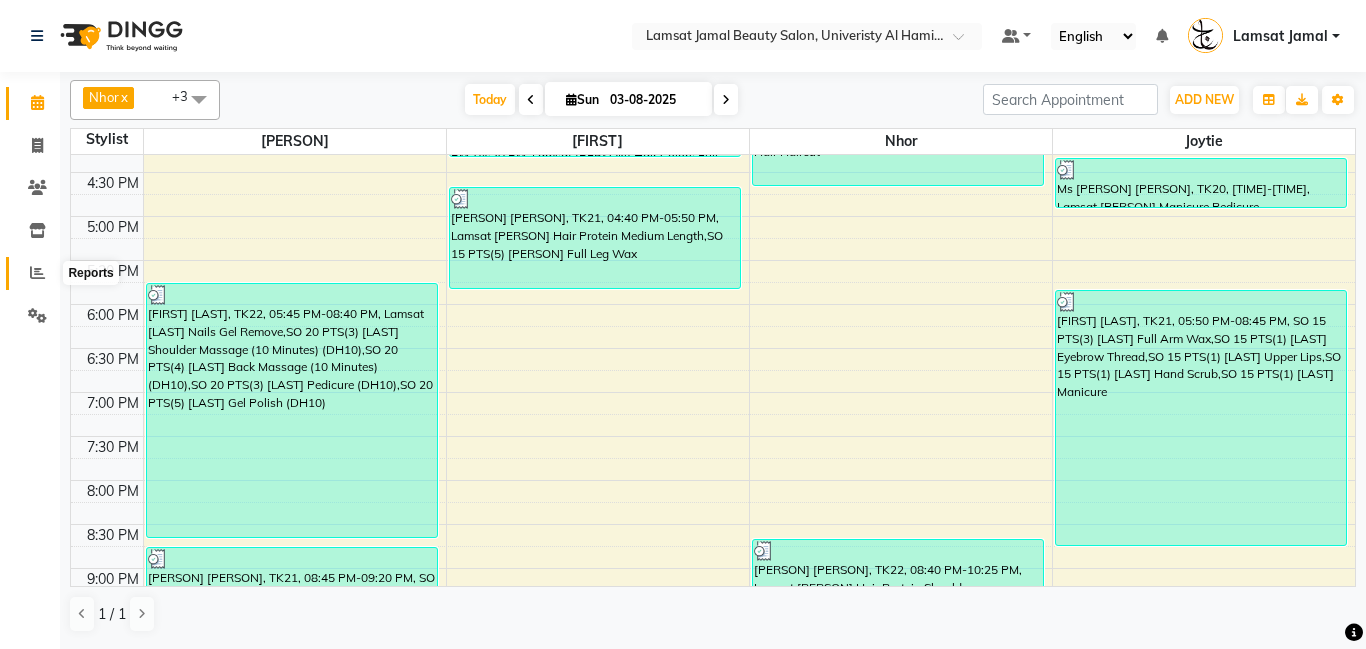 click 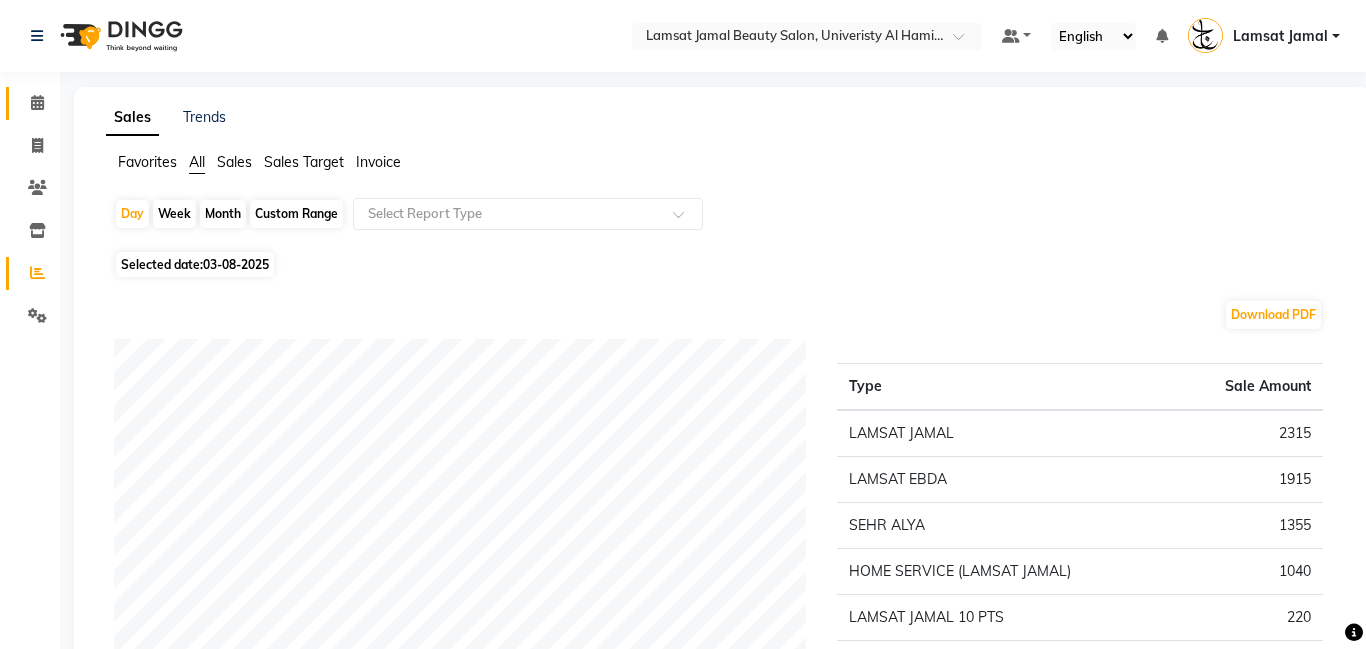 scroll, scrollTop: 235, scrollLeft: 0, axis: vertical 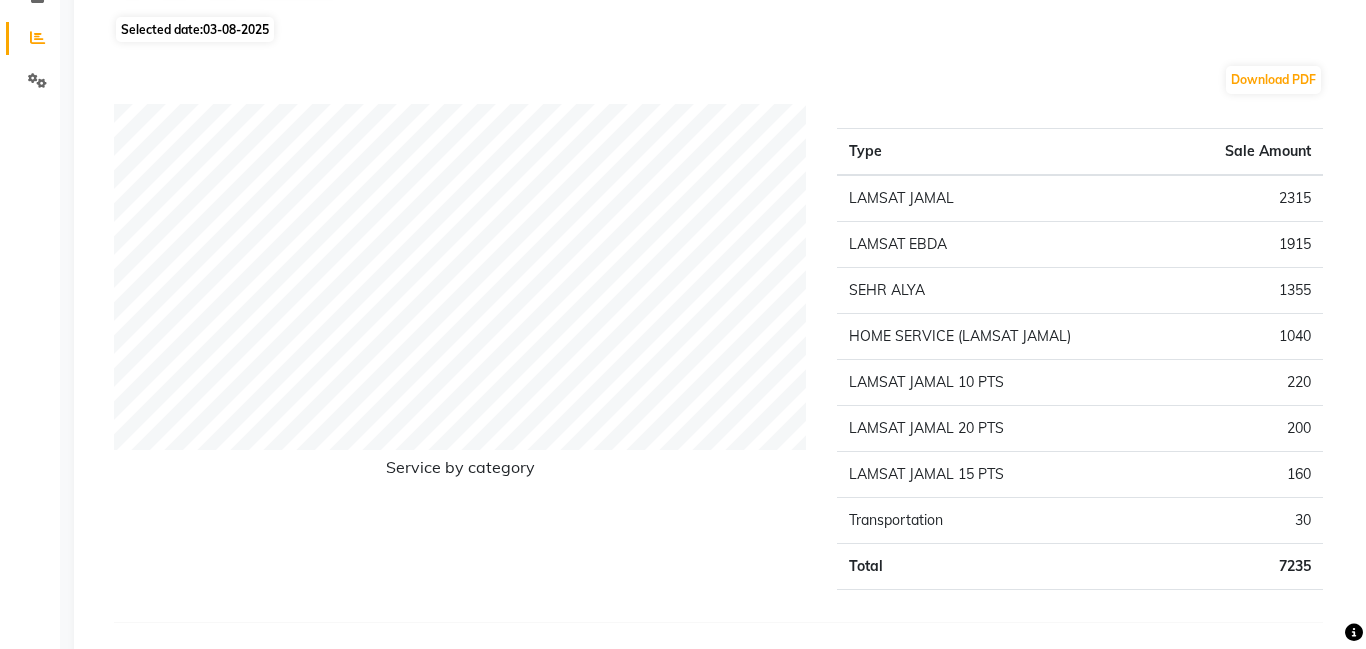 click 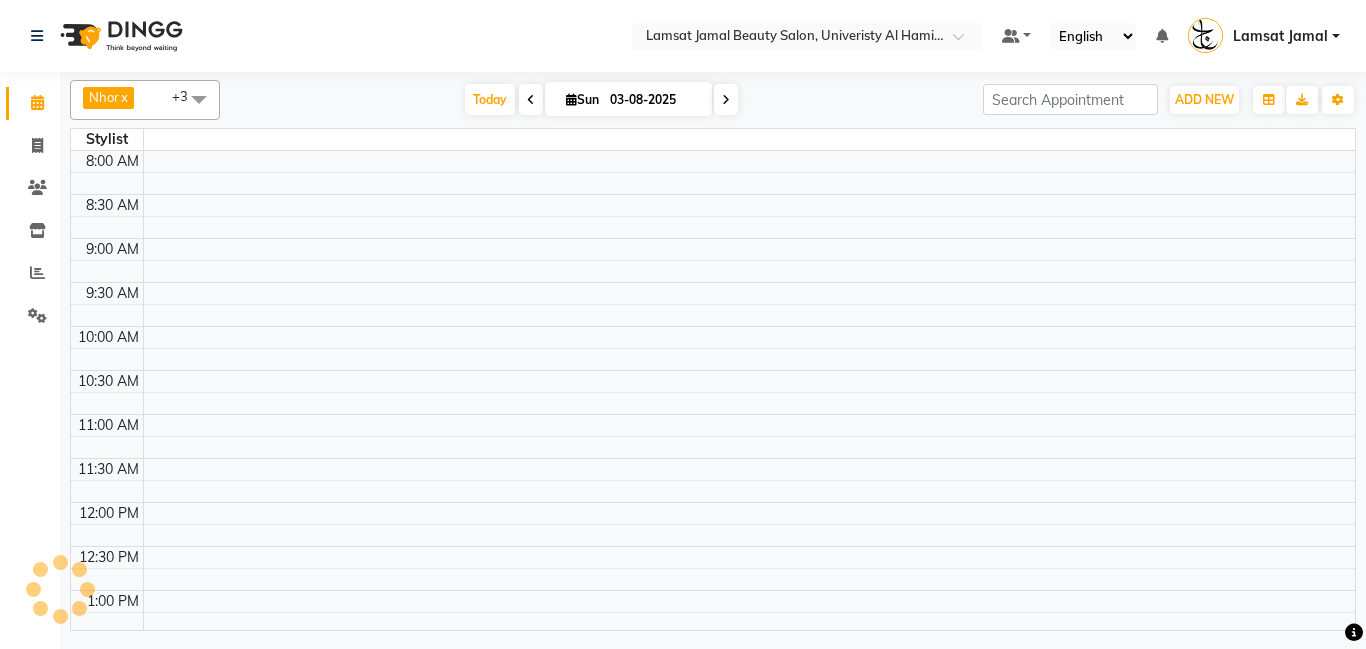 scroll, scrollTop: 0, scrollLeft: 0, axis: both 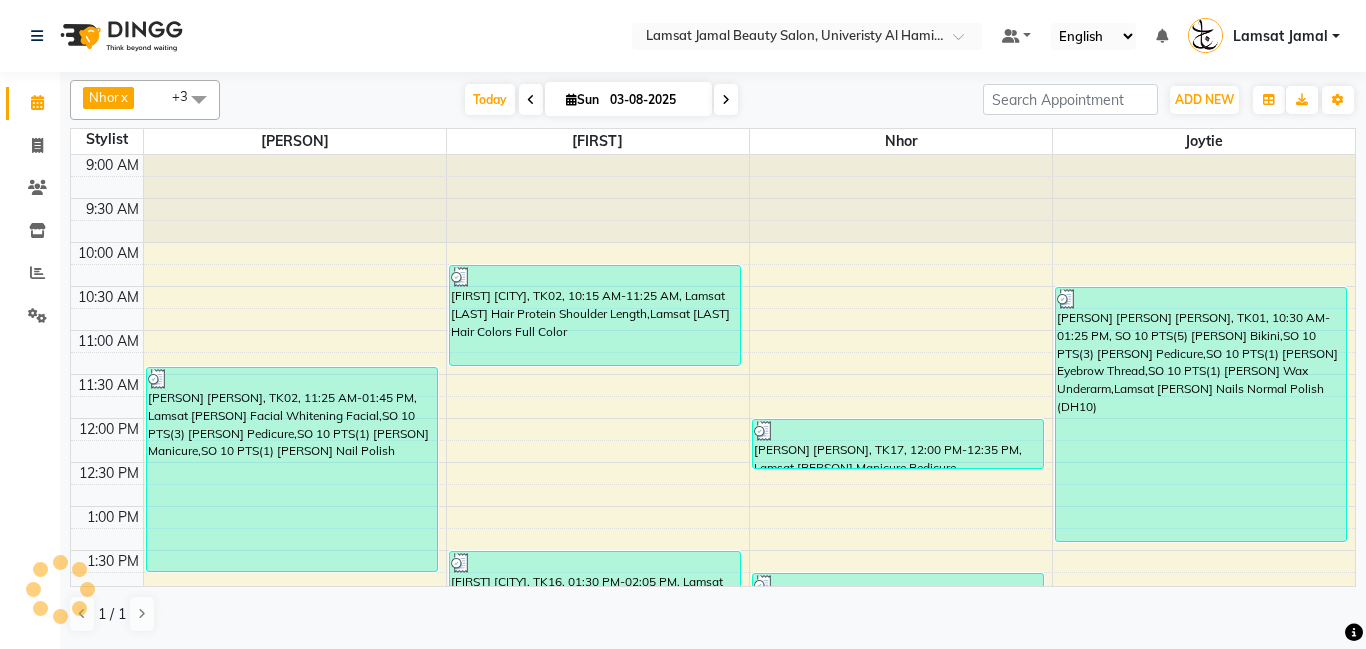 click on "Today  Sun 03-08-2025" at bounding box center [601, 100] 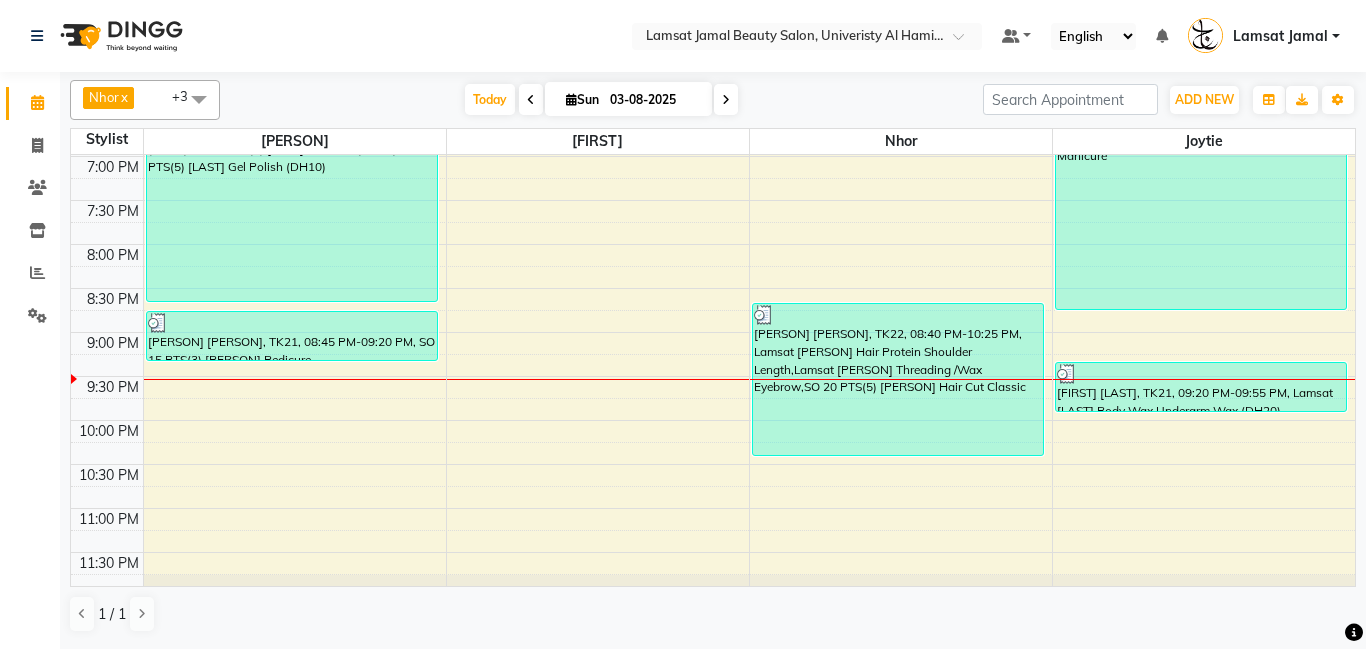scroll, scrollTop: 888, scrollLeft: 0, axis: vertical 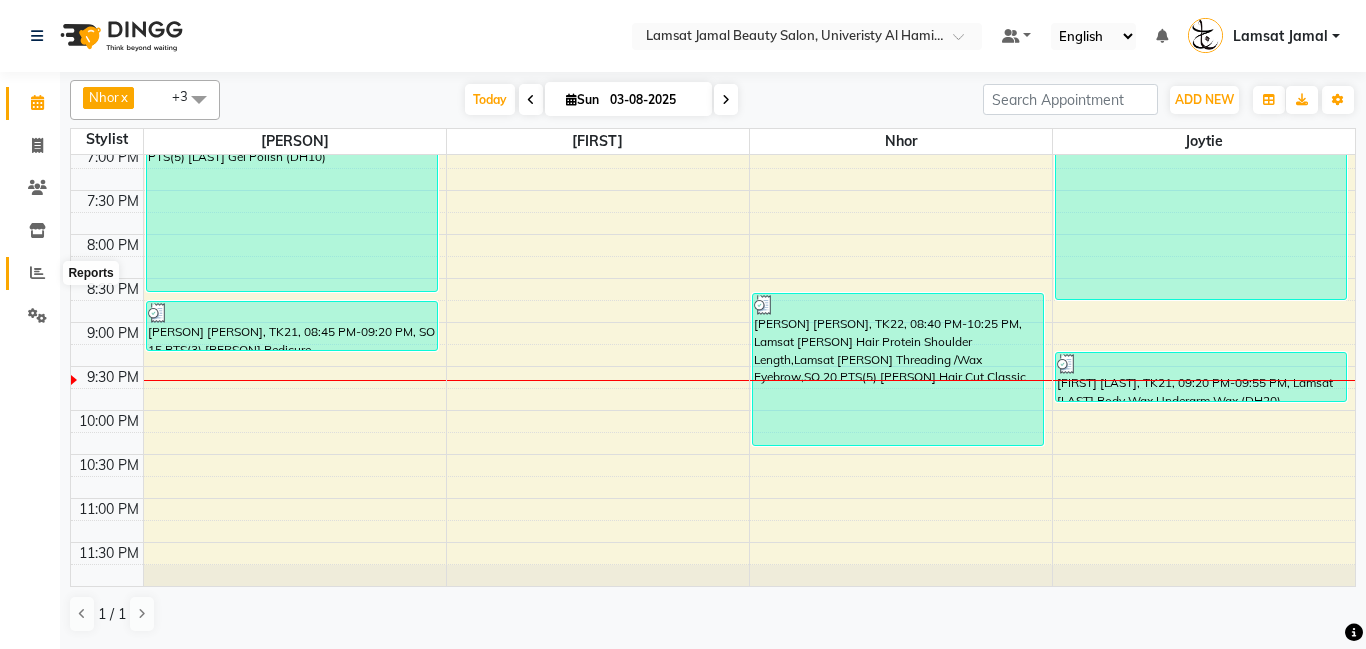 click 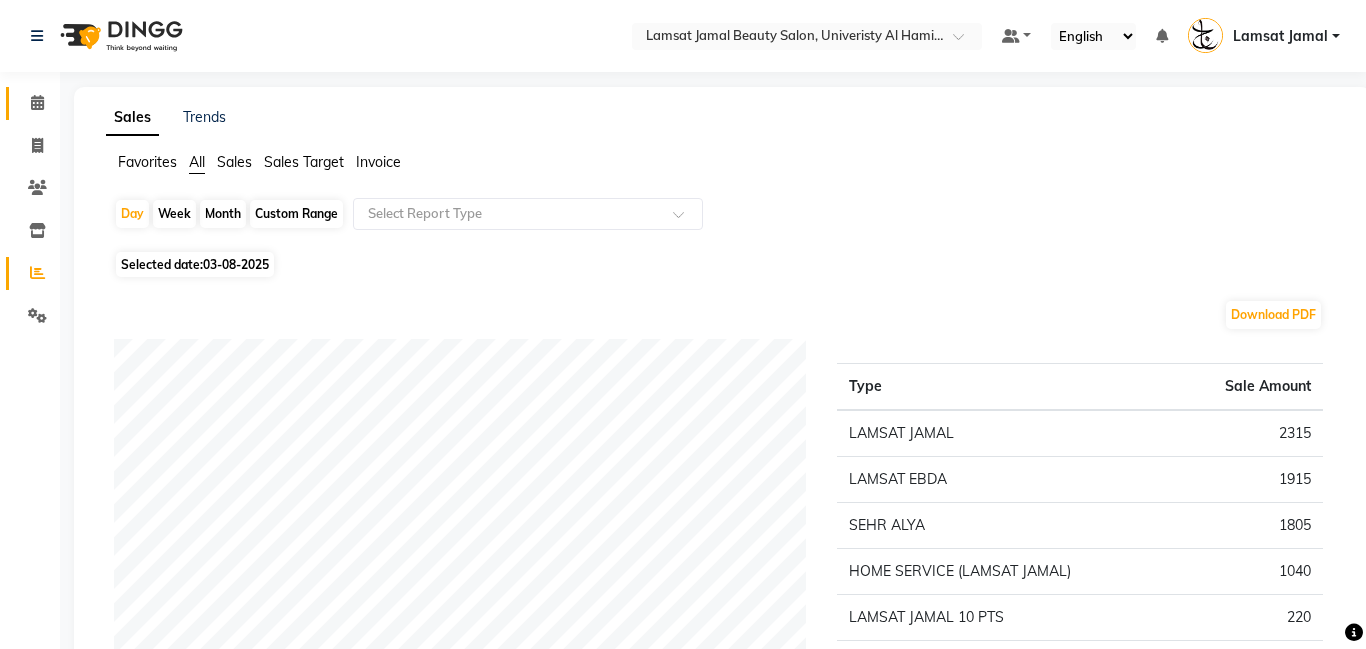 scroll, scrollTop: 291, scrollLeft: 0, axis: vertical 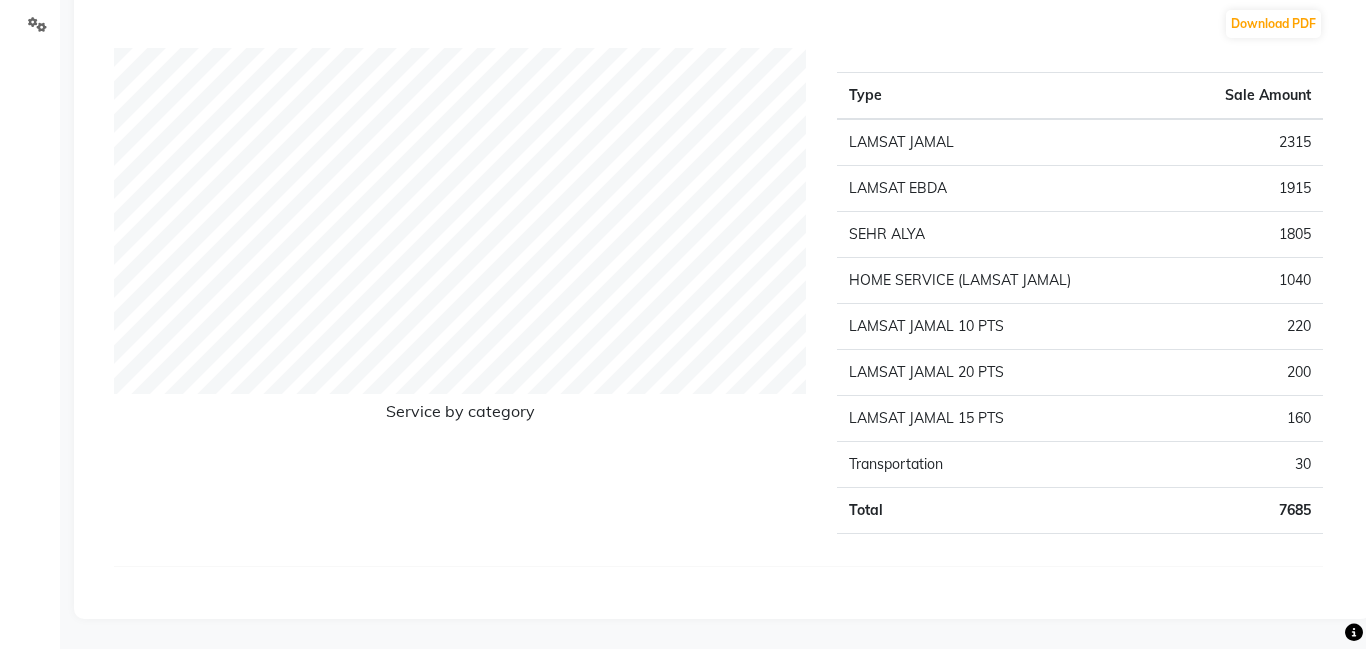 click 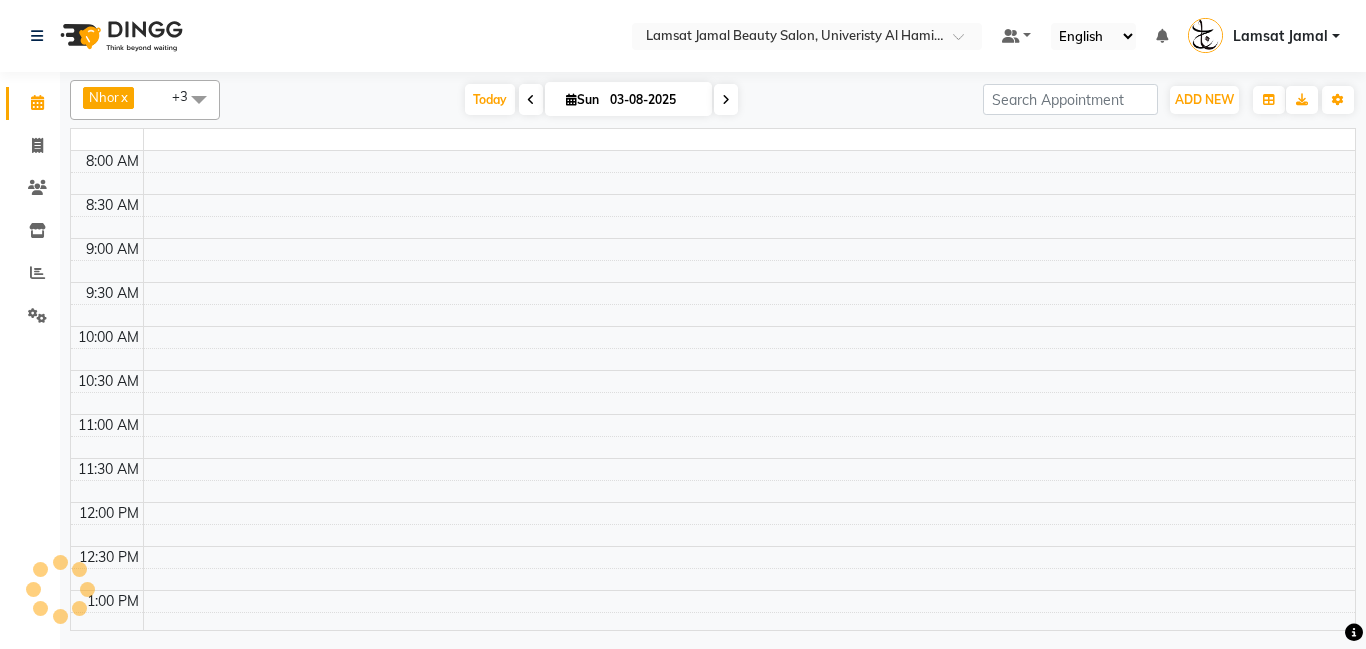 scroll, scrollTop: 0, scrollLeft: 0, axis: both 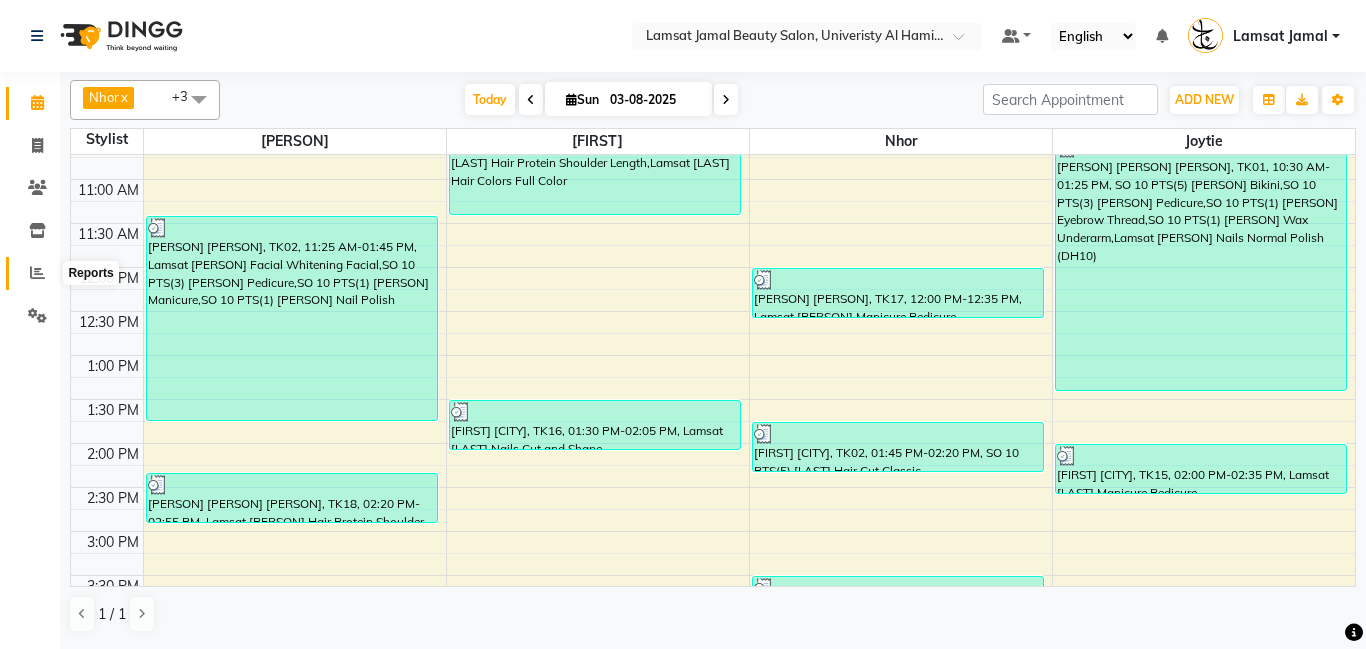 click 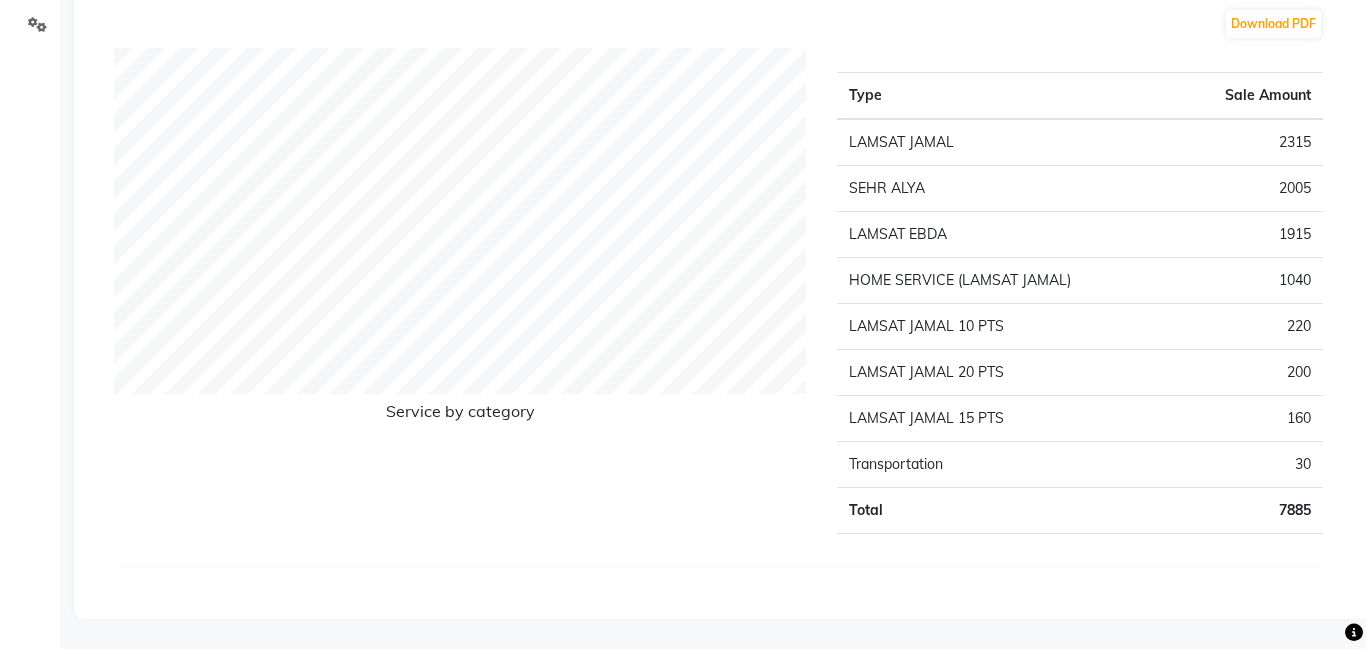 scroll, scrollTop: 225, scrollLeft: 0, axis: vertical 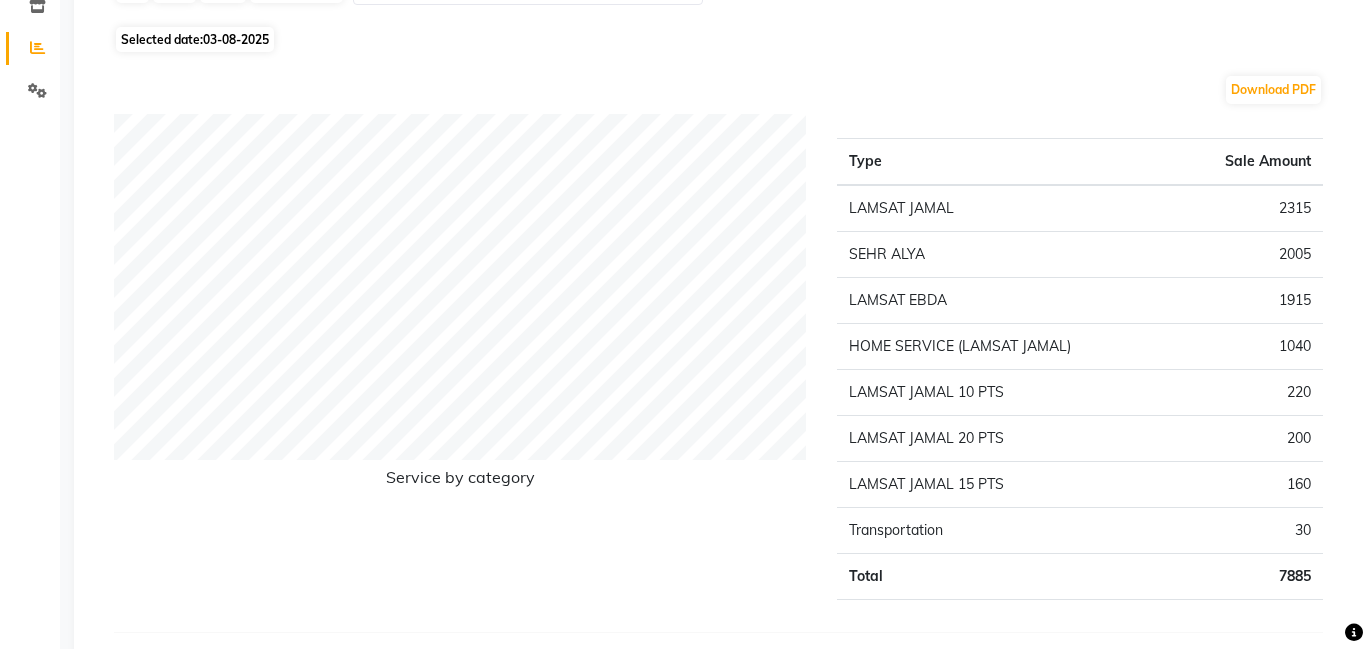 click 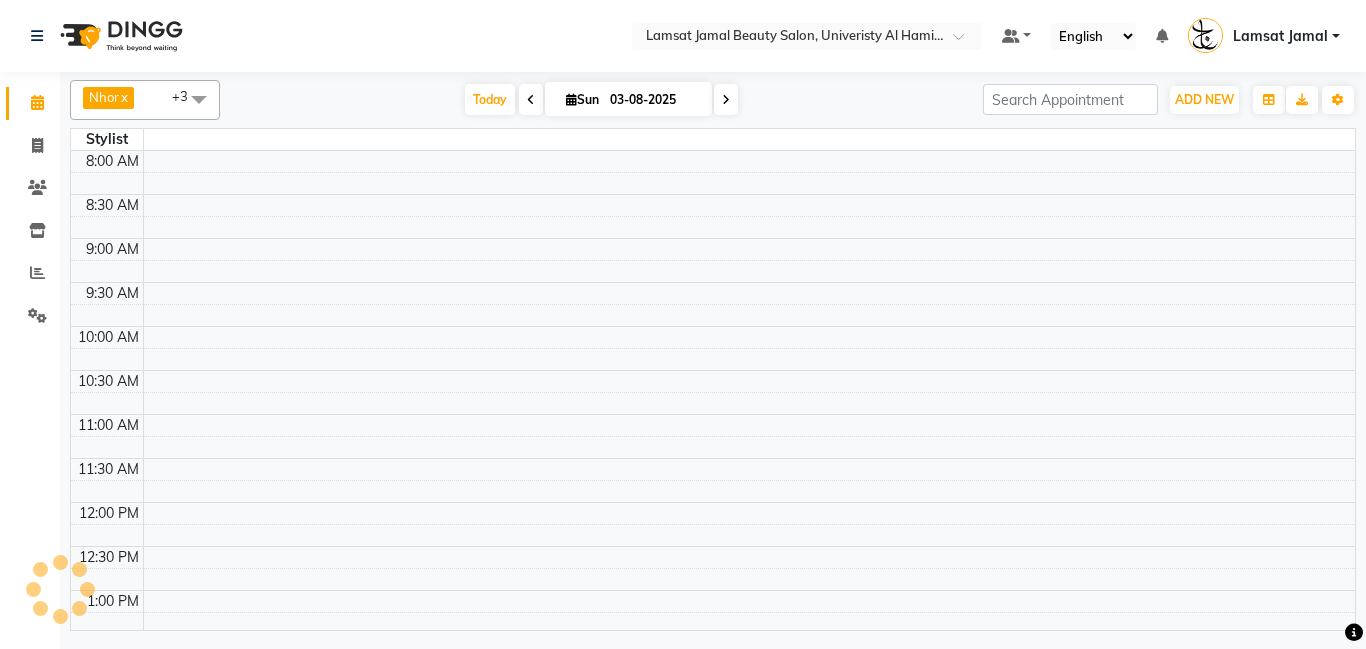 scroll, scrollTop: 0, scrollLeft: 0, axis: both 